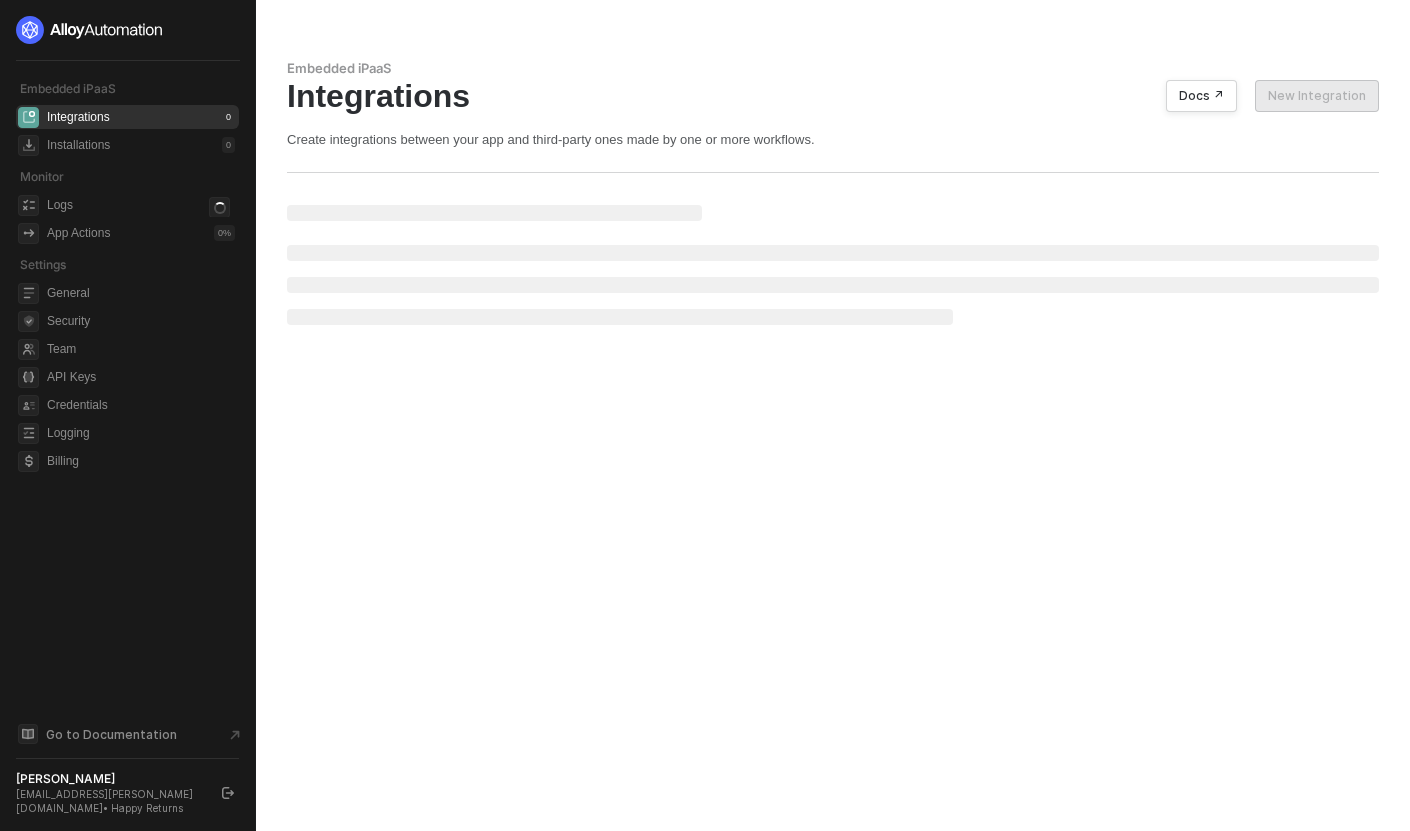 scroll, scrollTop: 0, scrollLeft: 0, axis: both 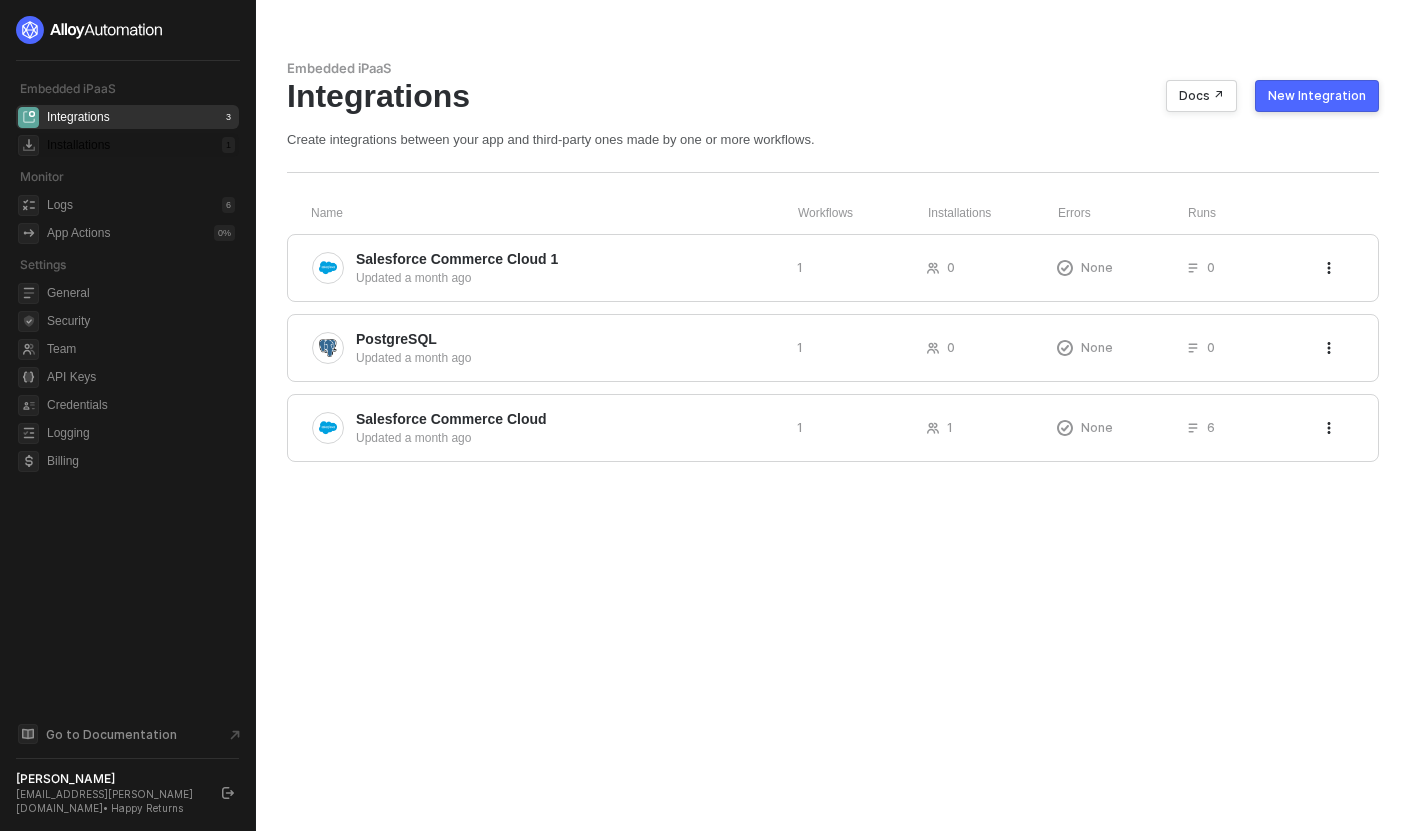 click on "Installations 1" at bounding box center (141, 145) 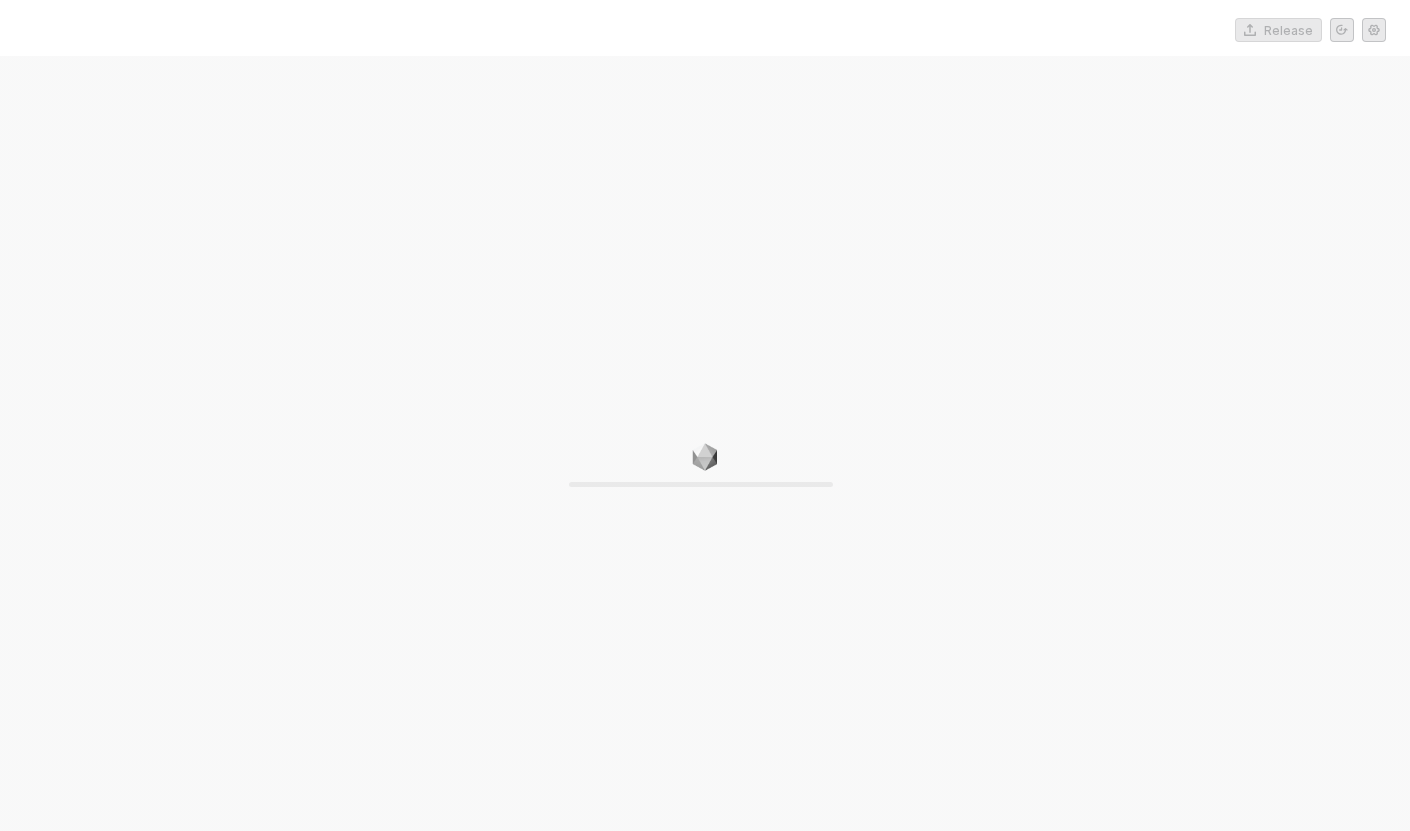 scroll, scrollTop: 0, scrollLeft: 0, axis: both 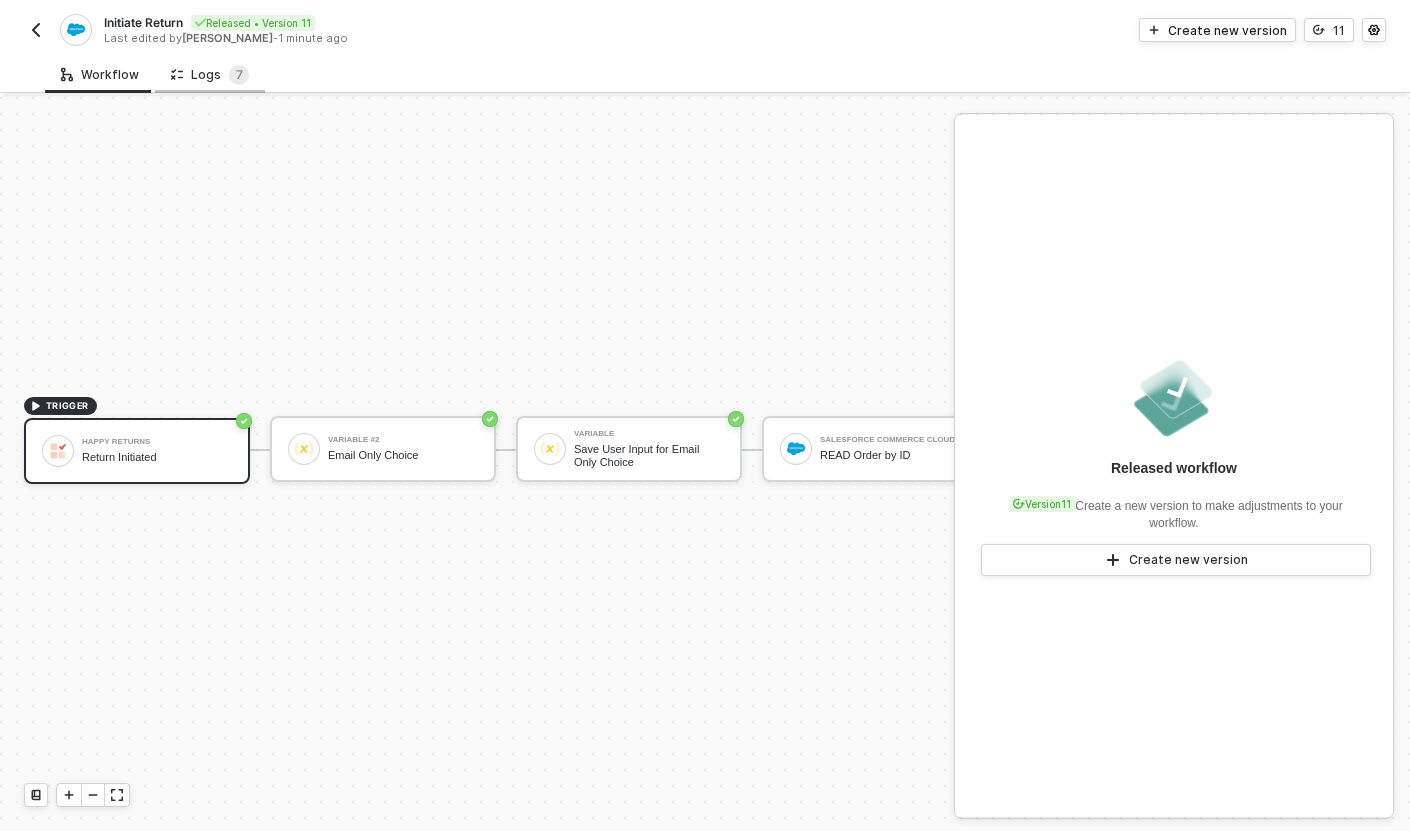 click on "Logs 7" at bounding box center [210, 74] 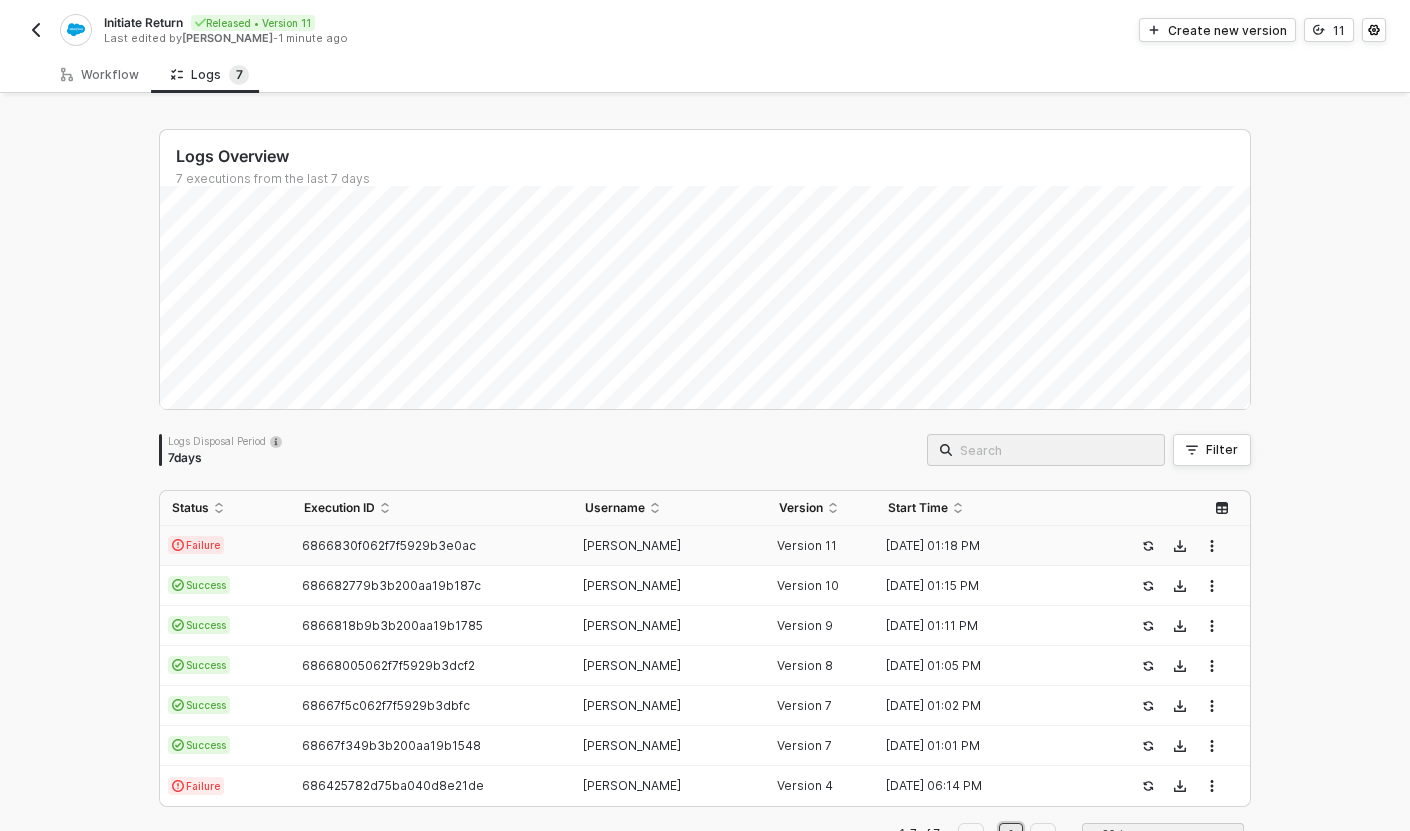 click on "Failure" at bounding box center (226, 546) 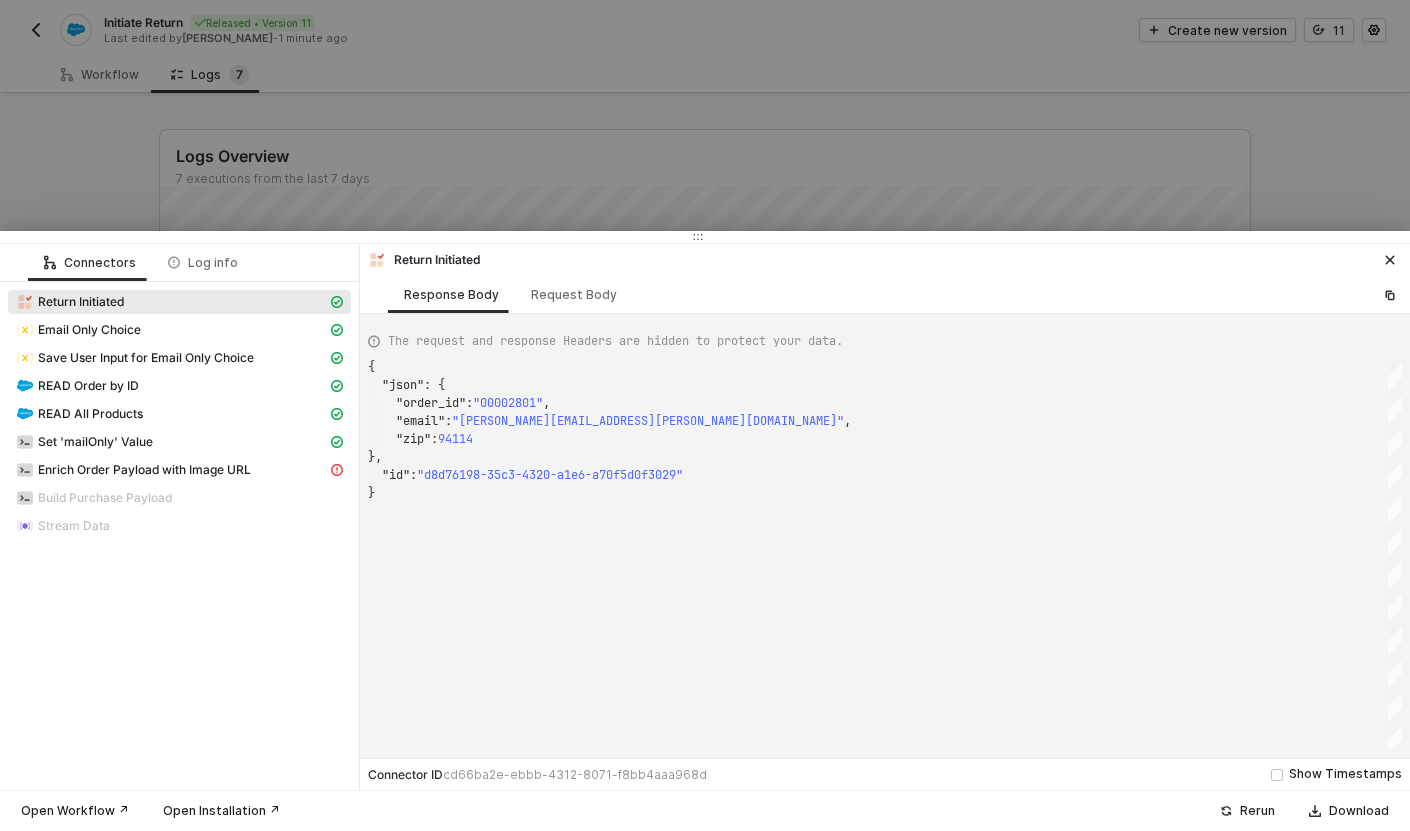 scroll, scrollTop: 126, scrollLeft: 0, axis: vertical 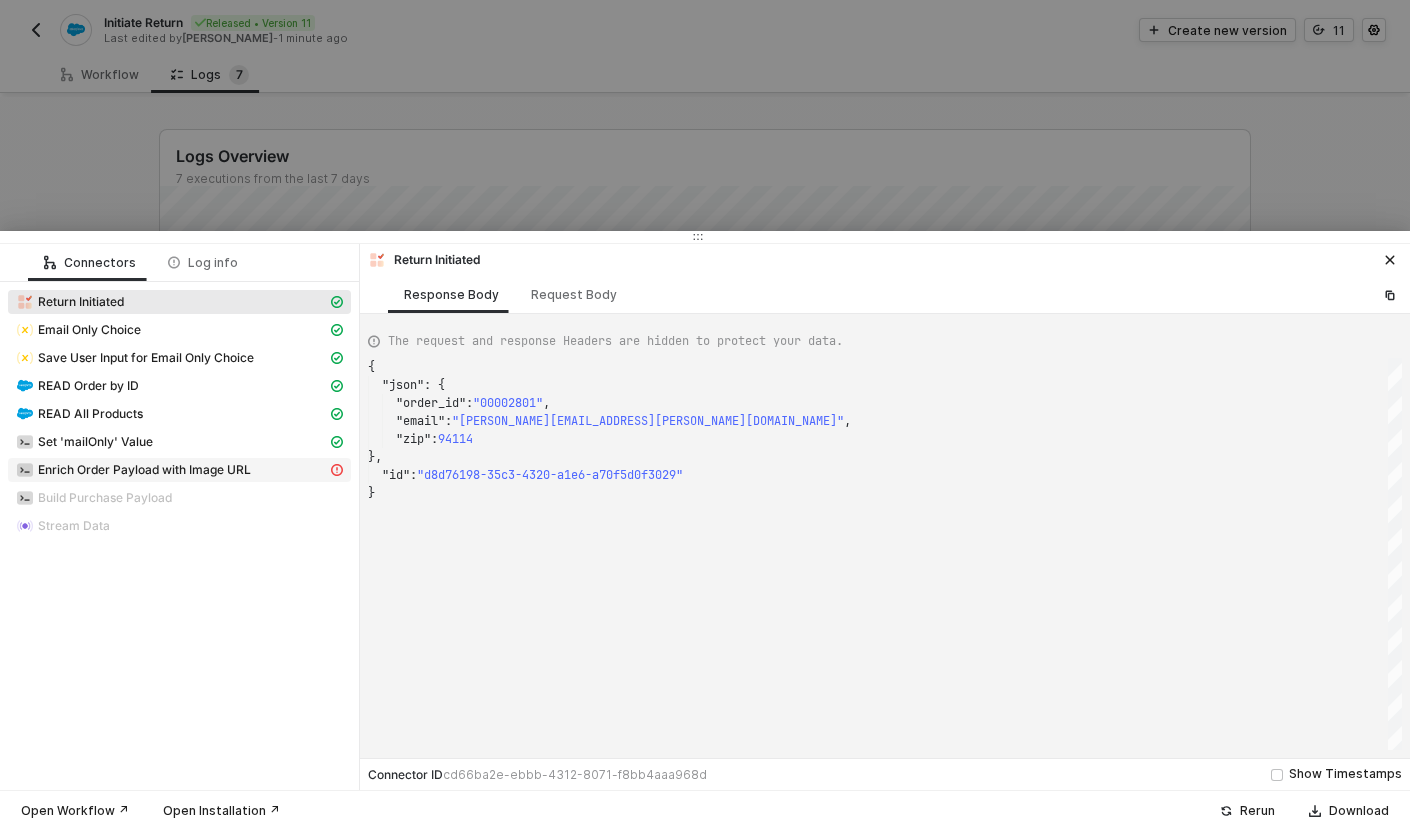 click on "Enrich Order Payload with Image URL" at bounding box center [144, 470] 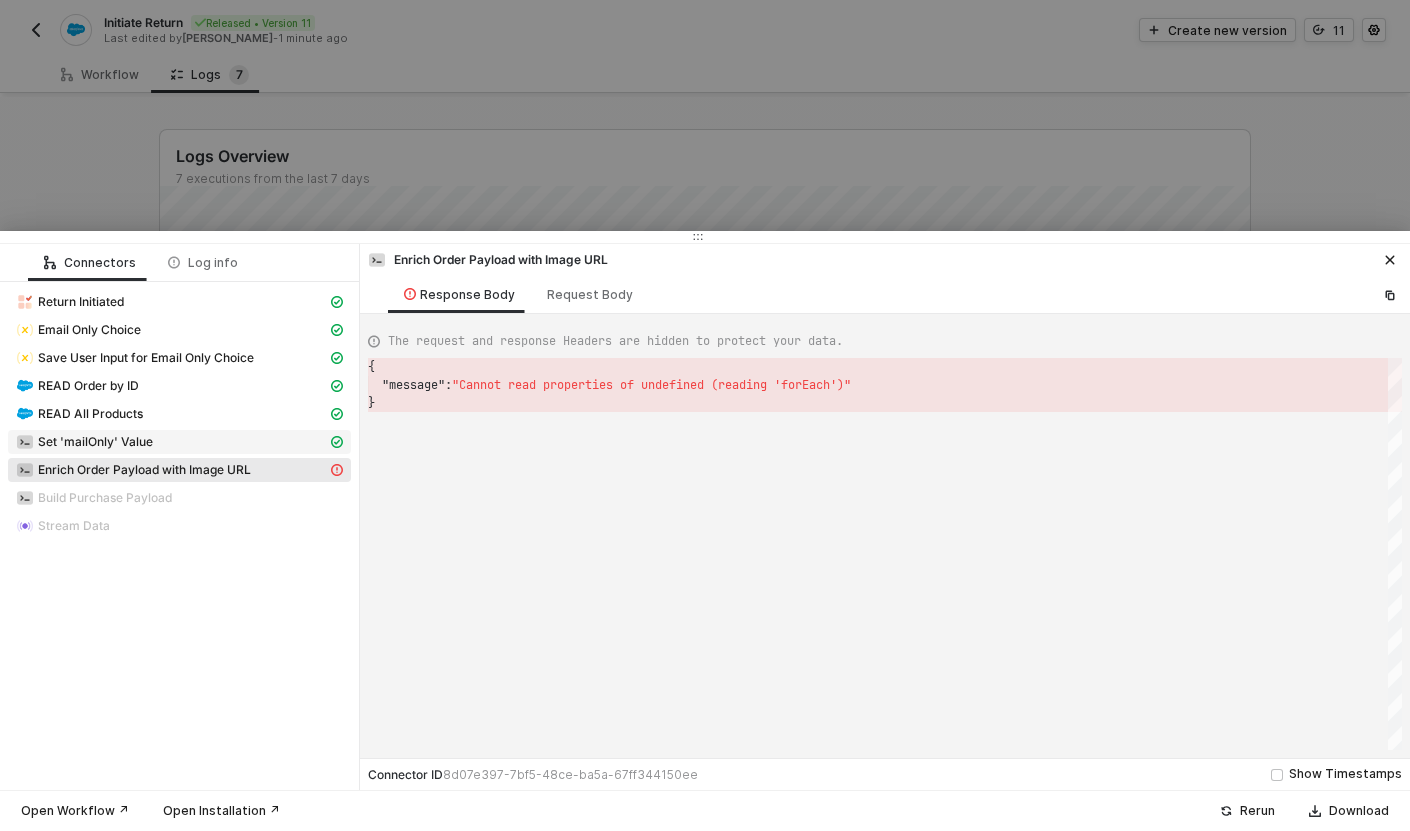 click on "Set 'mailOnly' Value" at bounding box center (95, 442) 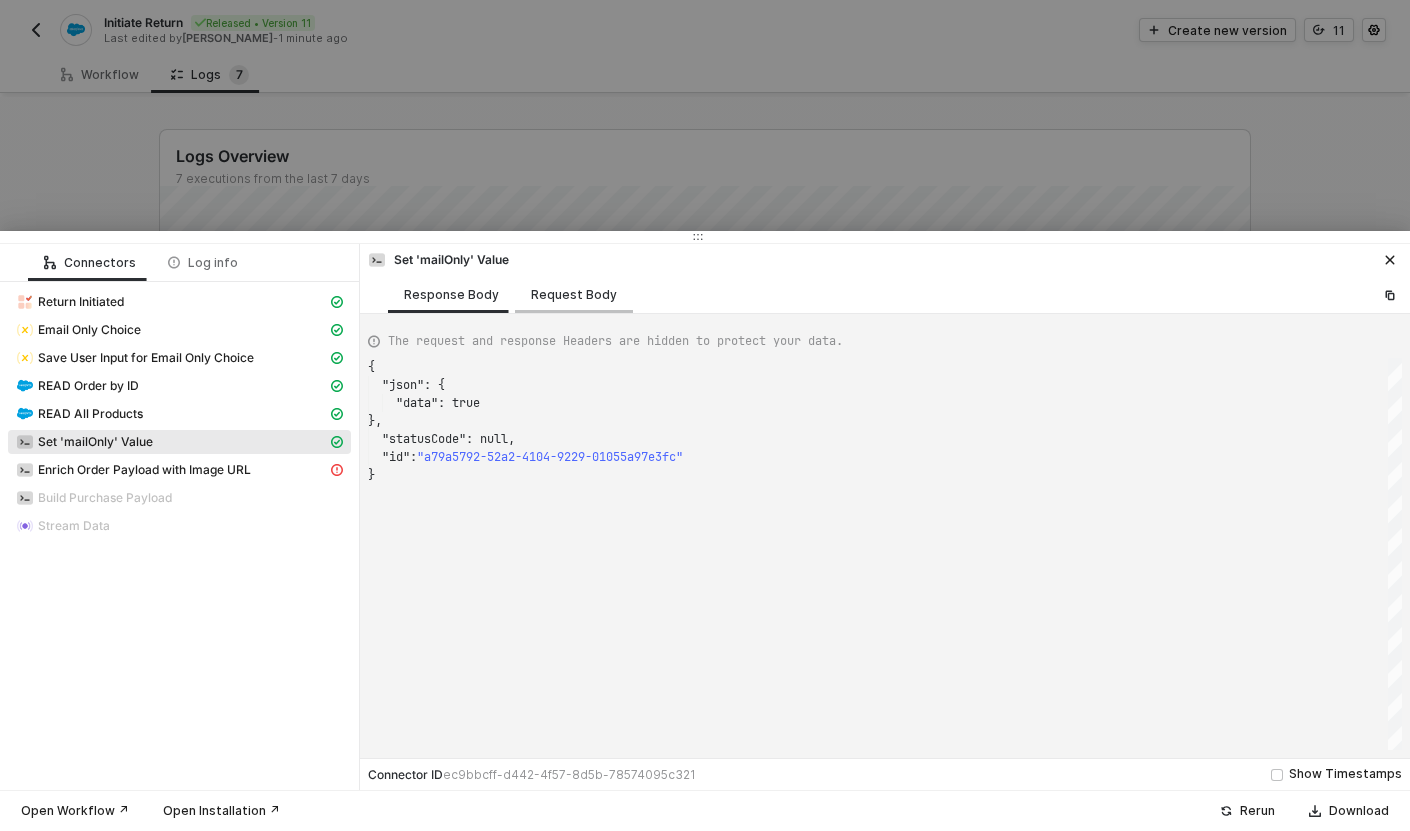 click on "Request Body" at bounding box center [574, 295] 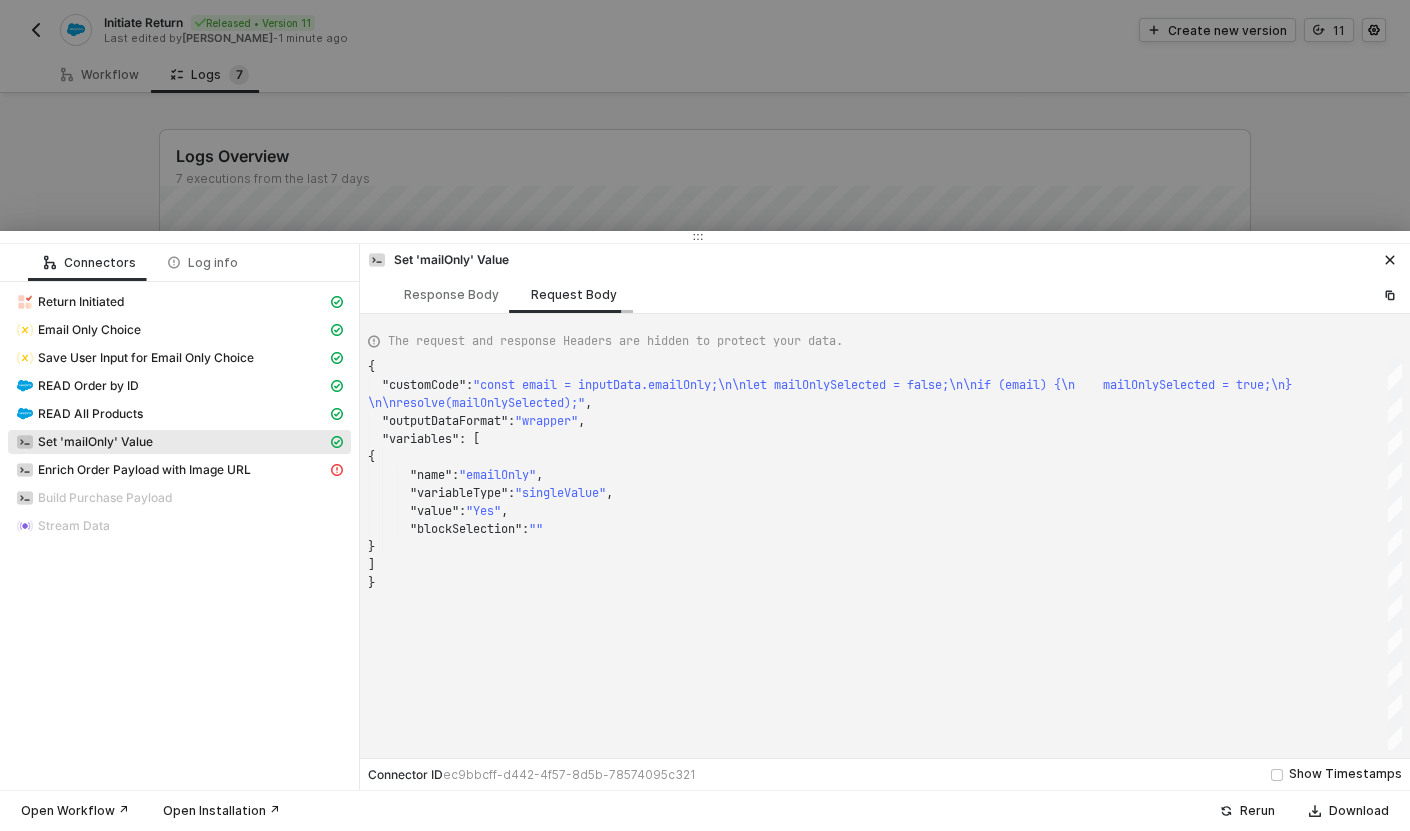 scroll, scrollTop: 162, scrollLeft: 0, axis: vertical 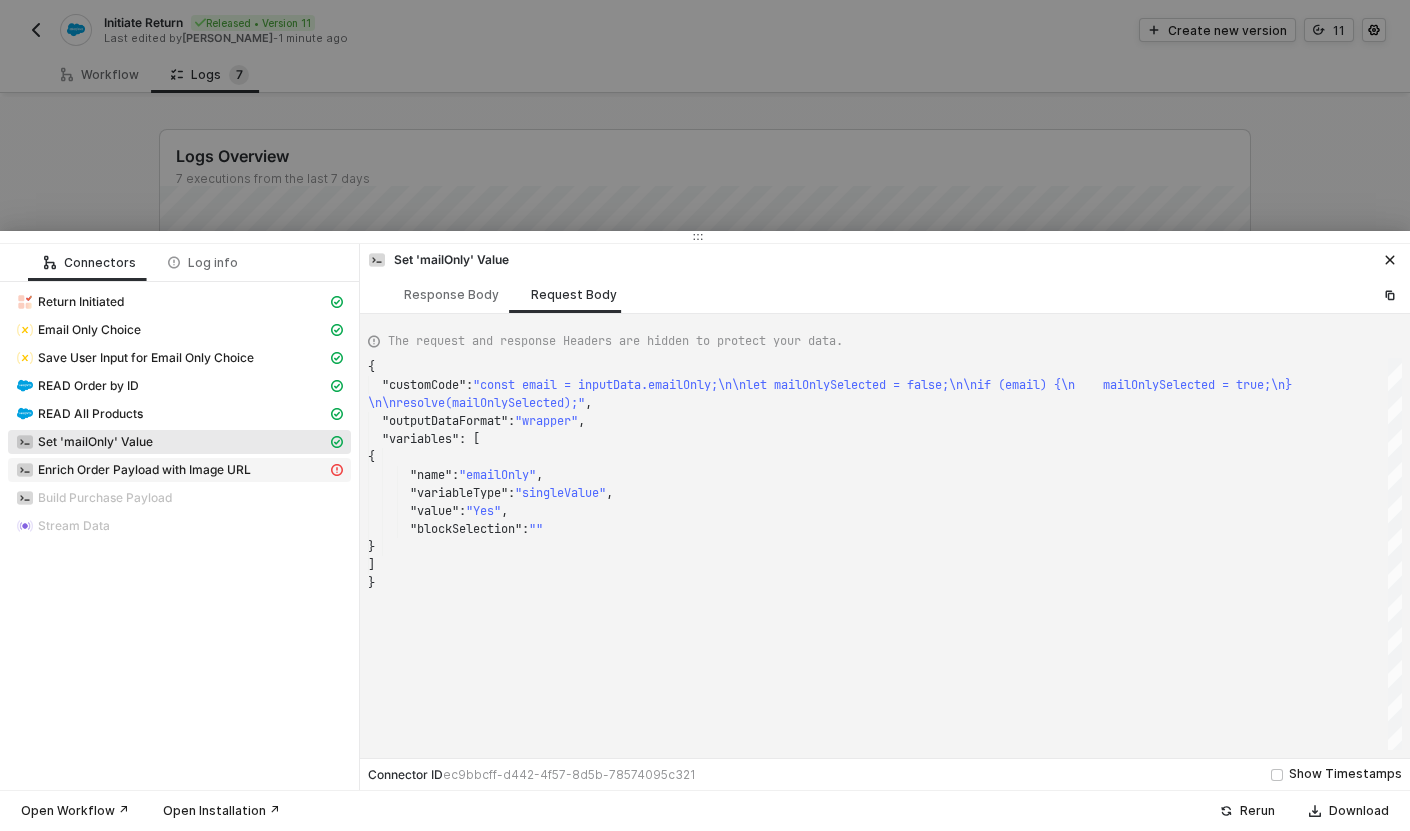 click on "Enrich Order Payload with Image URL" at bounding box center [171, 470] 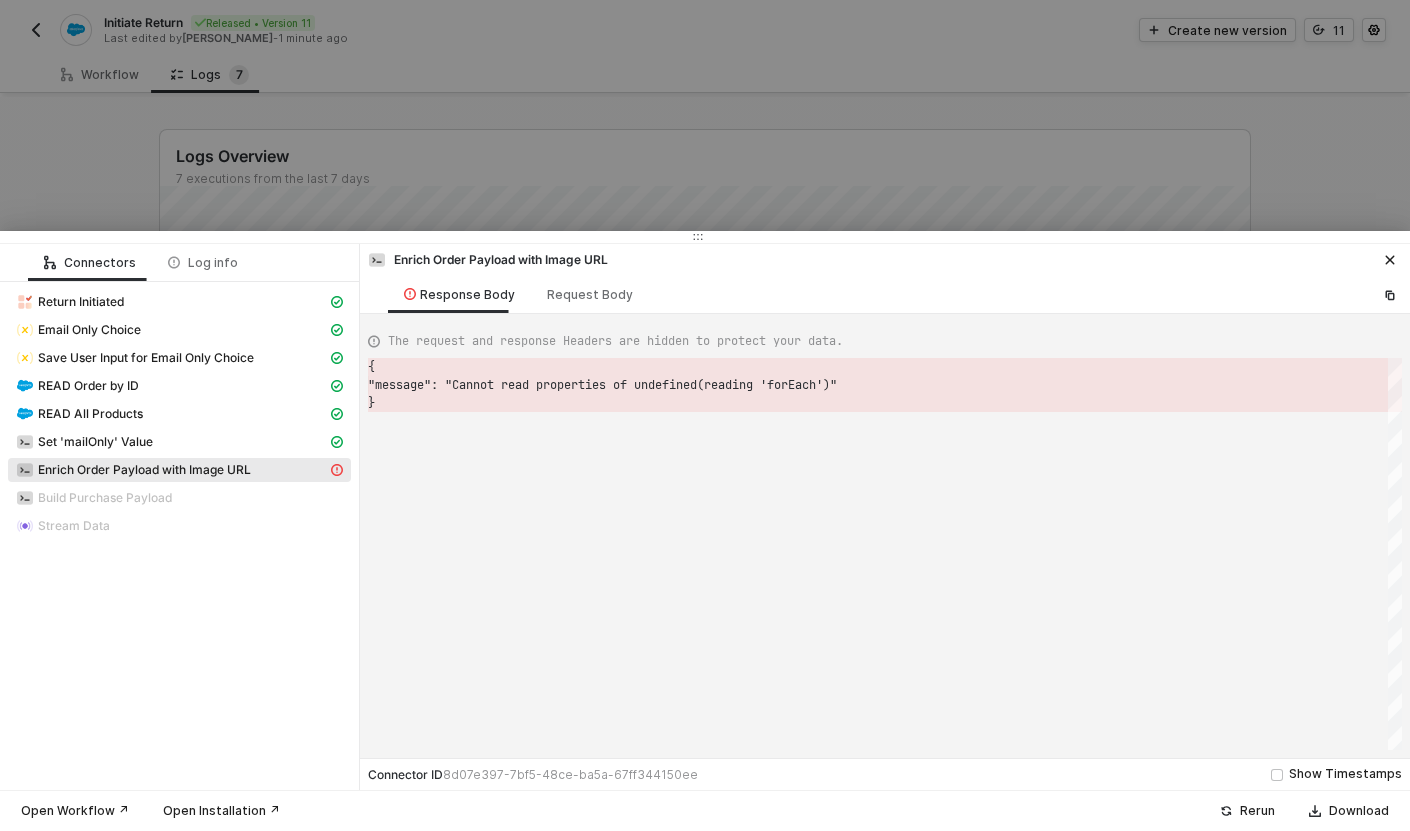 scroll, scrollTop: 36, scrollLeft: 0, axis: vertical 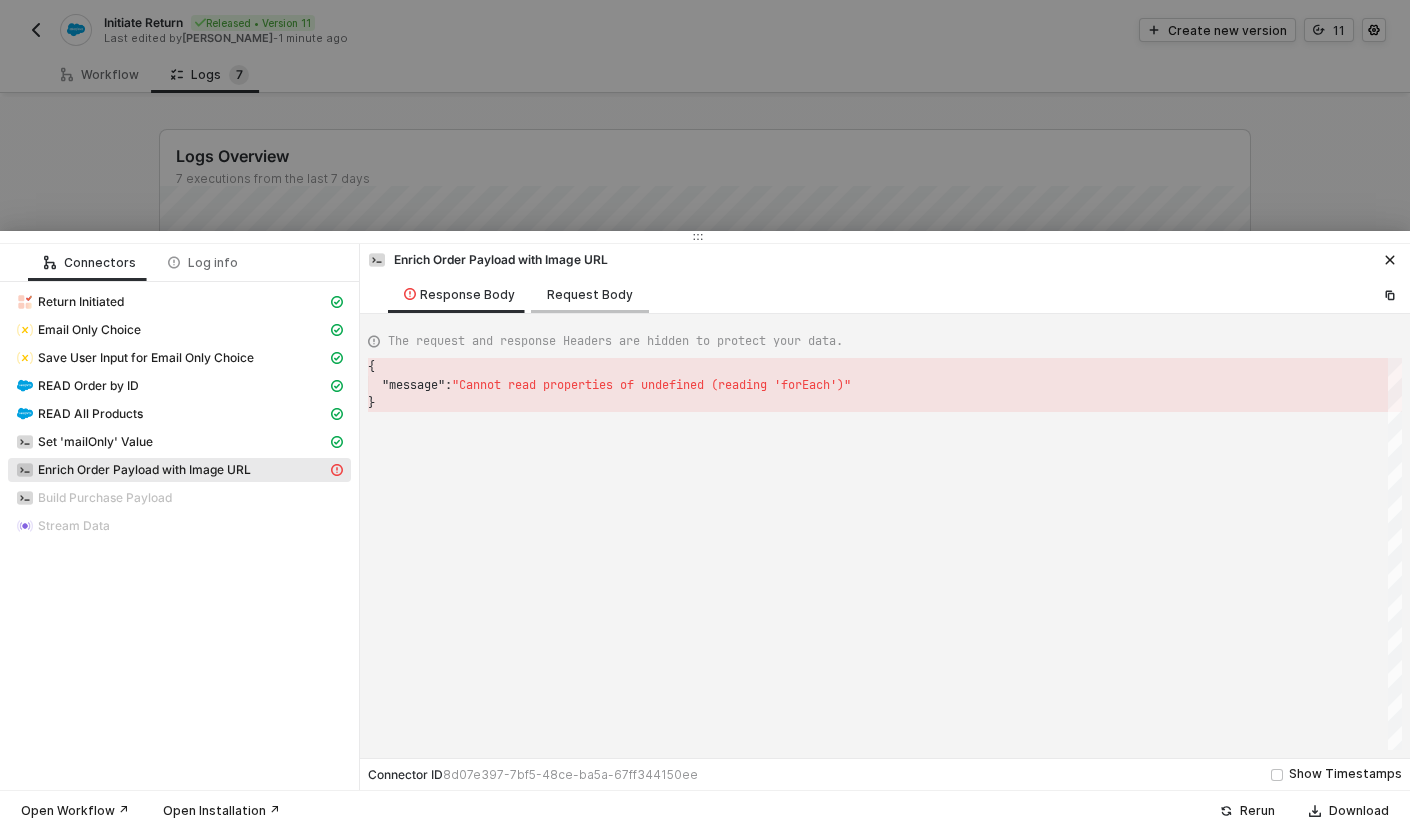 click on "Request Body" at bounding box center [590, 295] 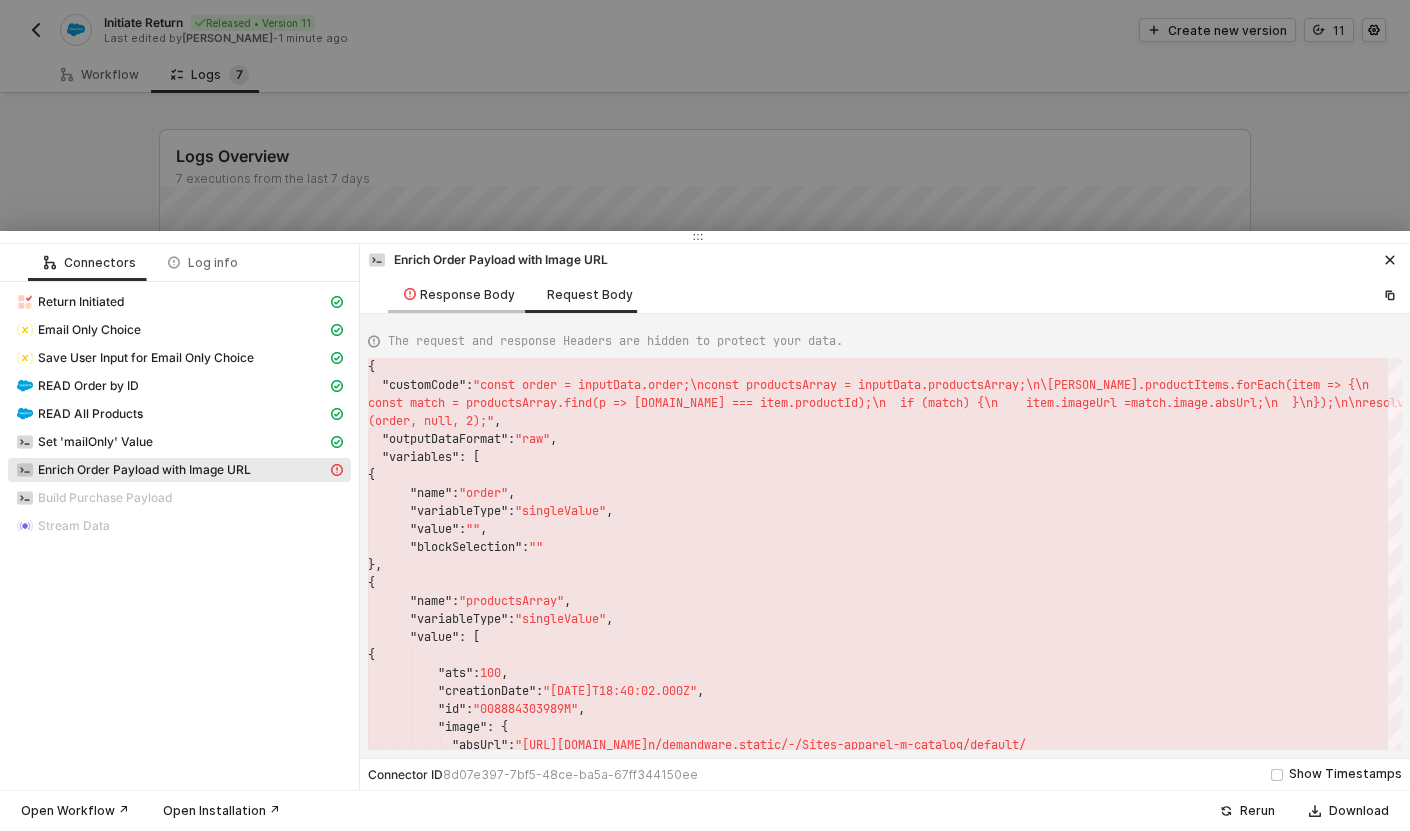click on "Response Body" at bounding box center [459, 295] 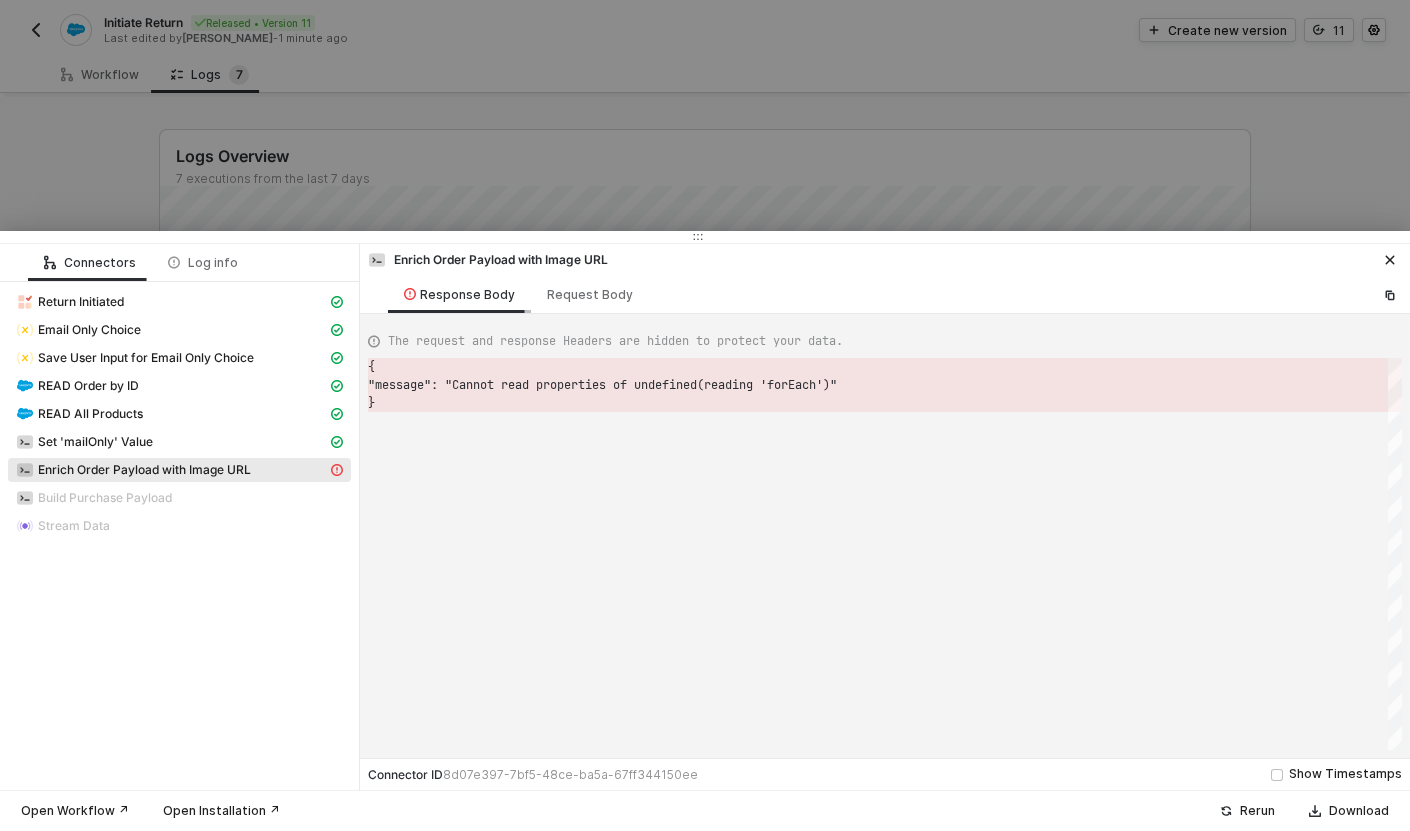 scroll, scrollTop: 36, scrollLeft: 0, axis: vertical 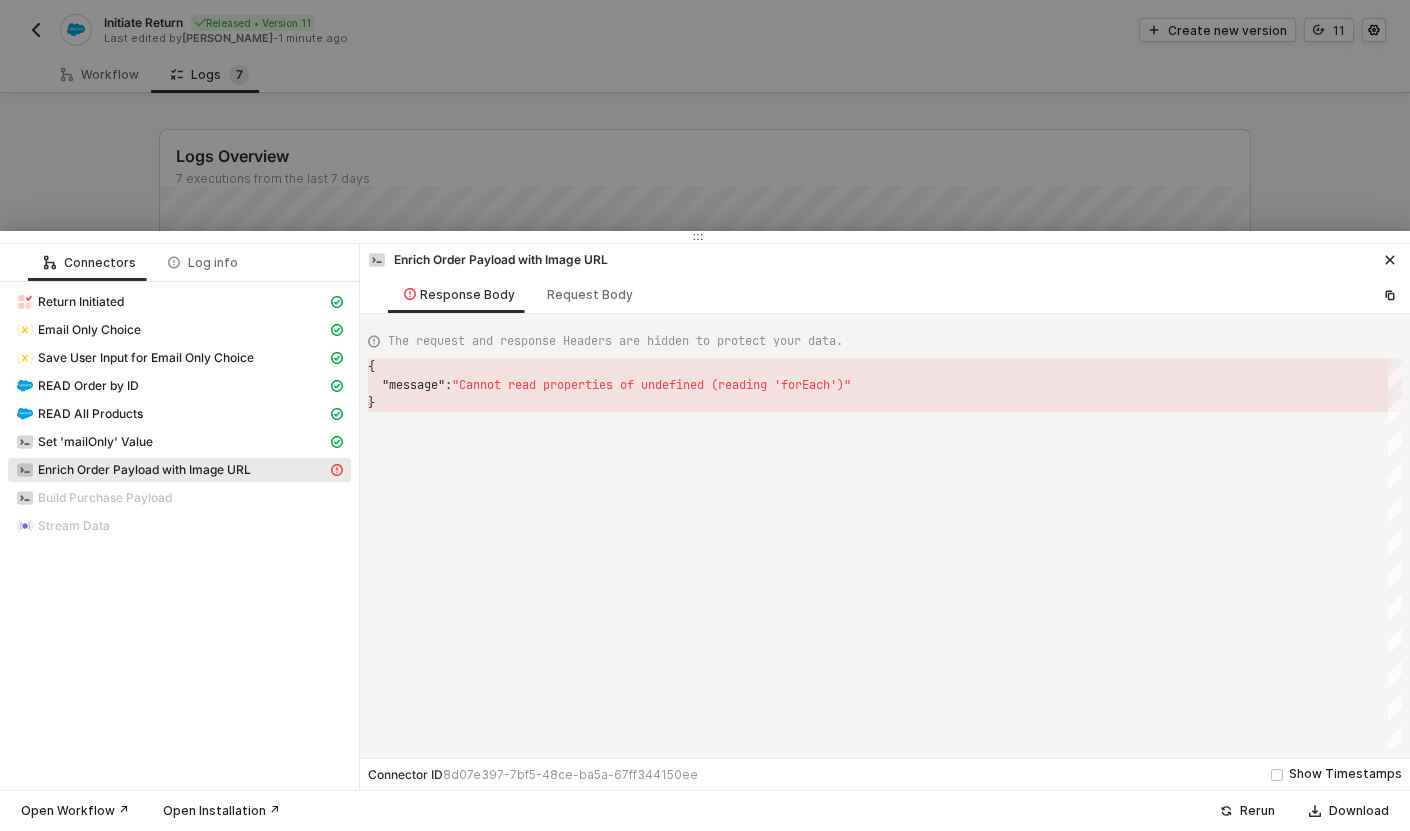click at bounding box center [705, 415] 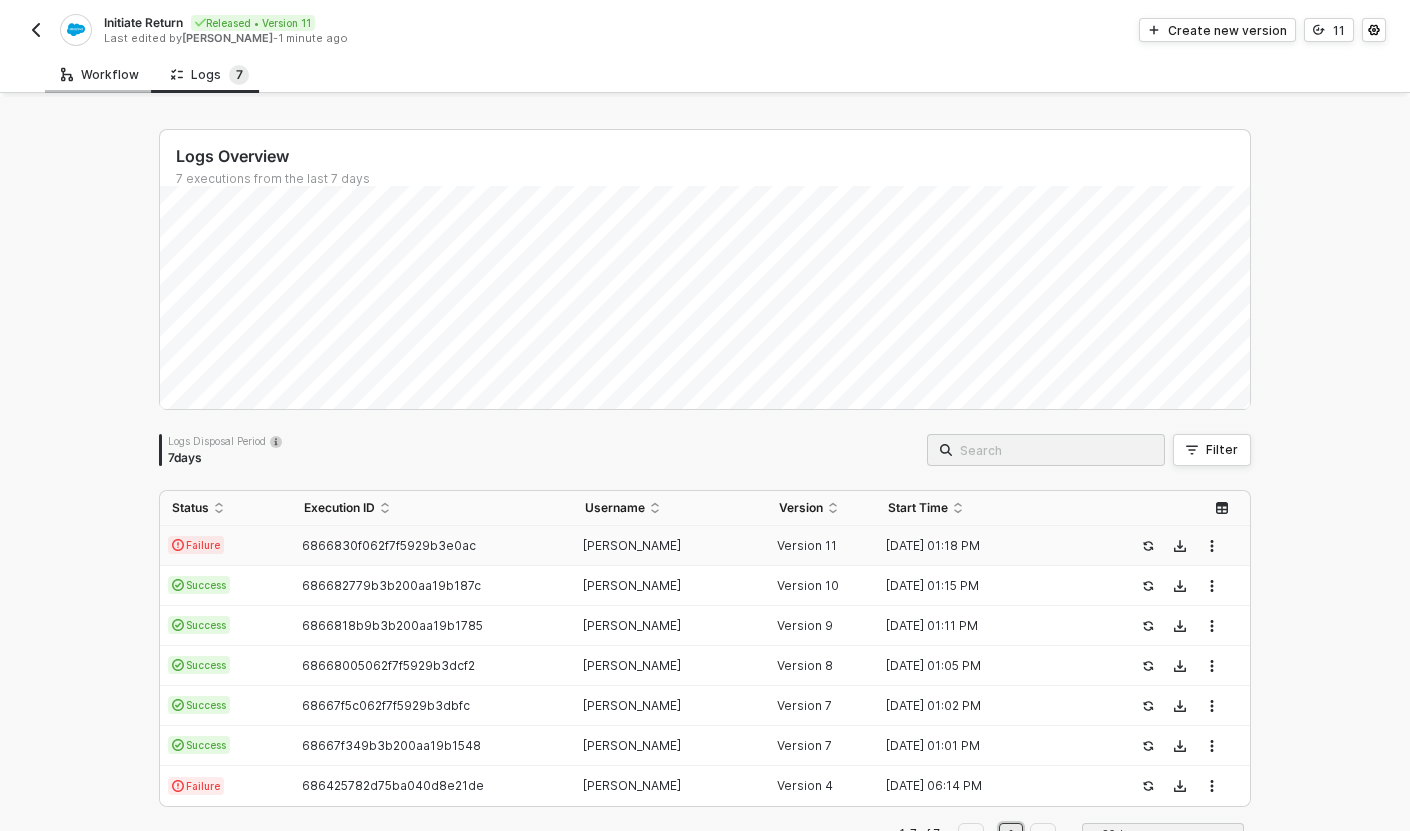 click on "Workflow" at bounding box center [100, 74] 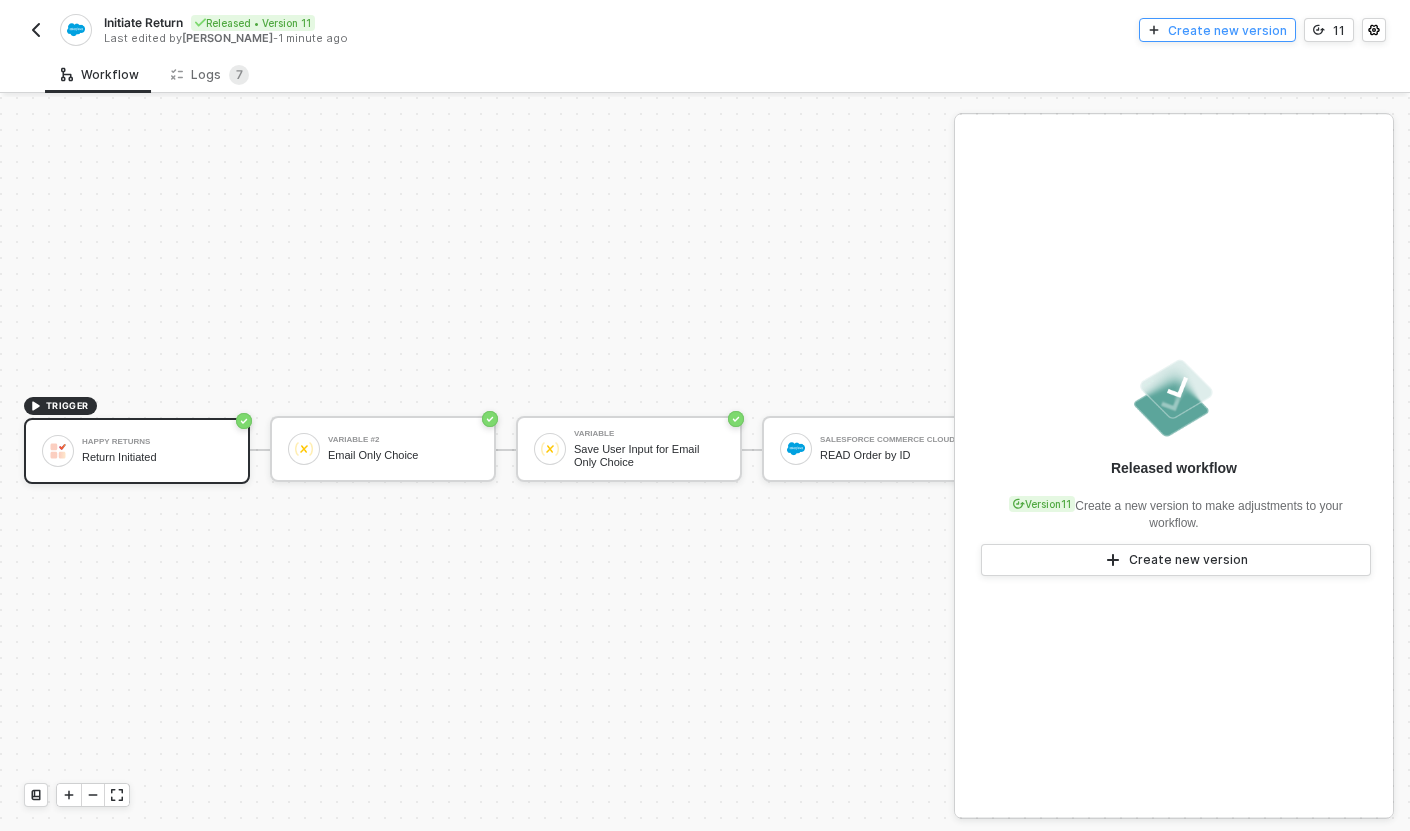 click on "Create new version" at bounding box center (1227, 30) 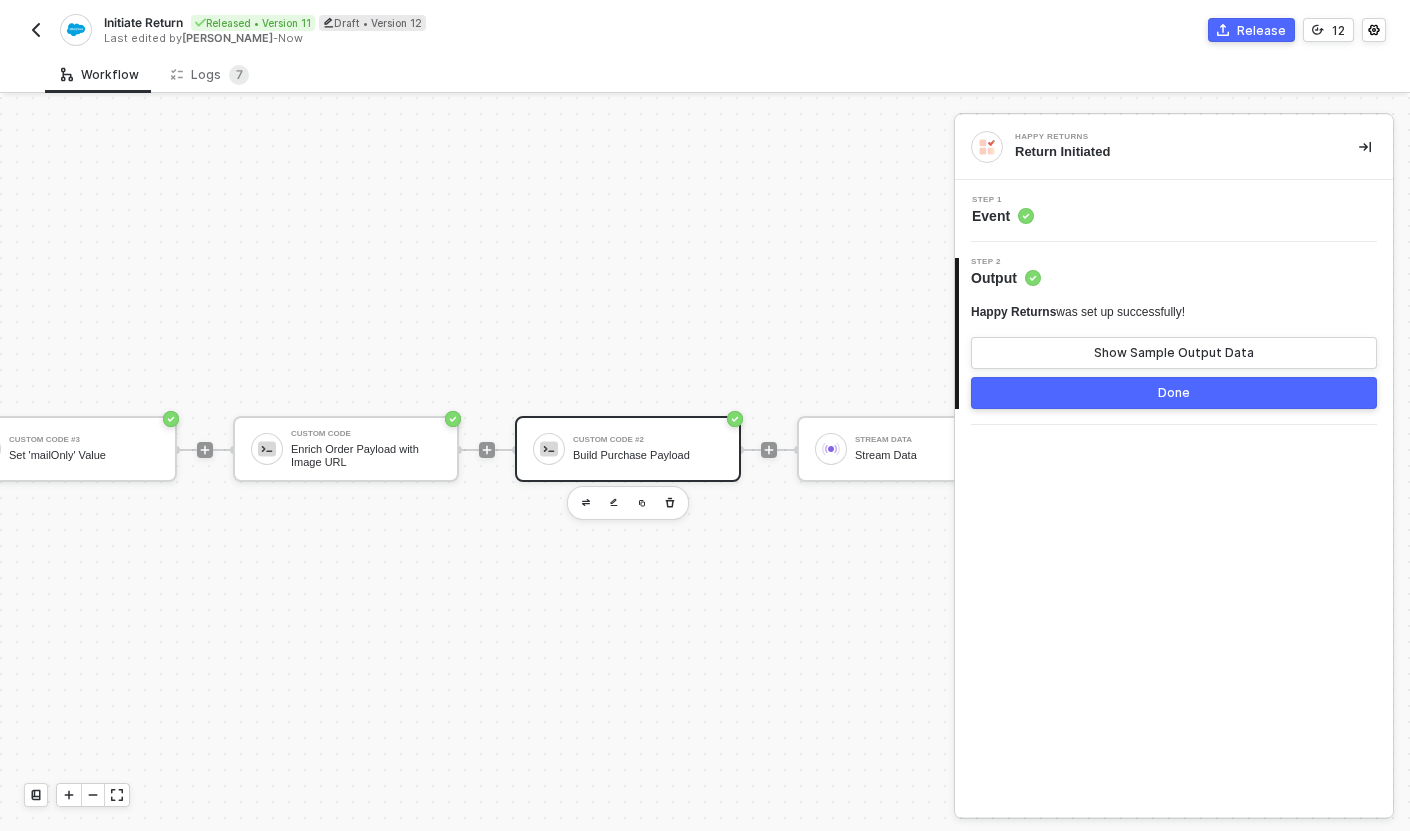 scroll, scrollTop: 33, scrollLeft: 1314, axis: both 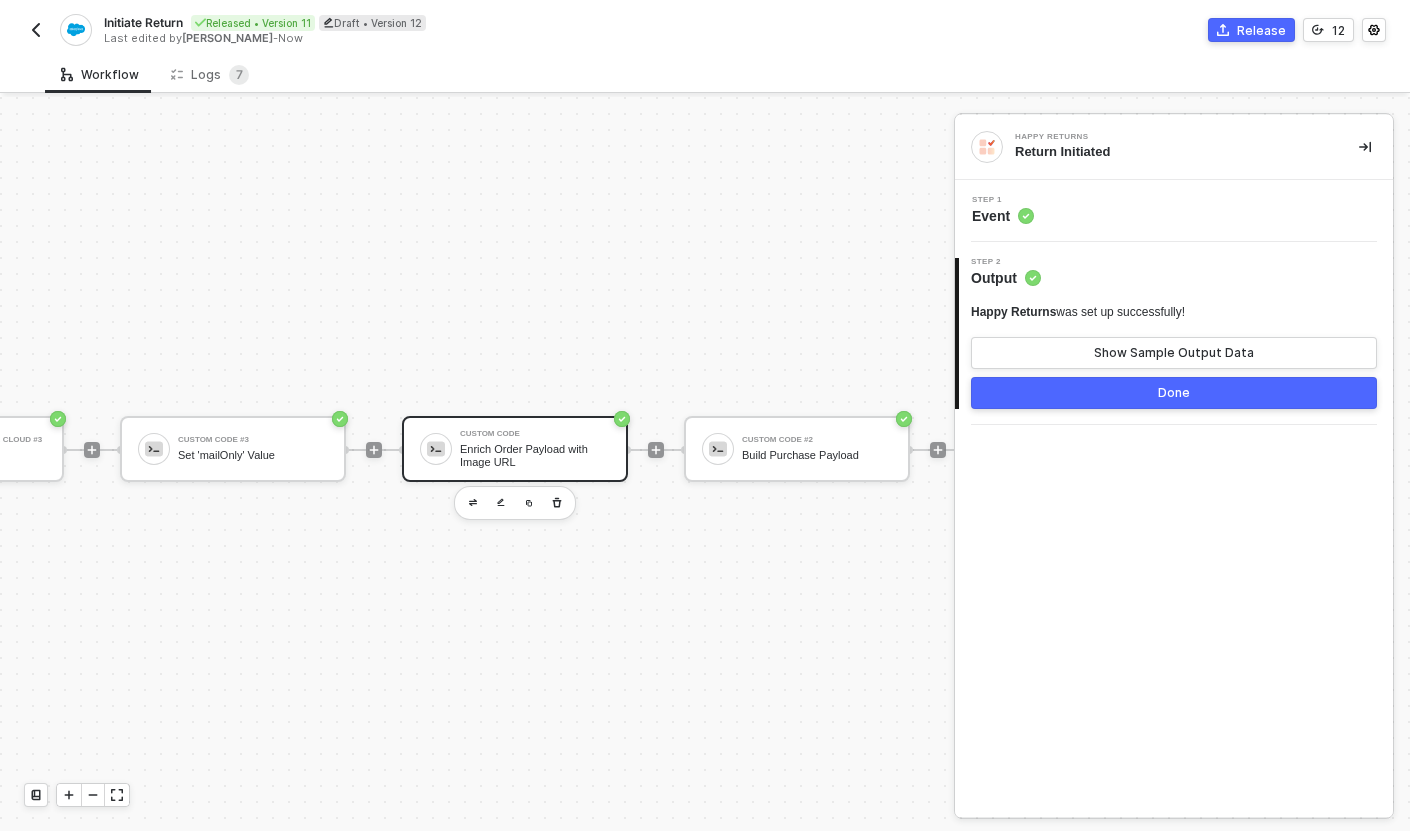 click on "Enrich Order Payload with Image URL" at bounding box center (535, 455) 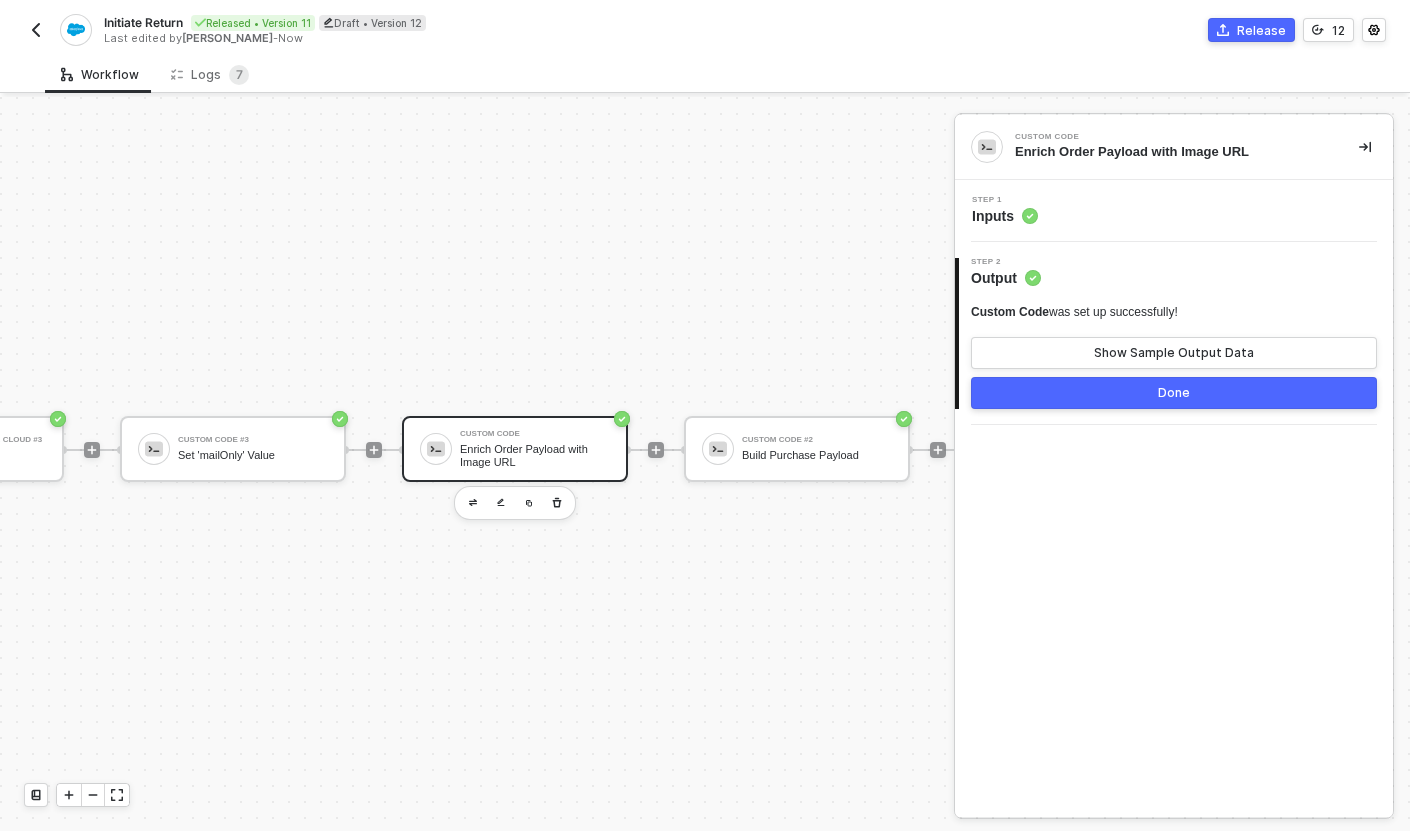 click on "Custom Code  was set up successfully! Show Sample Output Data Done" at bounding box center [1174, 356] 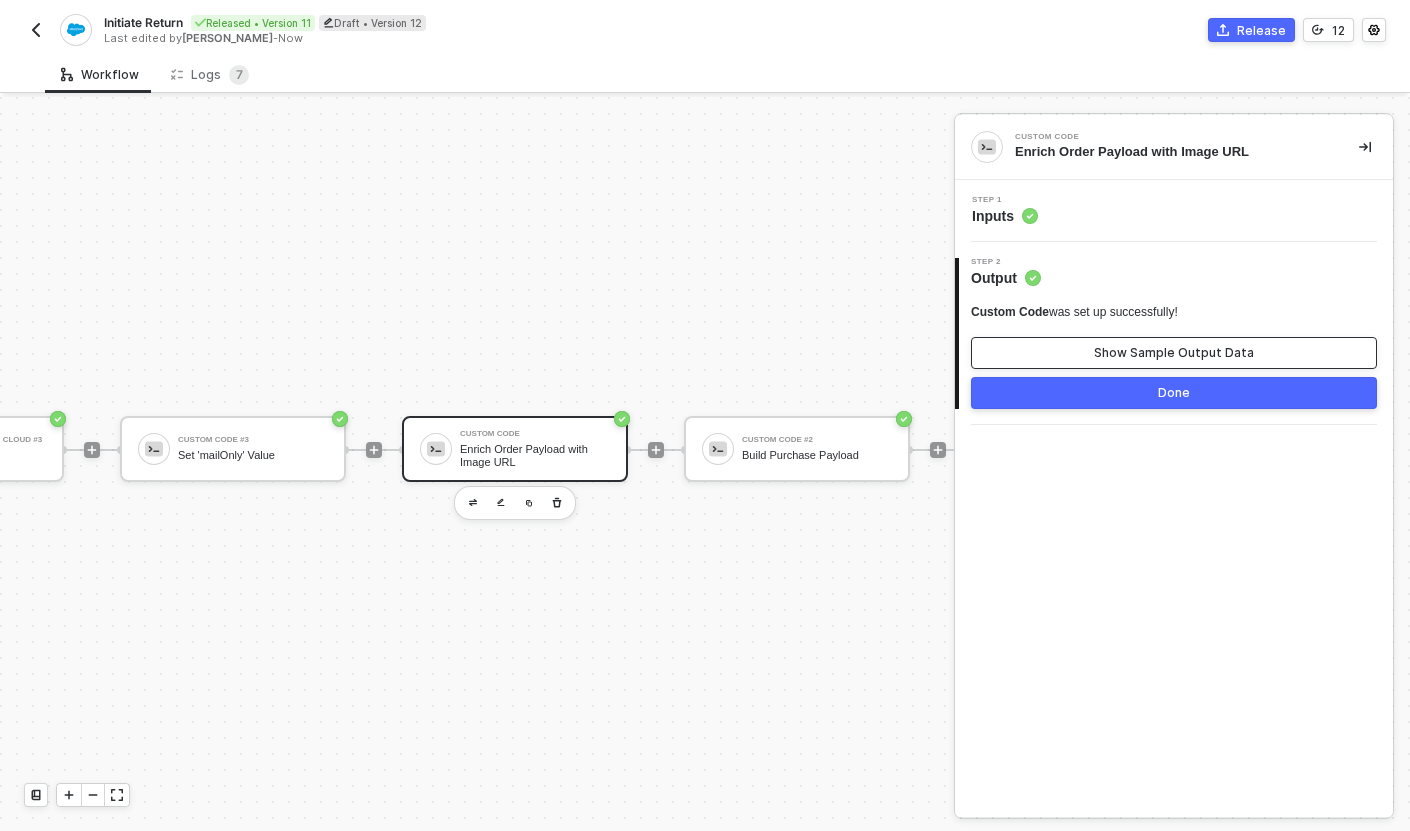 click on "Show Sample Output Data" at bounding box center (1174, 353) 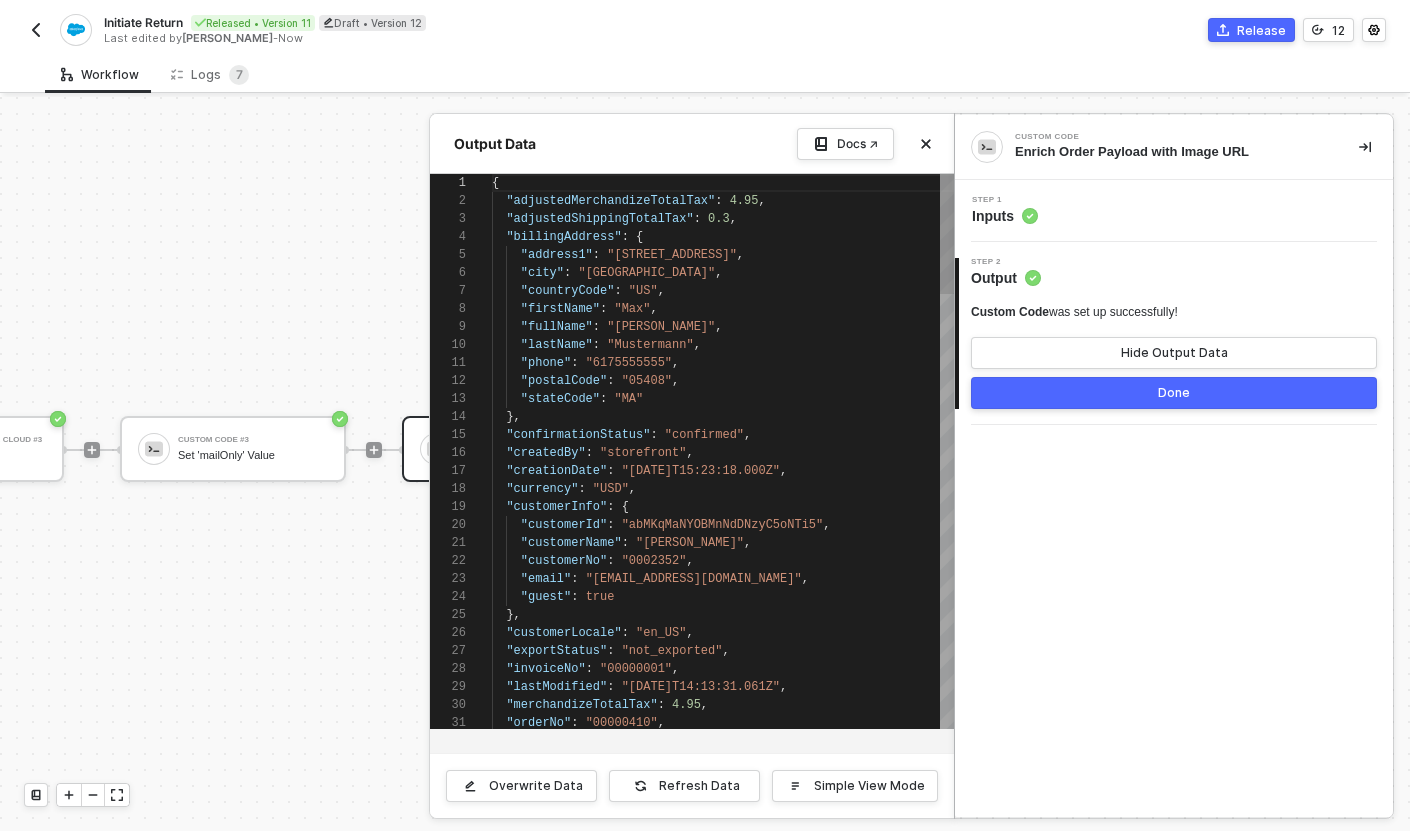 scroll, scrollTop: 180, scrollLeft: 0, axis: vertical 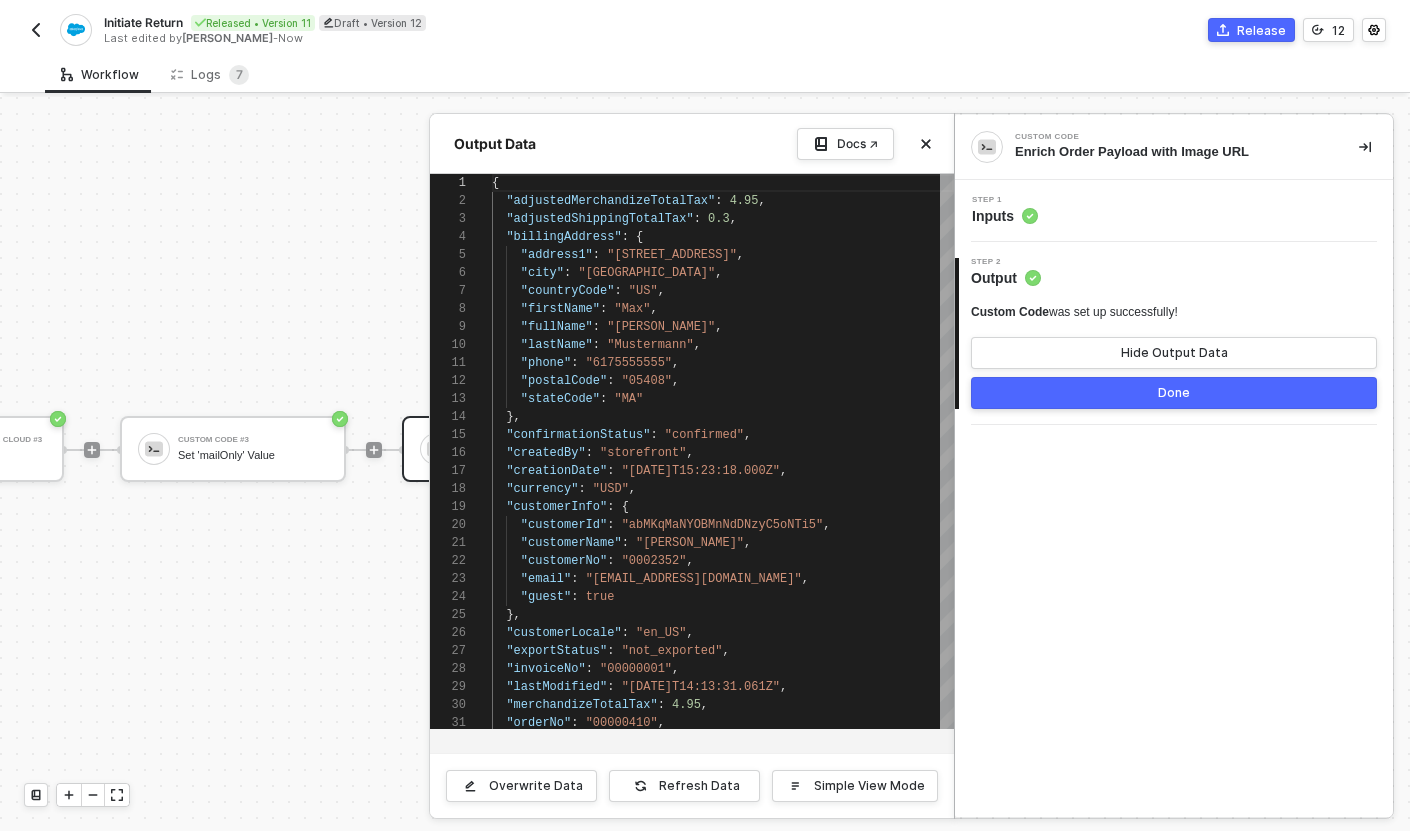 click on "Step 1 Inputs" at bounding box center [1176, 211] 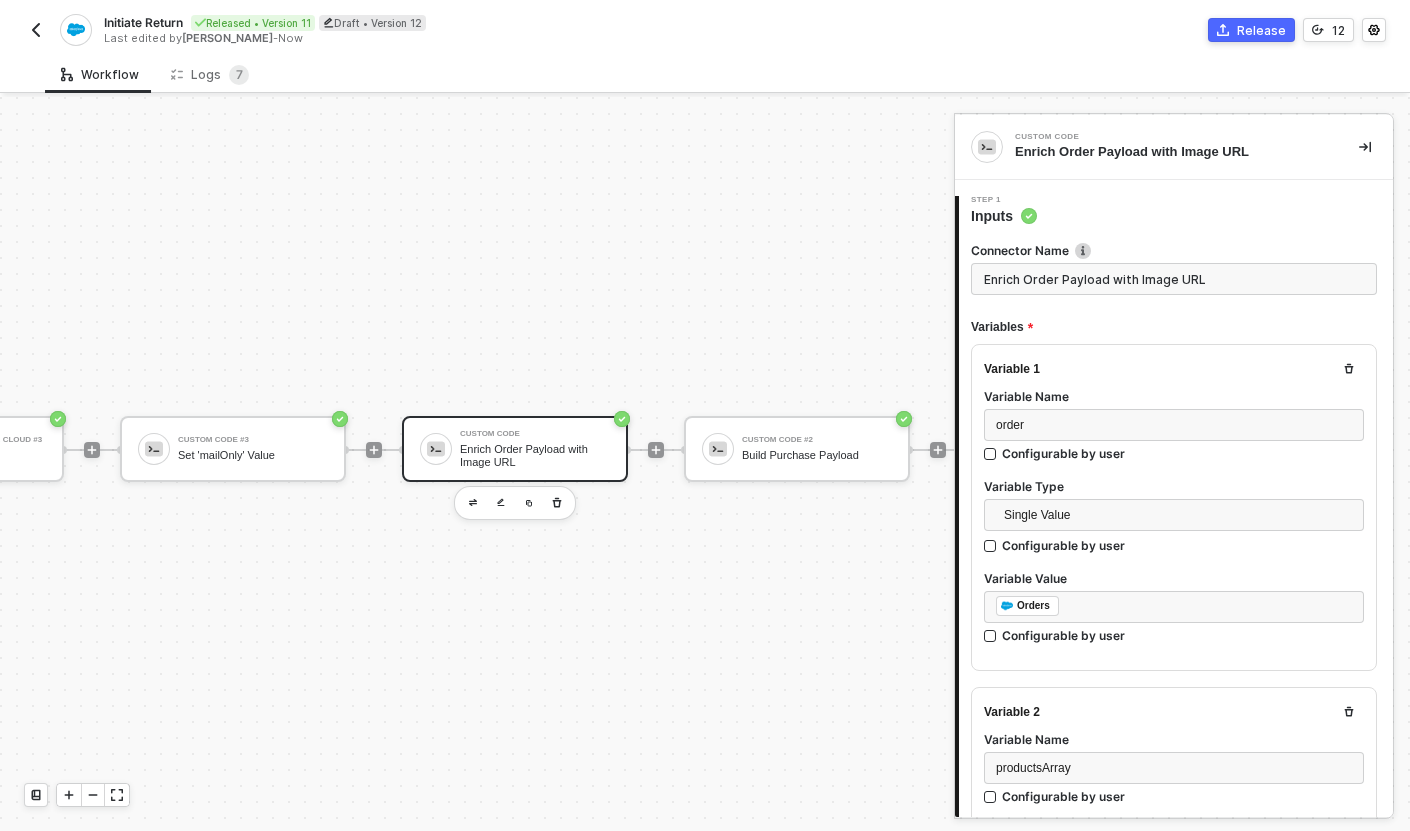 type on "const order = inputData.order;
const productsArray = inputData.productsArray;
order.productItems.forEach(item => {
const match = productsArray.find(p => p.id === item.productId);
if (match) {
item.imageUrl = match.image.absUrl;" 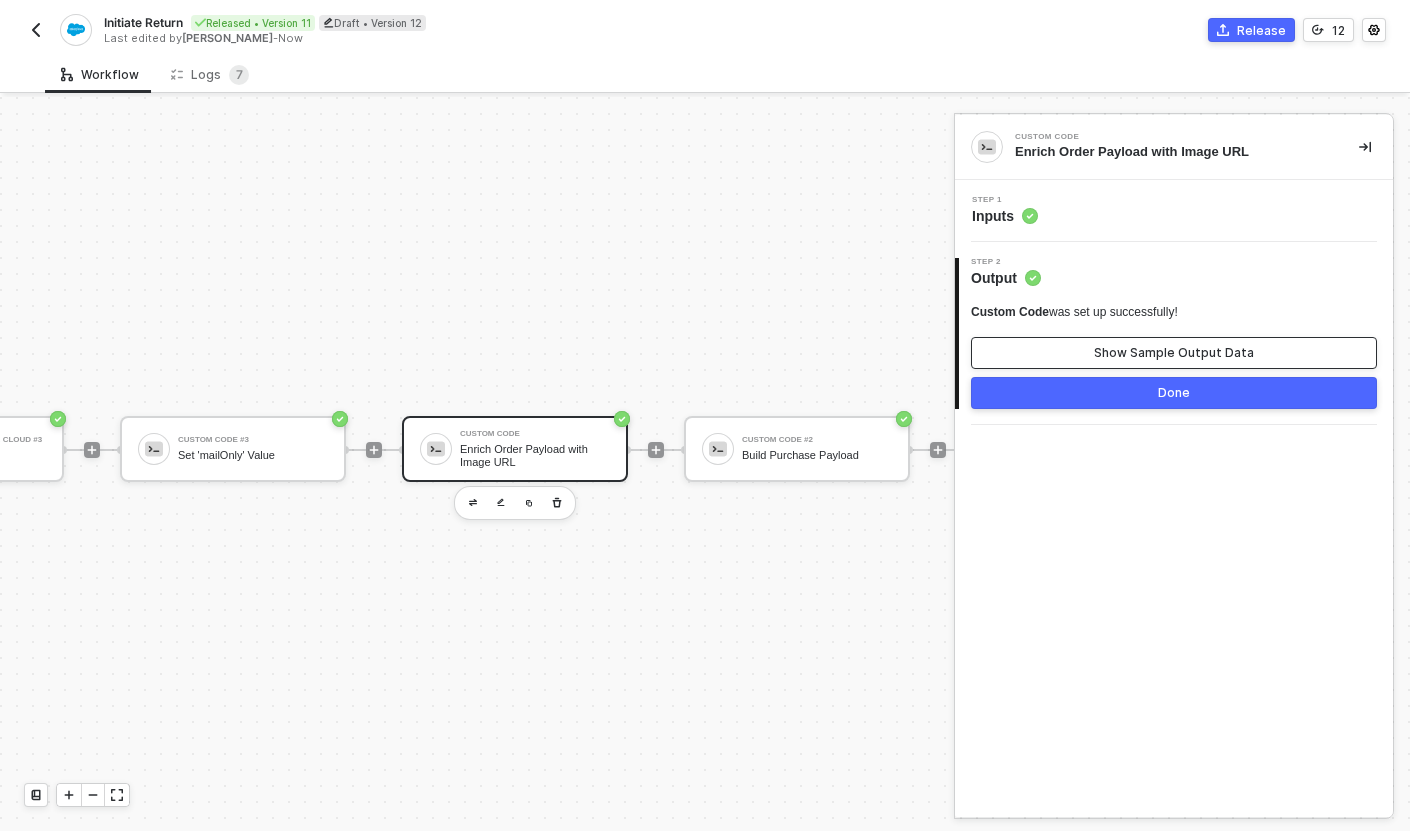 click on "Show Sample Output Data" at bounding box center [1174, 353] 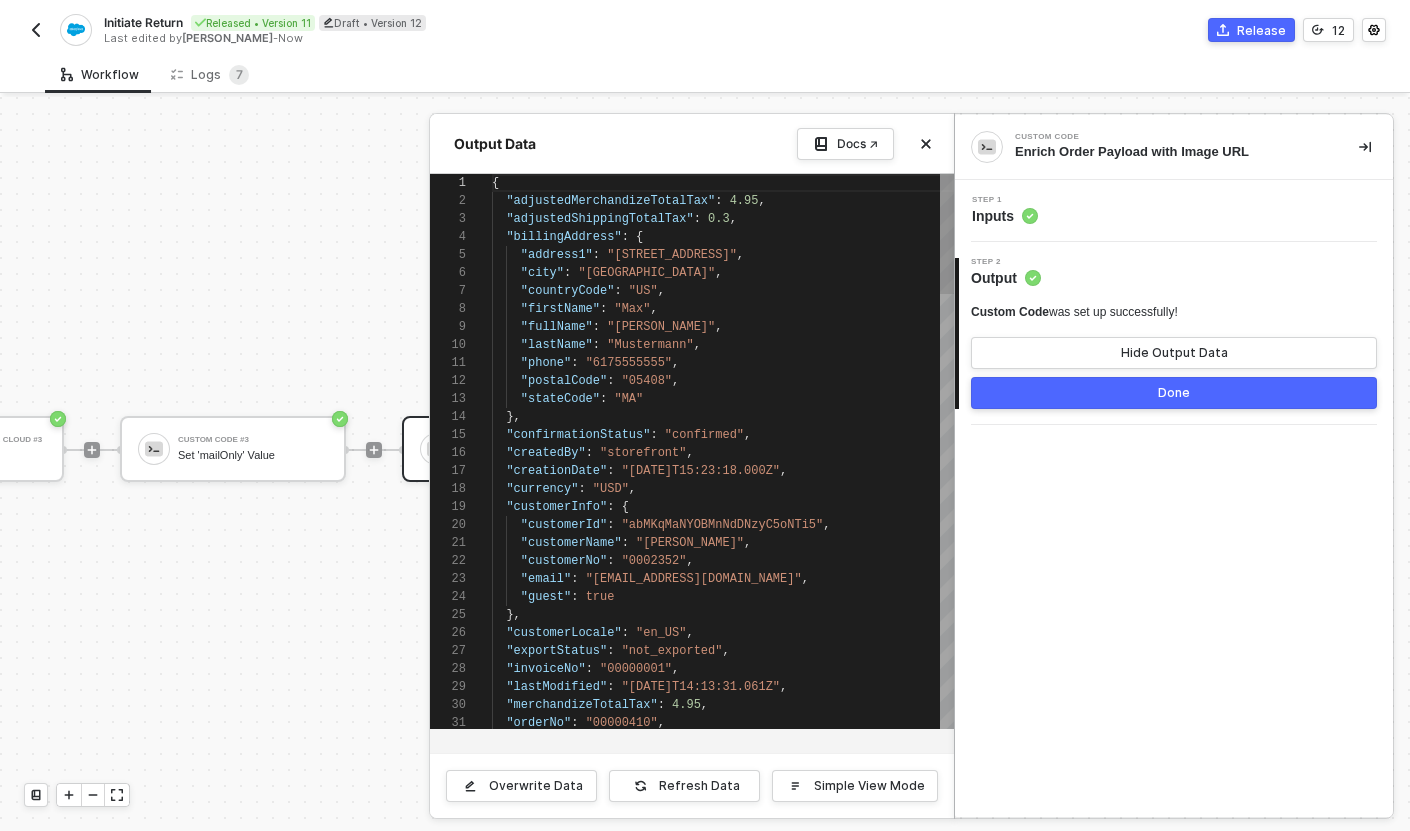 scroll, scrollTop: 180, scrollLeft: 0, axis: vertical 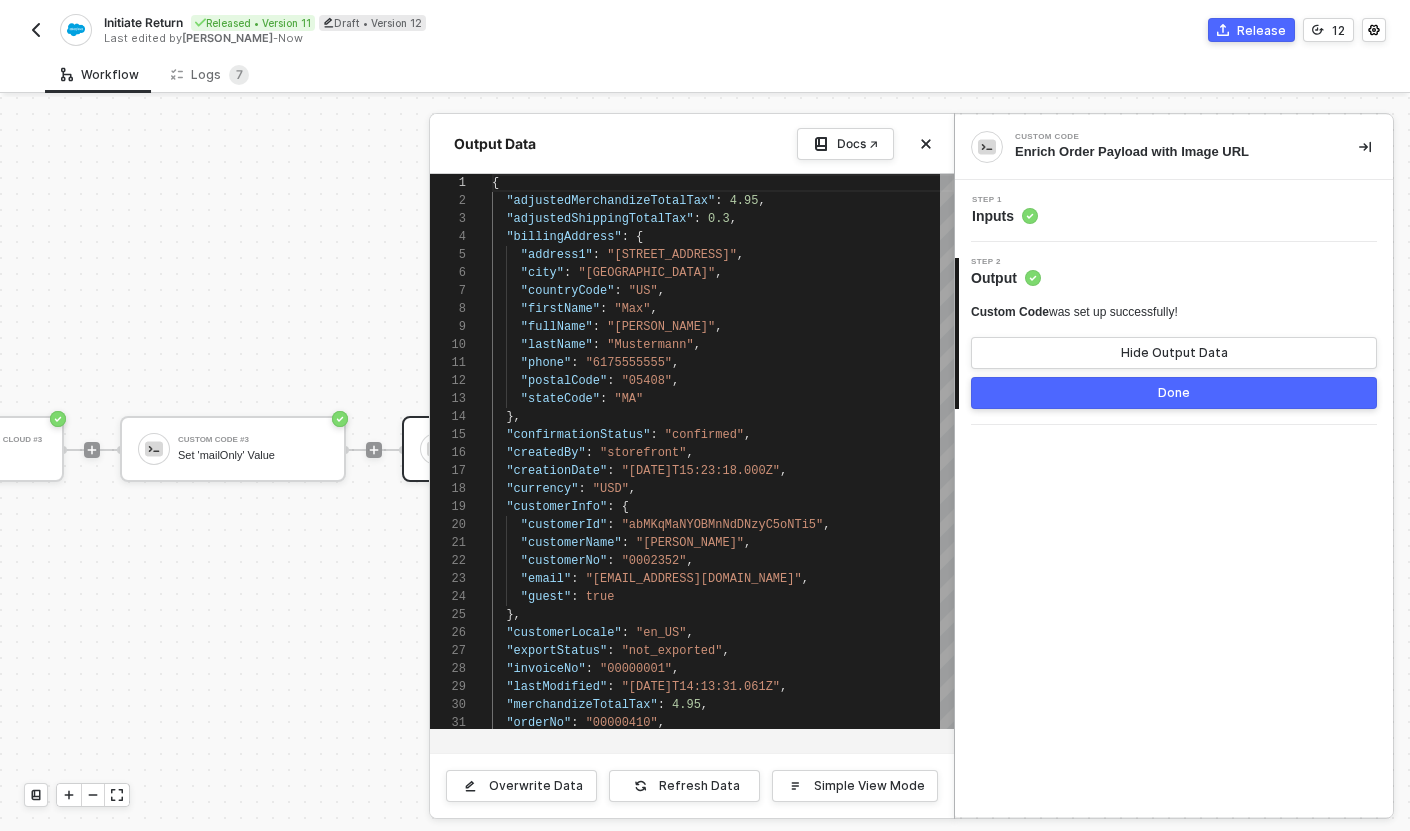 click at bounding box center (705, 466) 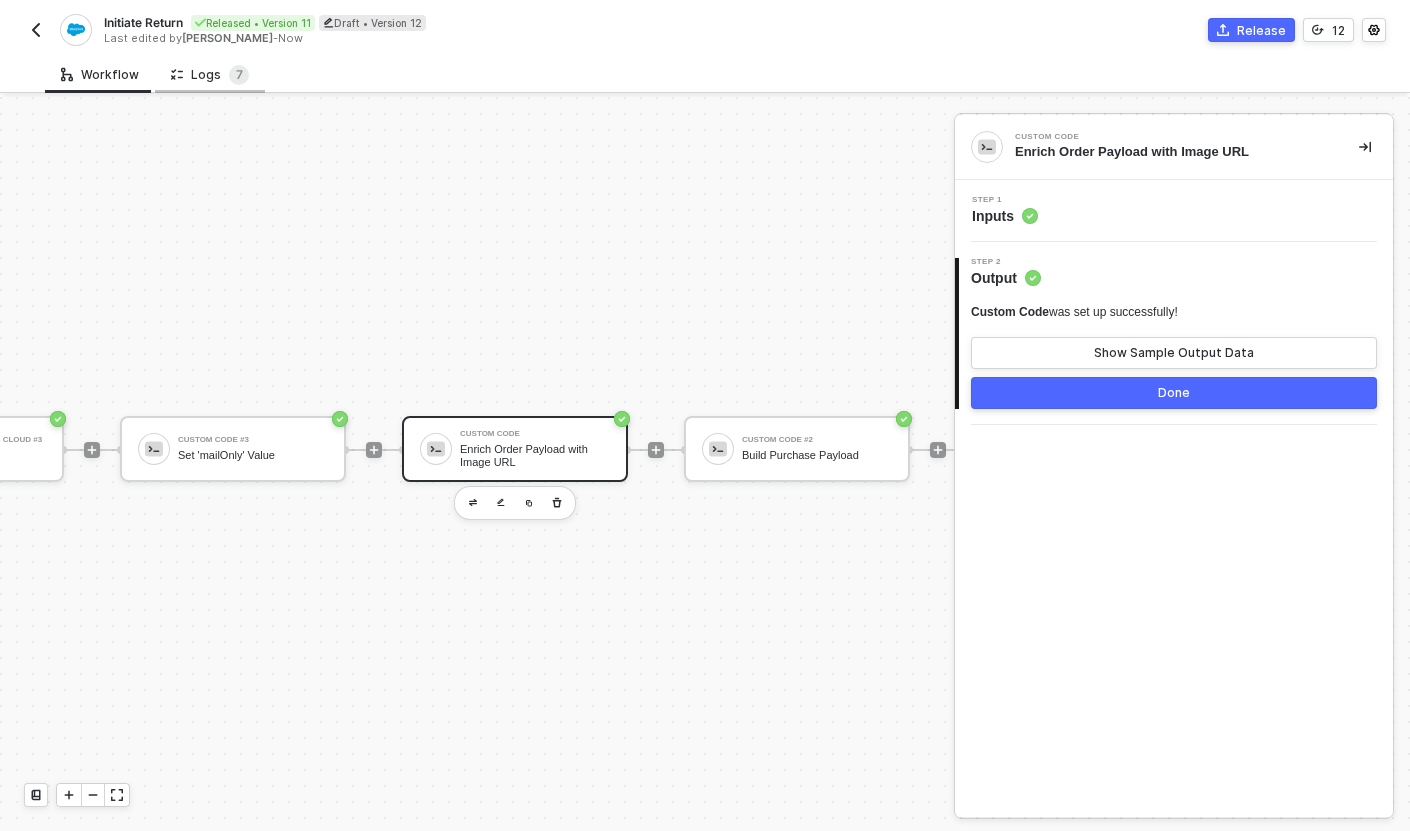 click on "Logs 7" at bounding box center [210, 75] 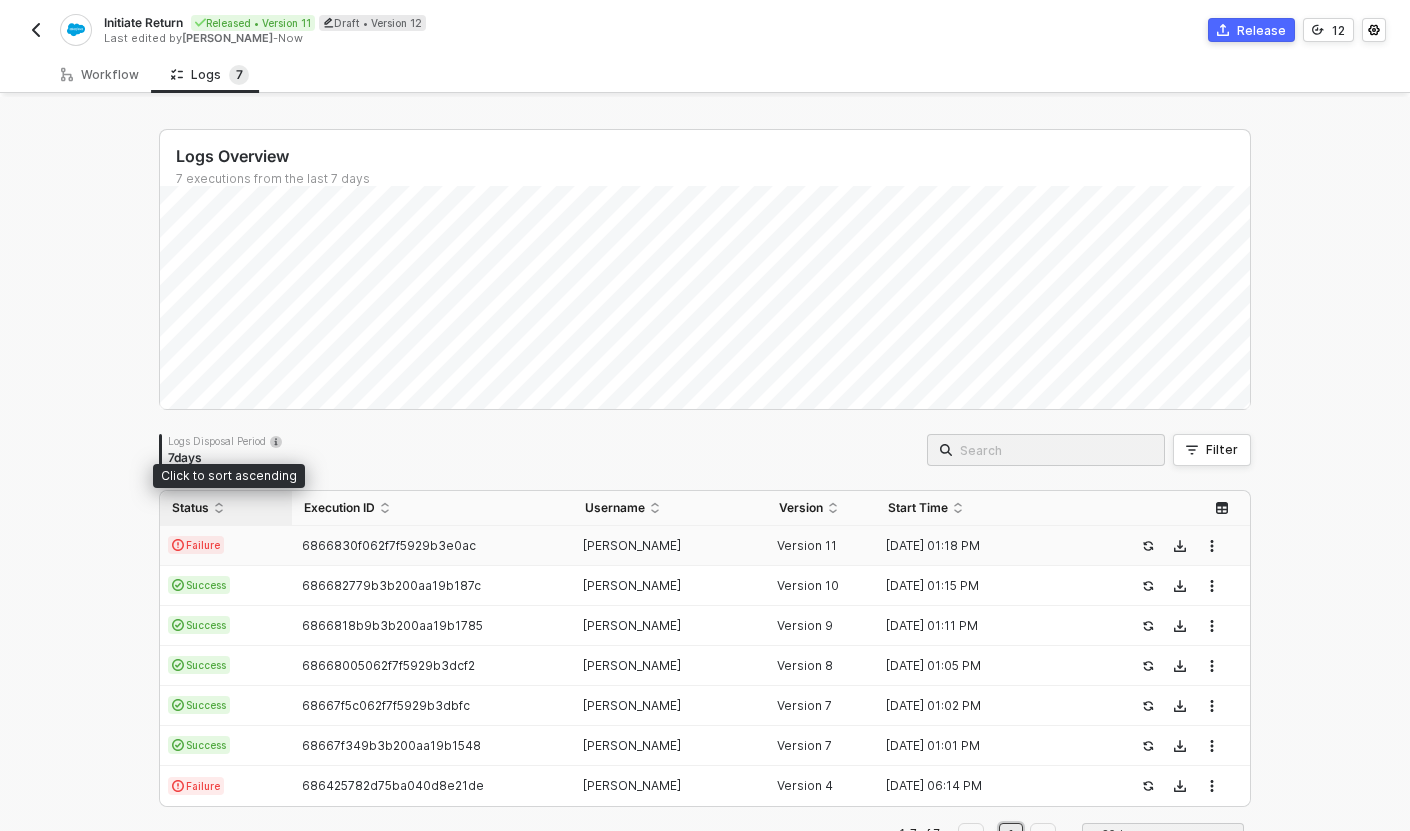 click on "Status" at bounding box center (226, 508) 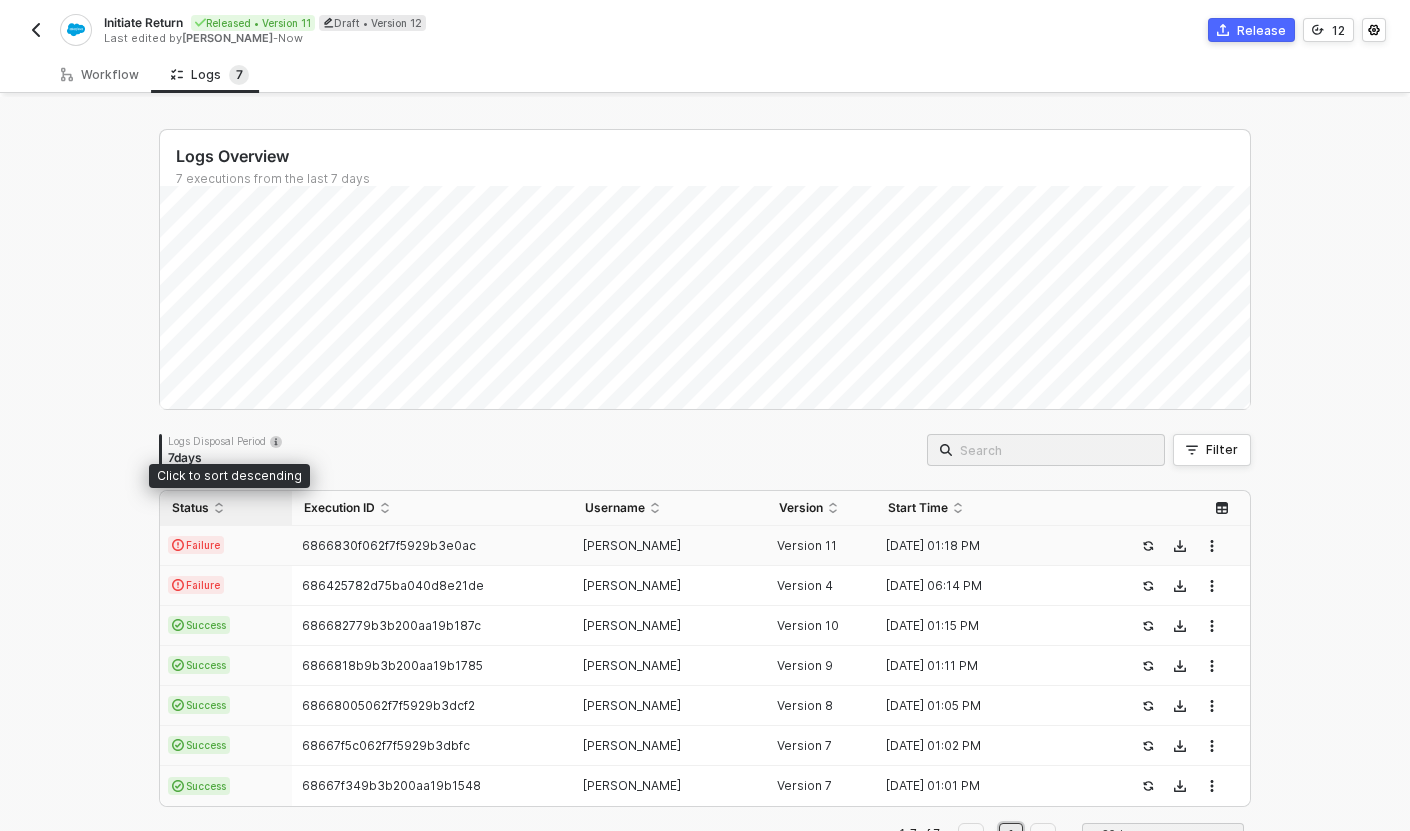 click on "Status" at bounding box center (226, 508) 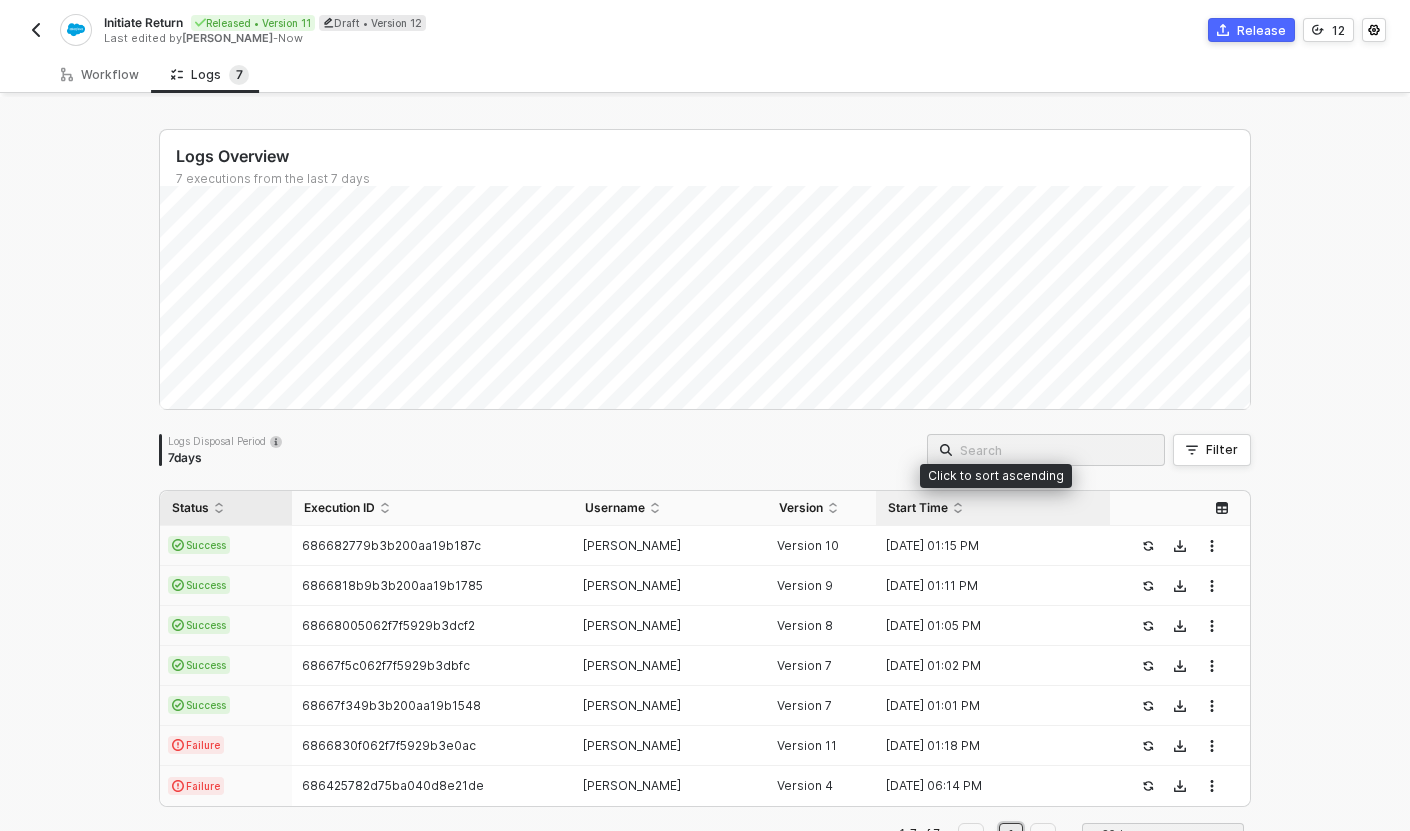 click on "Start Time" at bounding box center [993, 508] 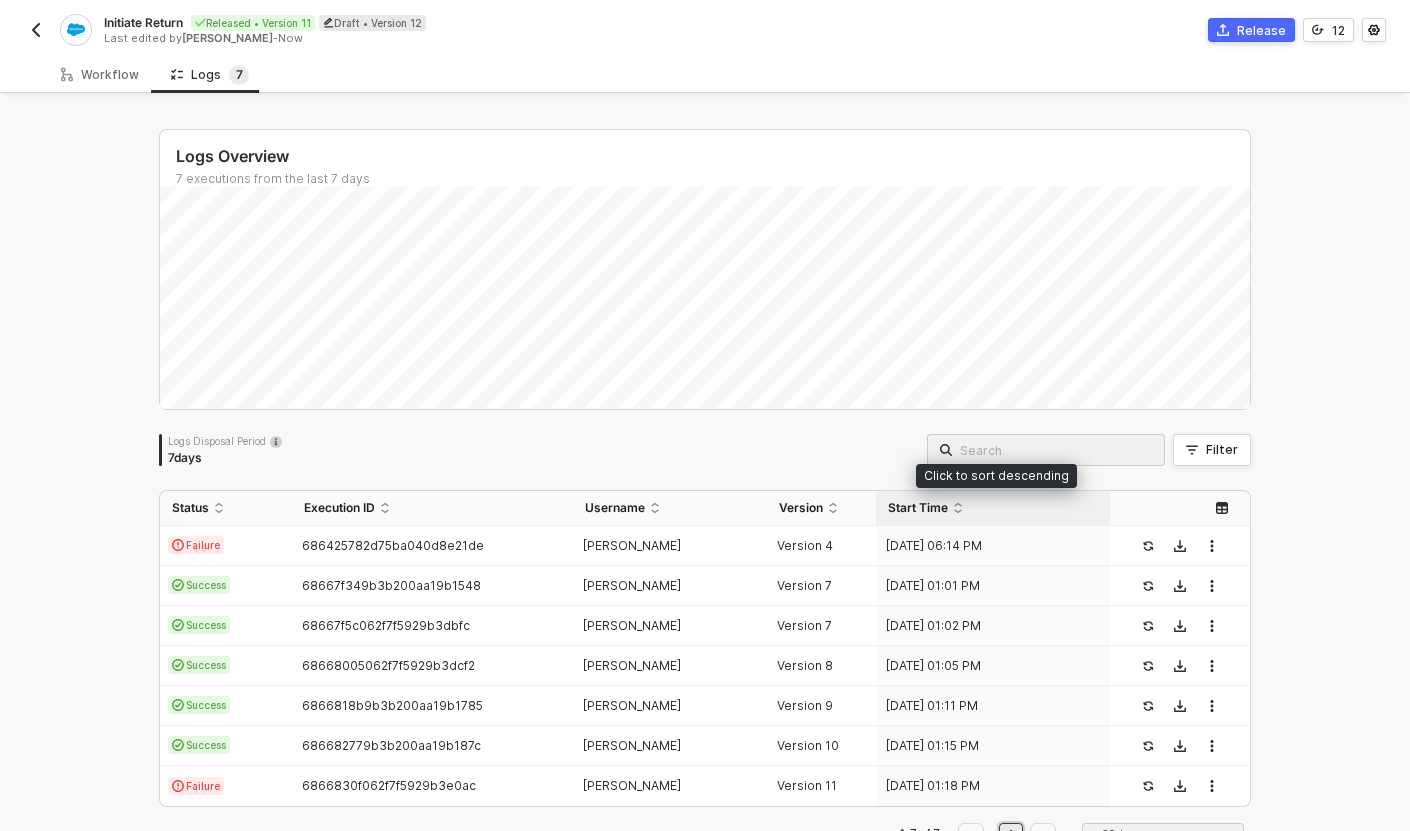 click on "Start Time" at bounding box center [993, 508] 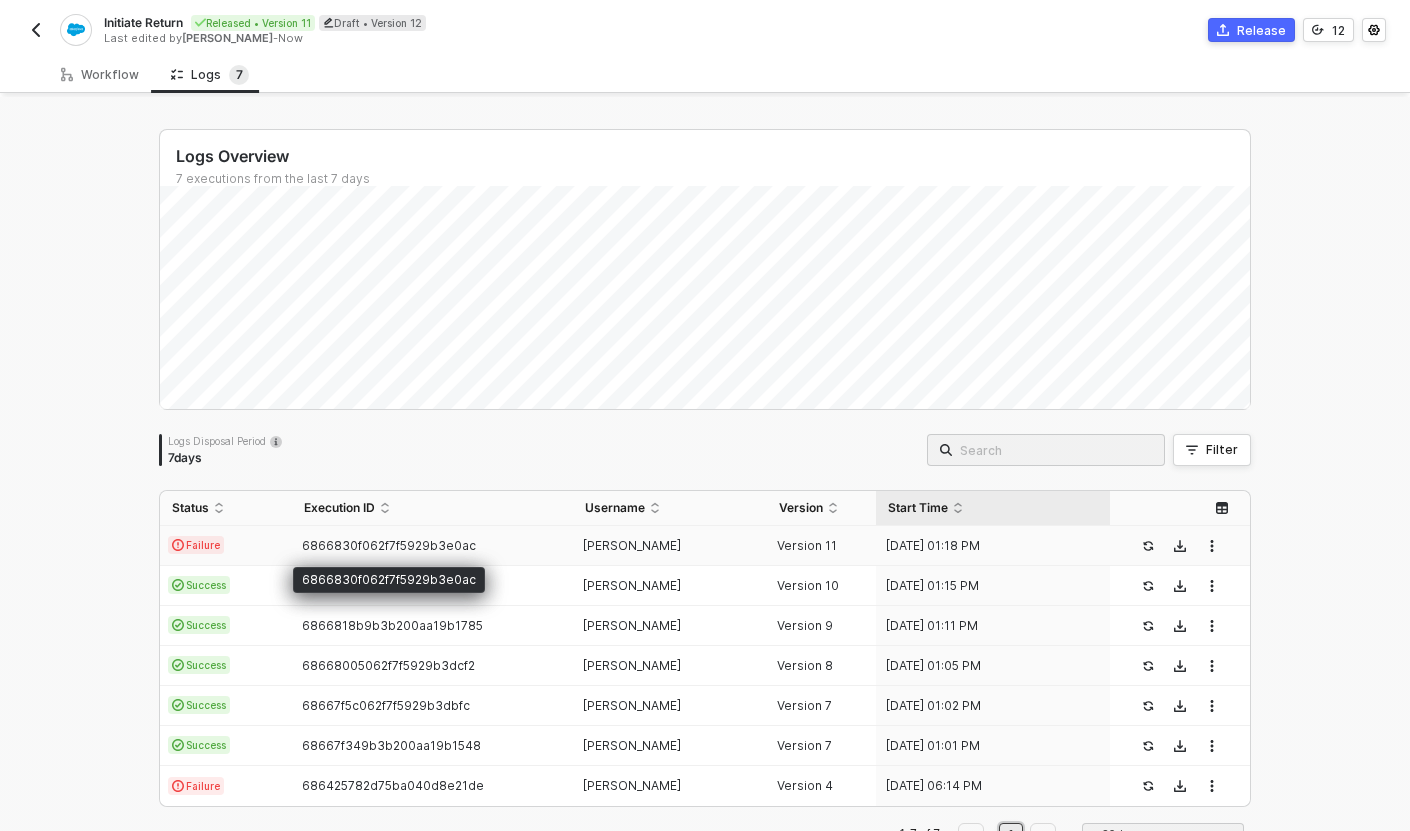 click on "6866830f062f7f5929b3e0ac" at bounding box center (389, 545) 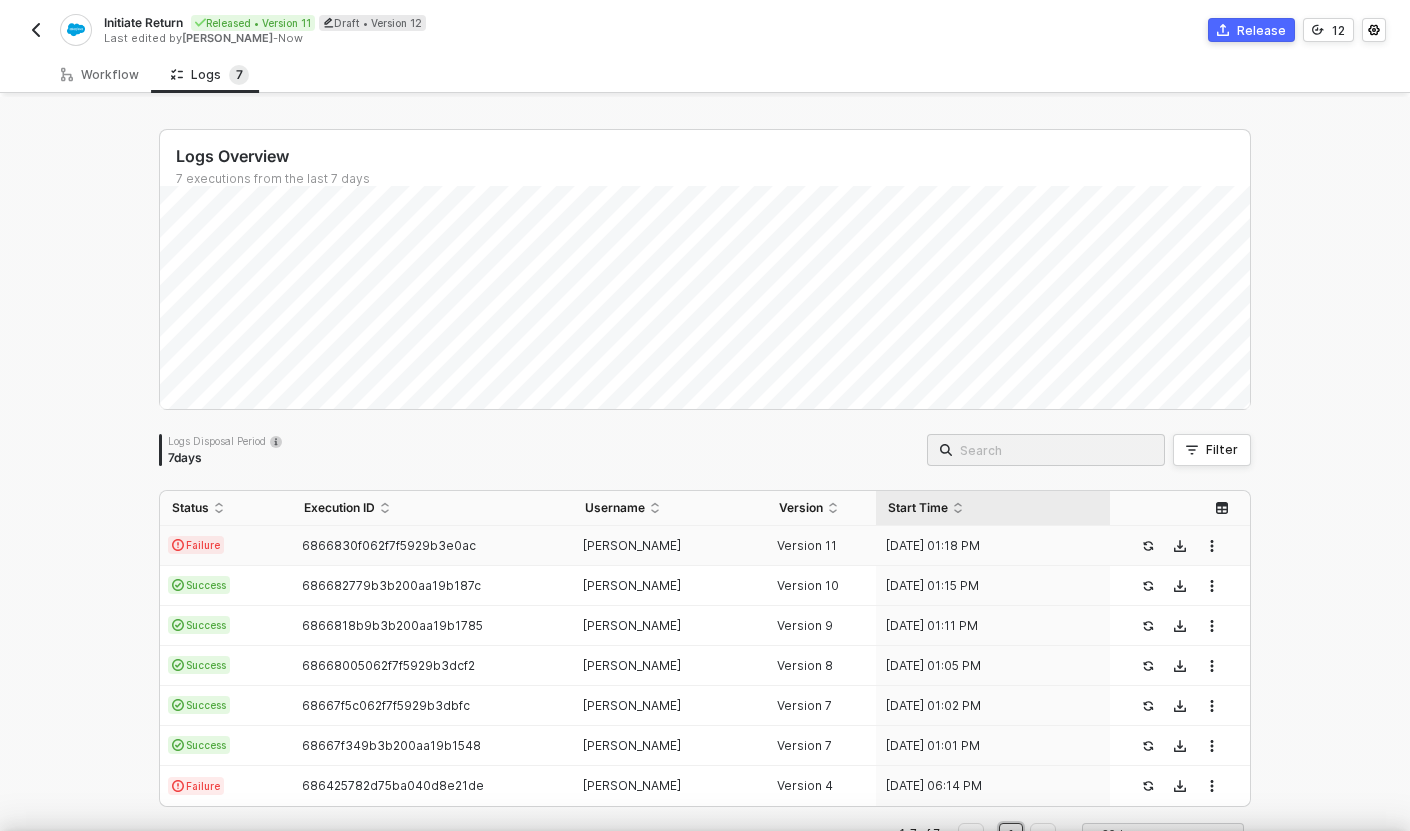 scroll, scrollTop: 126, scrollLeft: 0, axis: vertical 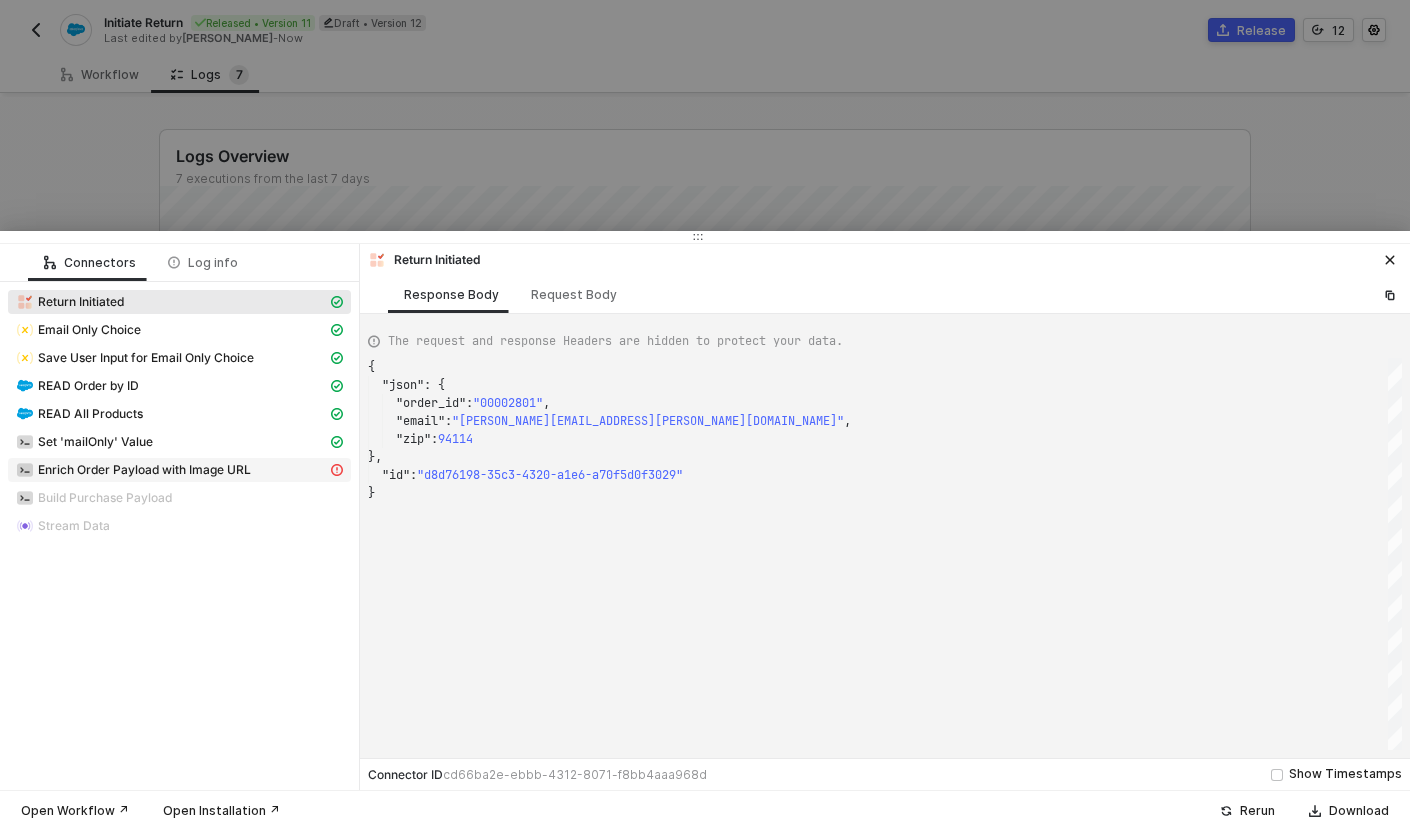 click on "Enrich Order Payload with Image URL" at bounding box center [144, 470] 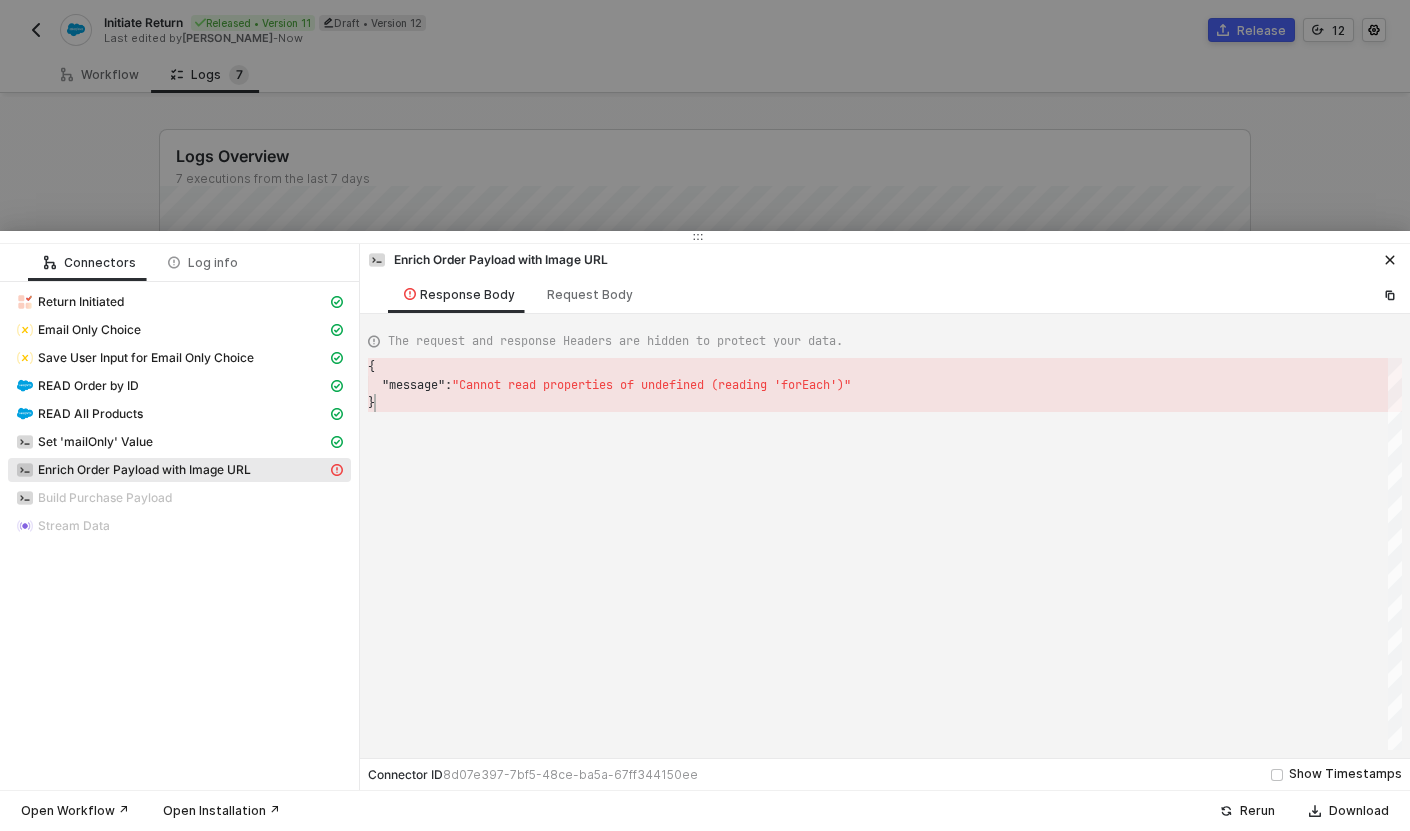 click on "}" at bounding box center [885, 403] 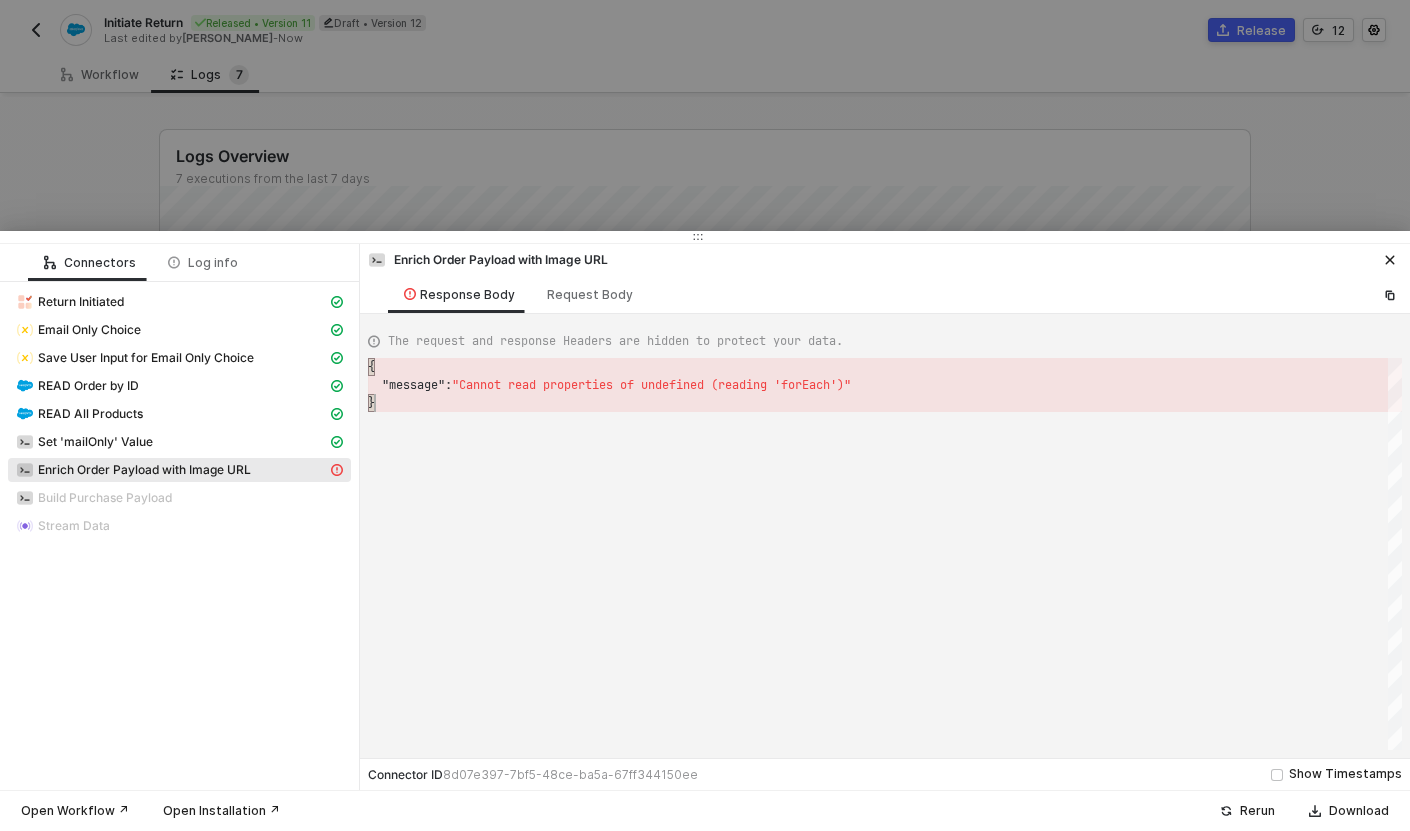 click on "}" at bounding box center (885, 403) 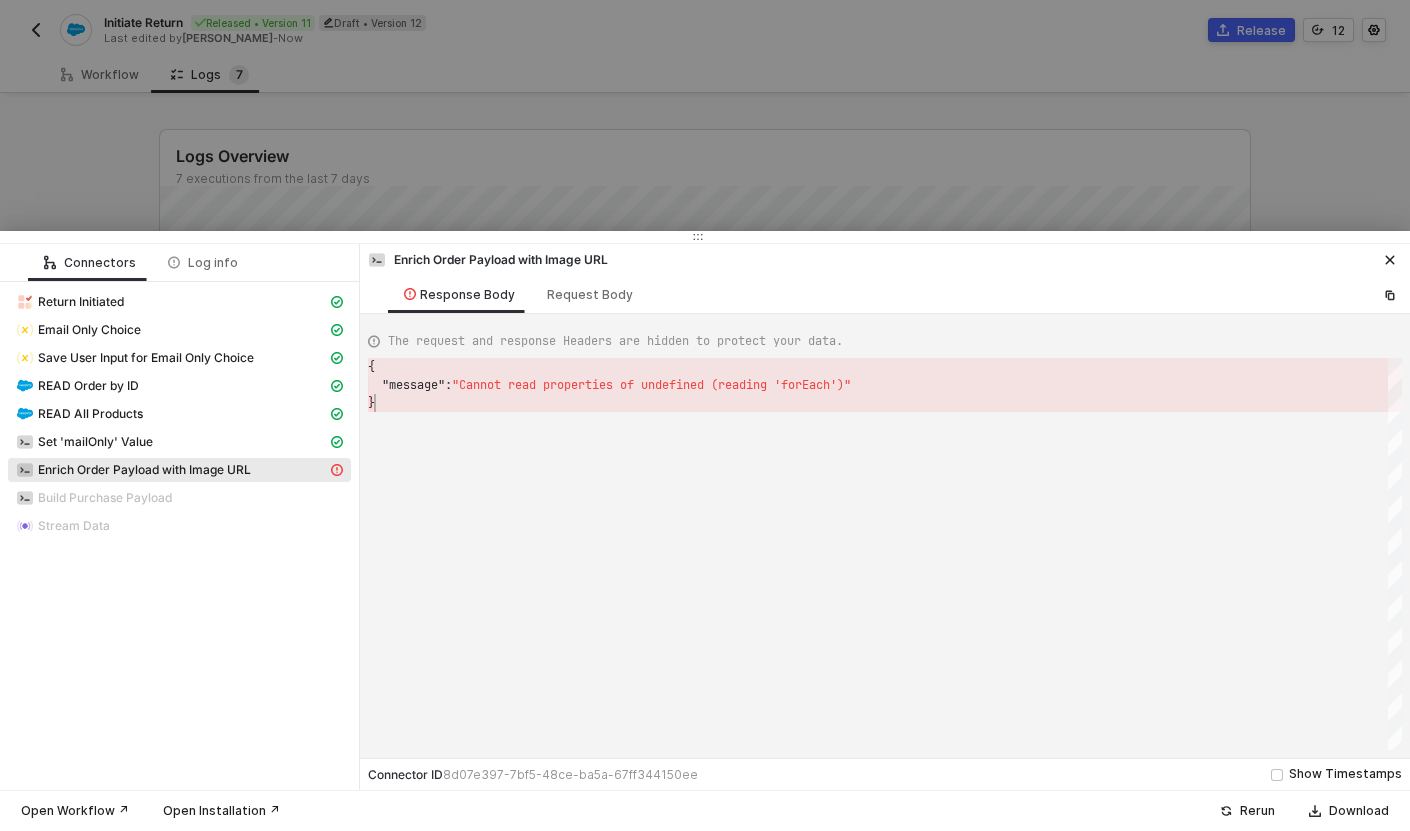 click at bounding box center [705, 415] 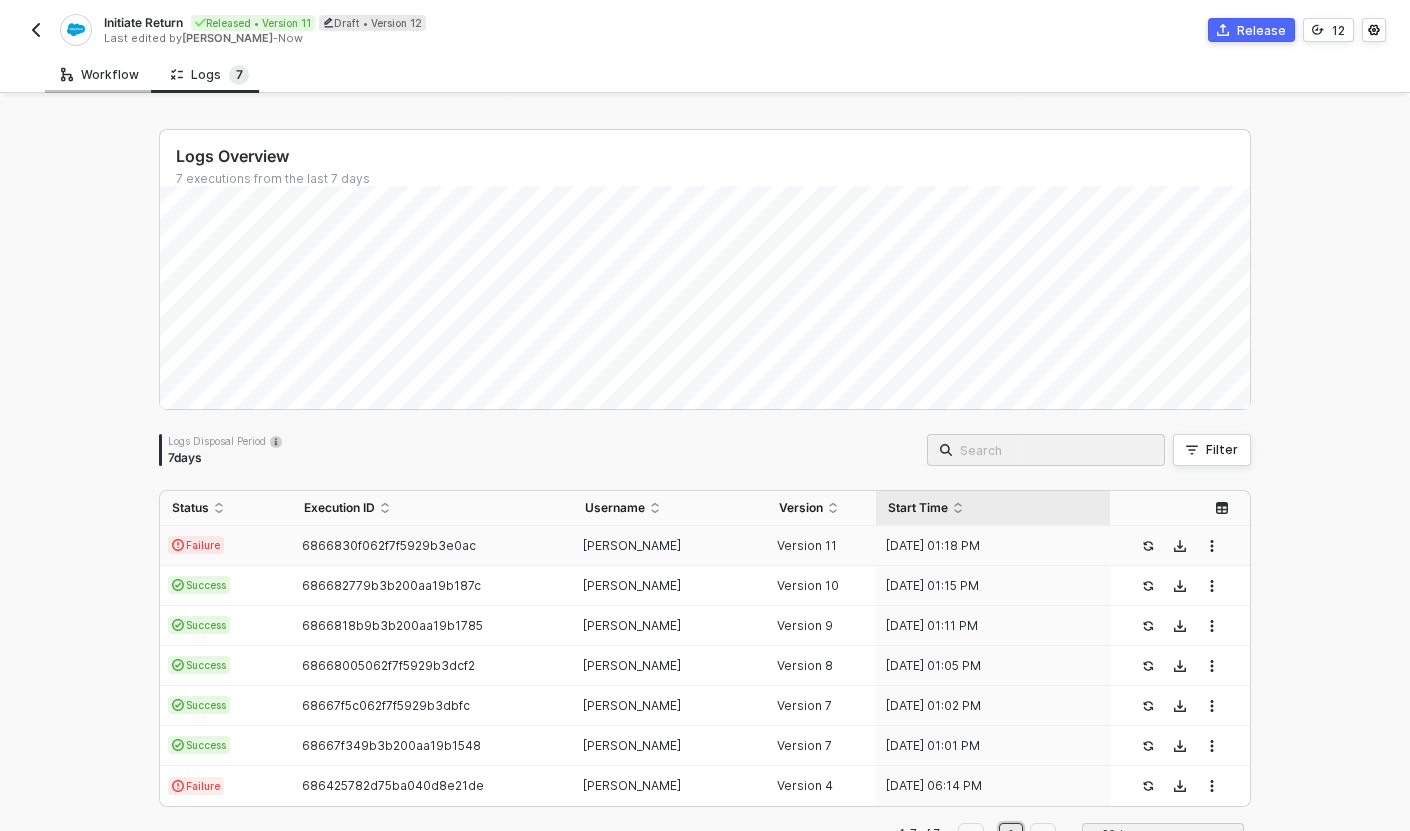click on "Workflow" at bounding box center [100, 74] 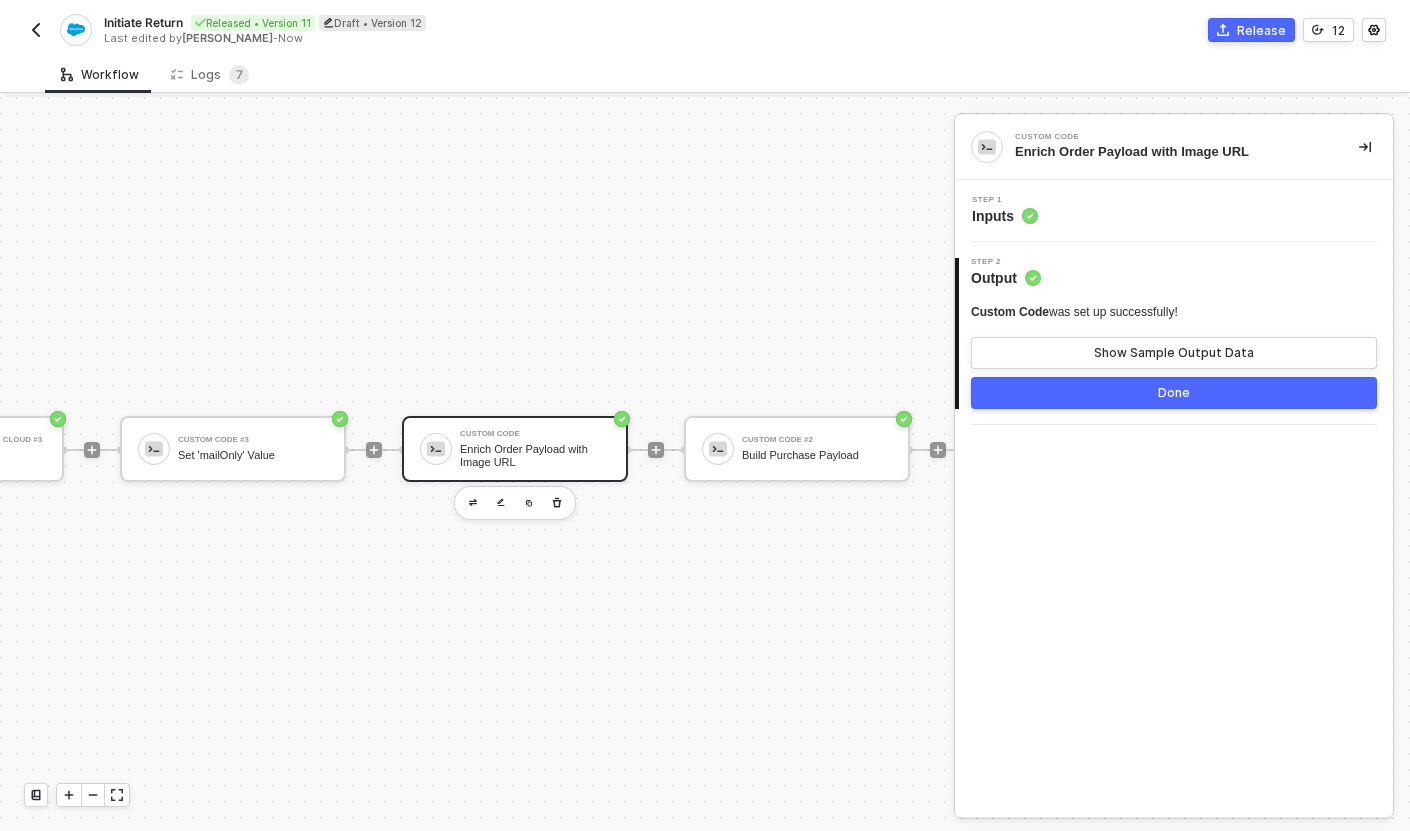 click on "Custom Code" at bounding box center [535, 434] 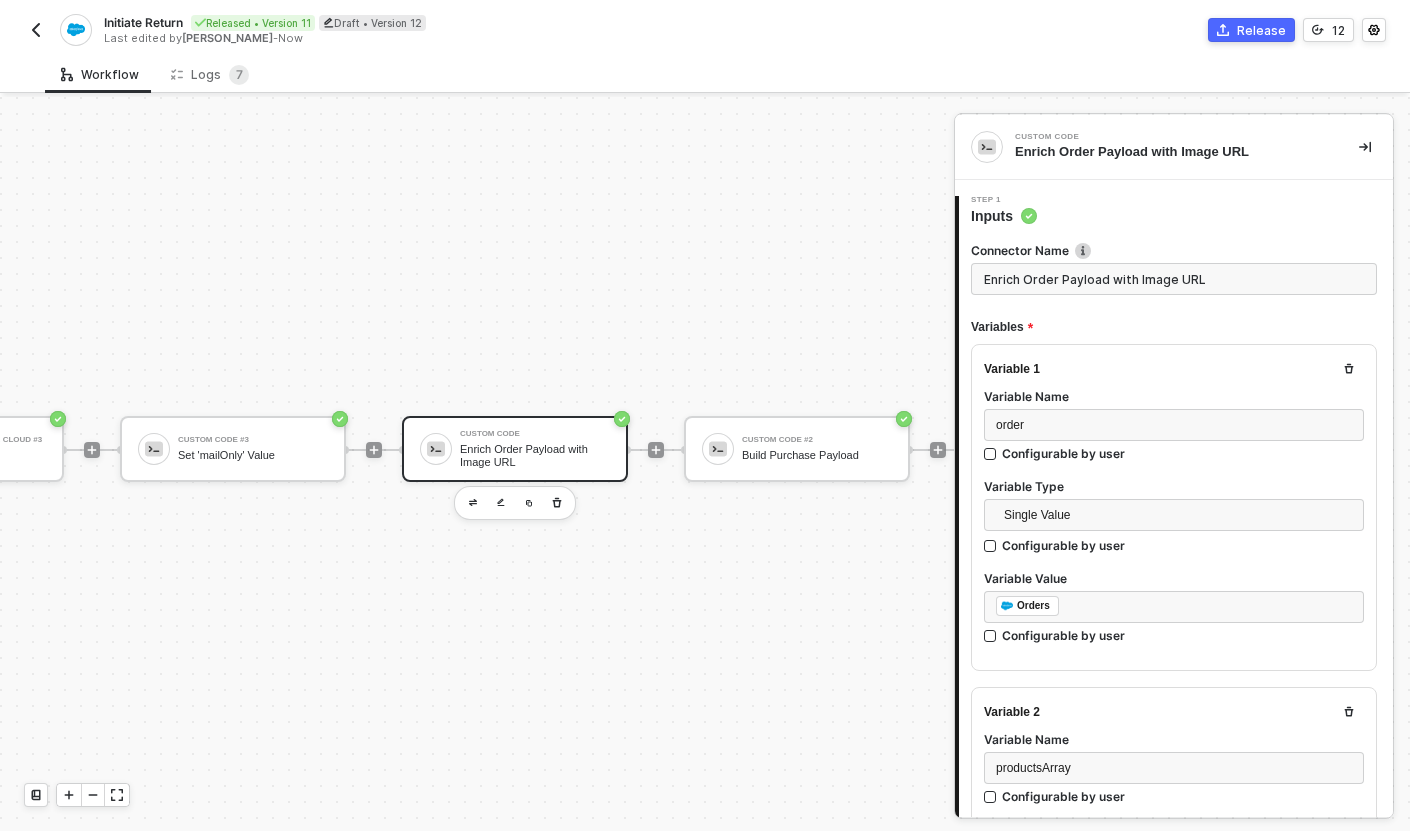 scroll, scrollTop: 147, scrollLeft: 0, axis: vertical 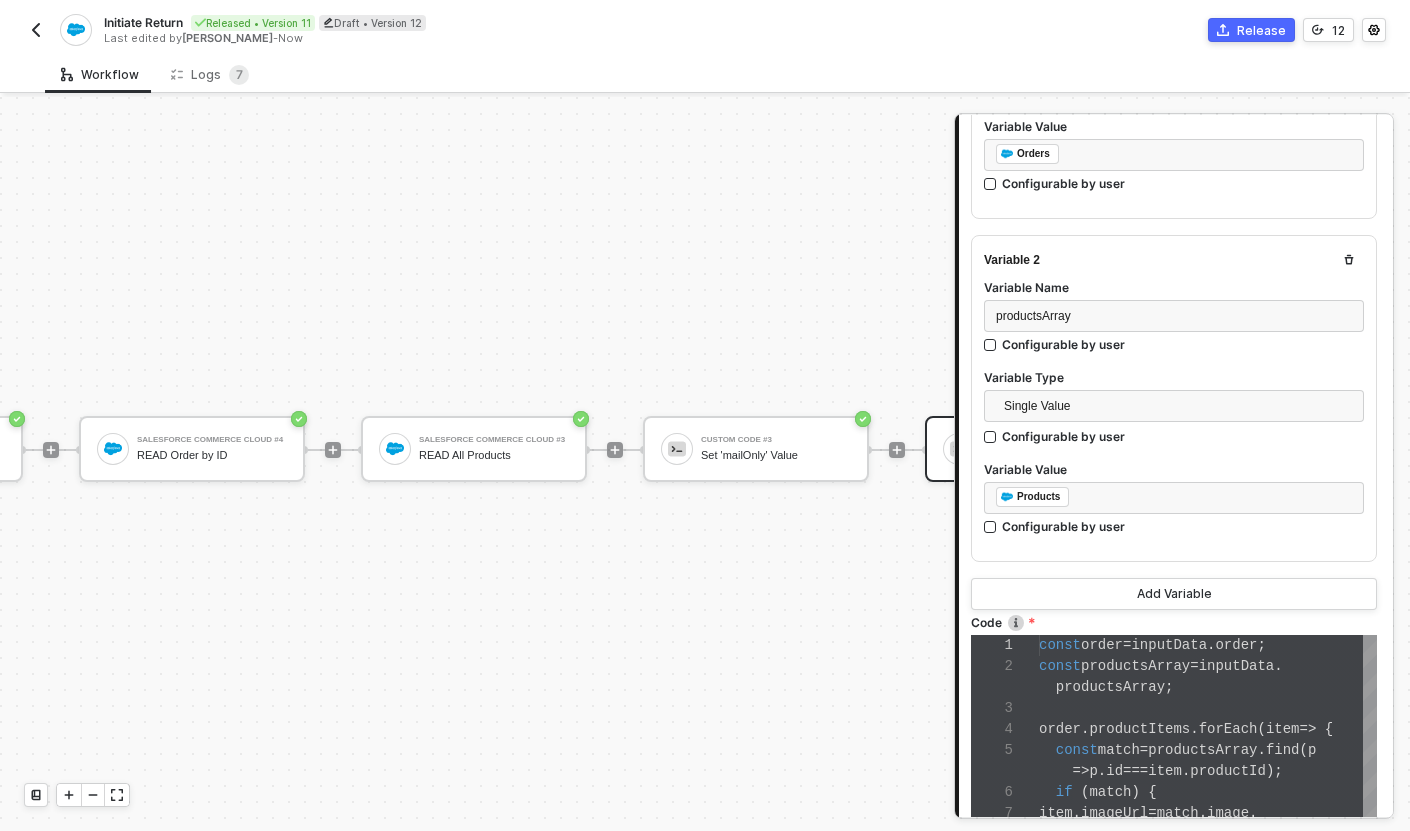 click on "match" at bounding box center [1119, 750] 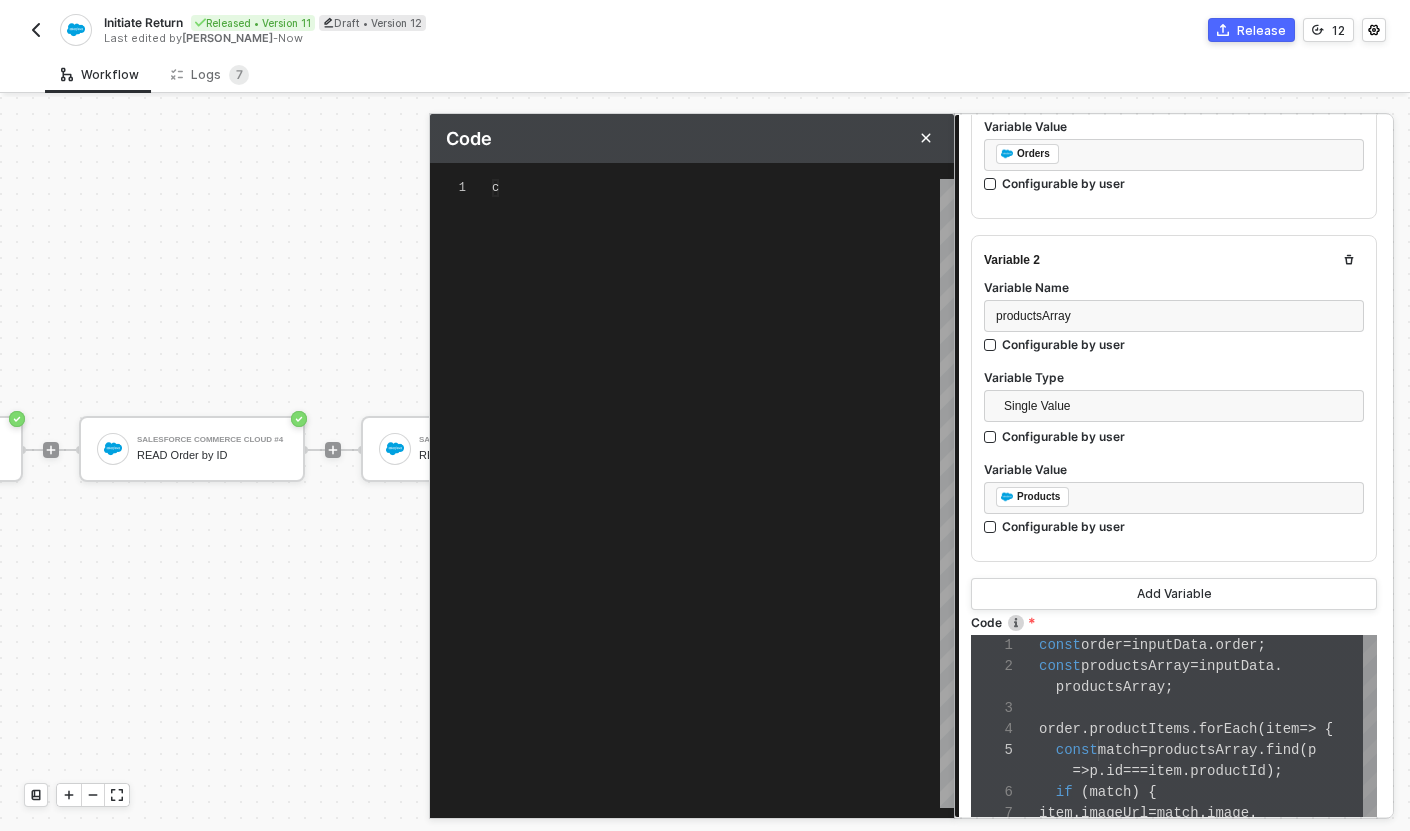 scroll, scrollTop: 84, scrollLeft: 59, axis: both 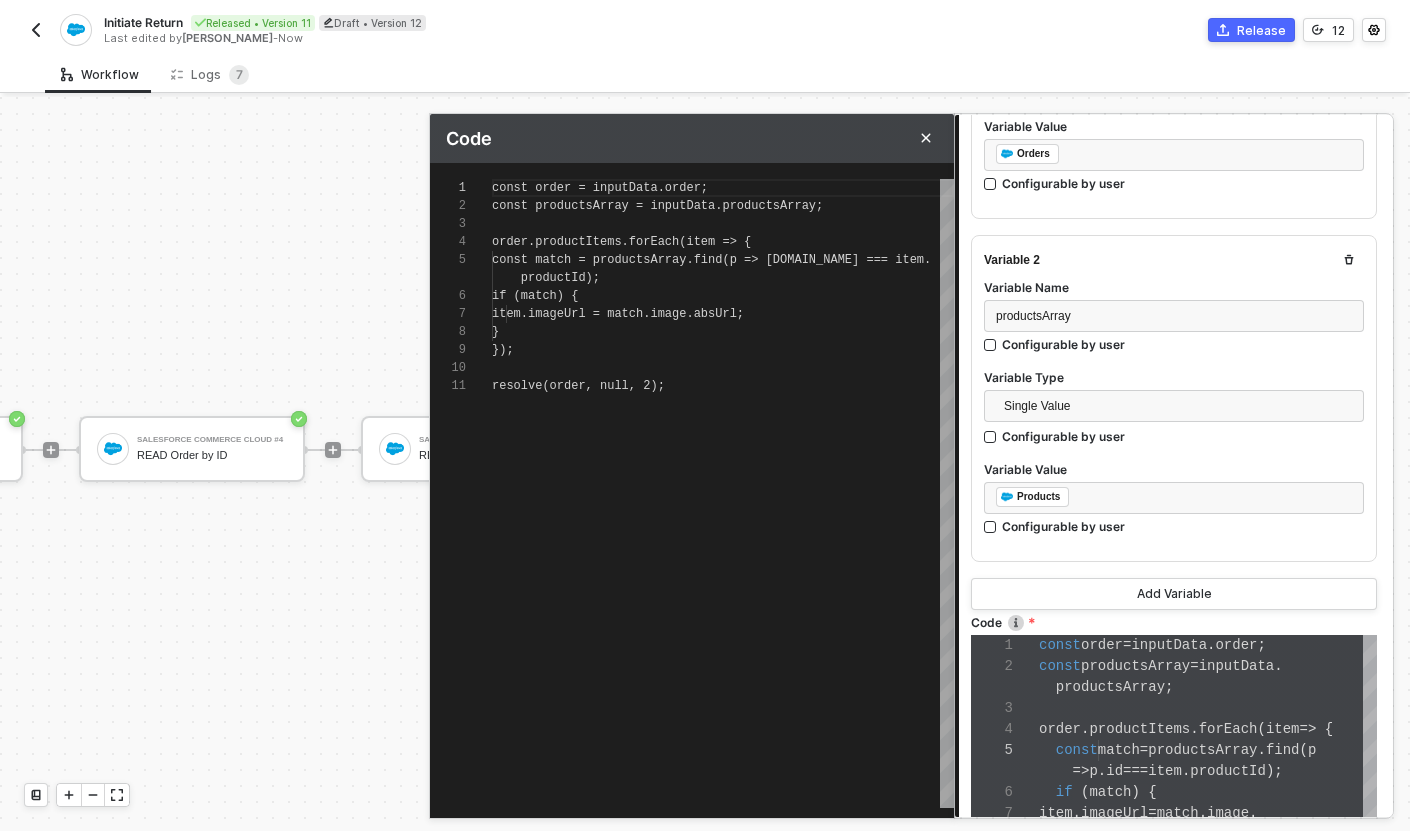 type on "resolve(order, null, 2);" 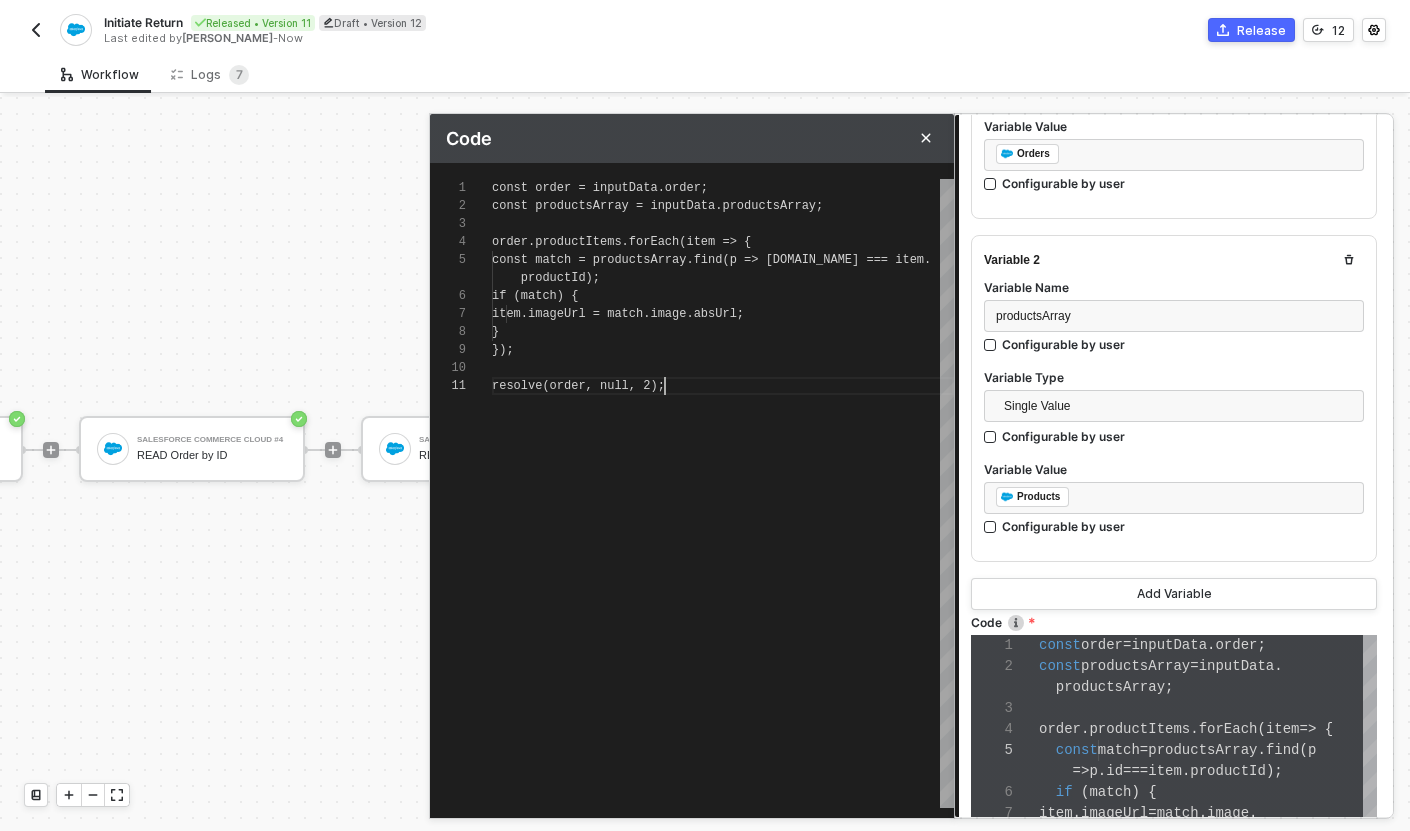 click on "const order = inputData.order; const productsArray = inputData.productsArray; order.productItems.forEach(item => {   const match = productsArray.find(p => p.id === i tem.      productId);   if (match) {     item.imageUrl = match.image.absUrl;   } }); resolve(order, null, 2);" at bounding box center [723, 493] 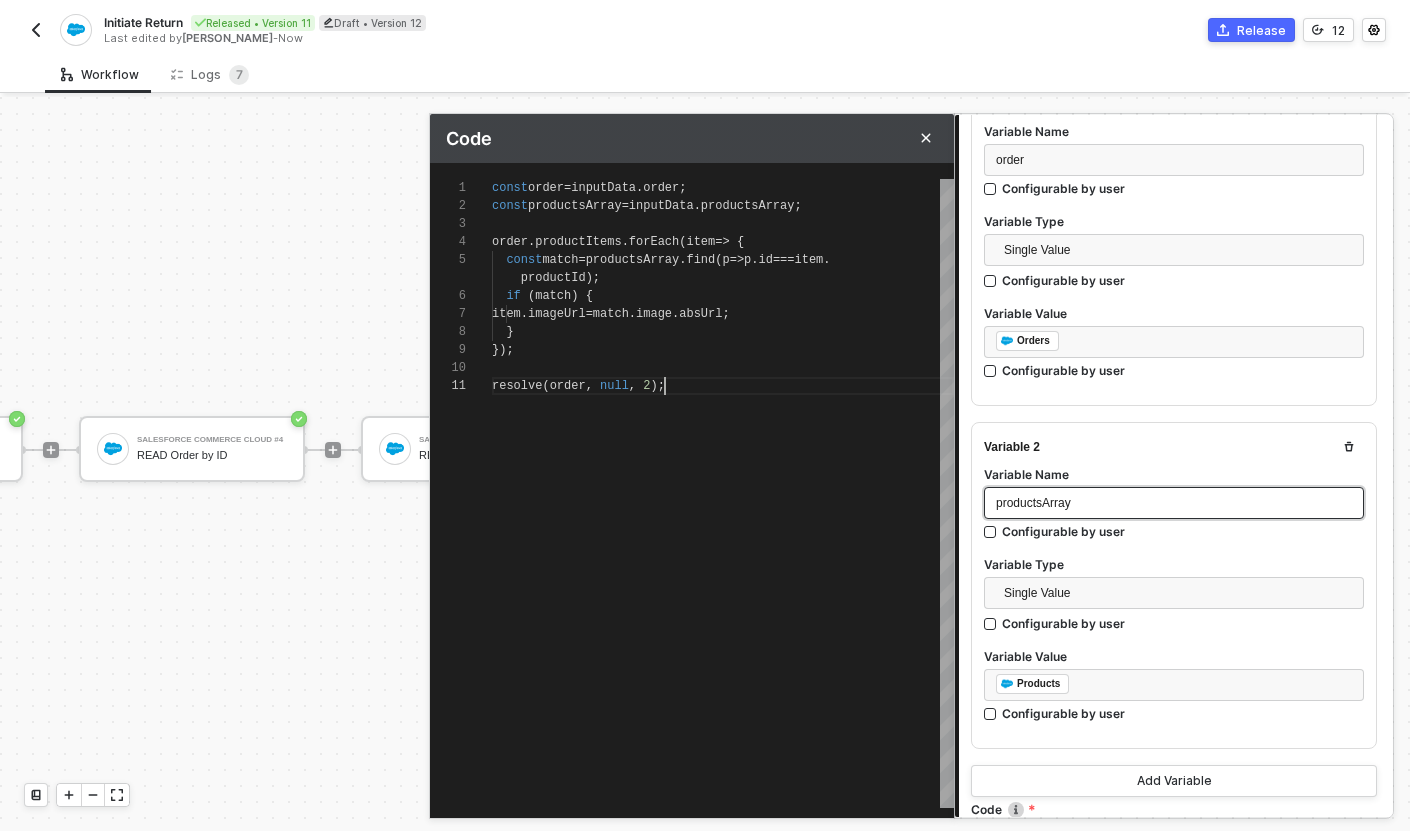 scroll, scrollTop: 254, scrollLeft: 0, axis: vertical 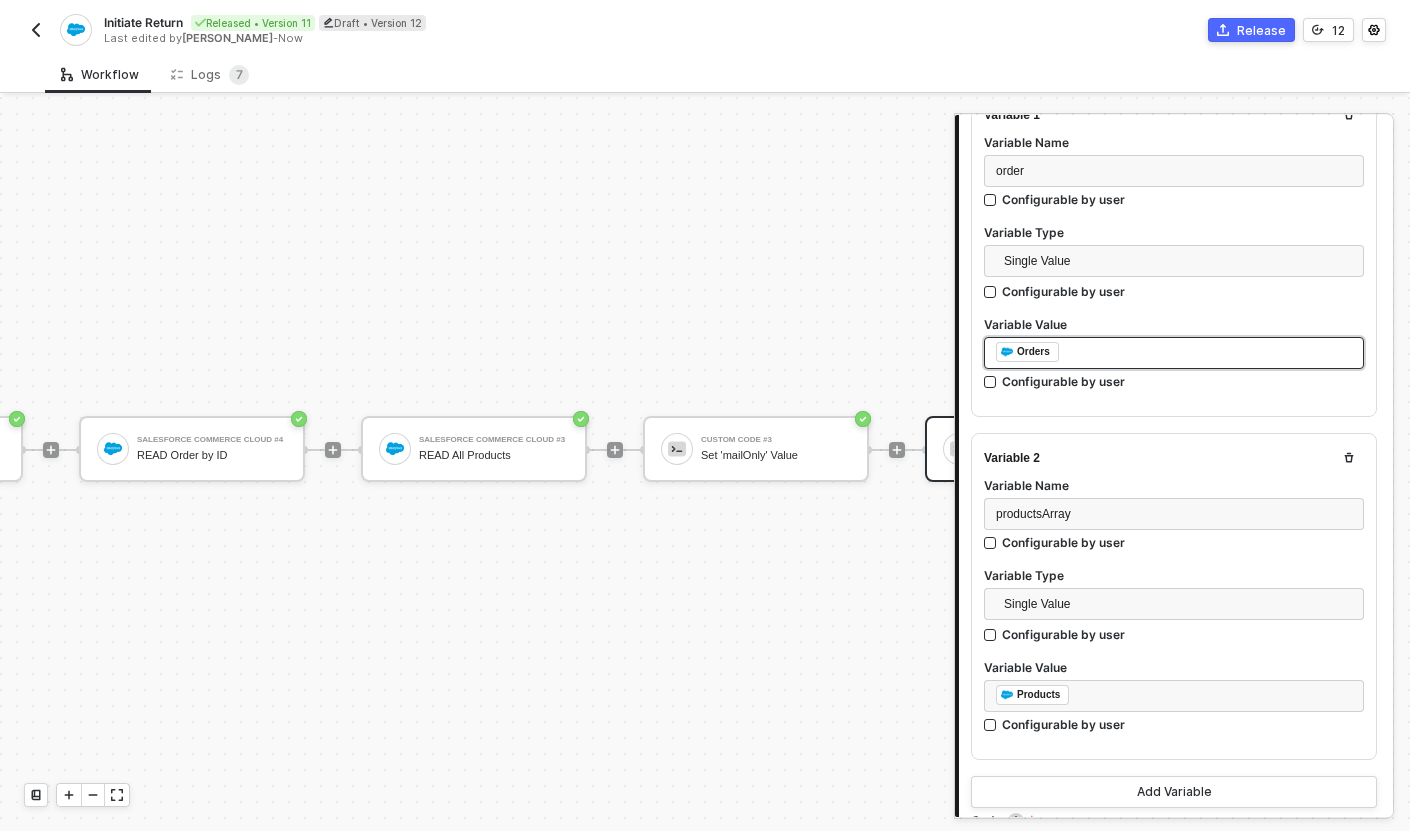 click on "﻿ ﻿ Orders ﻿" at bounding box center [1174, 353] 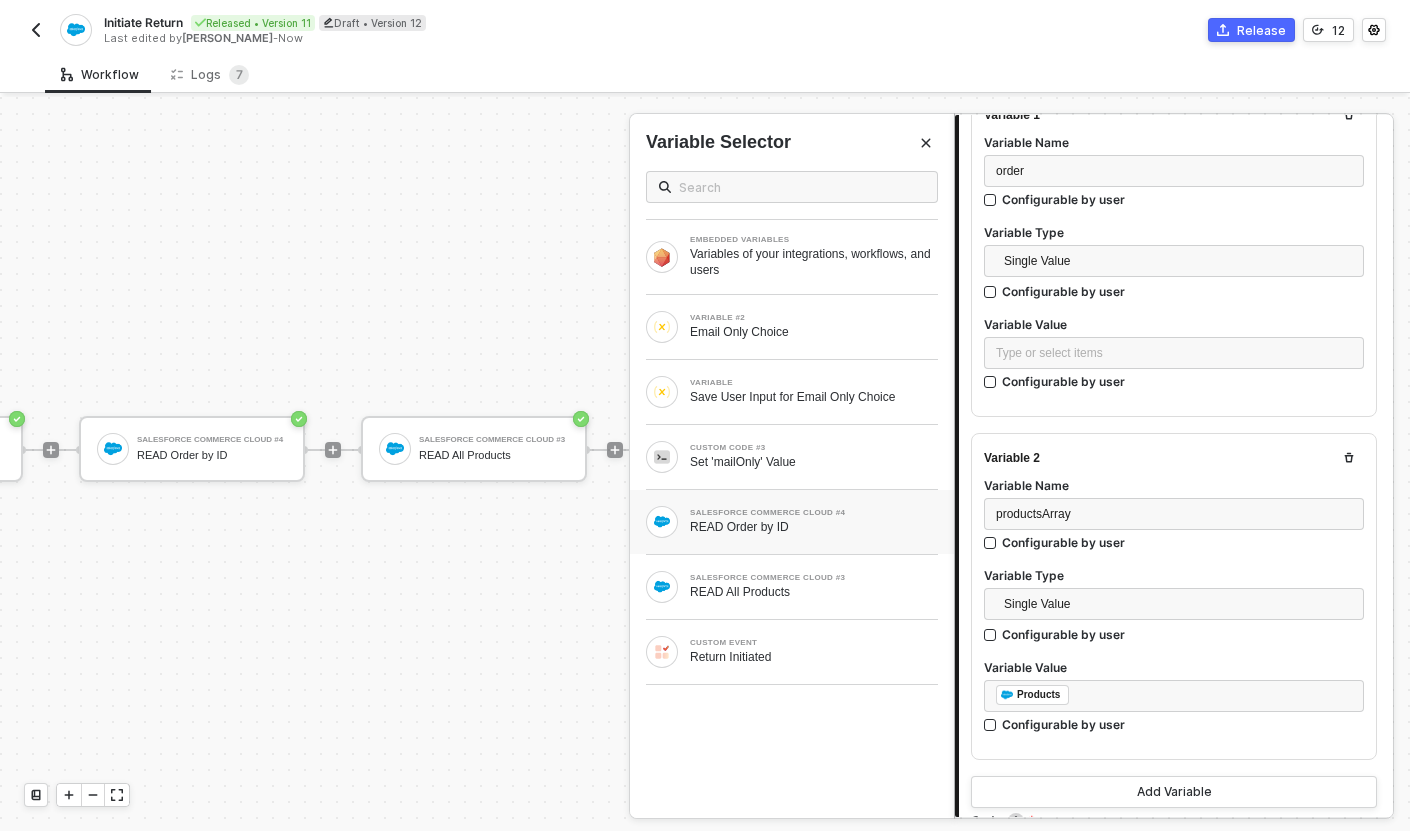 click on "SALESFORCE COMMERCE CLOUD #4 READ Order by ID" at bounding box center (792, 522) 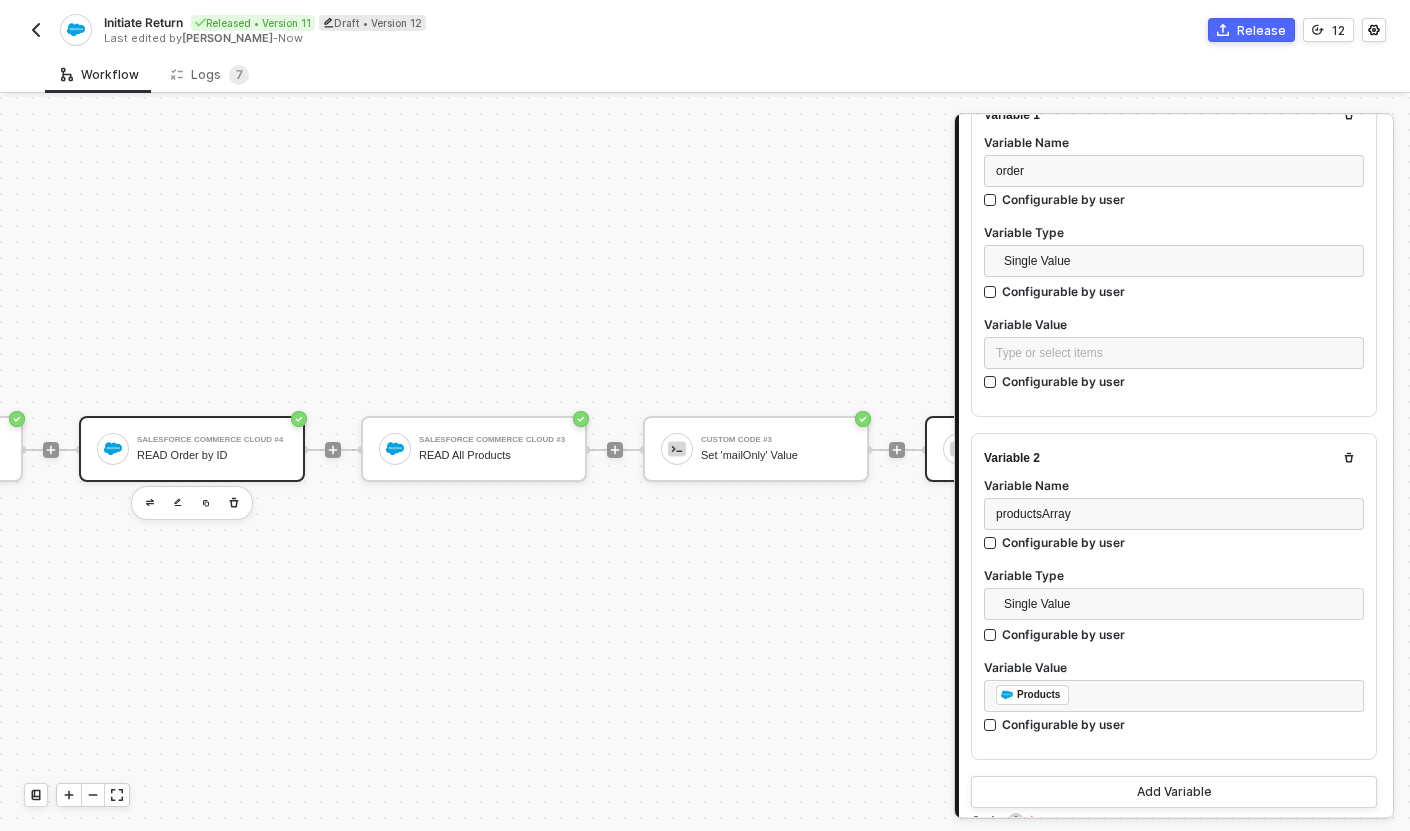 click on "Salesforce Commerce Cloud #4" at bounding box center (212, 440) 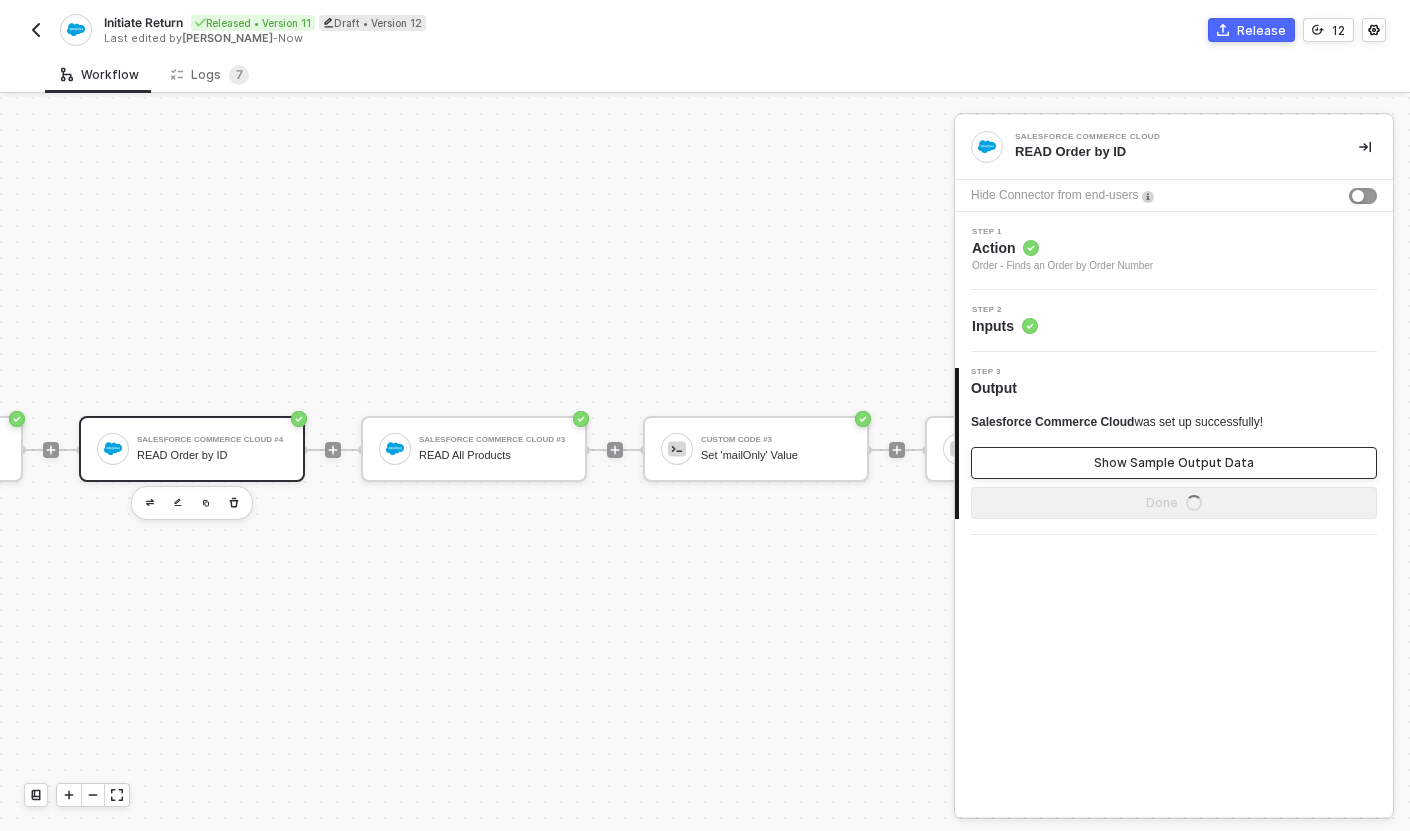 click on "Show Sample Output Data" at bounding box center [1174, 463] 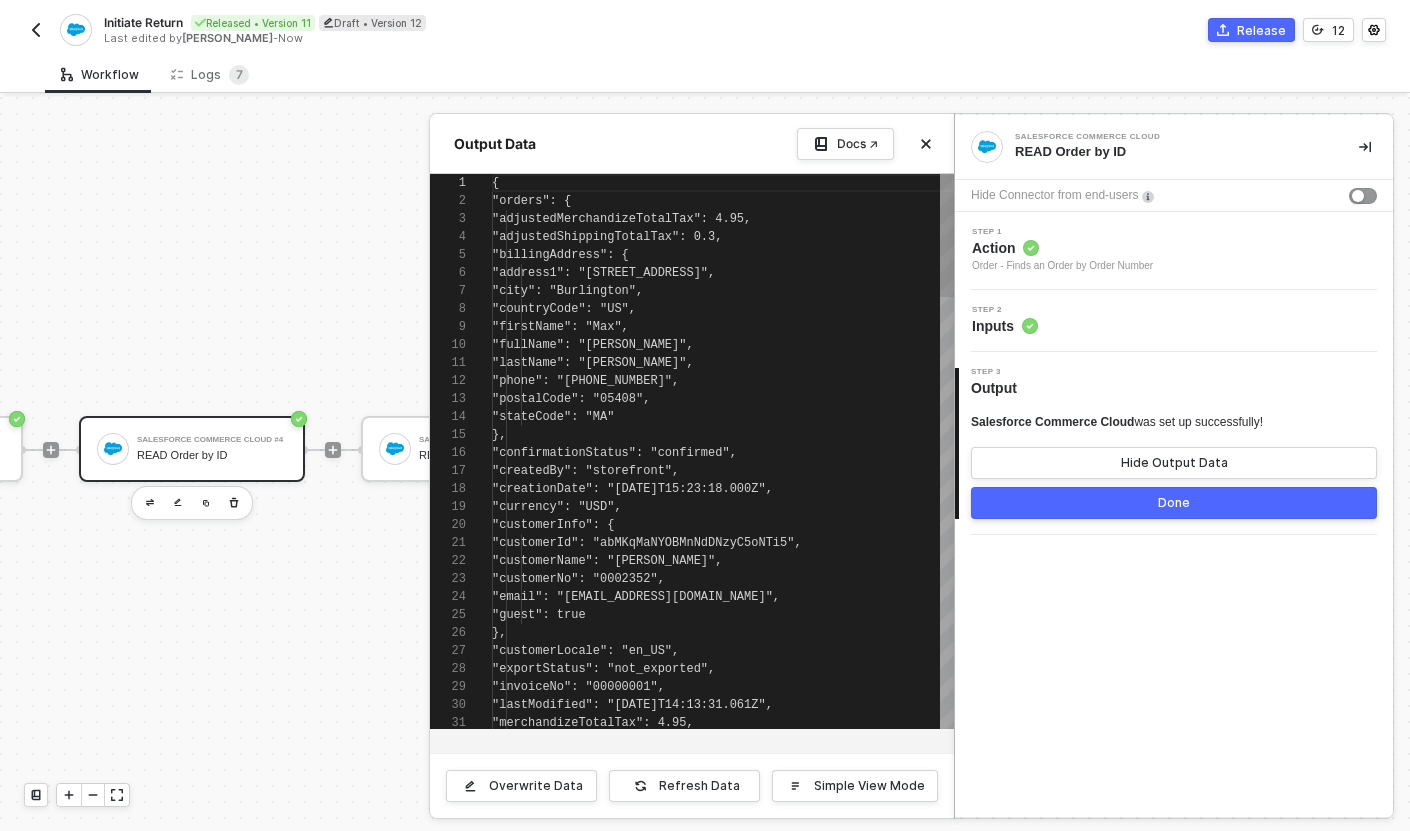 scroll, scrollTop: 180, scrollLeft: 0, axis: vertical 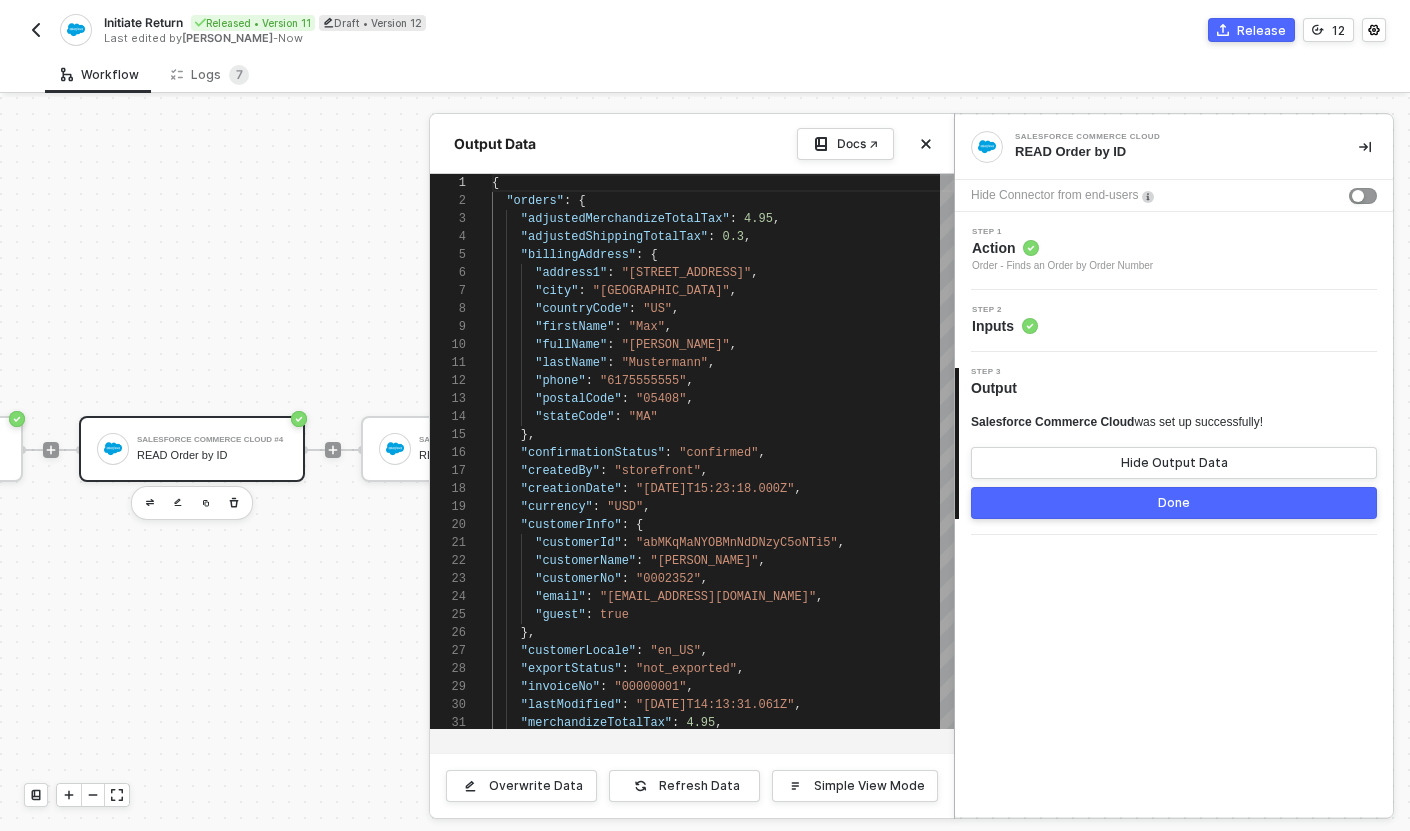 click on "Done" at bounding box center [1174, 503] 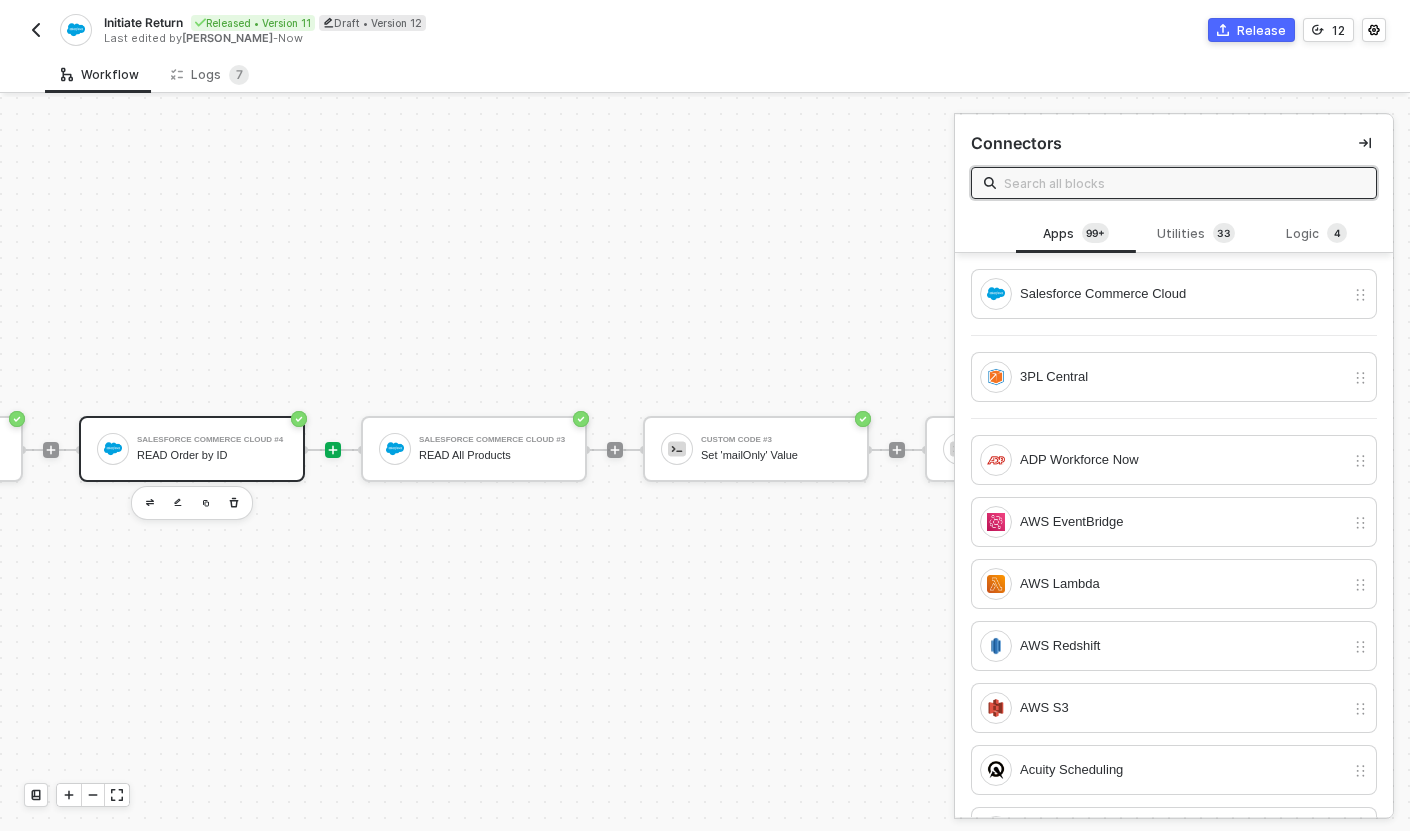 click on "READ Order by ID" at bounding box center [212, 455] 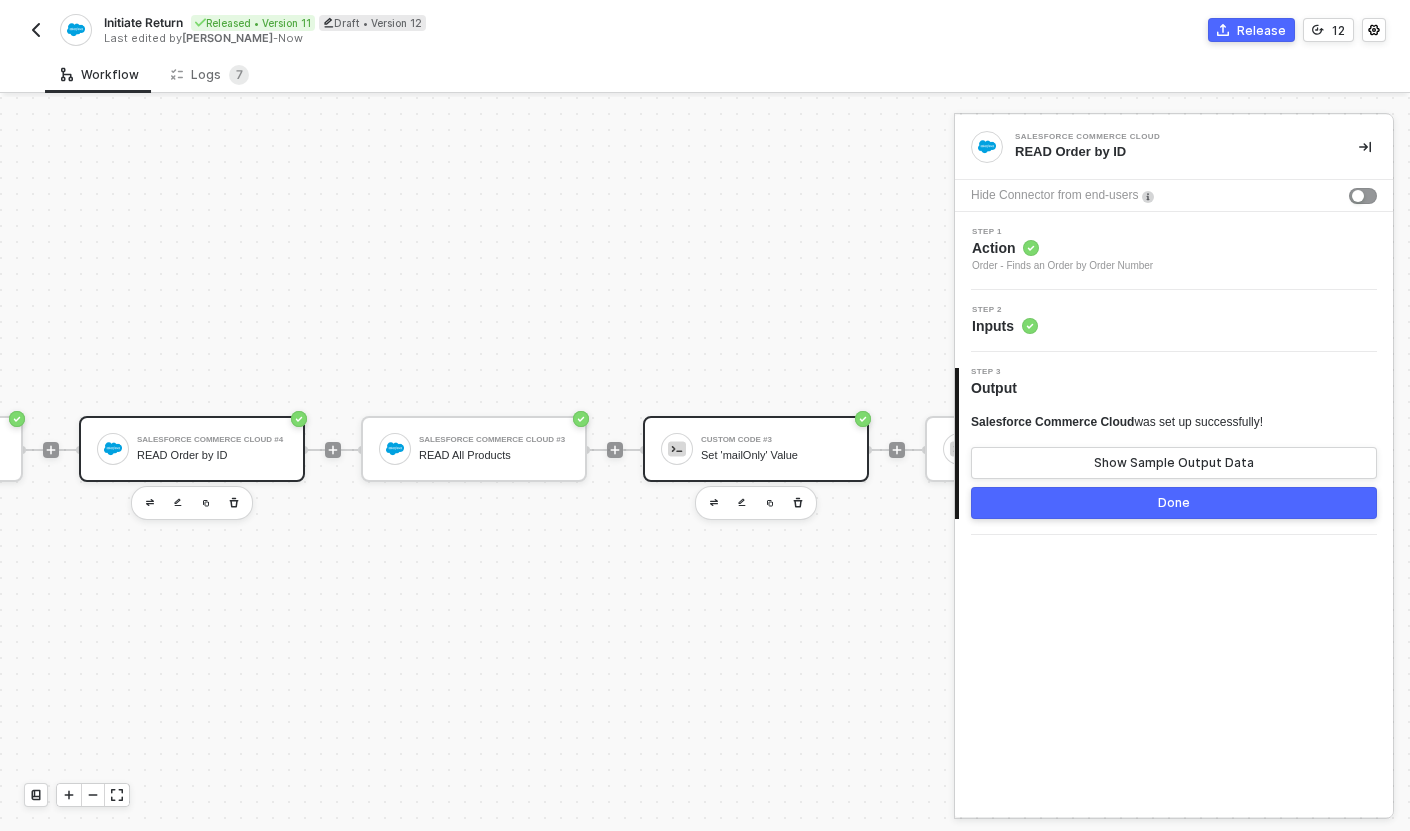 click on "Set 'mailOnly' Value" at bounding box center (776, 455) 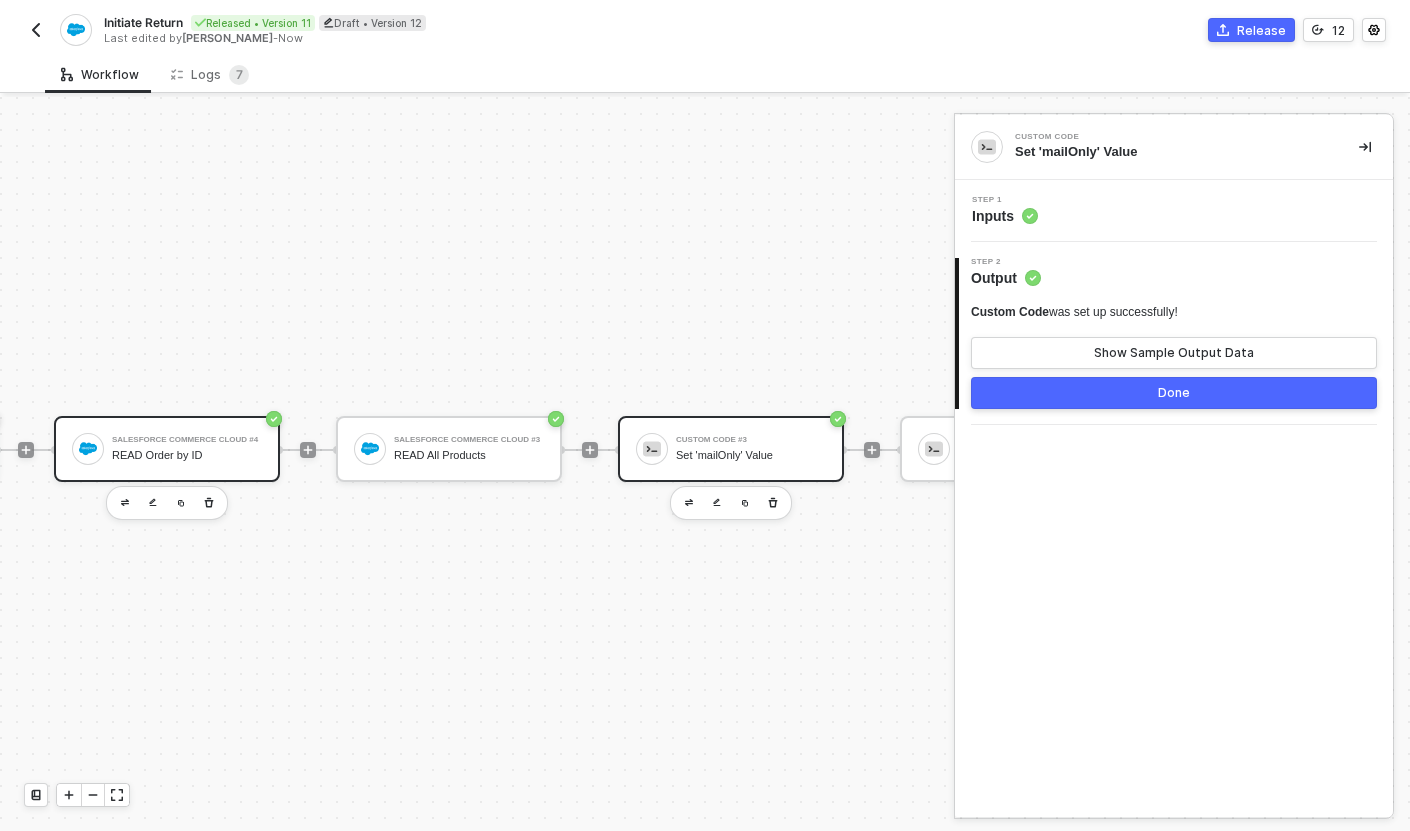 scroll, scrollTop: 33, scrollLeft: 801, axis: both 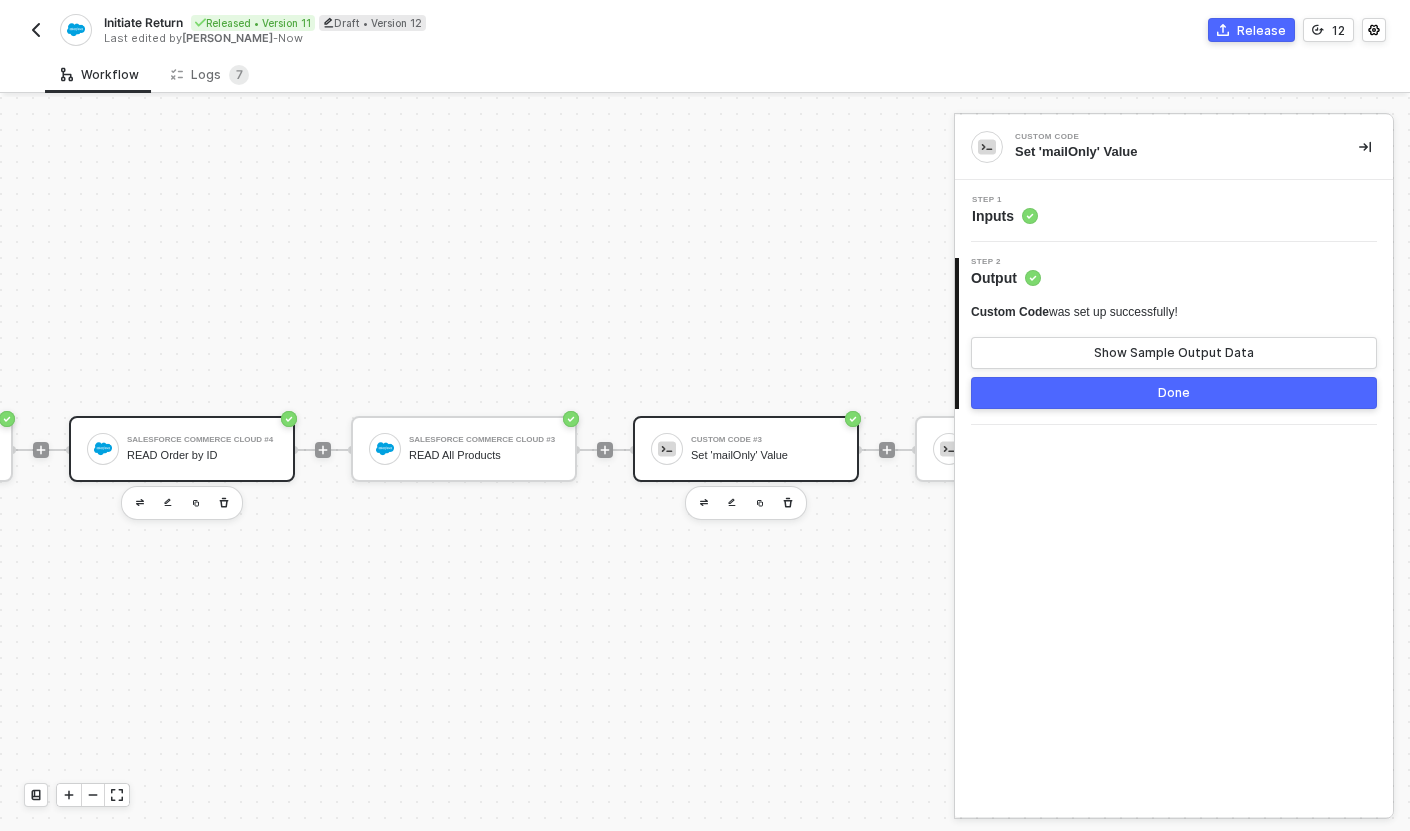 click on "Salesforce Commerce Cloud #4 READ Order by ID" at bounding box center [202, 449] 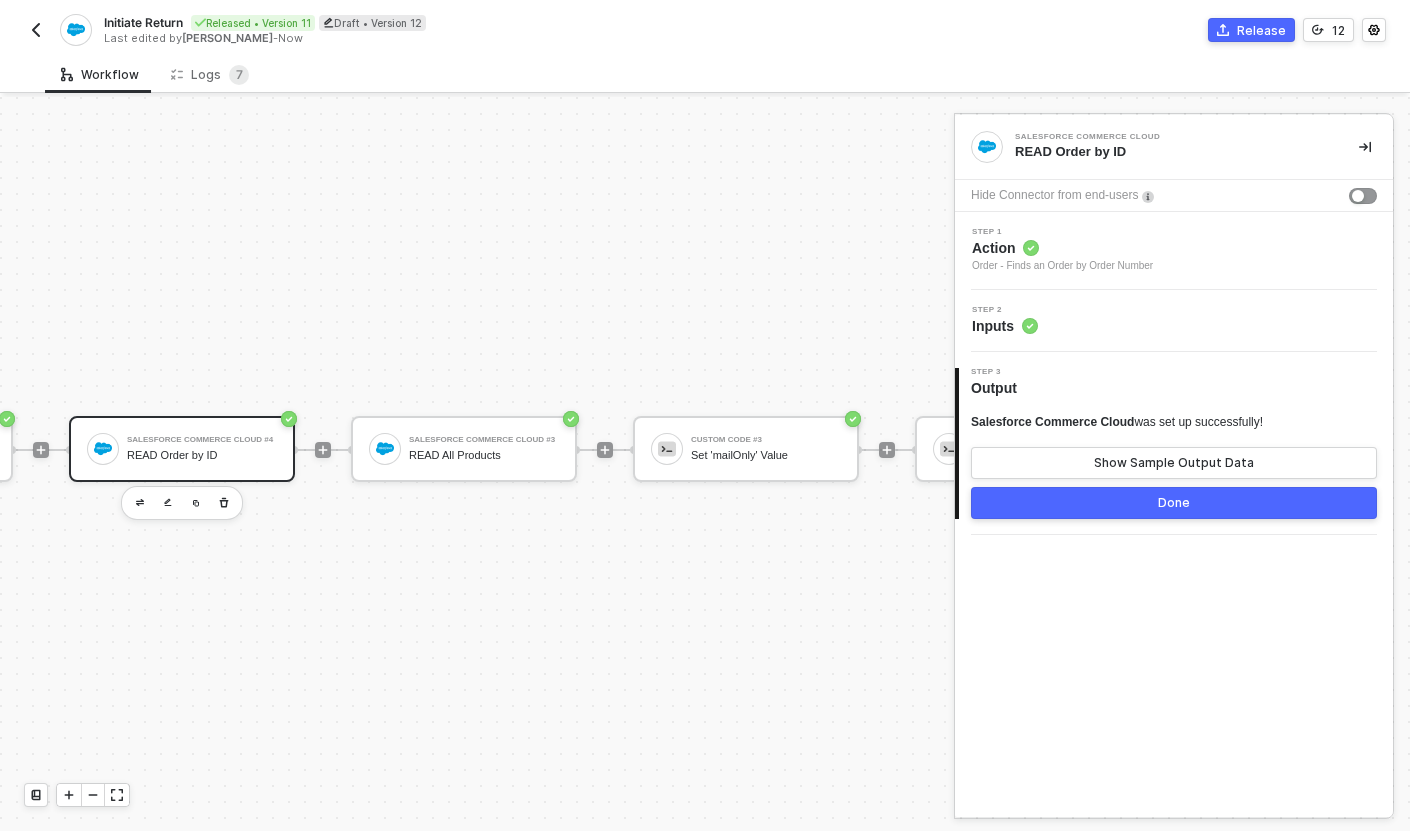 click on "Step 2 Inputs" at bounding box center (1176, 321) 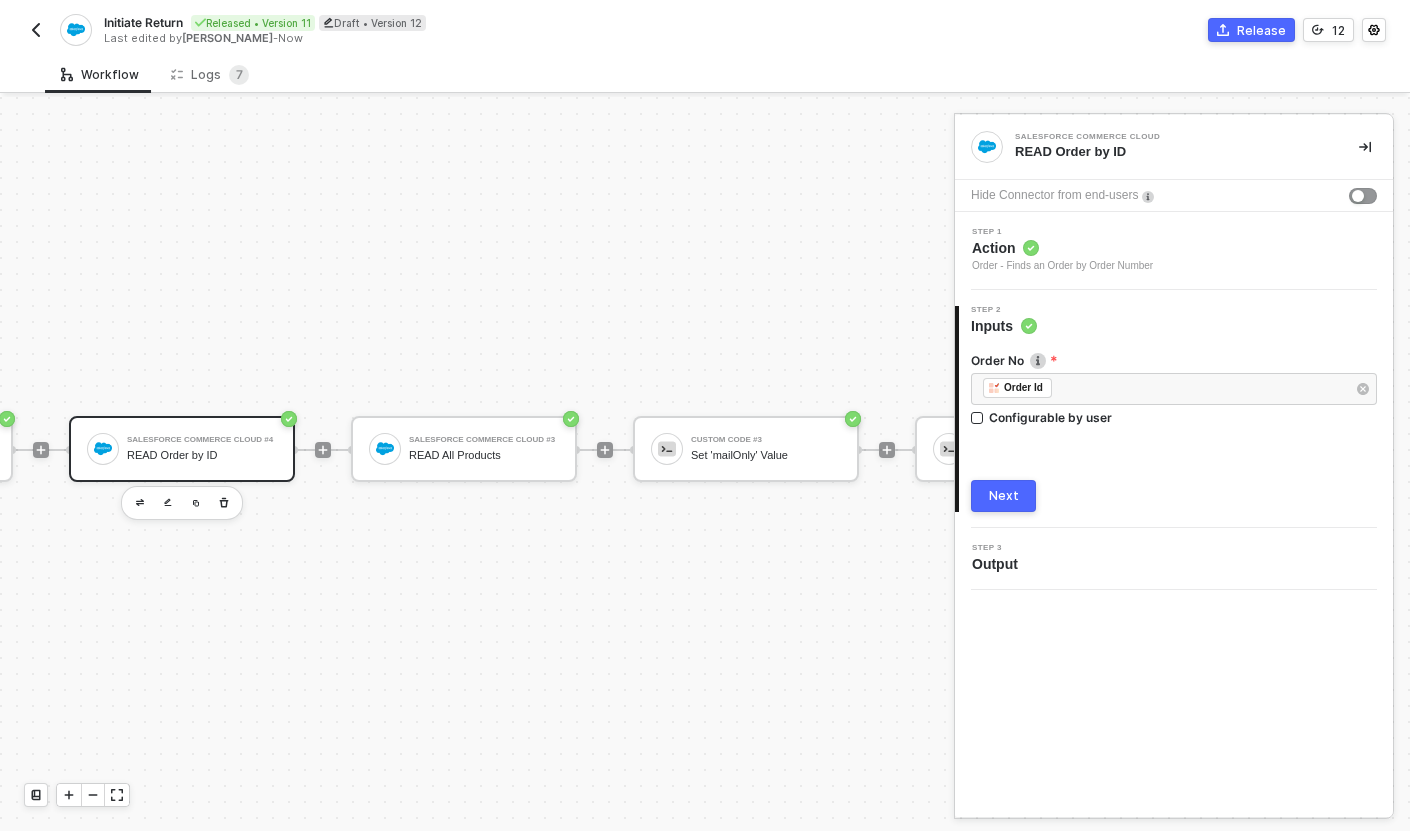 click on "Next" at bounding box center [1003, 496] 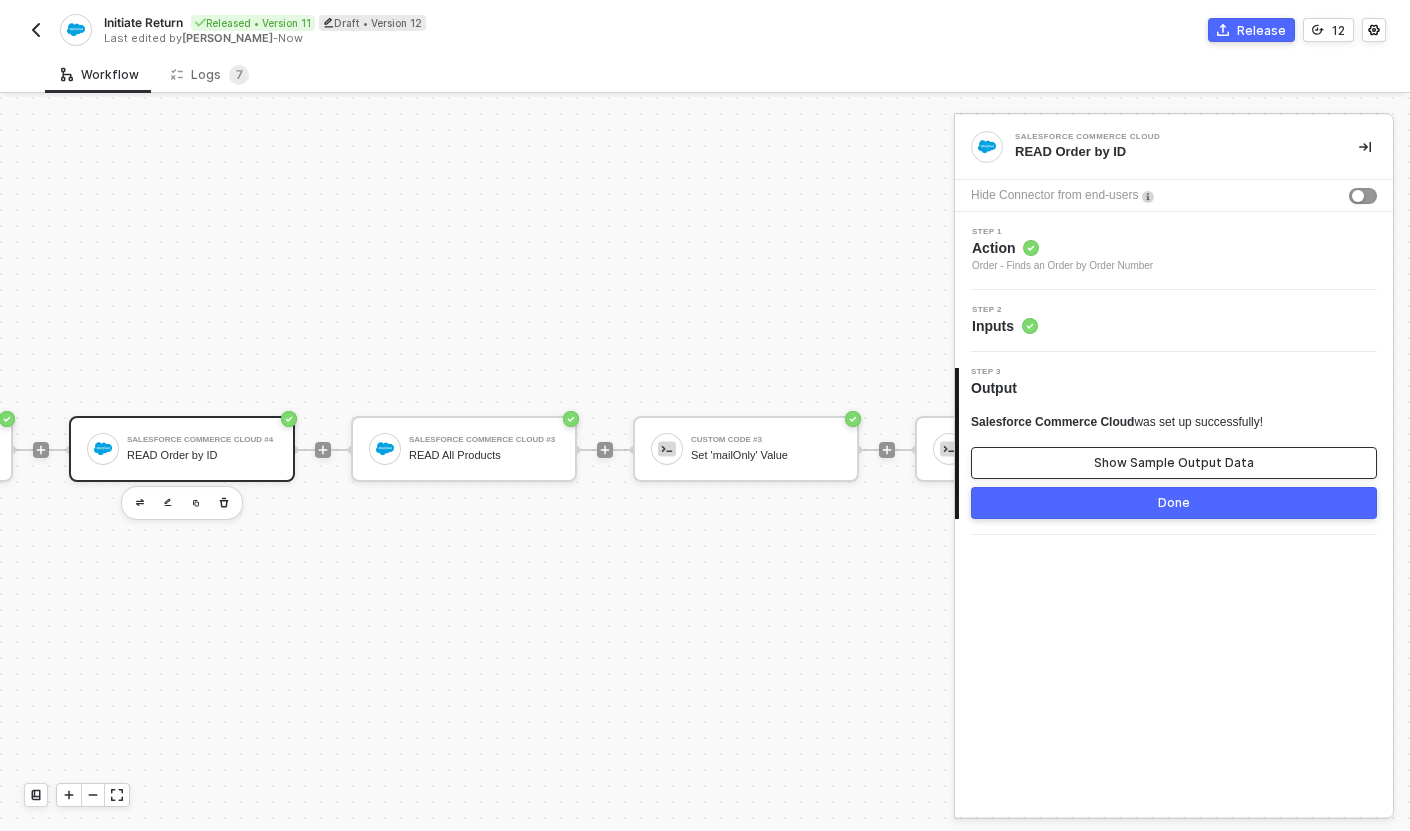 click on "Show Sample Output Data" at bounding box center [1174, 463] 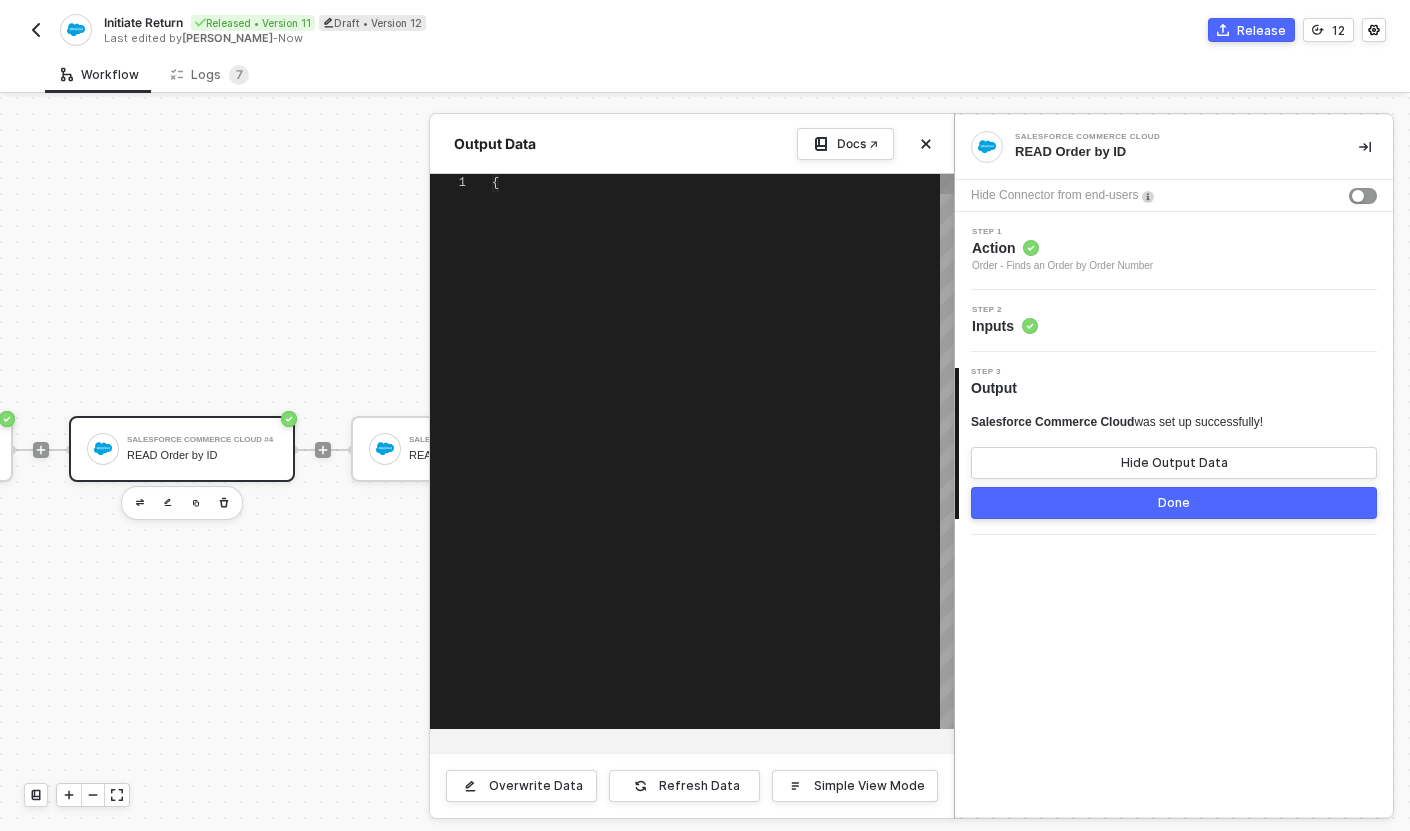 type on "{
"orders": {
"adjustedMerchandizeTotalTax": 4.95,
"adjustedShippingTotalTax": 0.3,
"billingAddress": {
"address1": "45 Main Rd.",
"city": "Burlington",
"countryCode": "US",
"firstName": "Max",
"fullName": "Max Mustermann"," 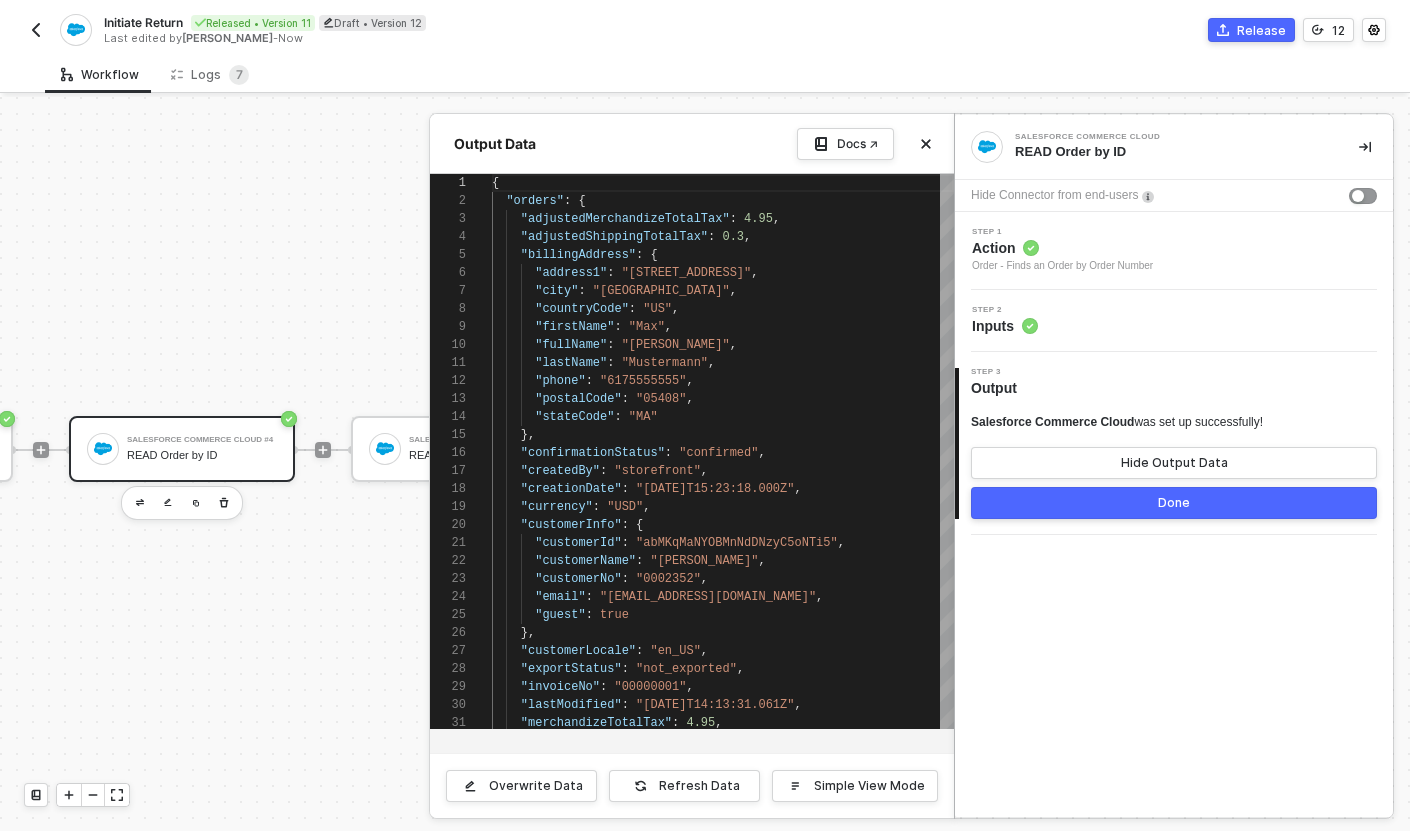 click on "Done" at bounding box center [1174, 503] 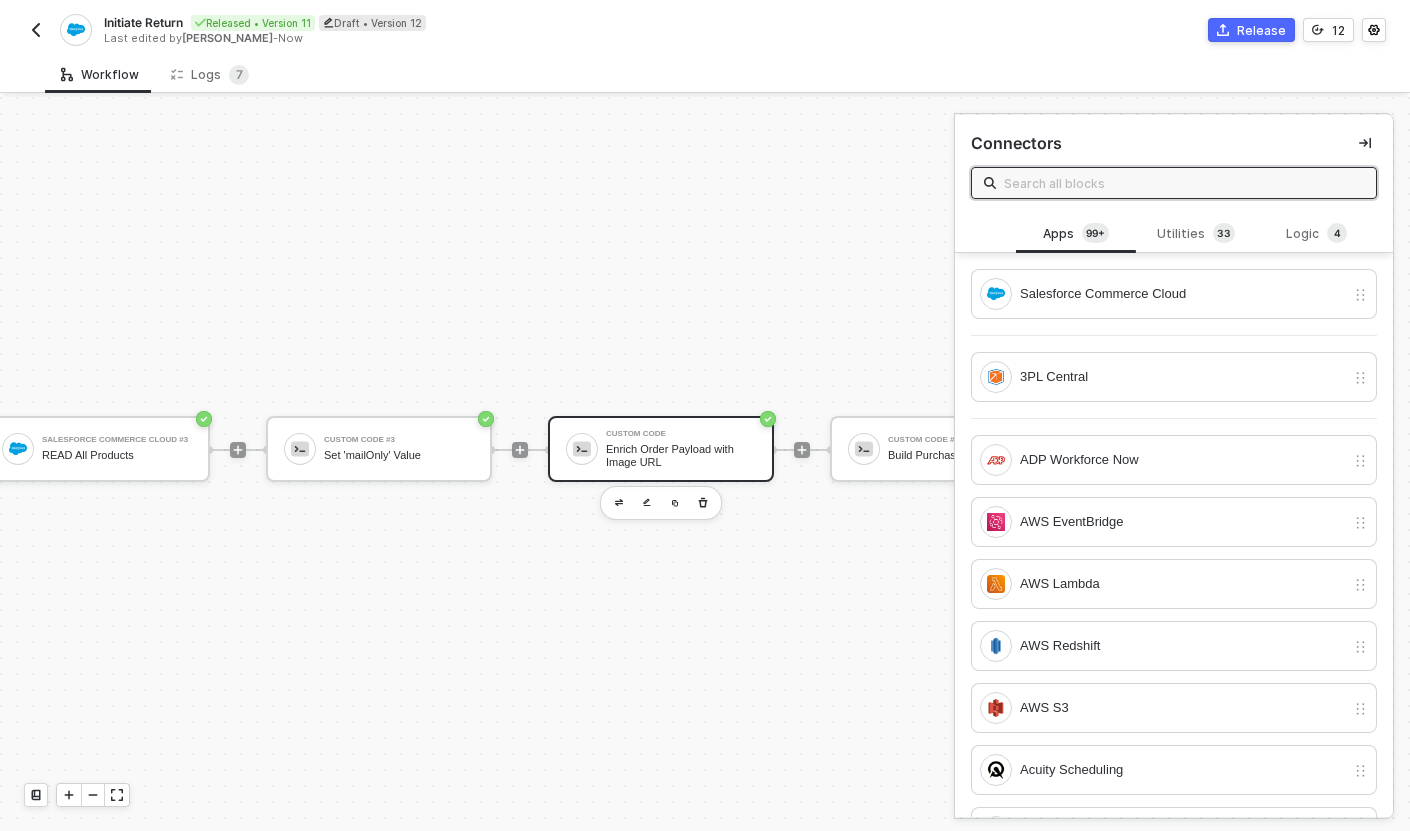 scroll, scrollTop: 33, scrollLeft: 1178, axis: both 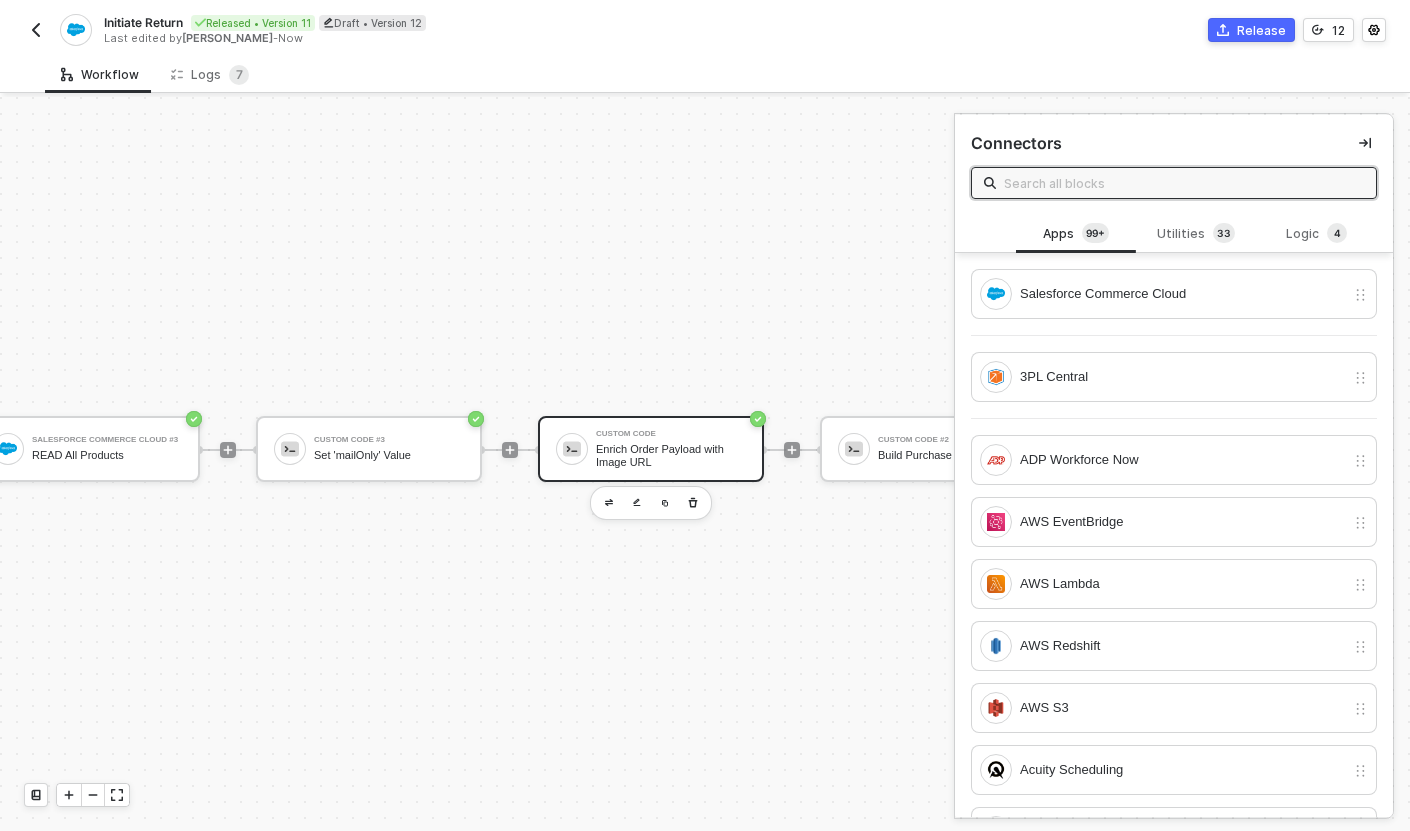 click on "Enrich Order Payload with Image URL" at bounding box center [671, 455] 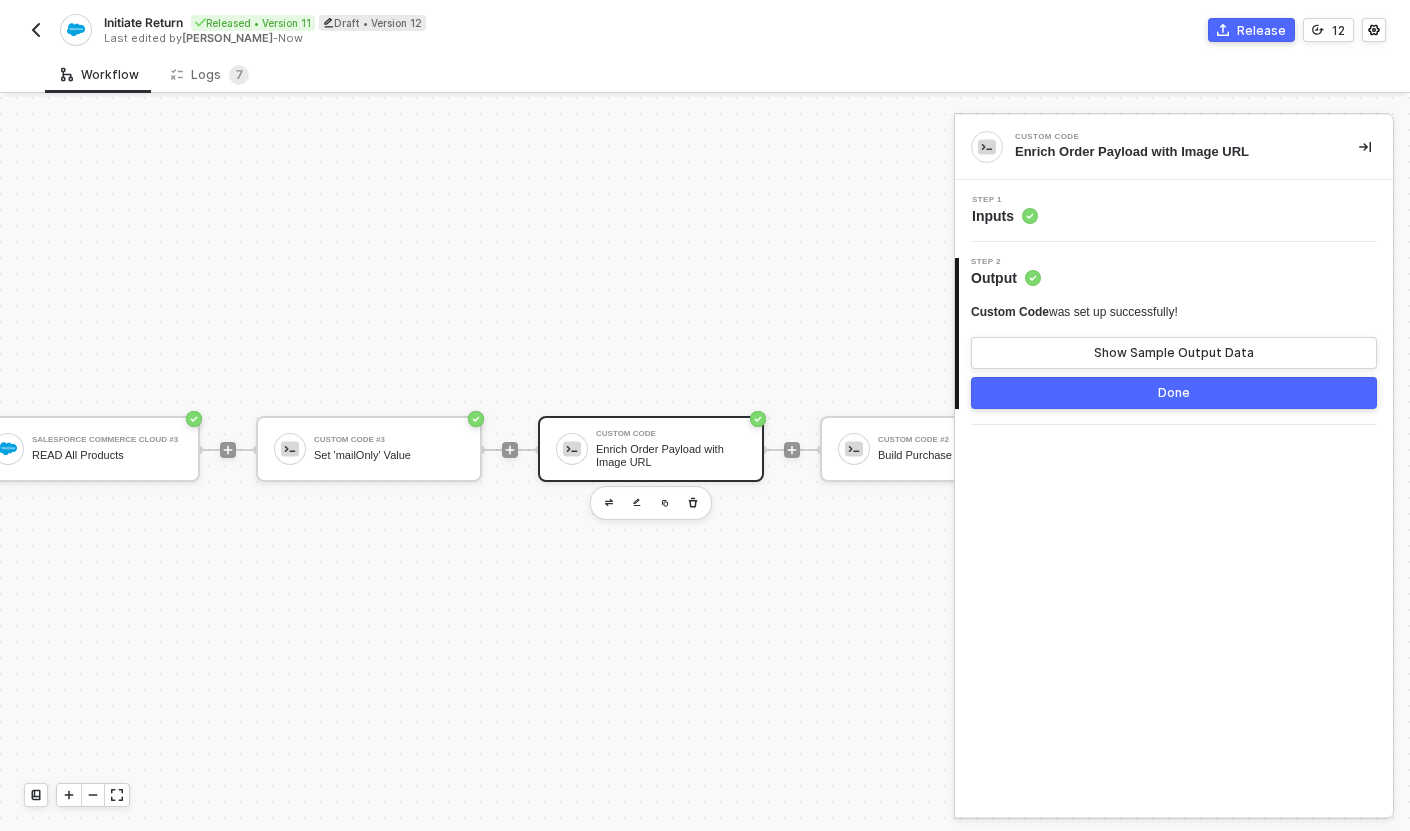 click on "Step 1 Inputs" at bounding box center (1176, 211) 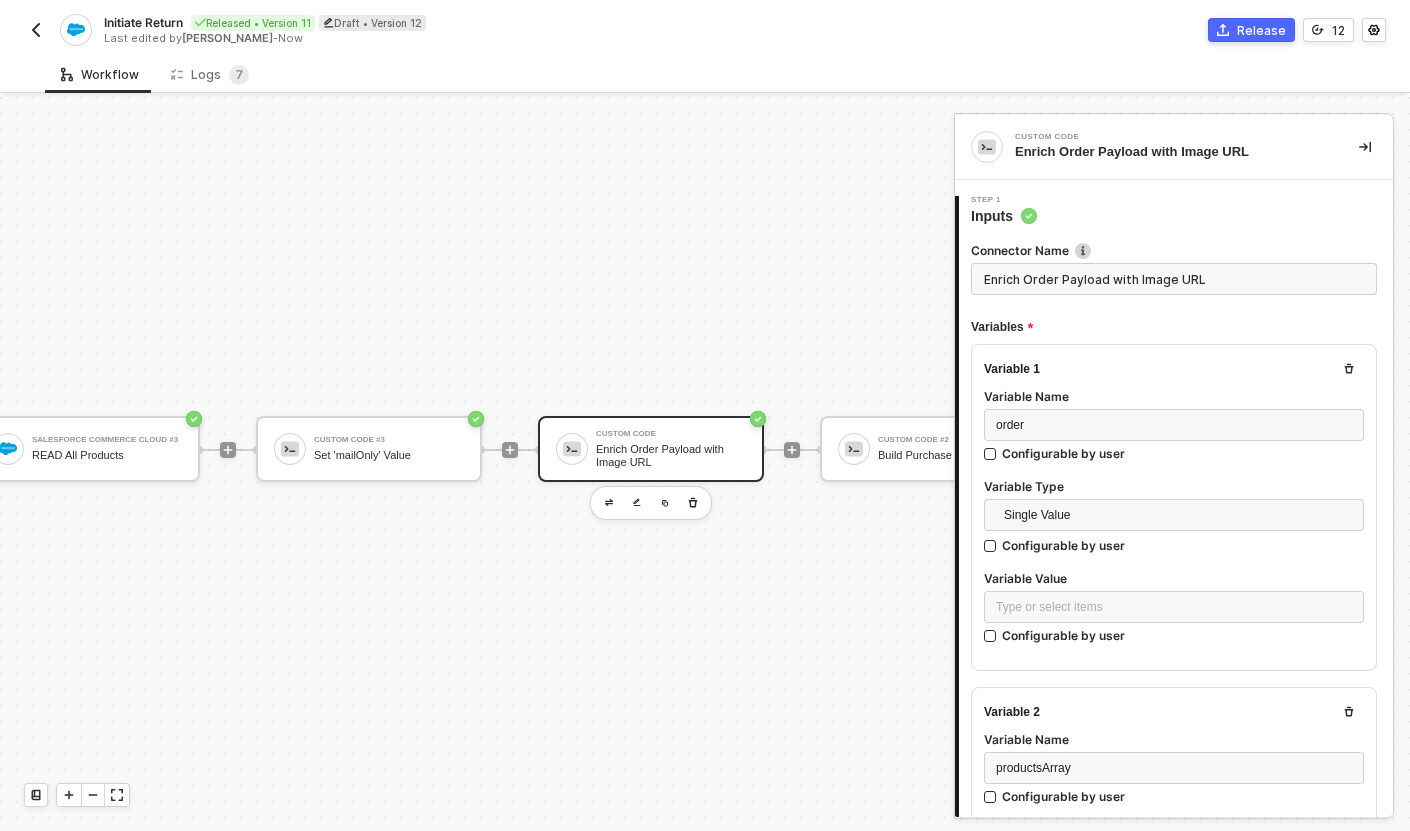 type on "const order = inputData.order;
const productsArray = inputData.productsArray;
order.productItems.forEach(item => {
const match = productsArray.find(p => p.id === item.productId);
if (match) {
item.imageUrl = match.image.absUrl;" 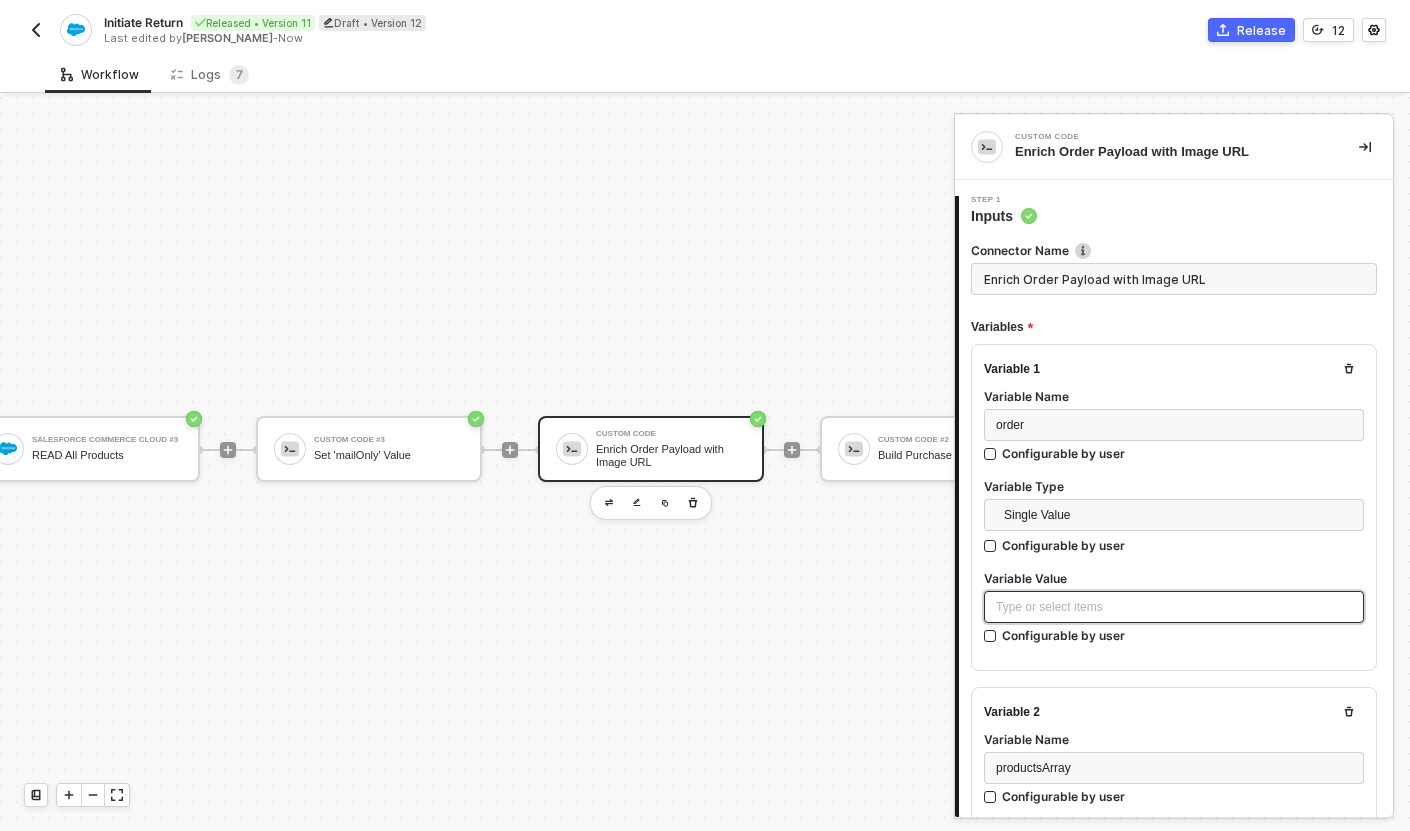 click on "Type or select items ﻿" at bounding box center (1174, 607) 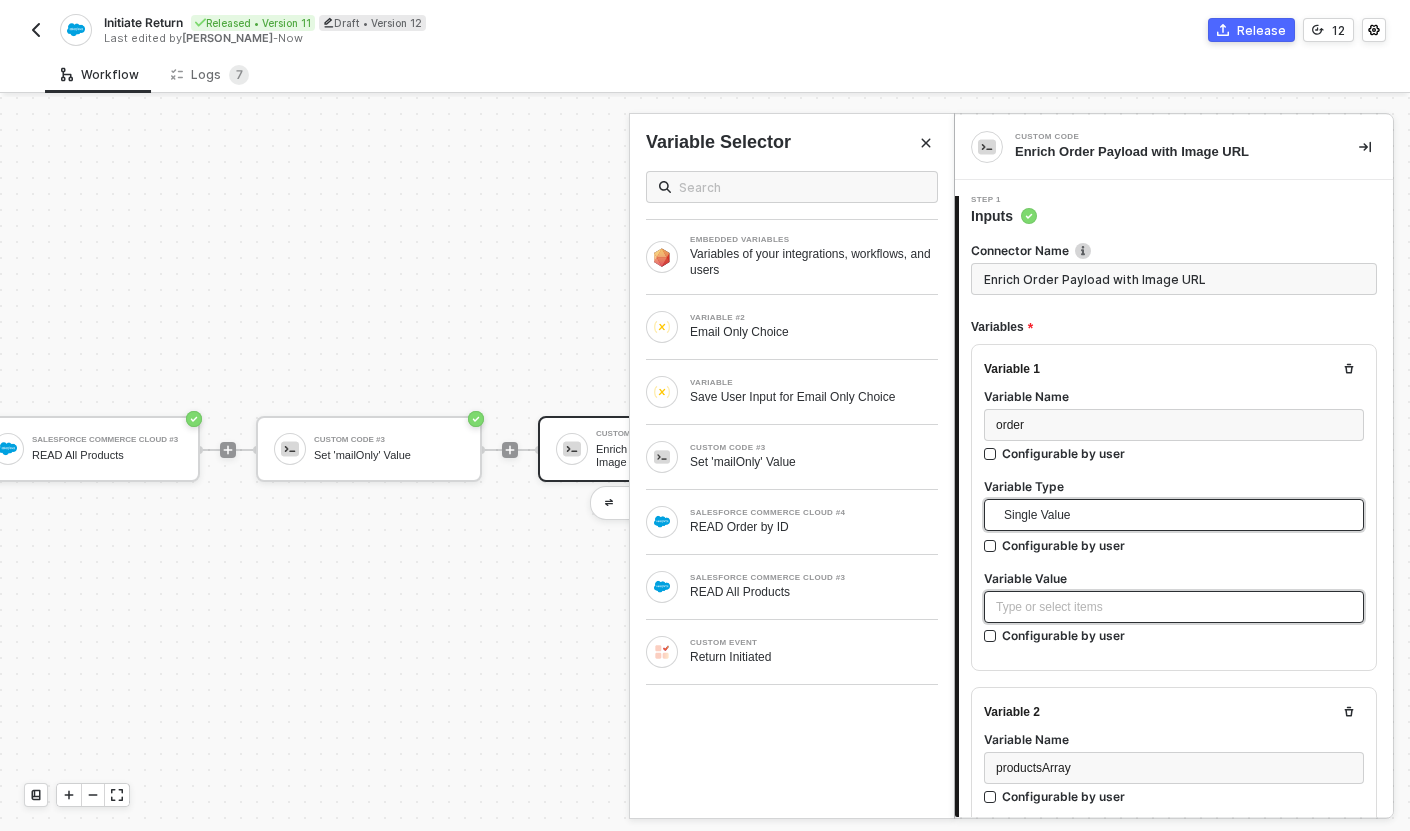 click on "Single Value" at bounding box center [1178, 515] 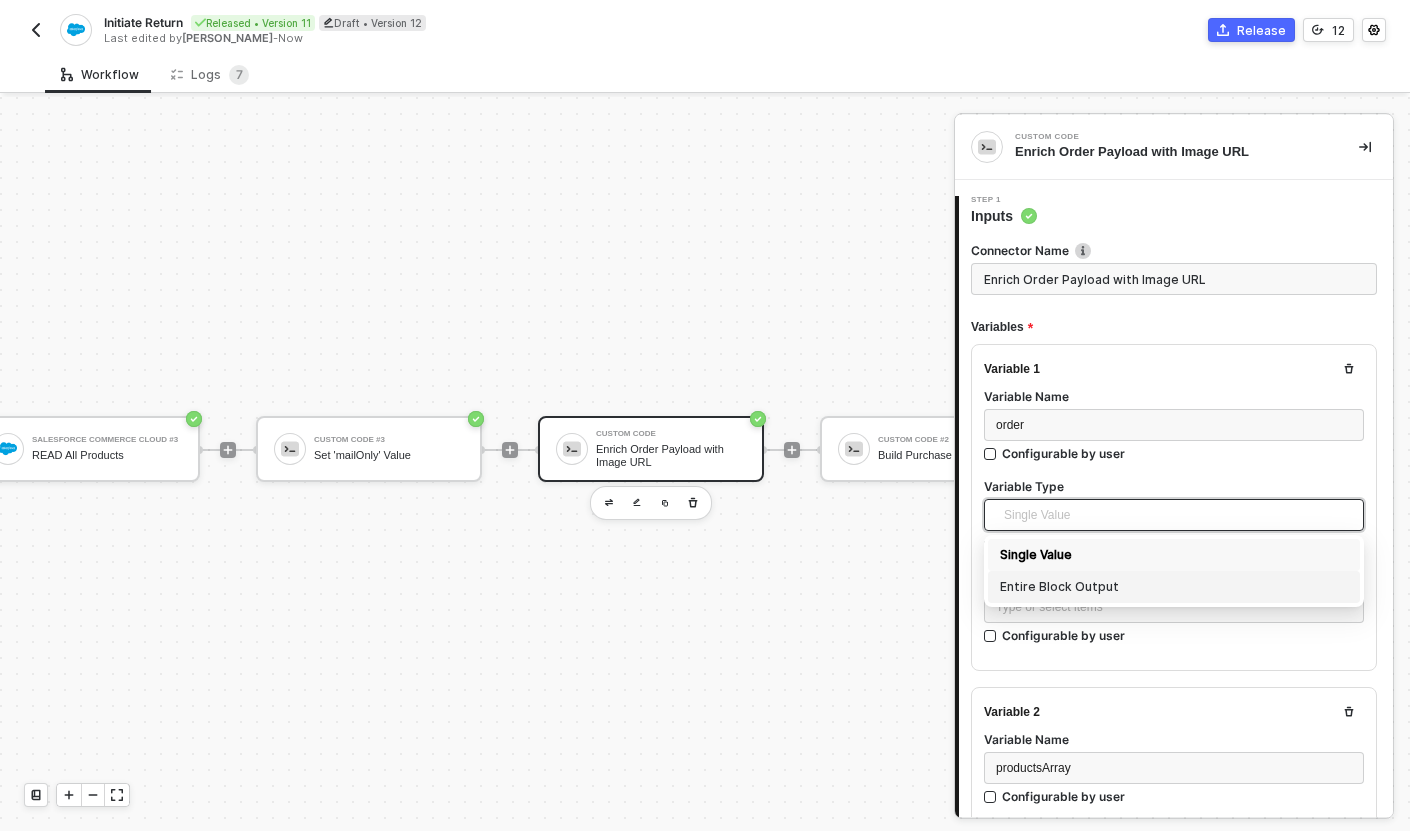 click on "Entire Block Output" at bounding box center (1174, 587) 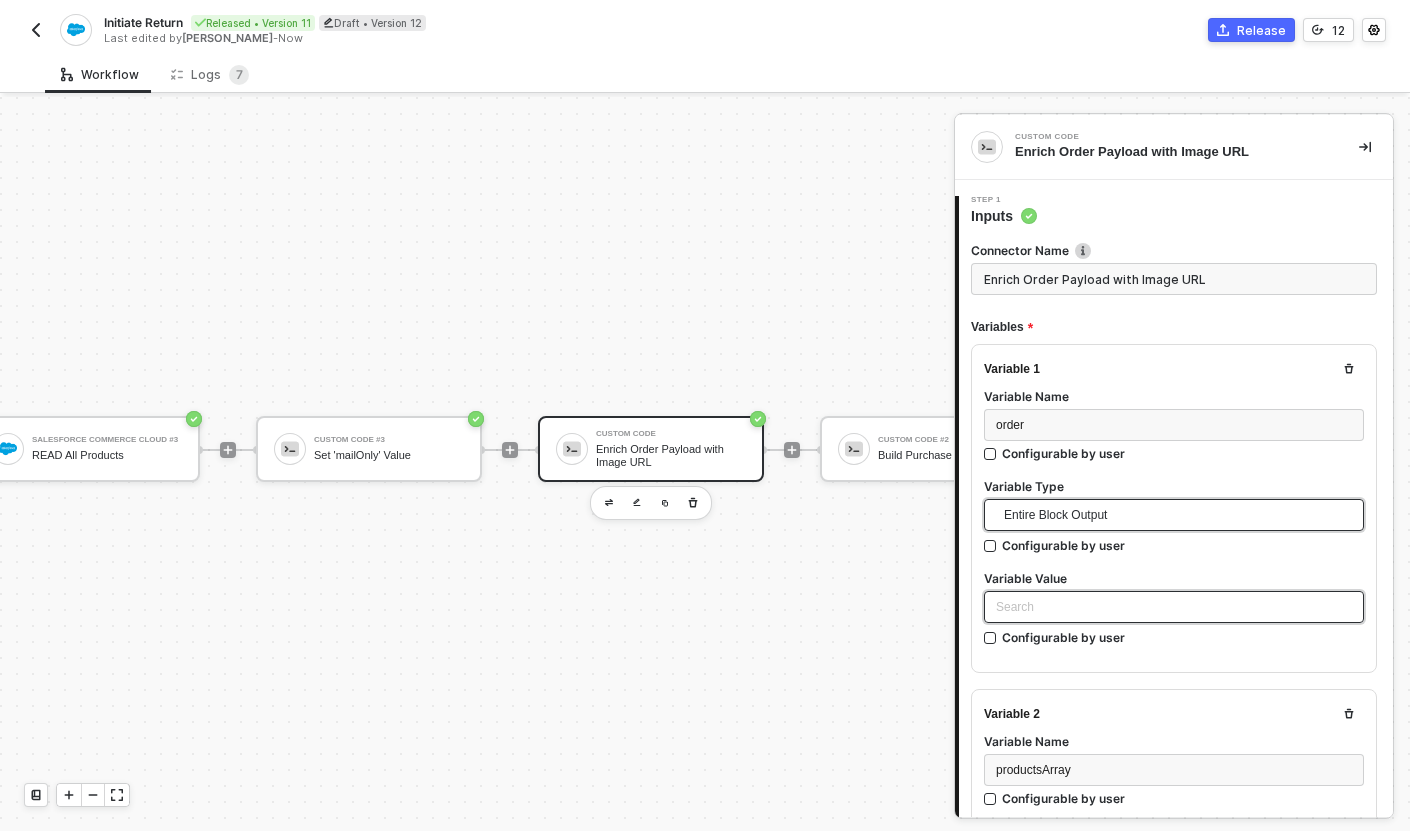 click on "Search" at bounding box center [1174, 607] 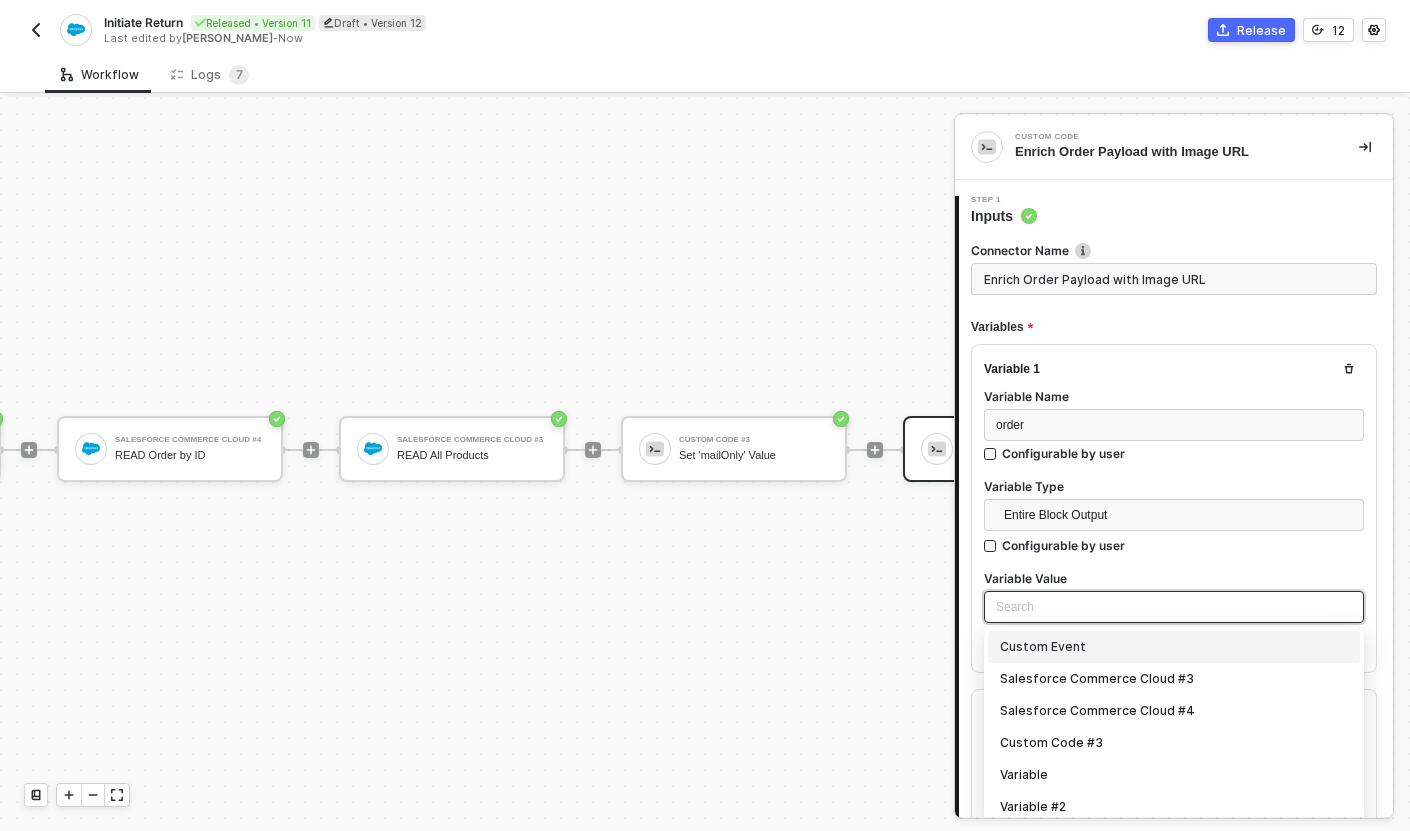 scroll, scrollTop: 33, scrollLeft: 812, axis: both 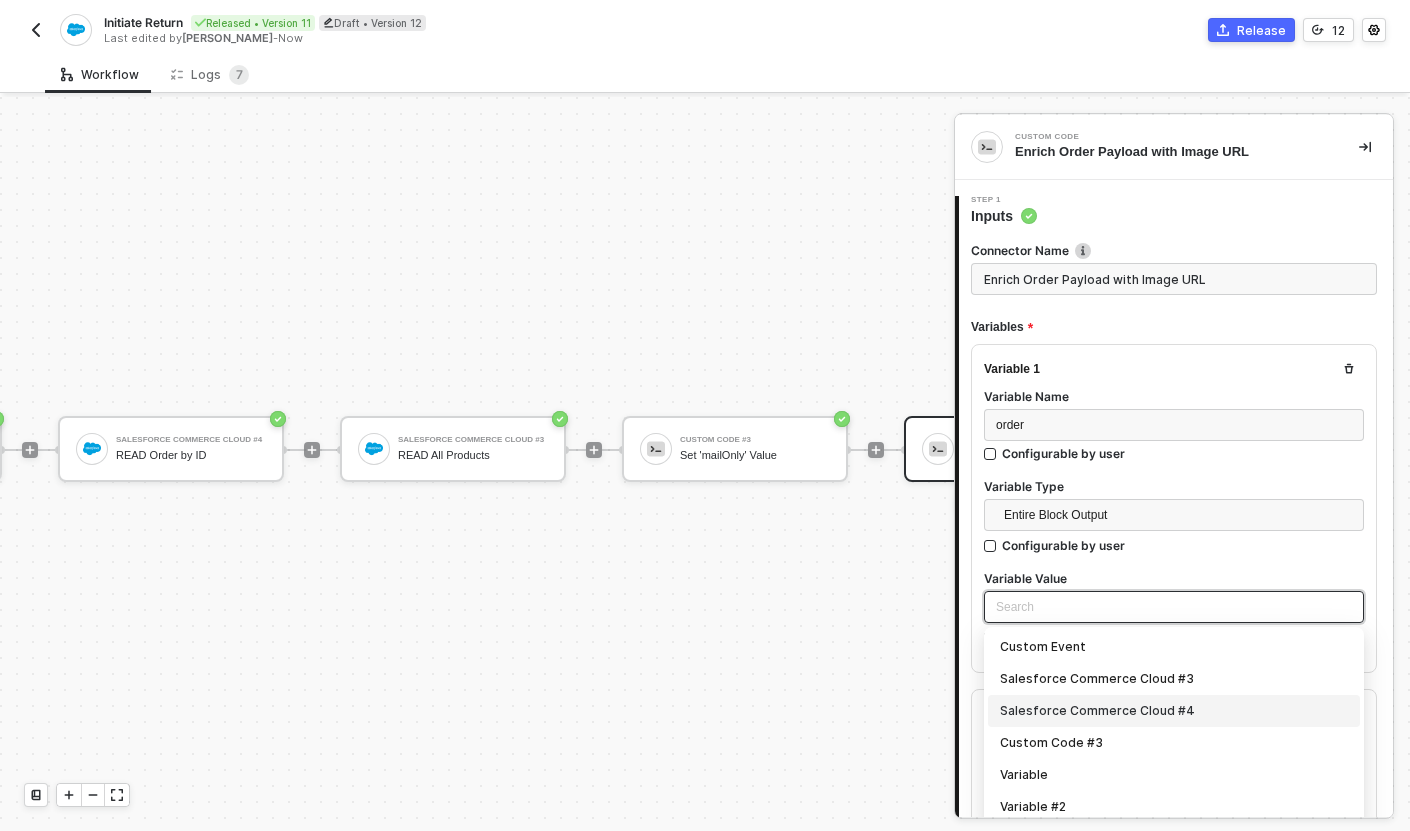 click on "Salesforce Commerce Cloud #4" at bounding box center [1174, 711] 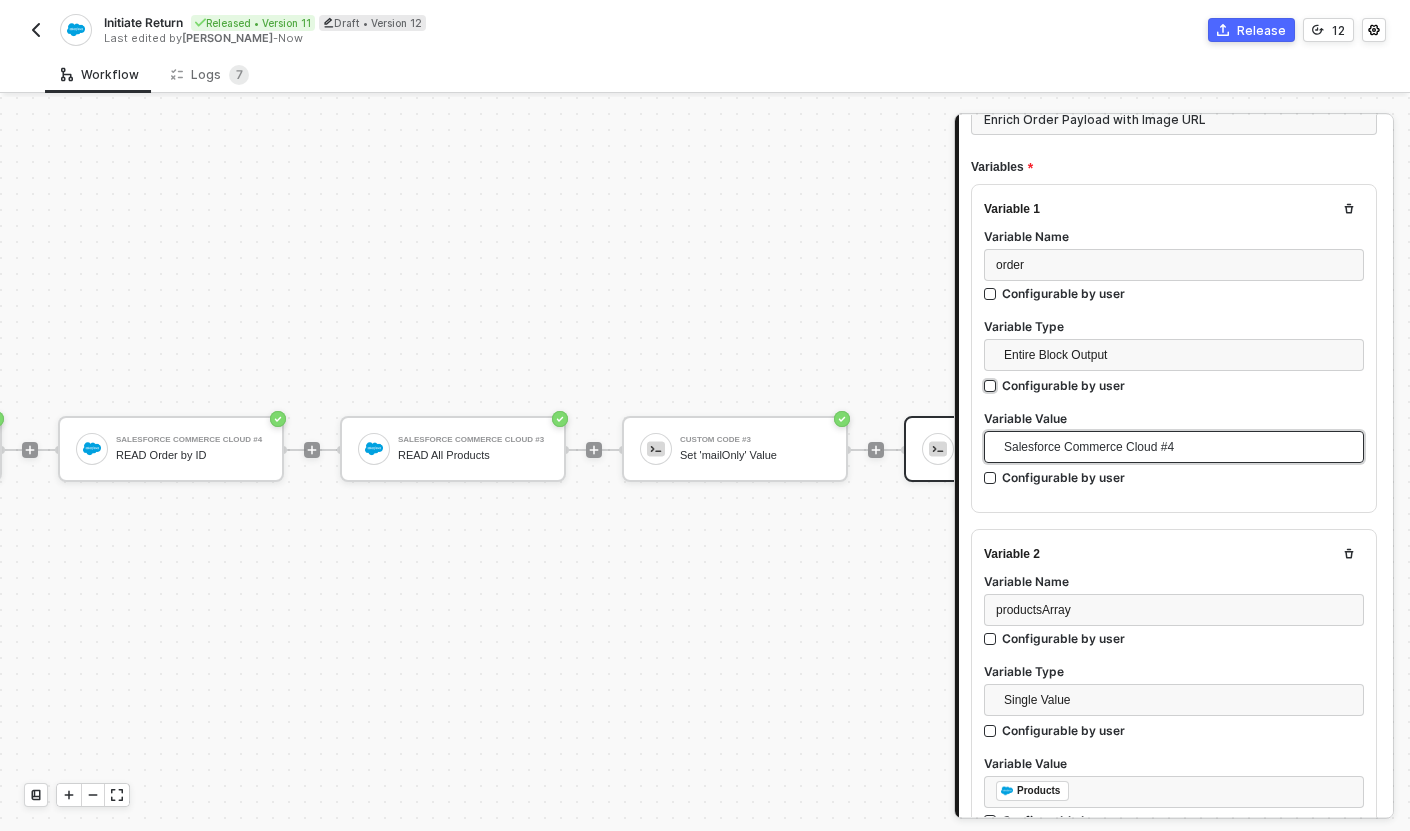 scroll, scrollTop: 266, scrollLeft: 0, axis: vertical 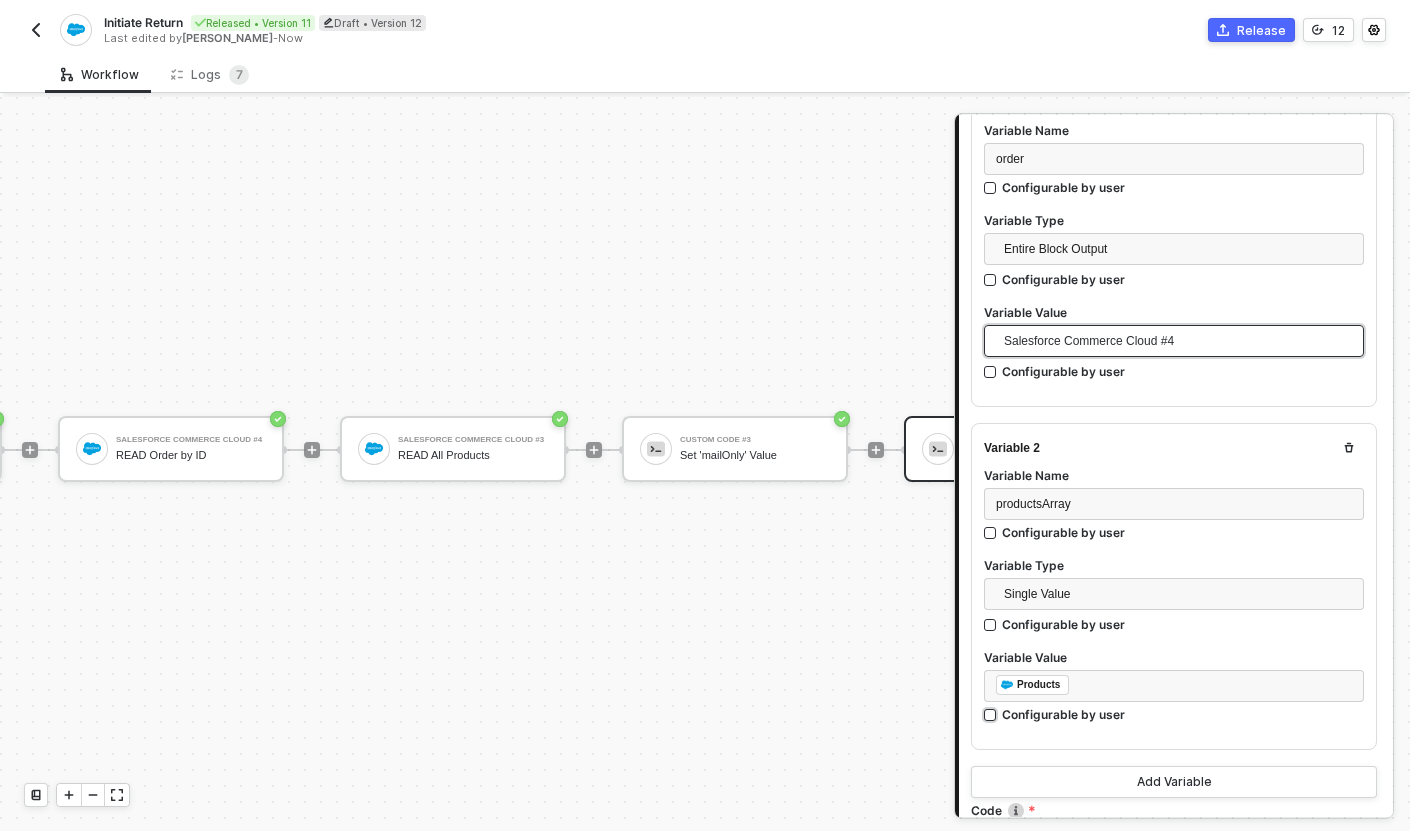 click on "Configurable by user" at bounding box center (1063, 187) 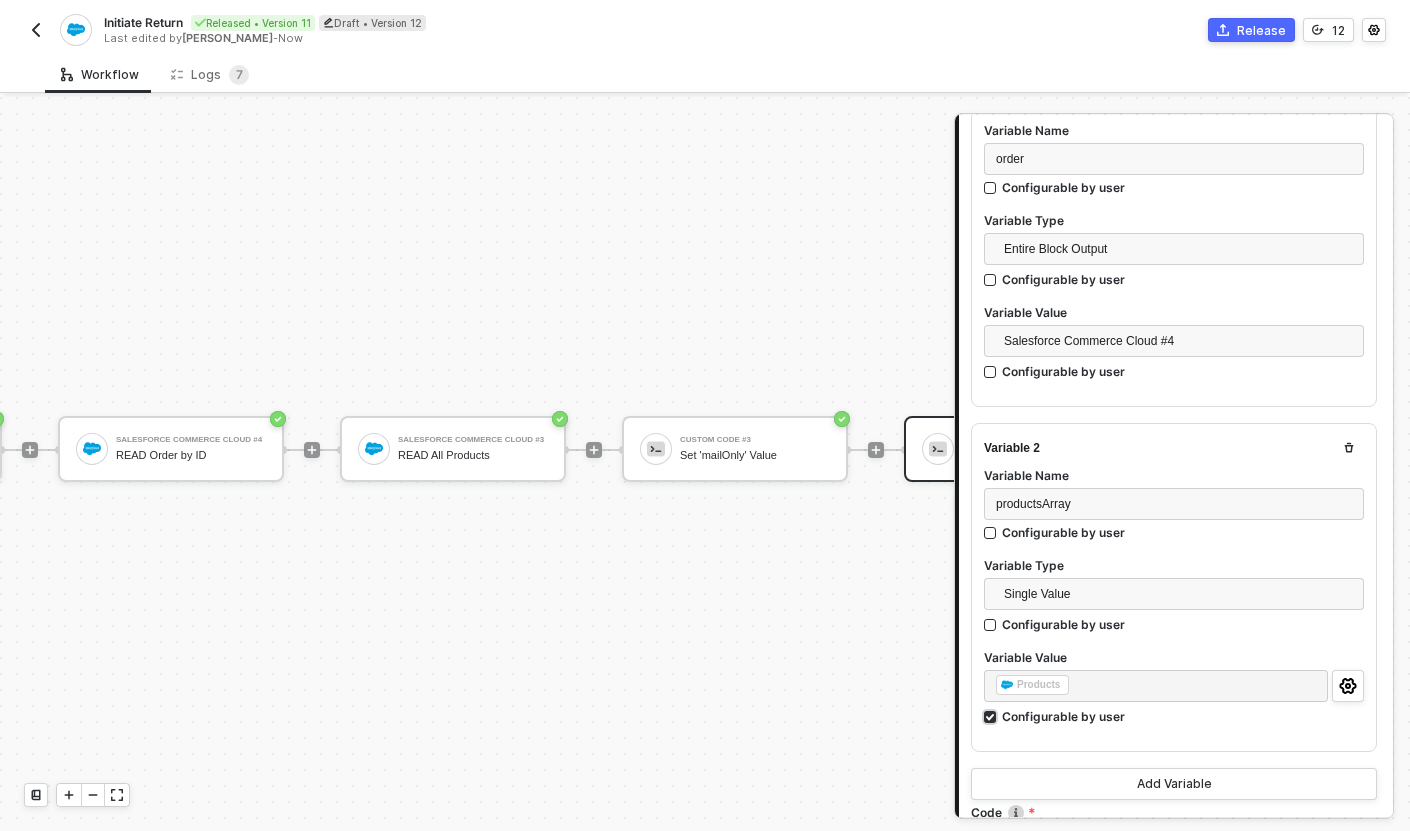 click on "Configurable by user" at bounding box center [1063, 716] 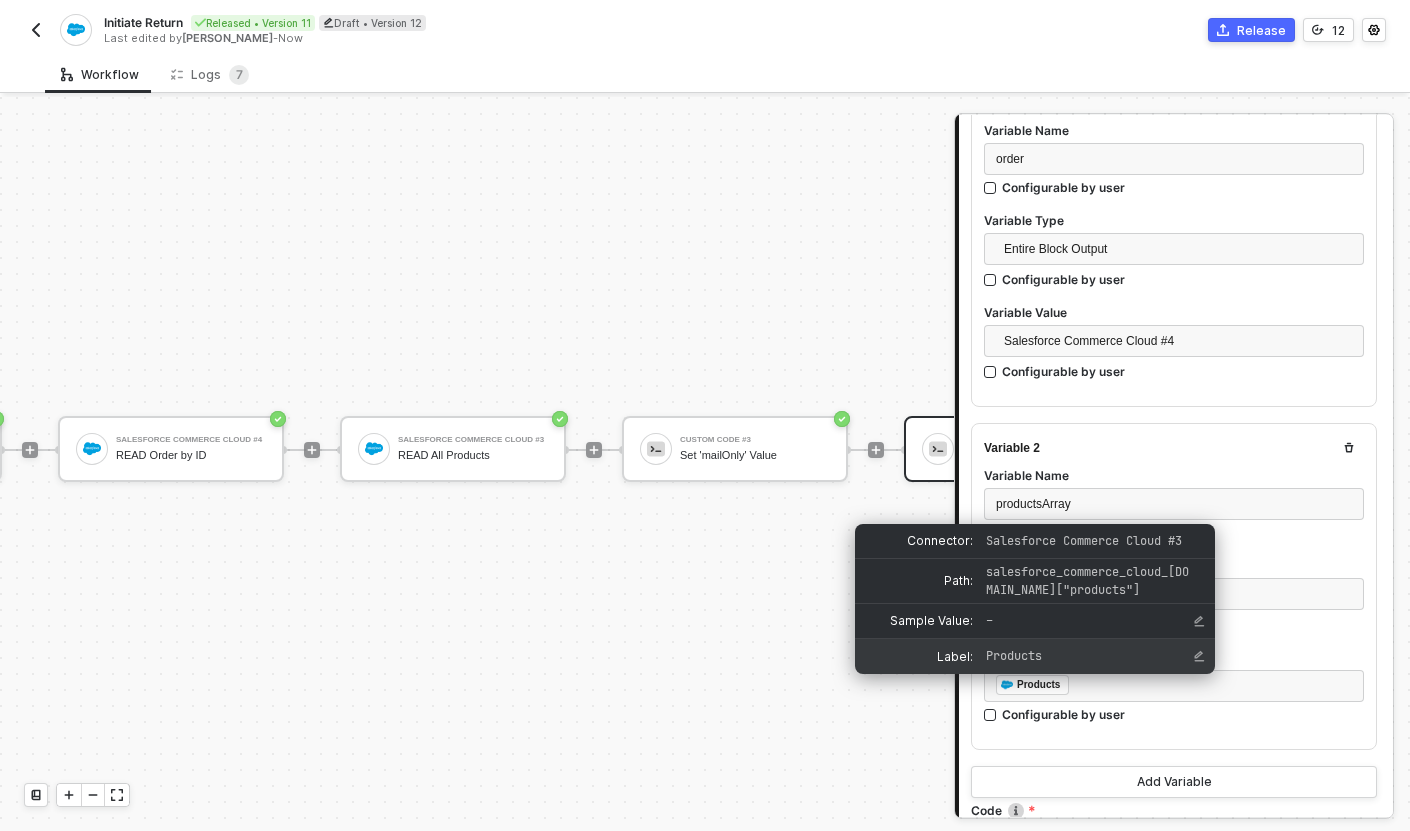 click on "Label:  Products" at bounding box center (1035, 656) 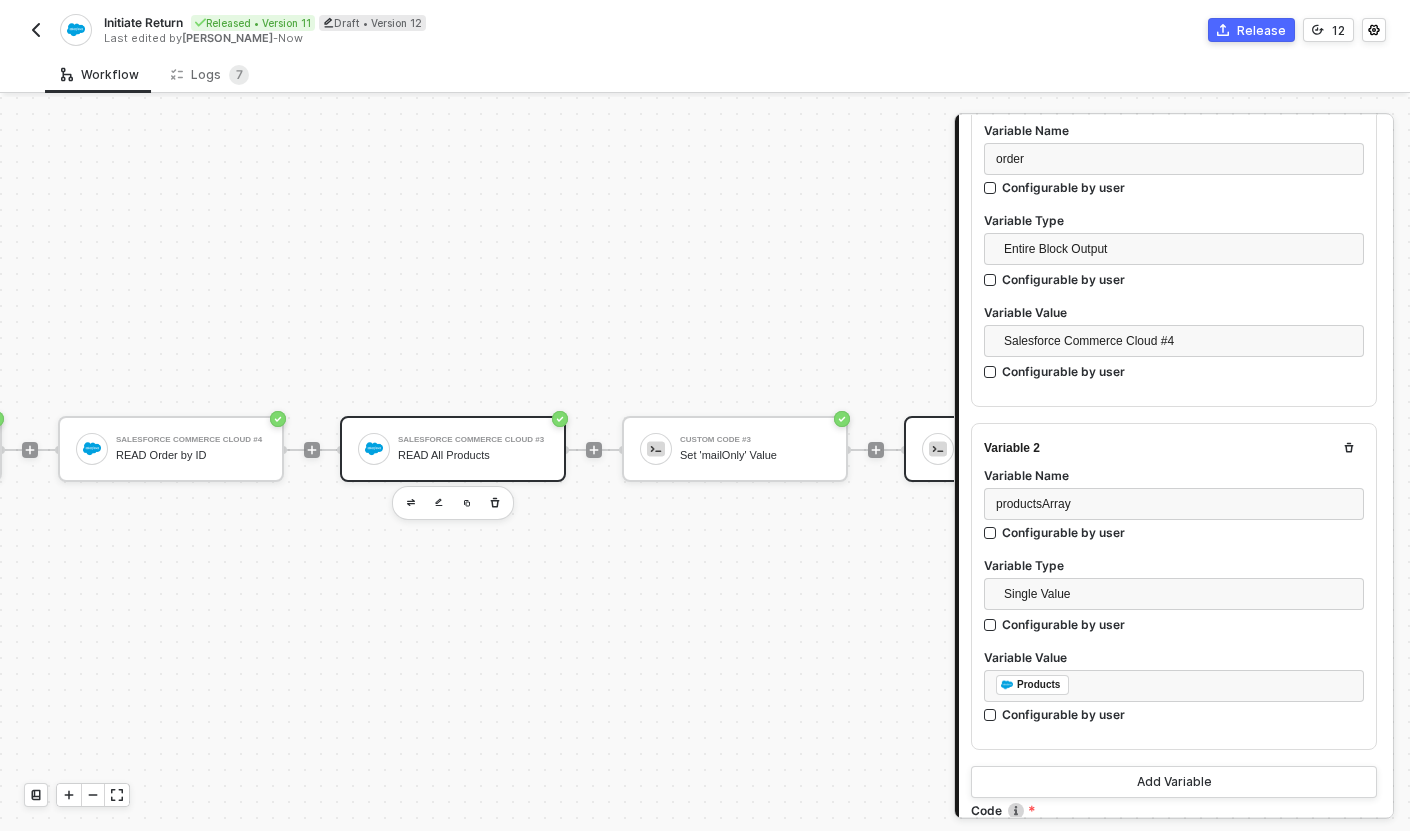 click on "Salesforce Commerce Cloud #3 READ All Products" at bounding box center (473, 449) 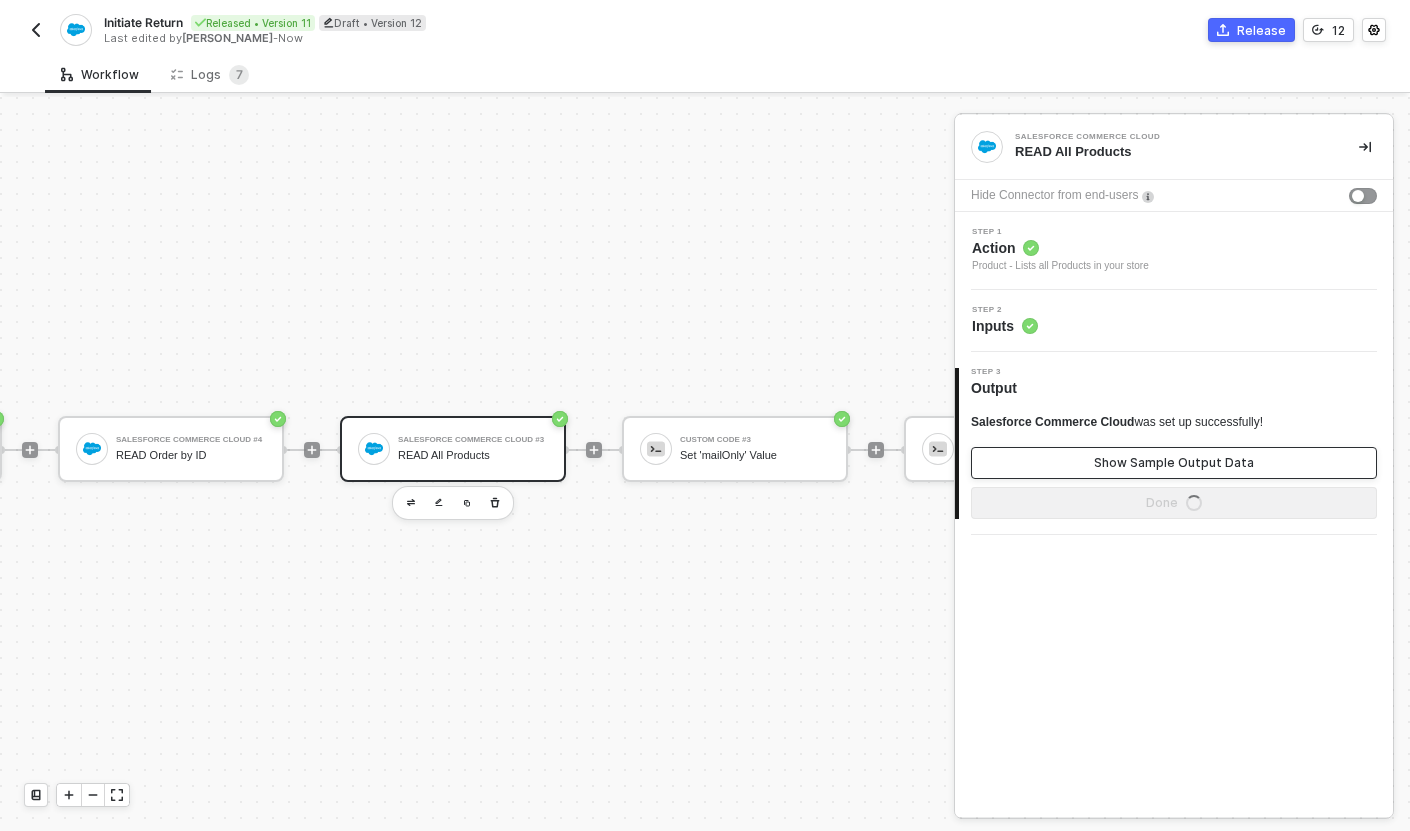 click on "Show Sample Output Data" at bounding box center [1174, 463] 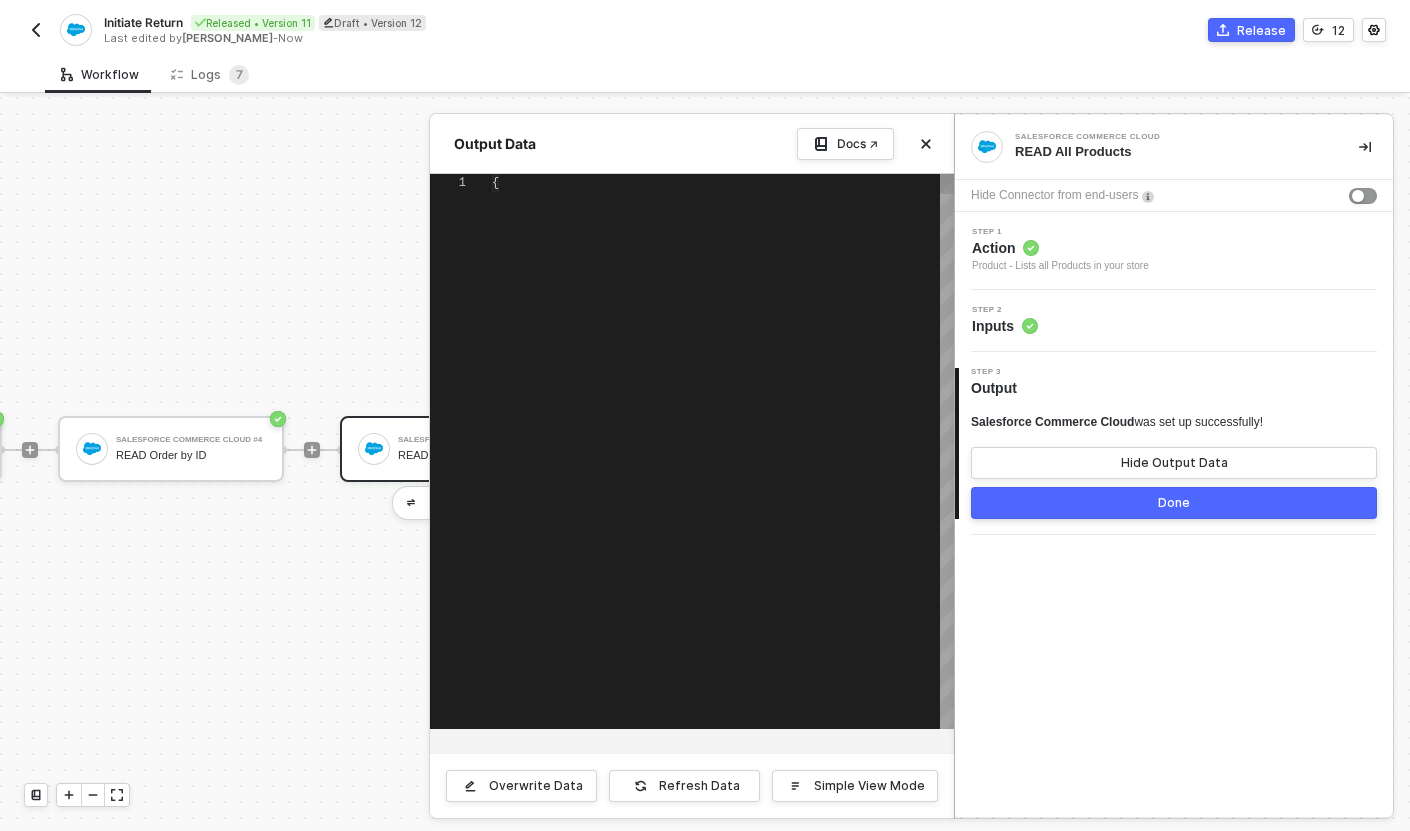 type on "{
"products": [
{
"ats": 100,
"creationDate": "2022-08-02T21:09:58.000Z",
"id": "008885004557M",
"image": {
"absUrl": "https://zyez-001.dx.commercecloud.salesforce.com/on/demandware.static/-/Sites-apparel-m-catalog/default/" 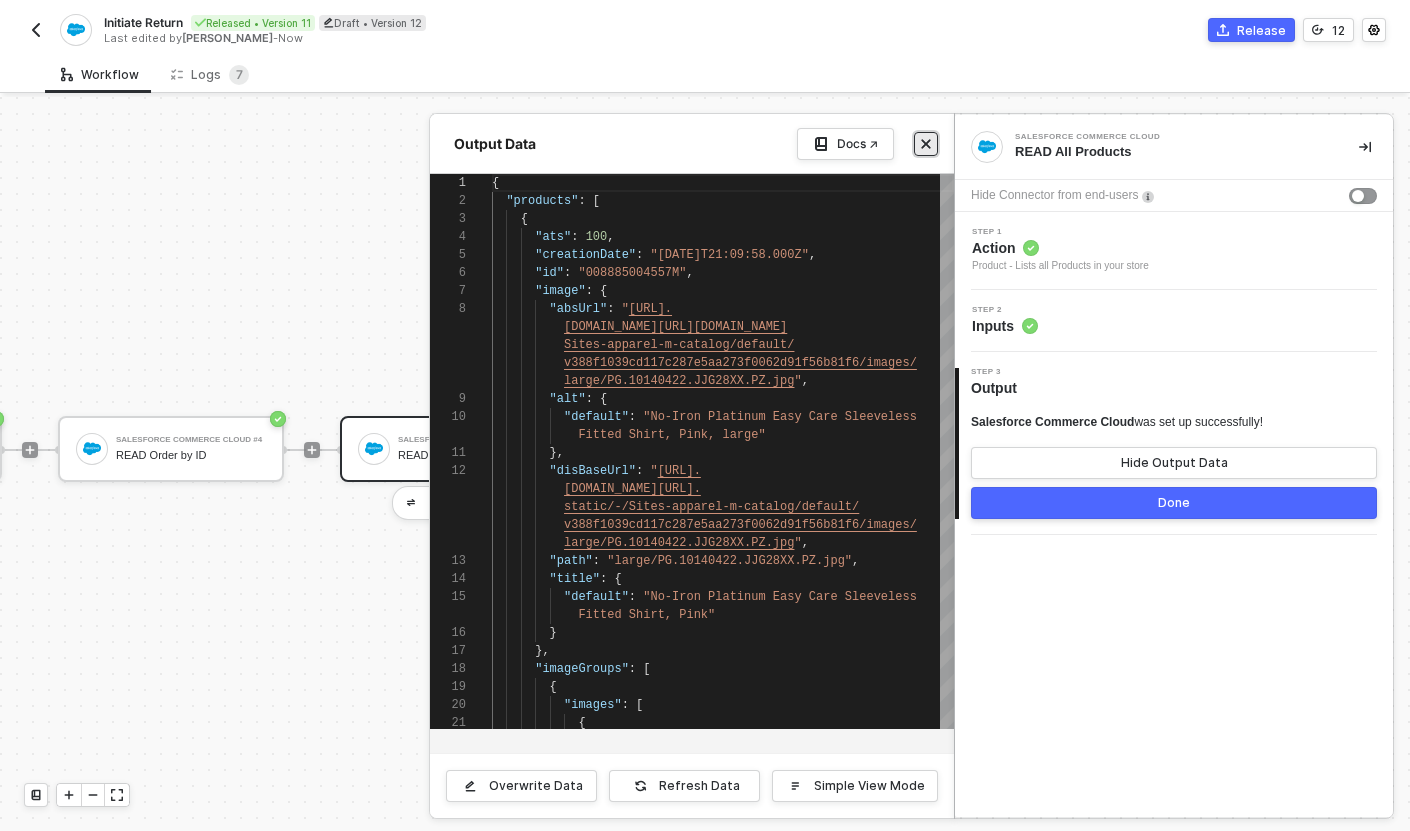 click 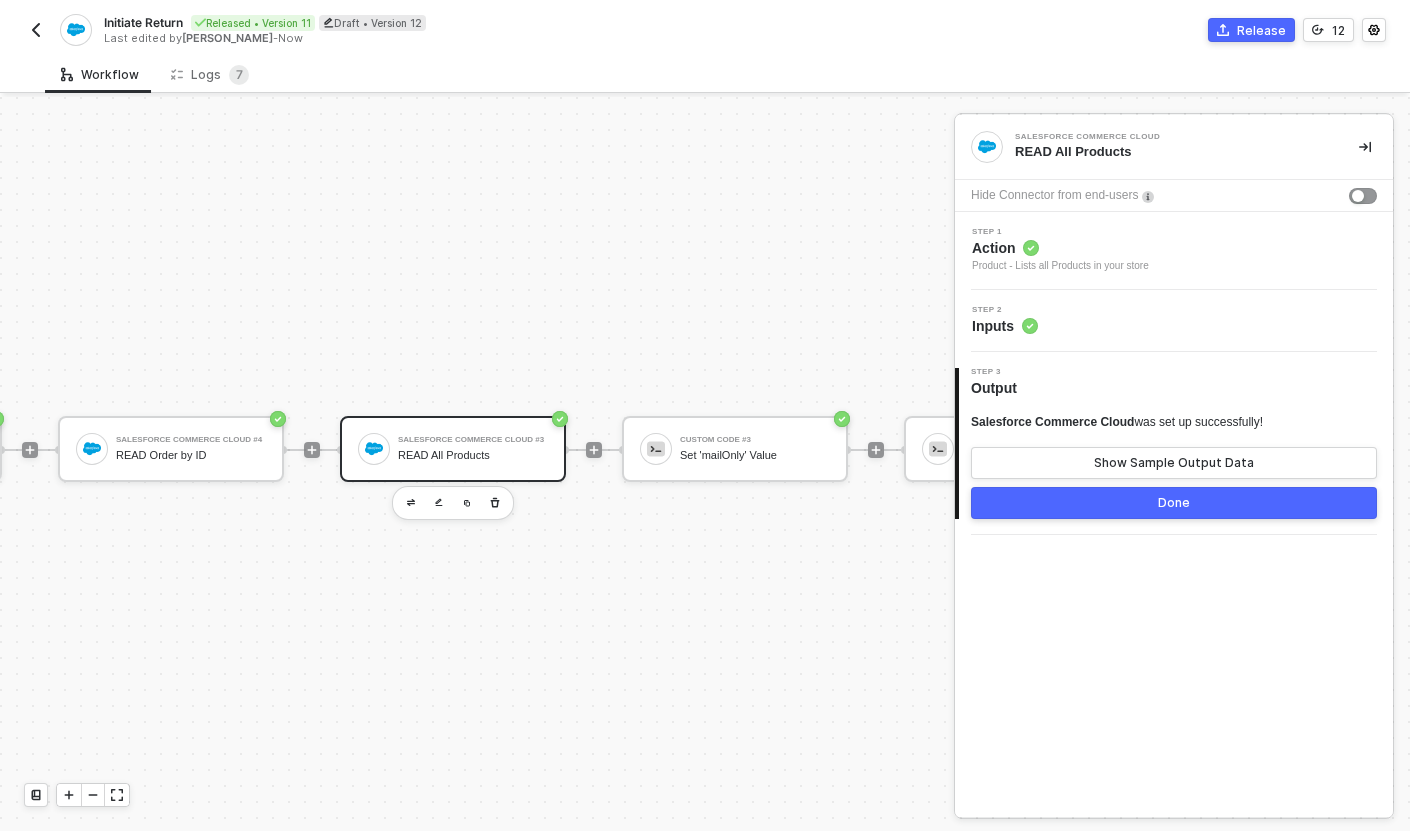 click on "Salesforce Commerce Cloud #3" at bounding box center [473, 440] 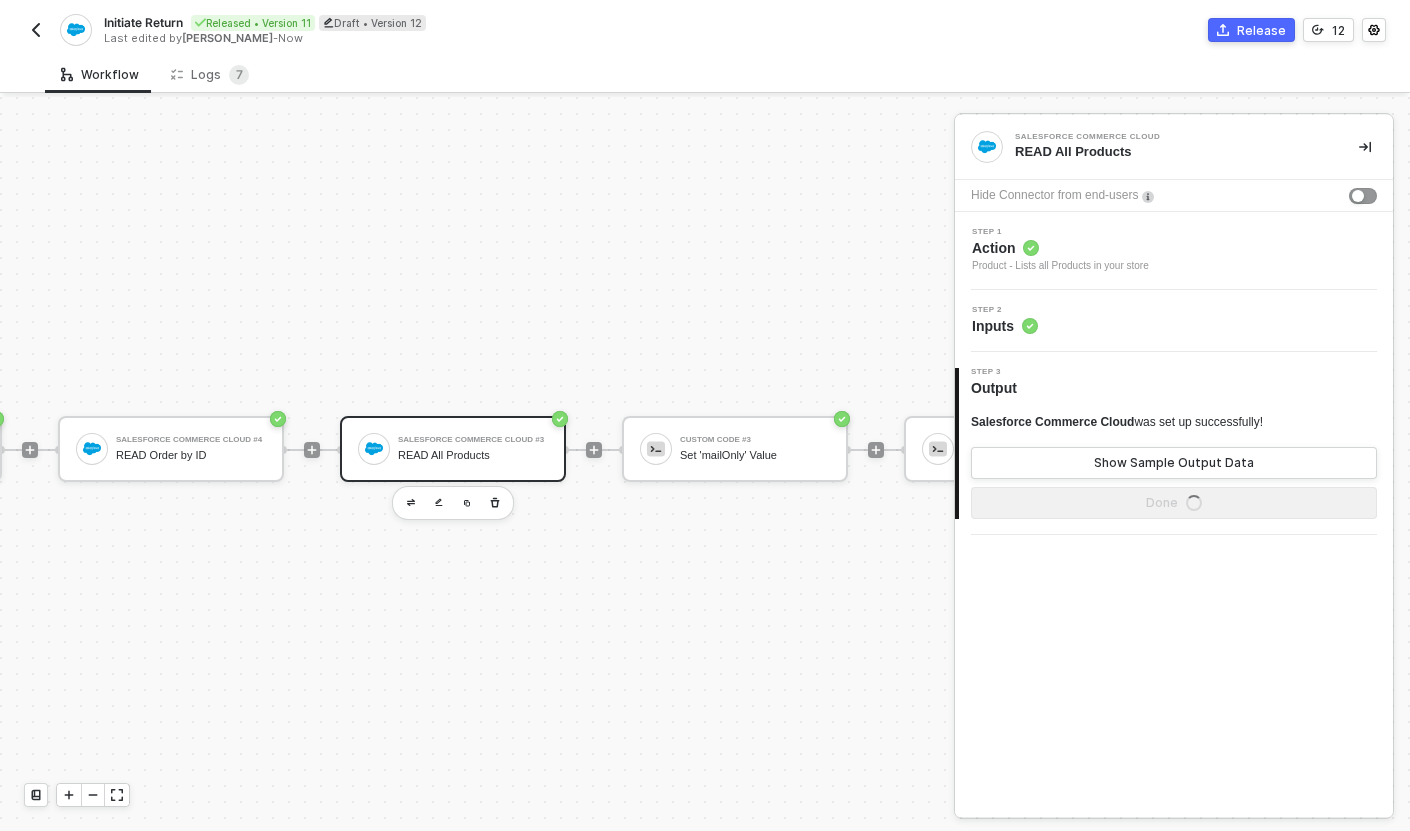 click on "Step 2 Inputs" at bounding box center [1176, 321] 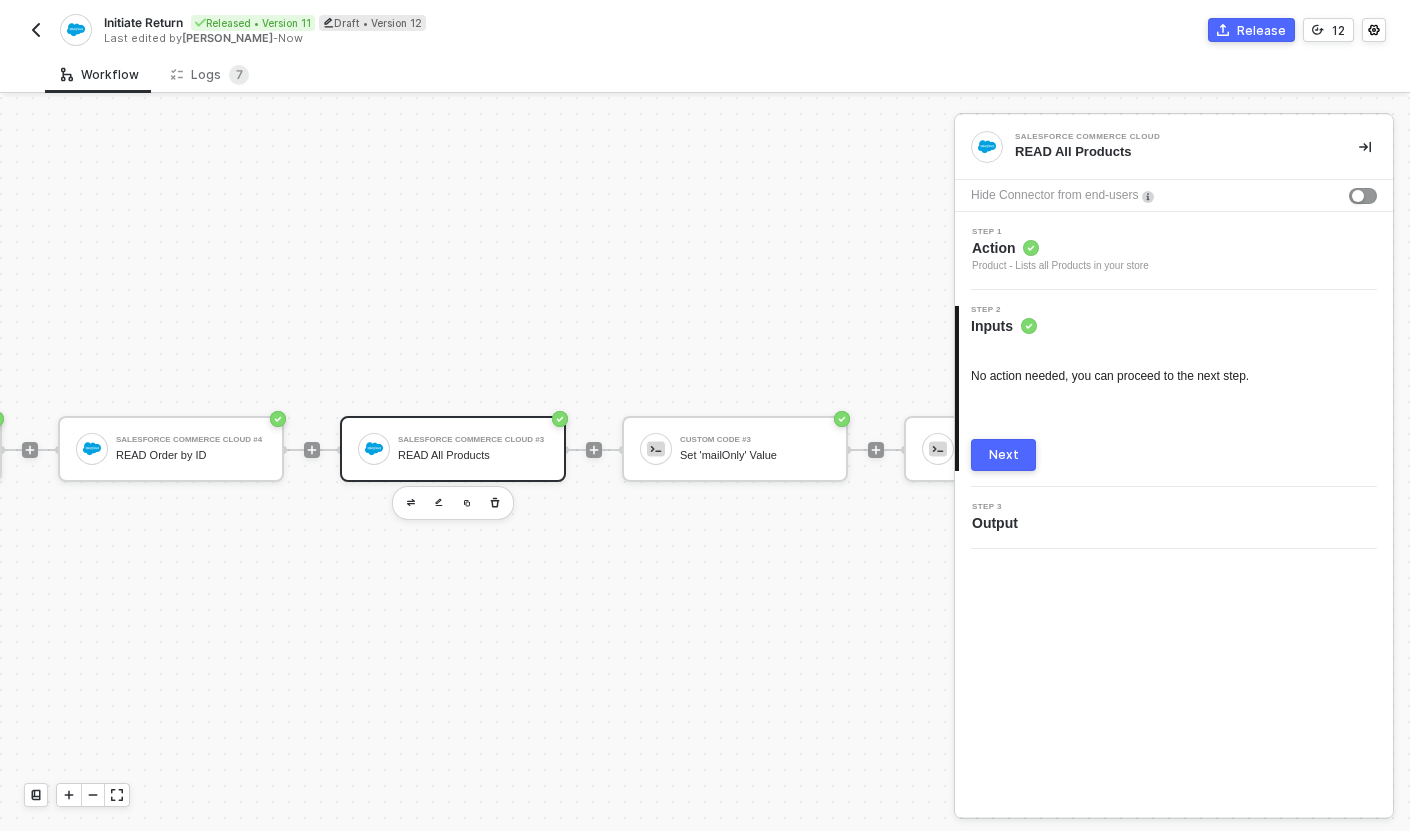 scroll, scrollTop: 4, scrollLeft: 0, axis: vertical 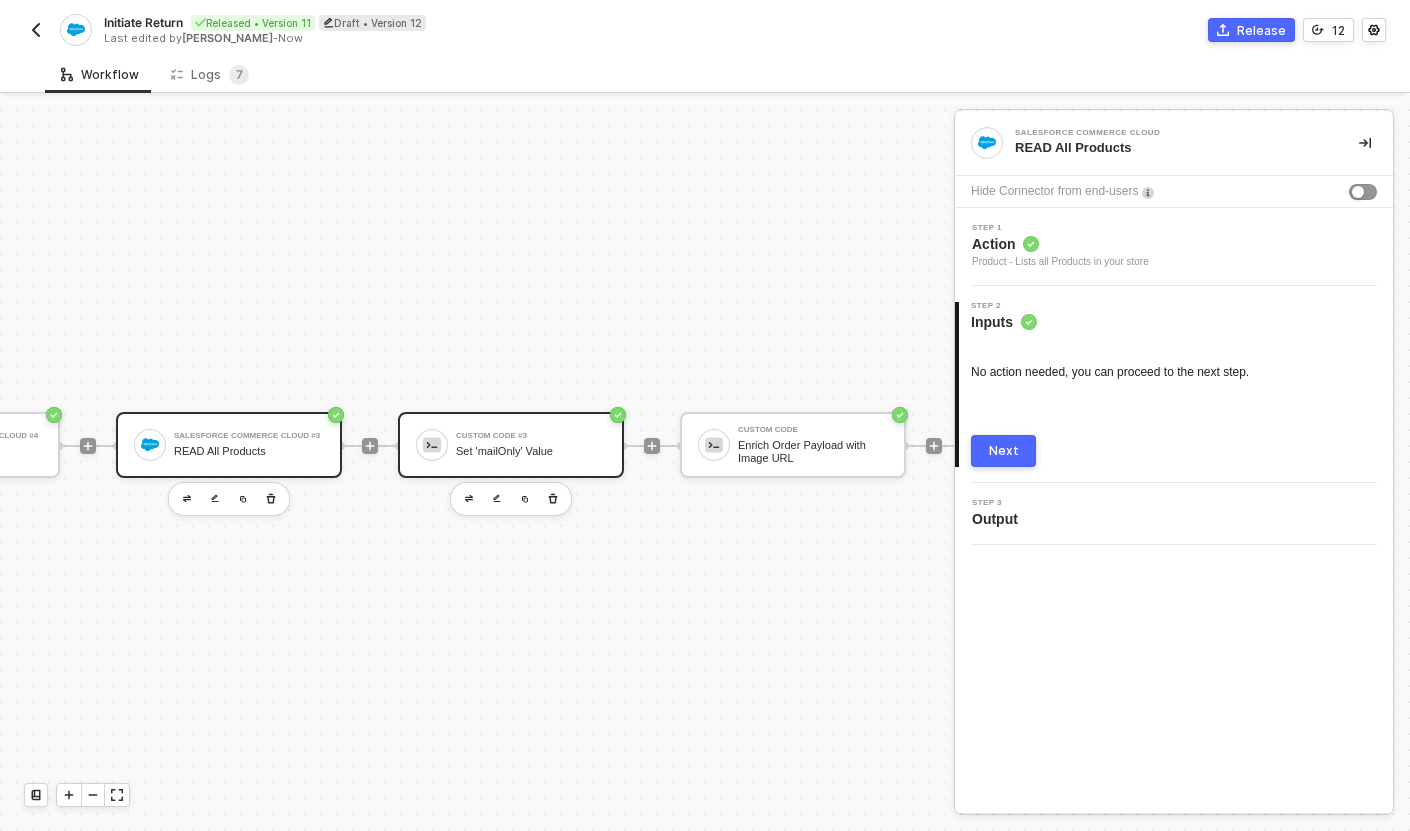 click on "Custom Code Enrich Order Payload with Image URL" at bounding box center (813, 445) 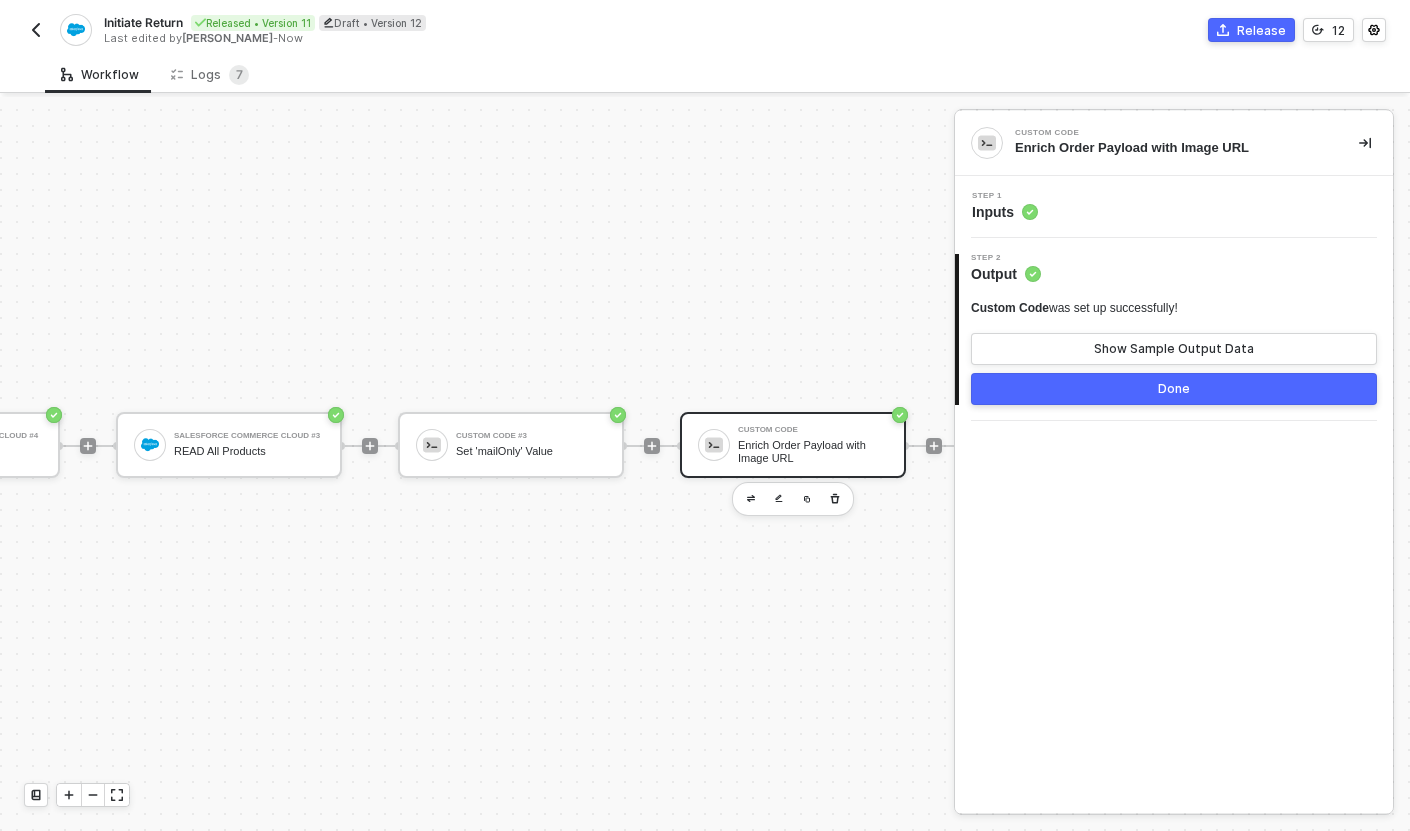 click on "Step 1 Inputs" at bounding box center (1176, 207) 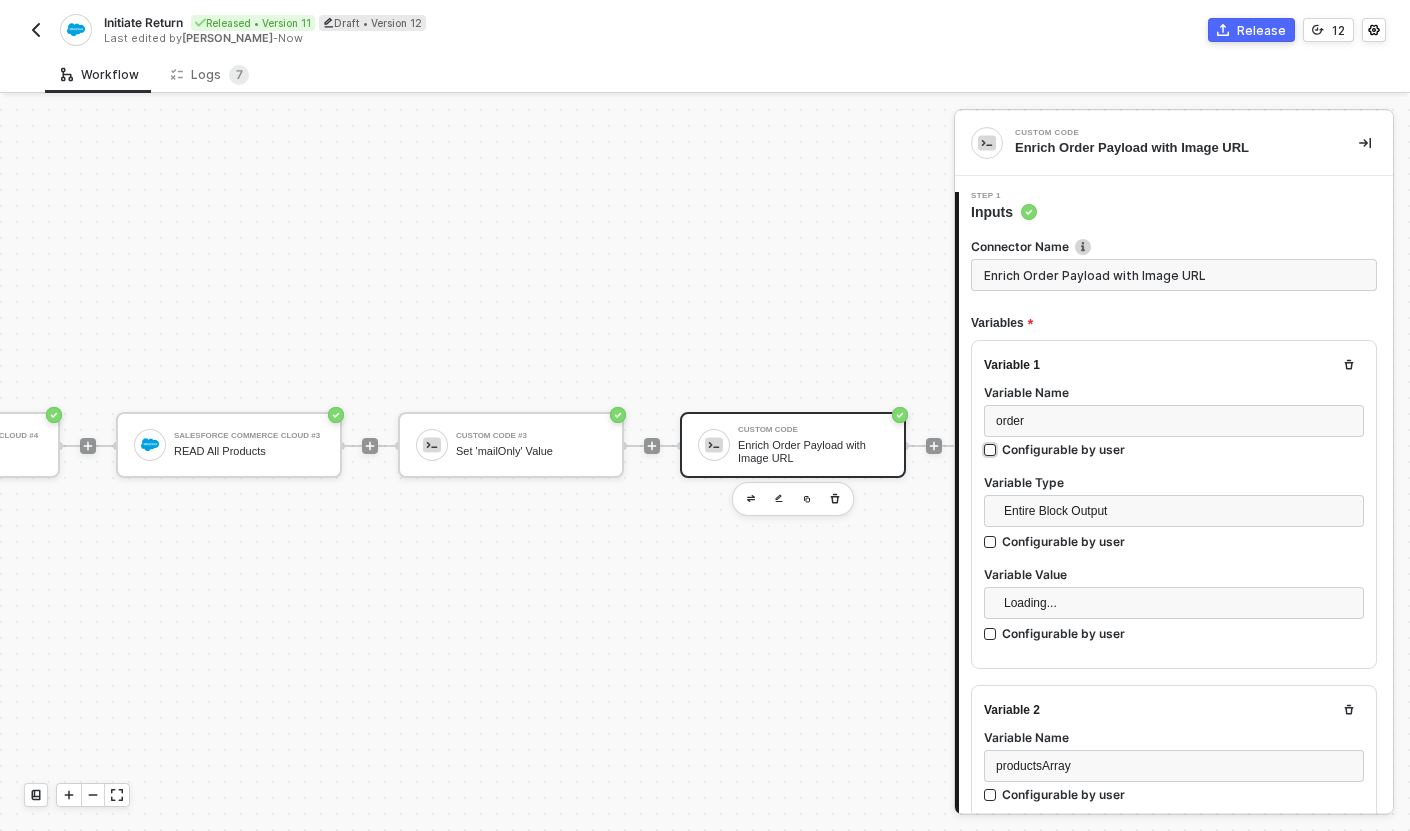 scroll, scrollTop: 147, scrollLeft: 0, axis: vertical 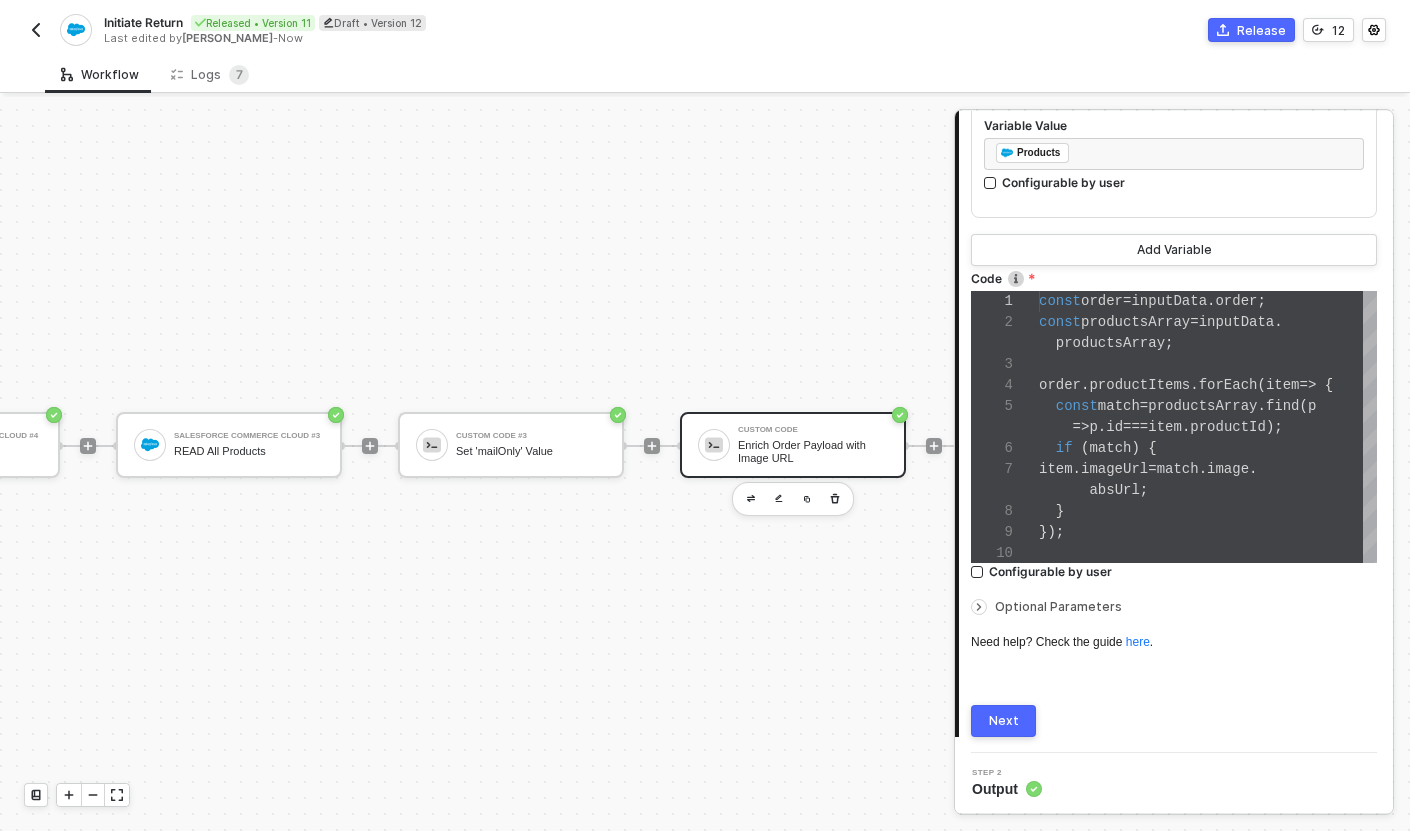 click on "Connector Name Enrich Order Payload with Image URL Variables Variable 1 Variable Name order Configurable by user Variable Type Entire Block Output Configurable by user Variable Value Salesforce Commerce Cloud #4 Configurable by user Variable 2 Variable Name productsArray Configurable by user Variable Type Single Value Configurable by user Variable Value ﻿ ﻿ Products ﻿ Configurable by user Add Variable Code 1 2 3 4 5 6 7 8 9 10 const  order  =  inputData . order ; const  productsArray  =  inputData .    productsArray ; order . productItems . forEach ( item  =>   {    const  match  =  productsArray . find ( p       =>  p . id  ===  item . productId );    if   ( match )   {     item . imageUrl  =  match . image .        absUrl ;    } }); Enter to Rename, ⇧Enter to Preview Configurable by user Optional Parameters Need help? Check the guide   here . Next" at bounding box center (1174, 82) 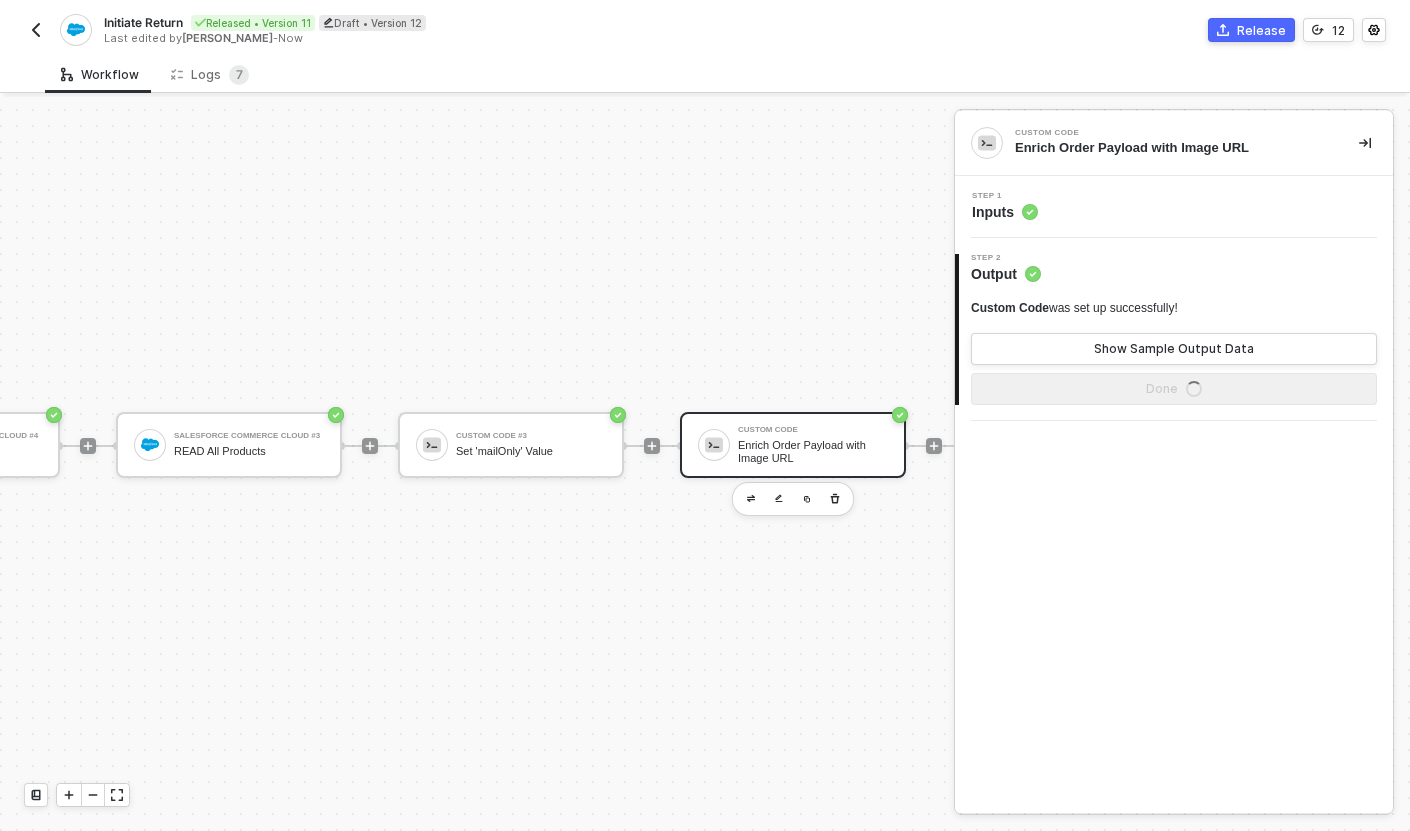 scroll, scrollTop: 0, scrollLeft: 0, axis: both 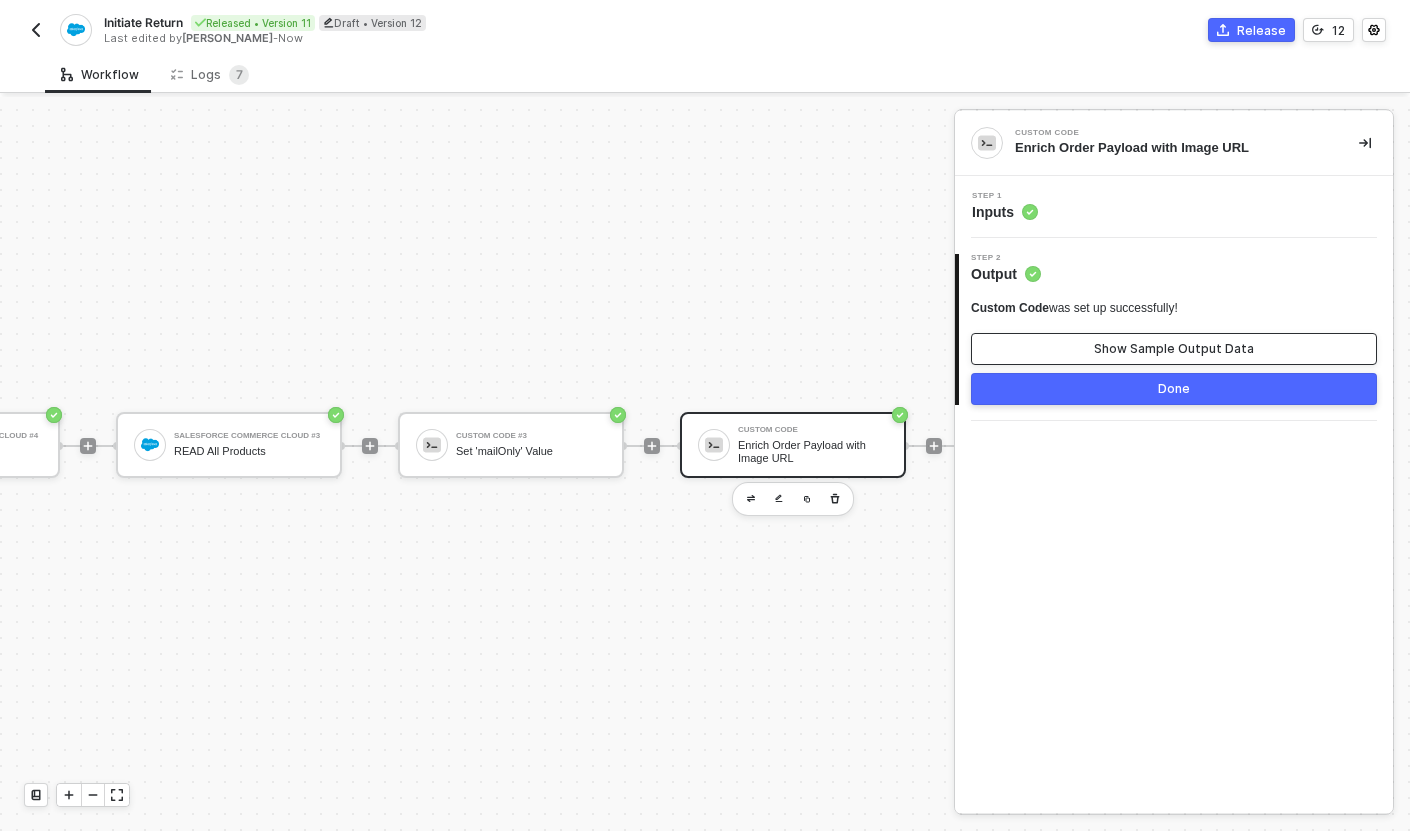 click on "Show Sample Output Data" at bounding box center (1174, 349) 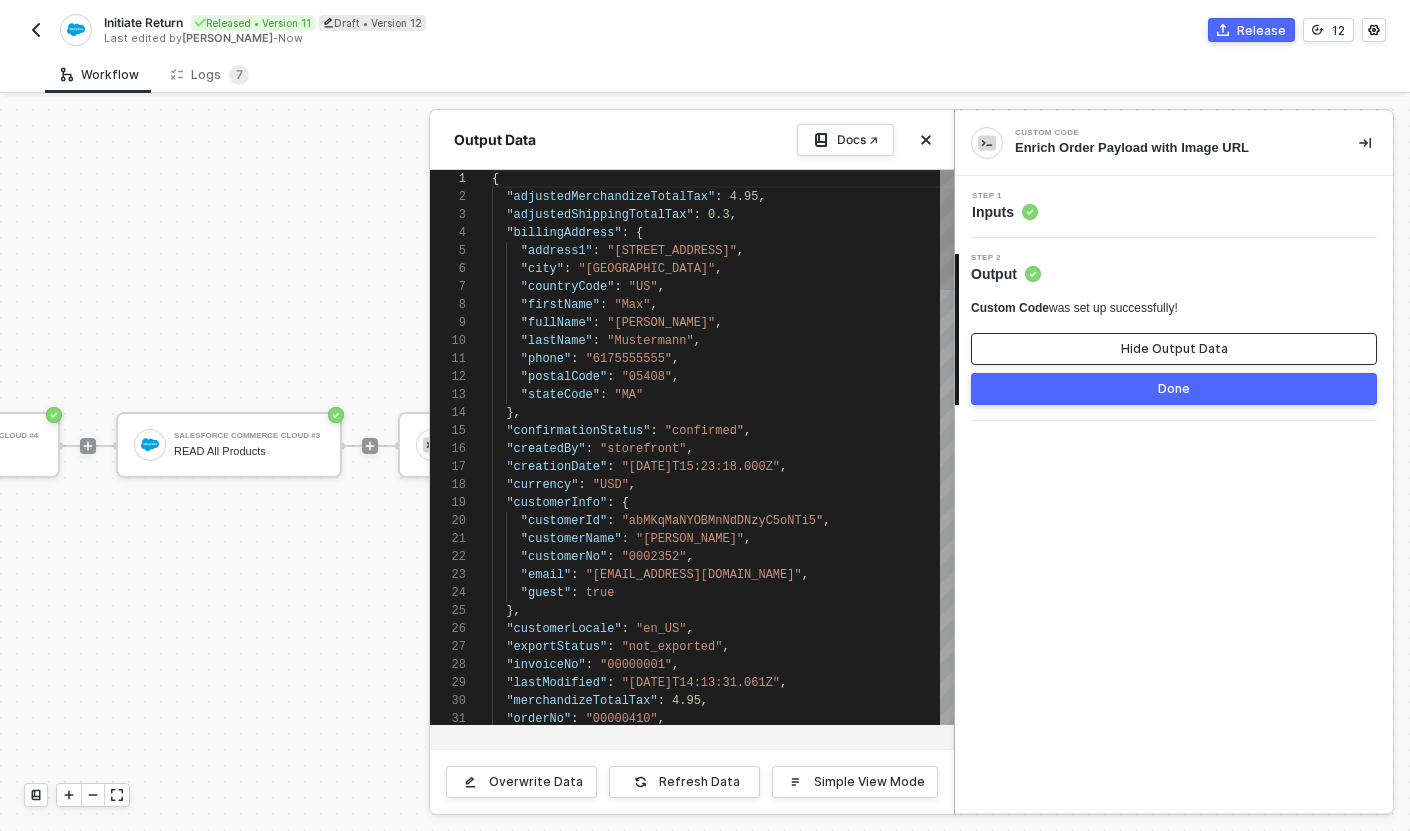 scroll, scrollTop: 180, scrollLeft: 0, axis: vertical 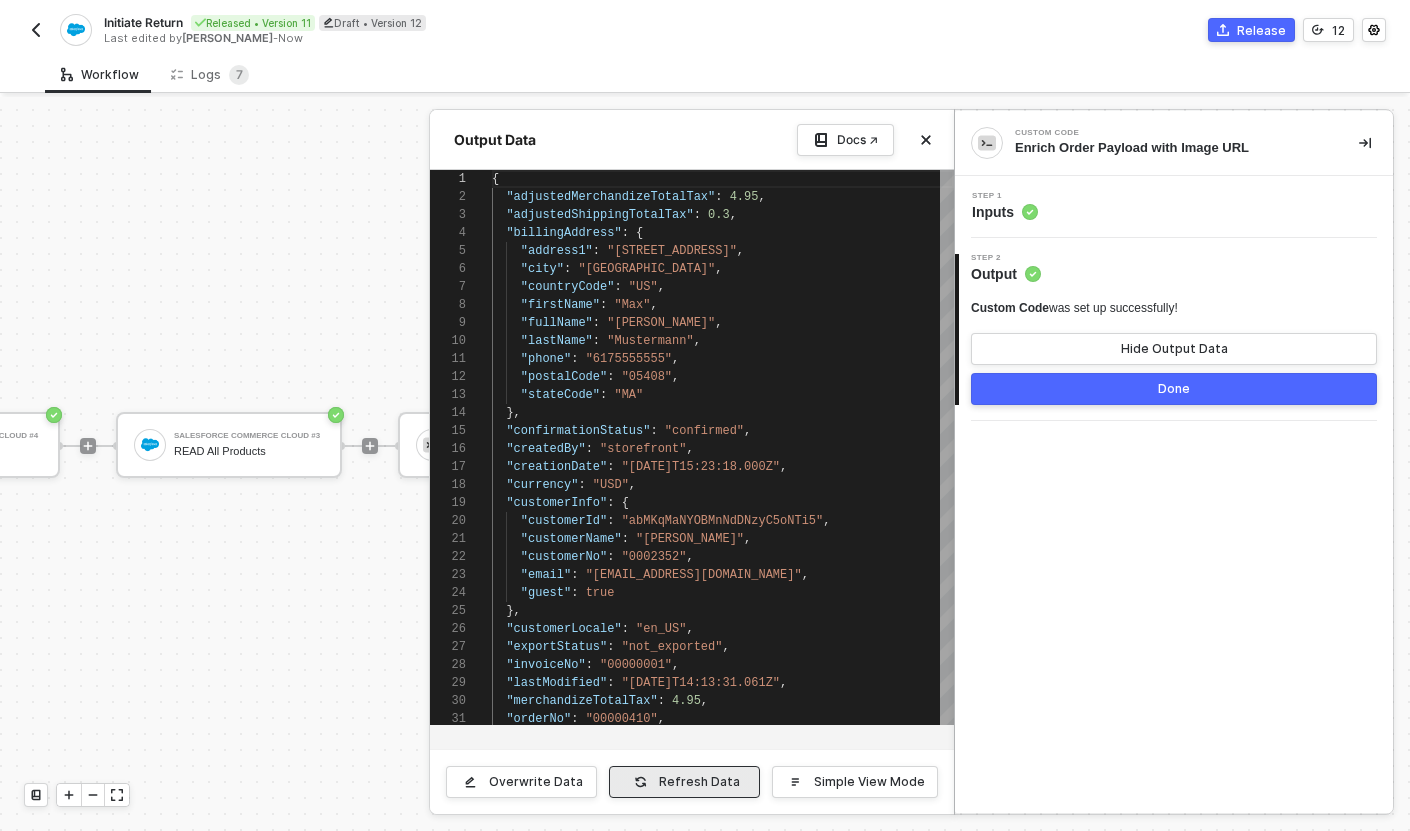 click on "Refresh Data" at bounding box center (699, 782) 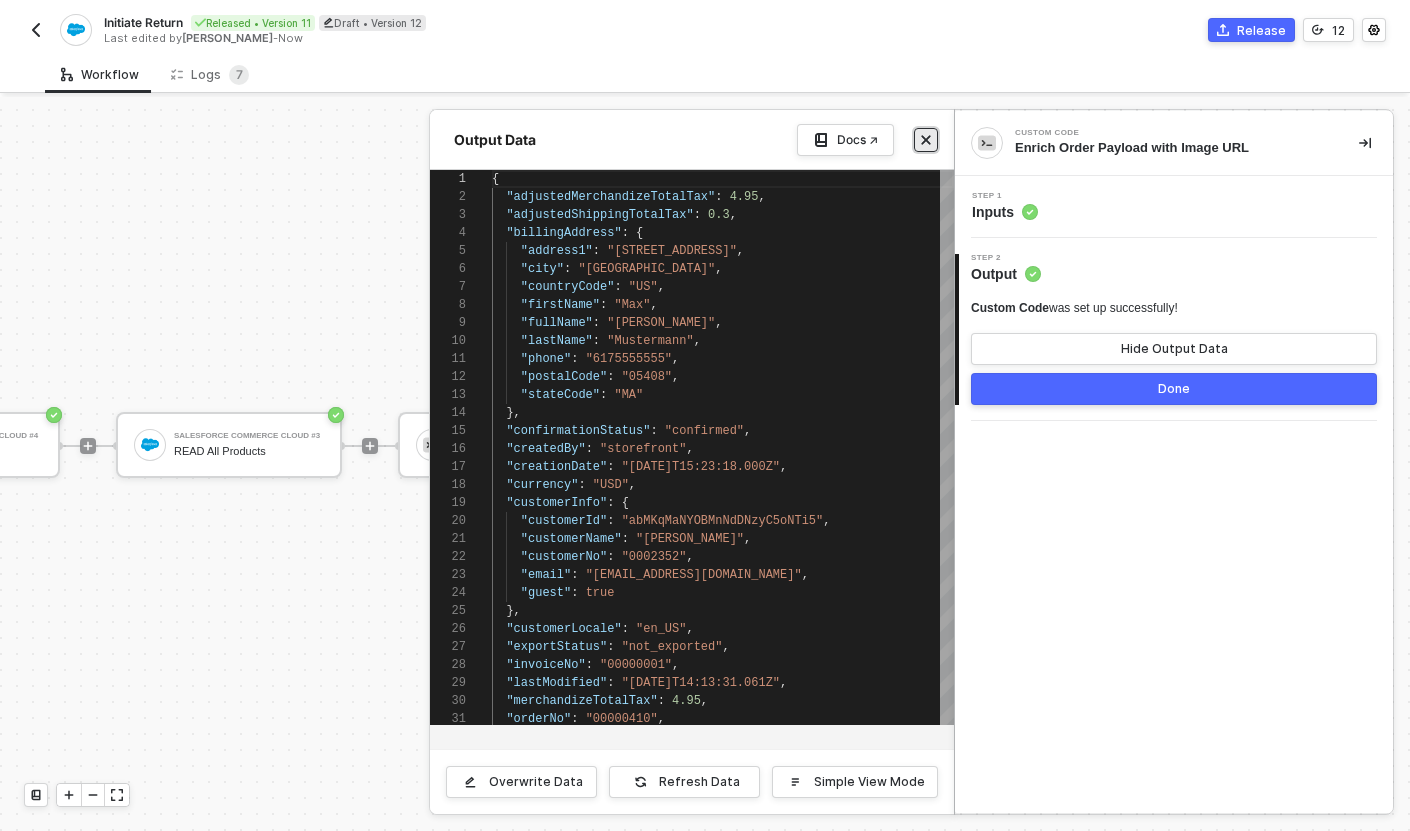 click 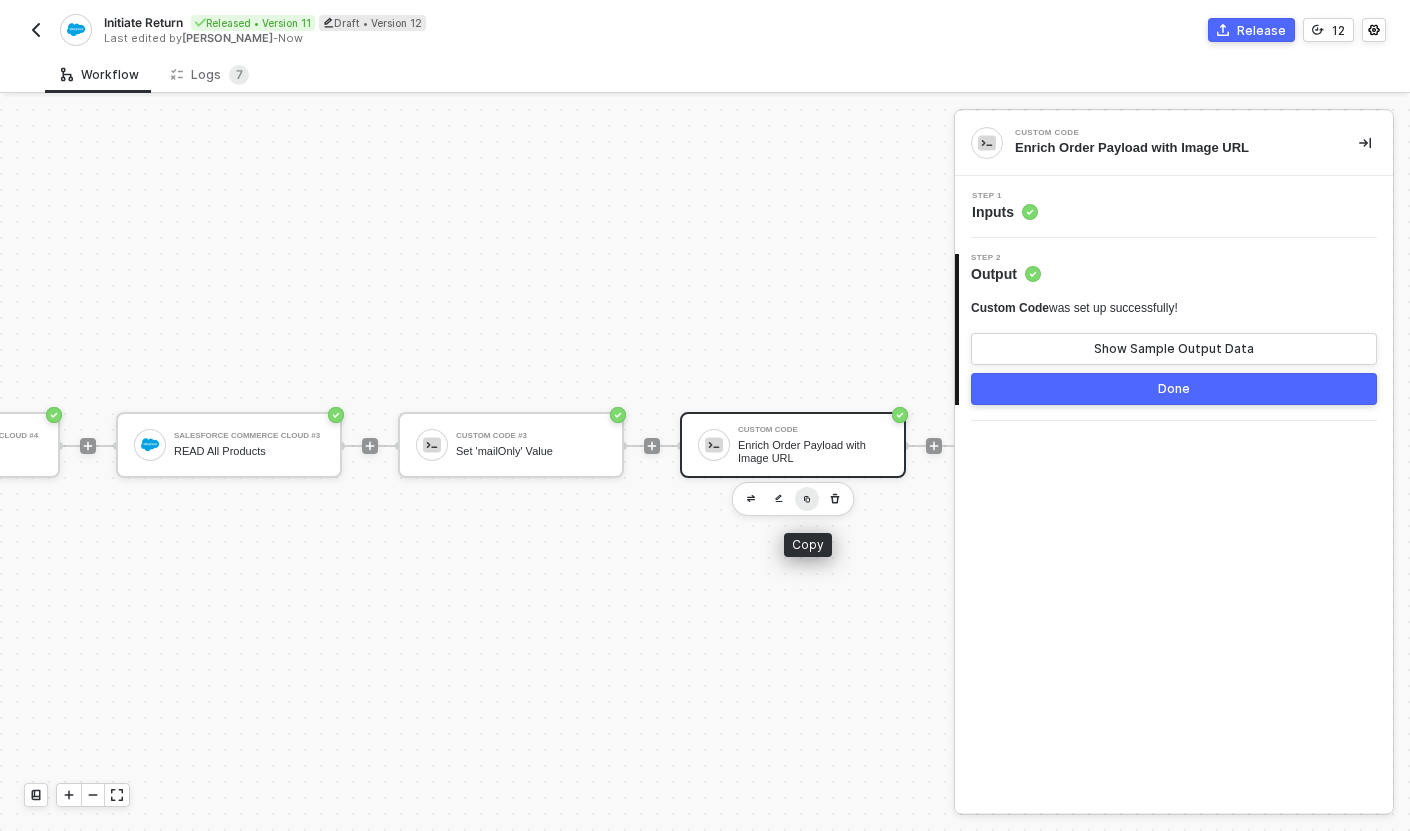 click at bounding box center (807, 499) 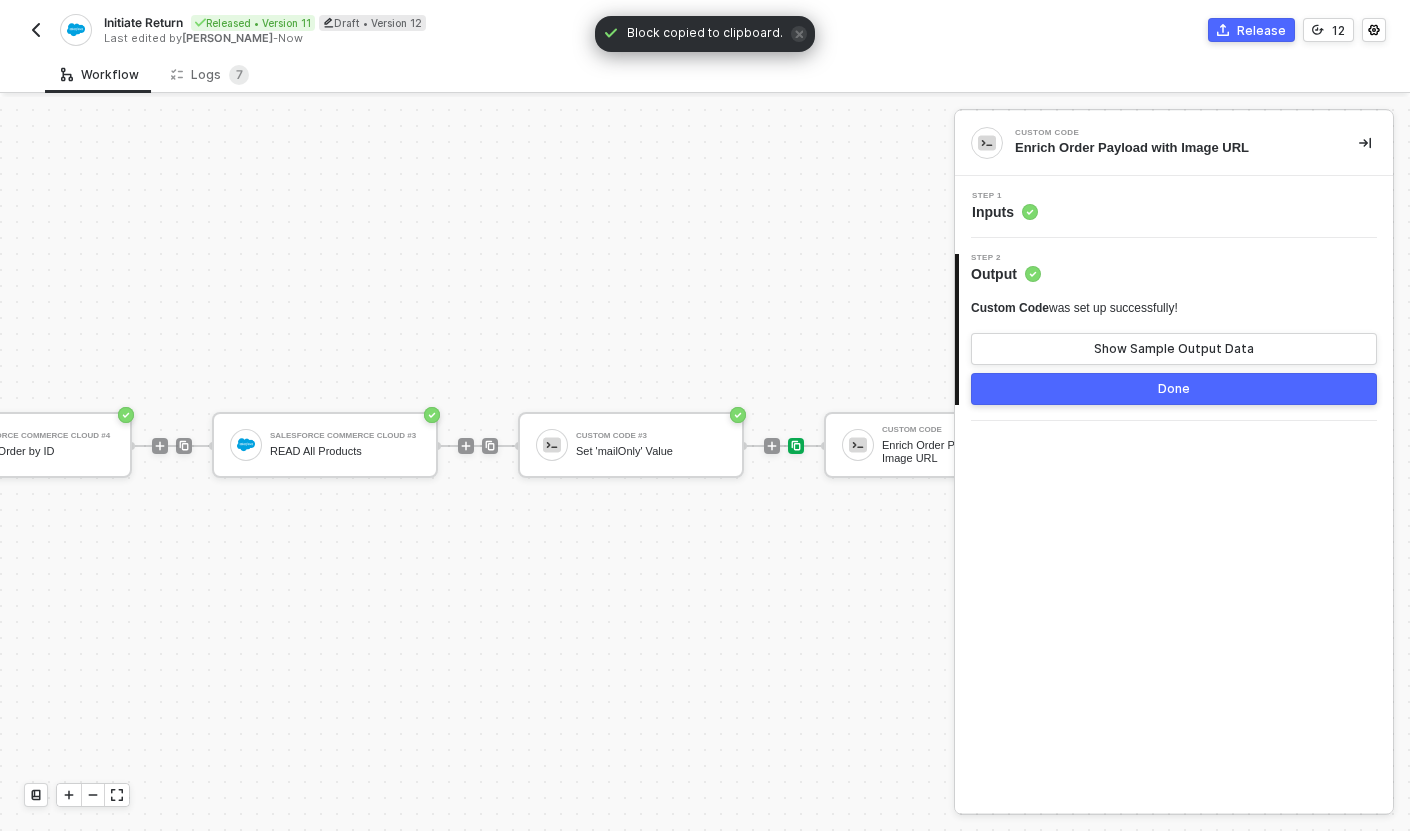 click at bounding box center [-734, 446] 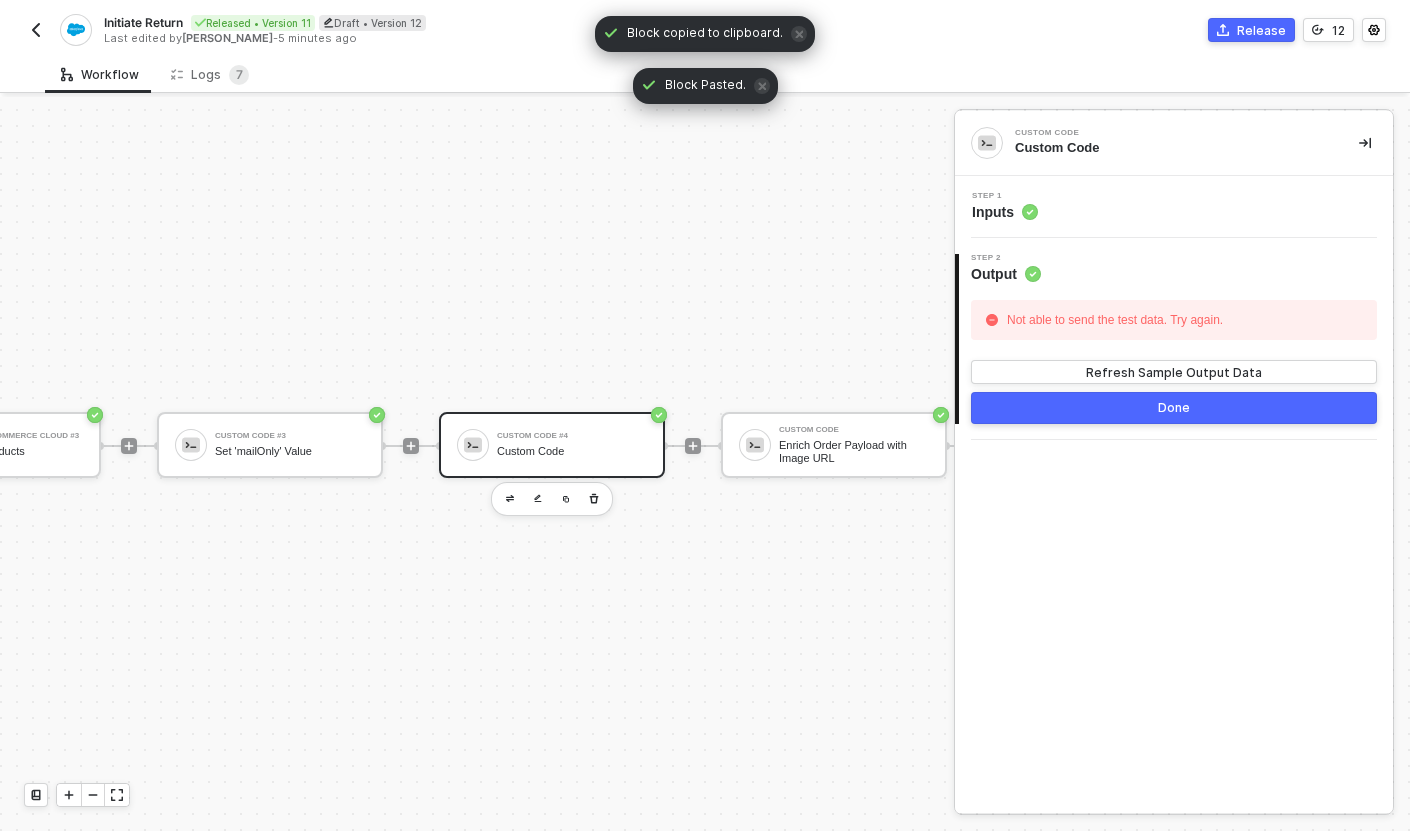 scroll, scrollTop: 33, scrollLeft: 1278, axis: both 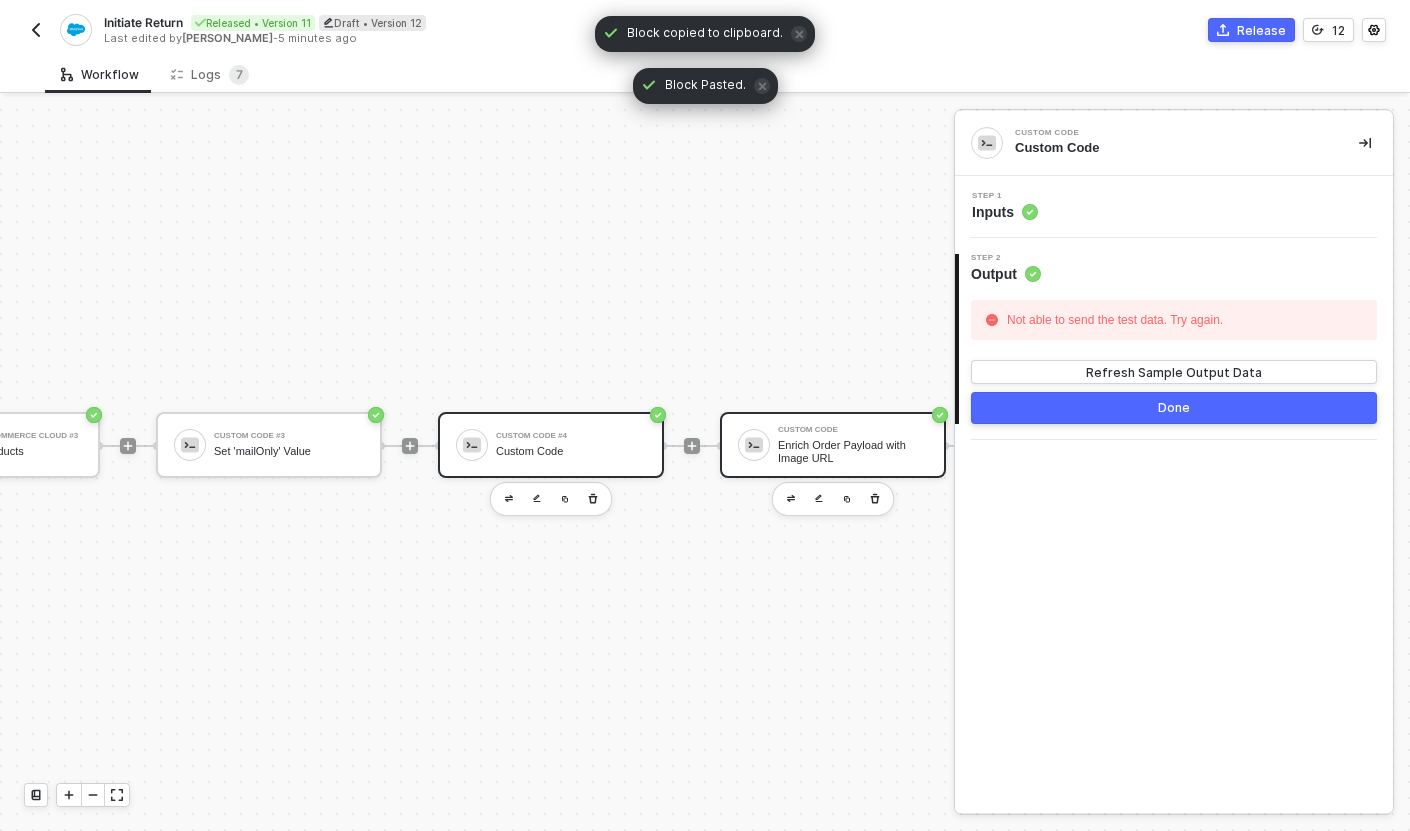 click on "Enrich Order Payload with Image URL" at bounding box center [853, 451] 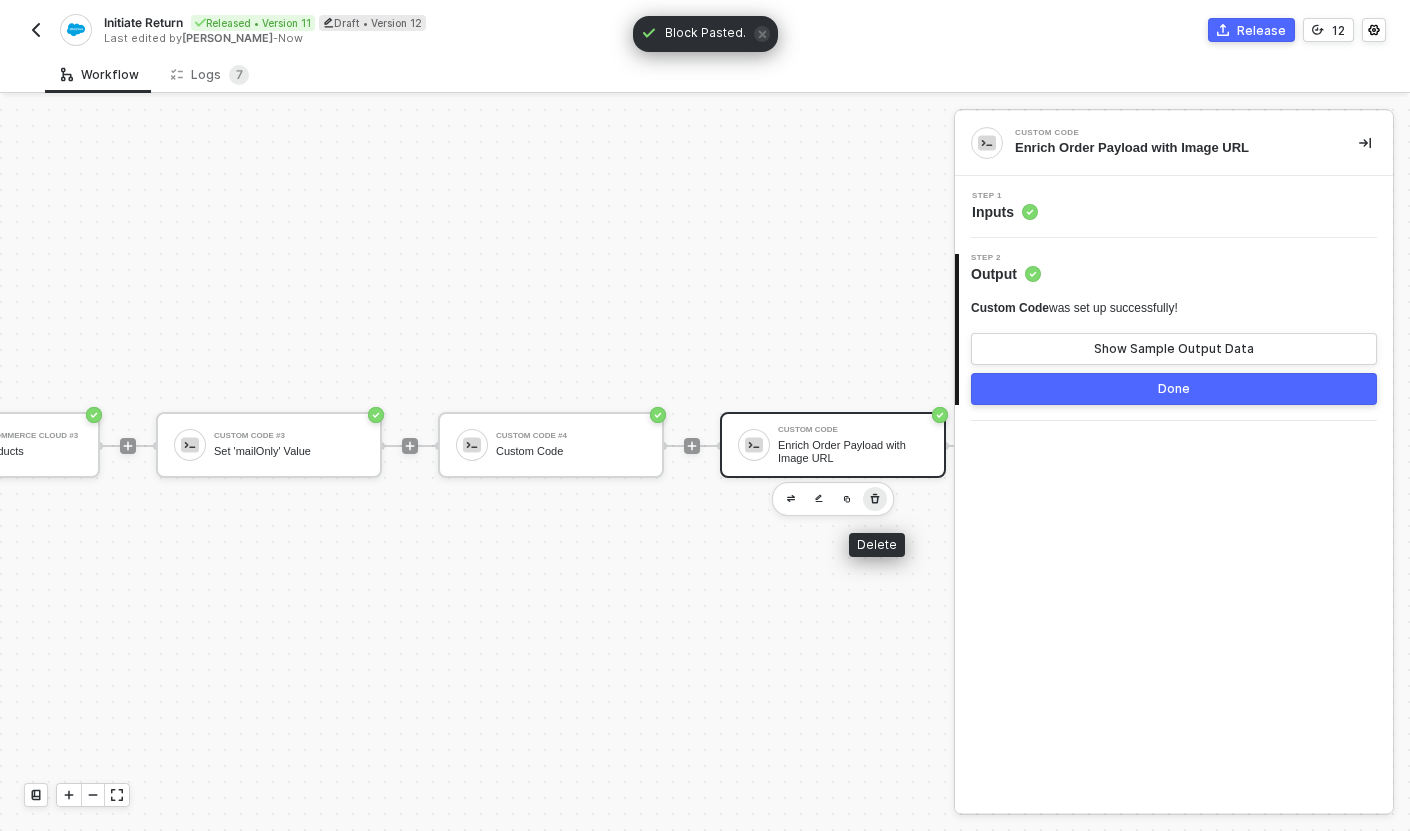 click 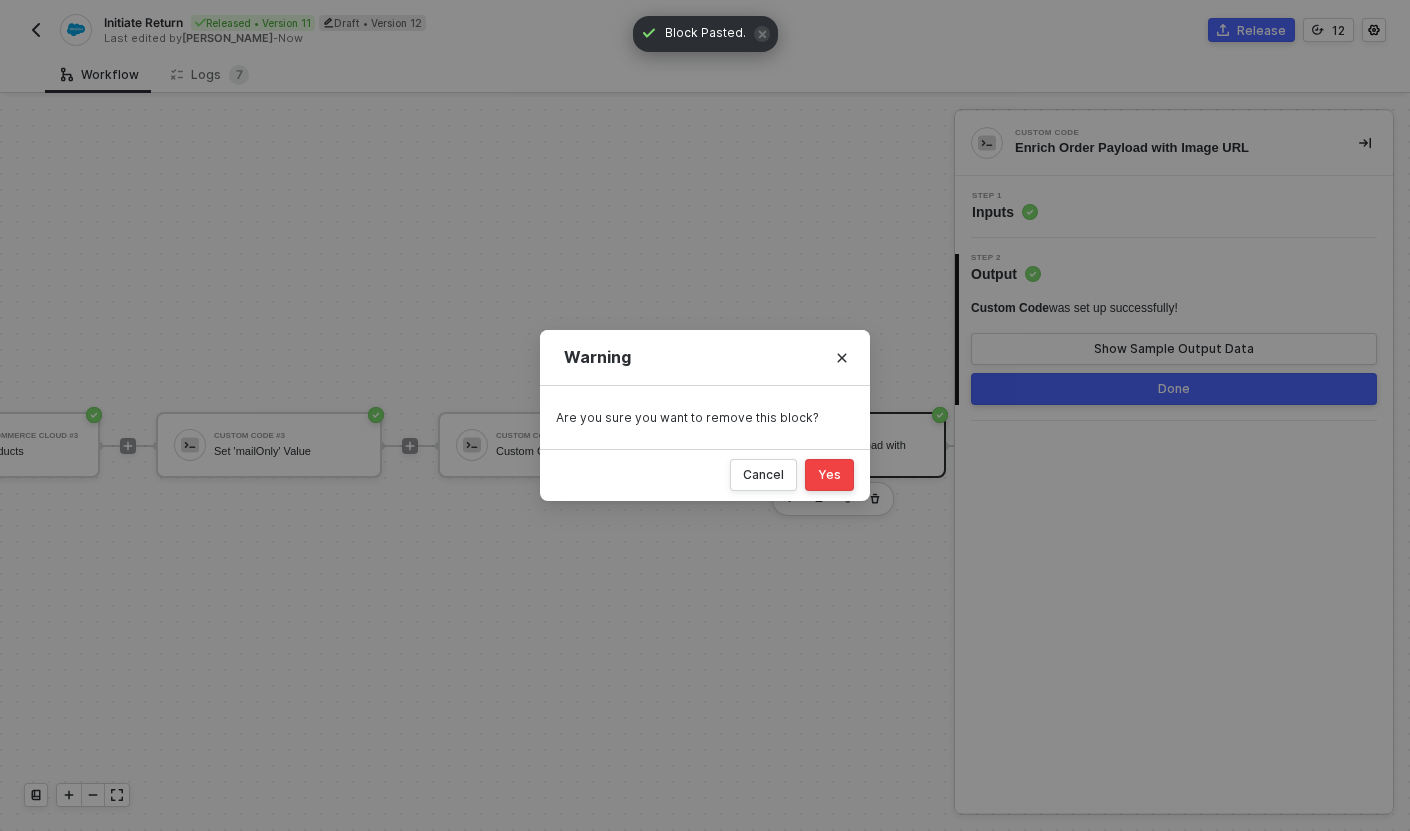 click on "Yes" at bounding box center (829, 475) 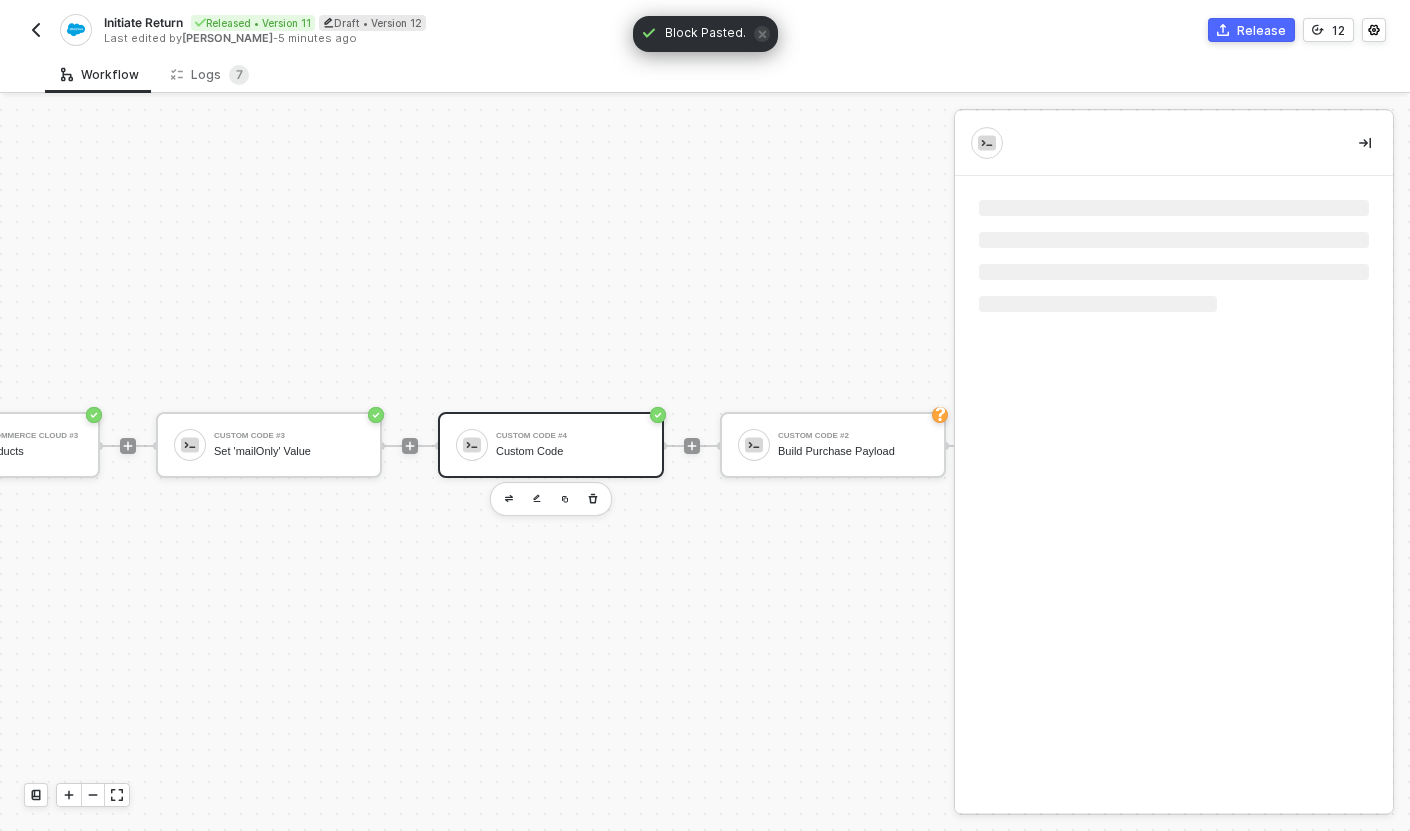 click on "Custom Code #4" at bounding box center [571, 436] 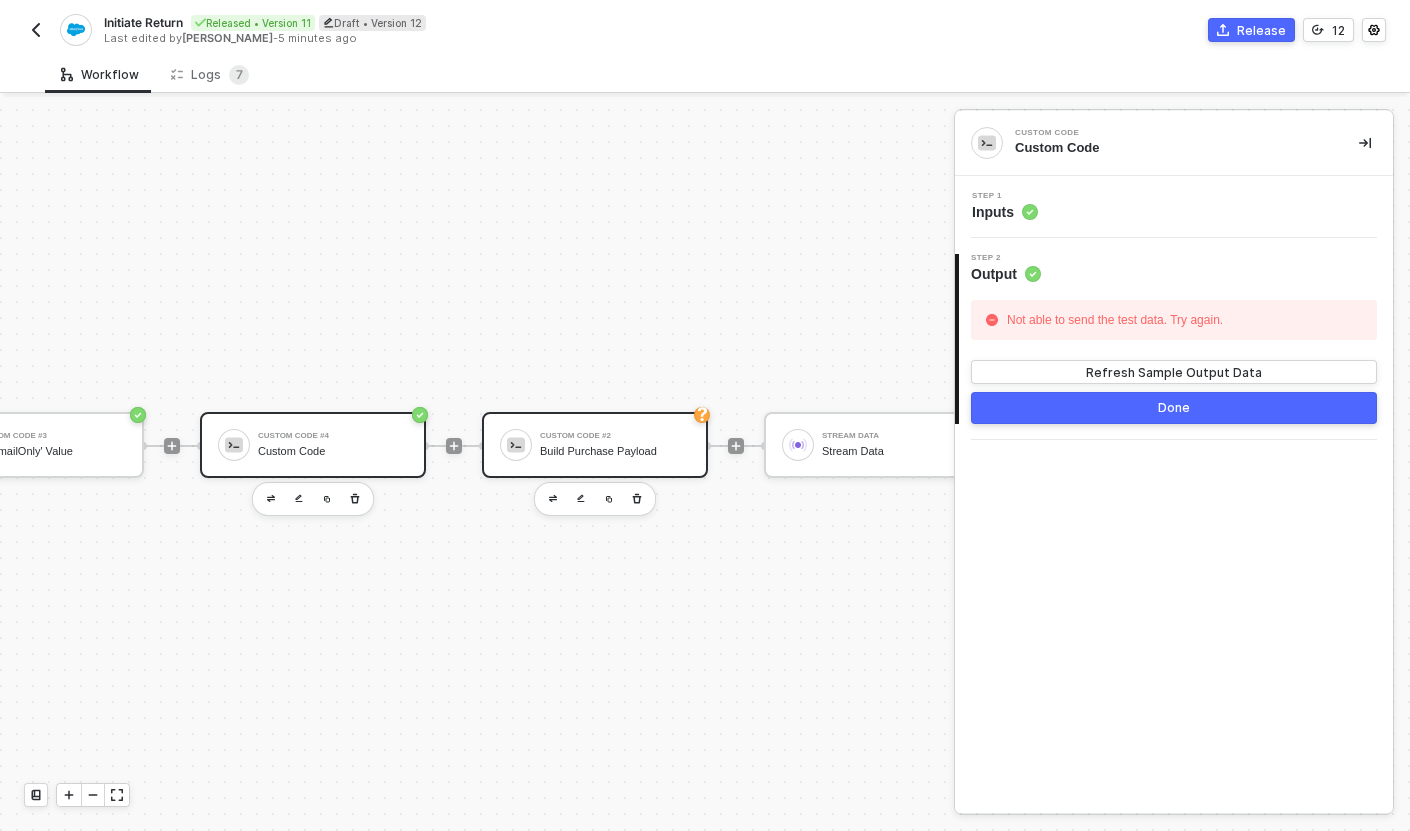 scroll, scrollTop: 33, scrollLeft: 1517, axis: both 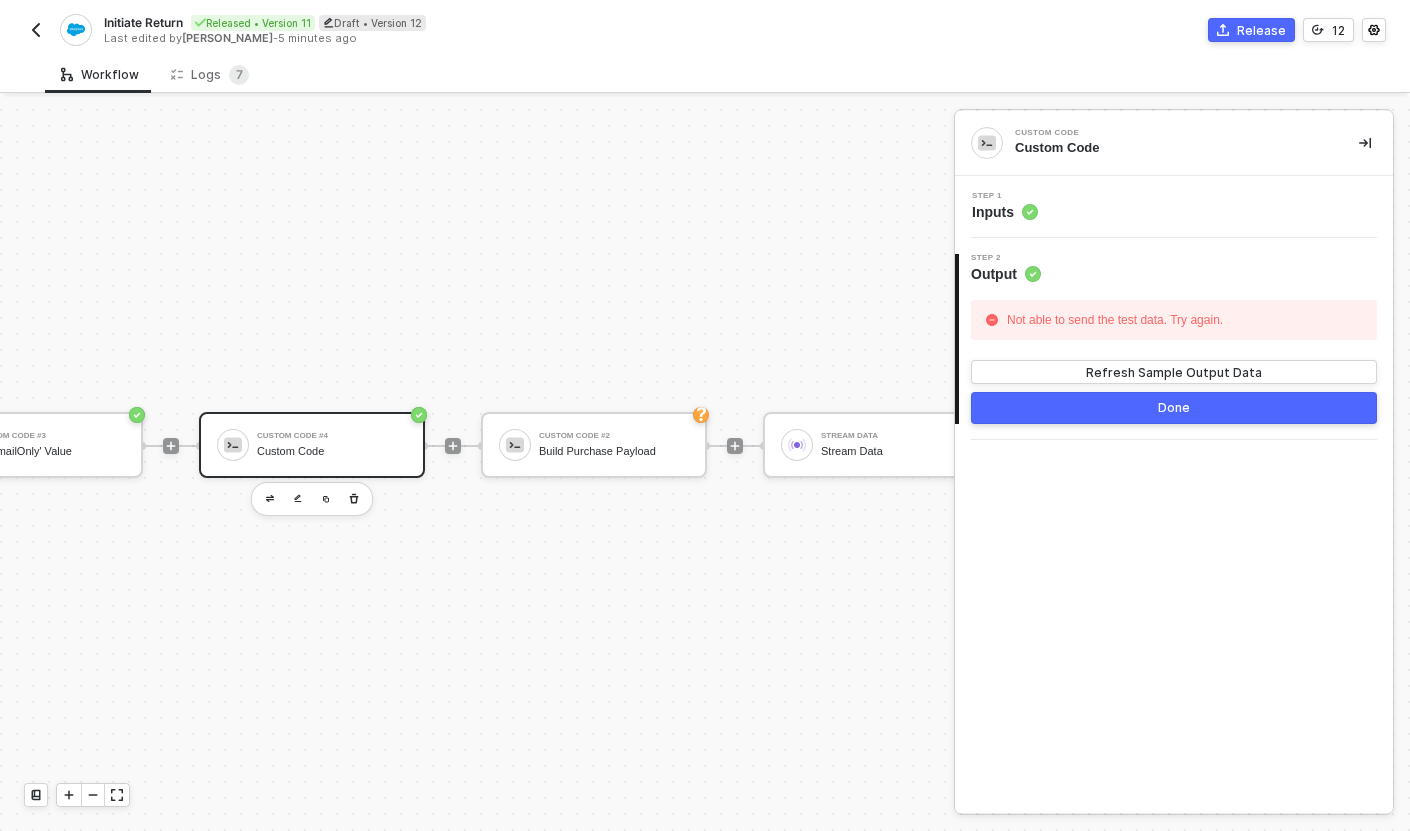 click on "Step 1 Inputs" at bounding box center [1176, 207] 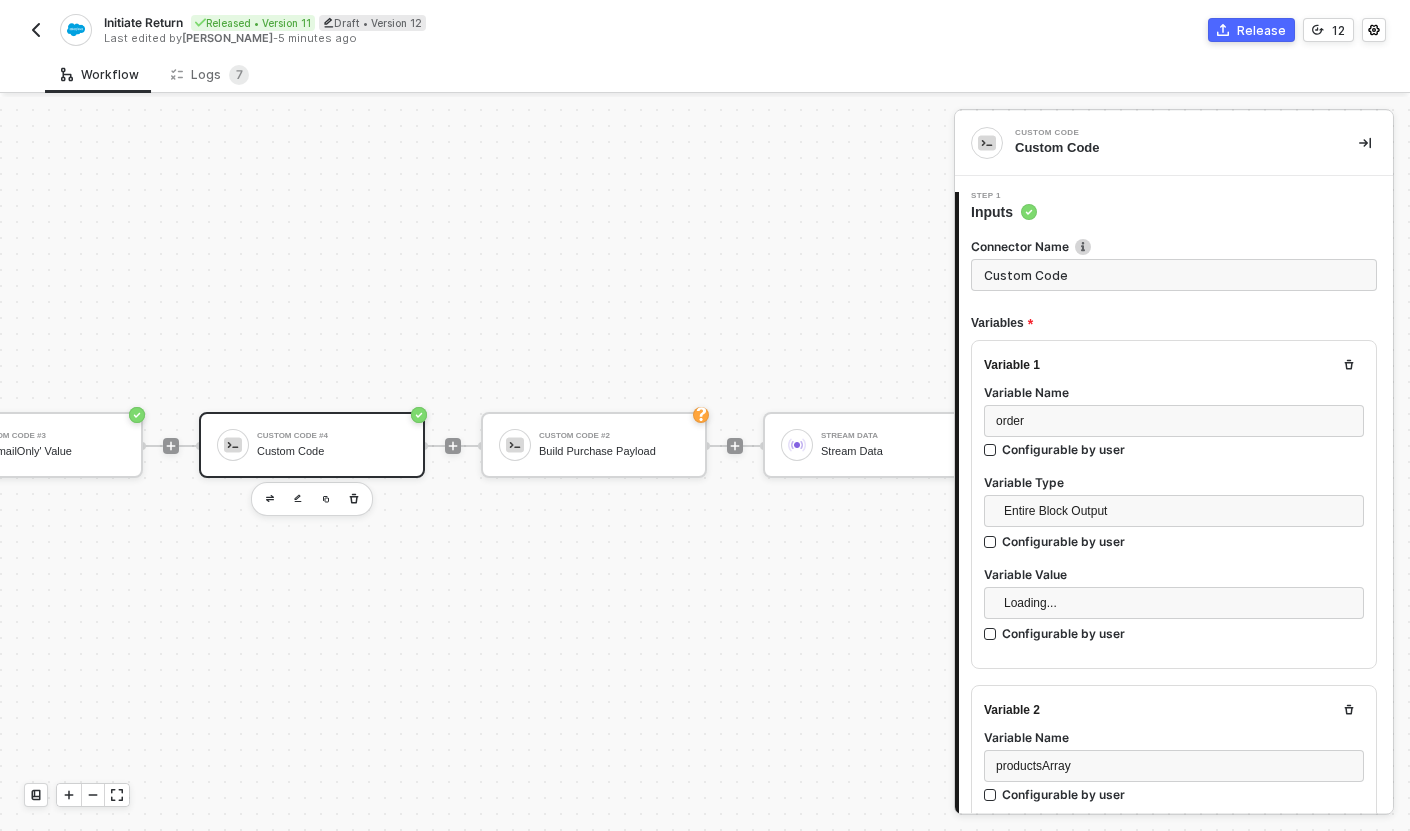 scroll, scrollTop: 147, scrollLeft: 0, axis: vertical 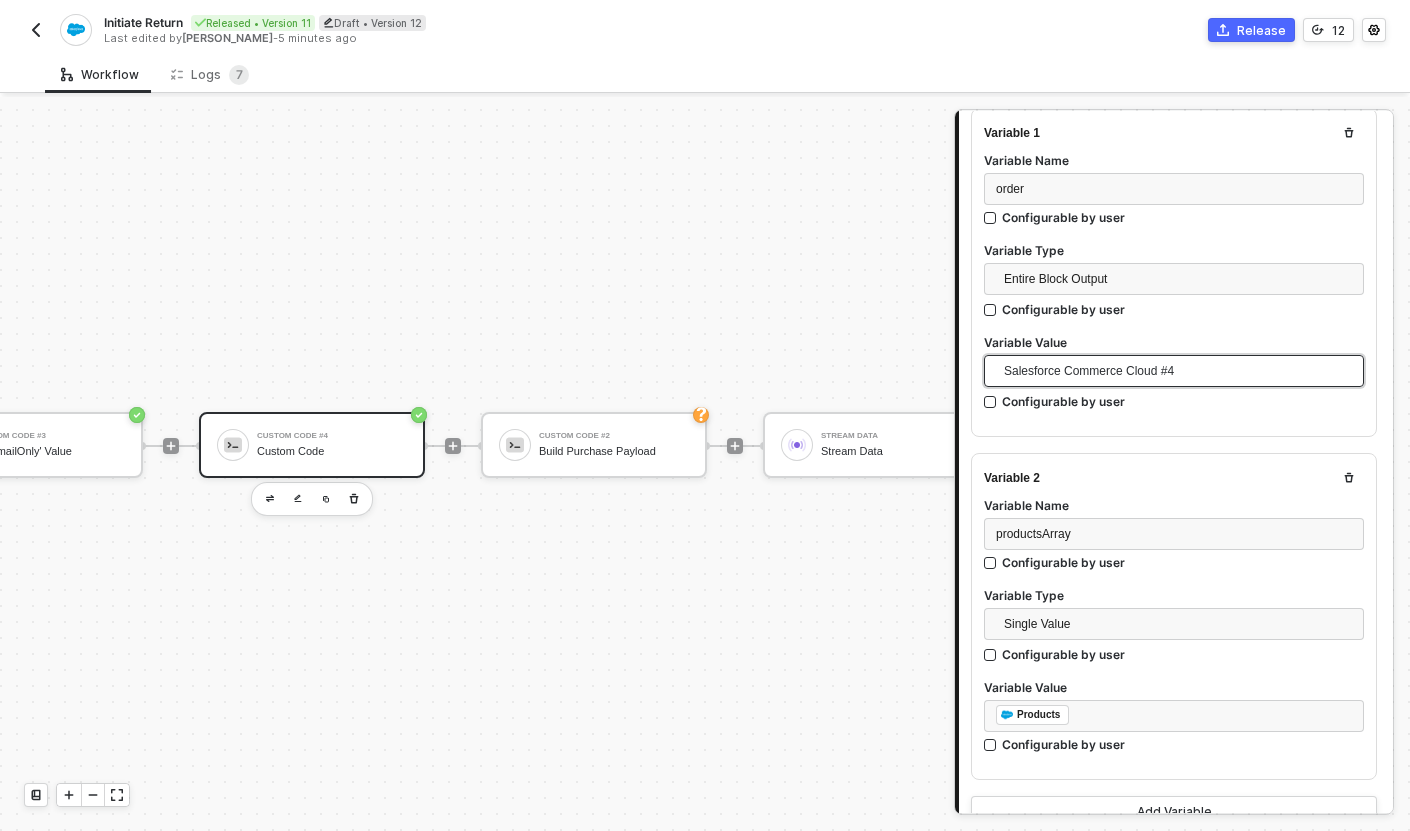 click on "Salesforce Commerce Cloud #4" at bounding box center [1178, 371] 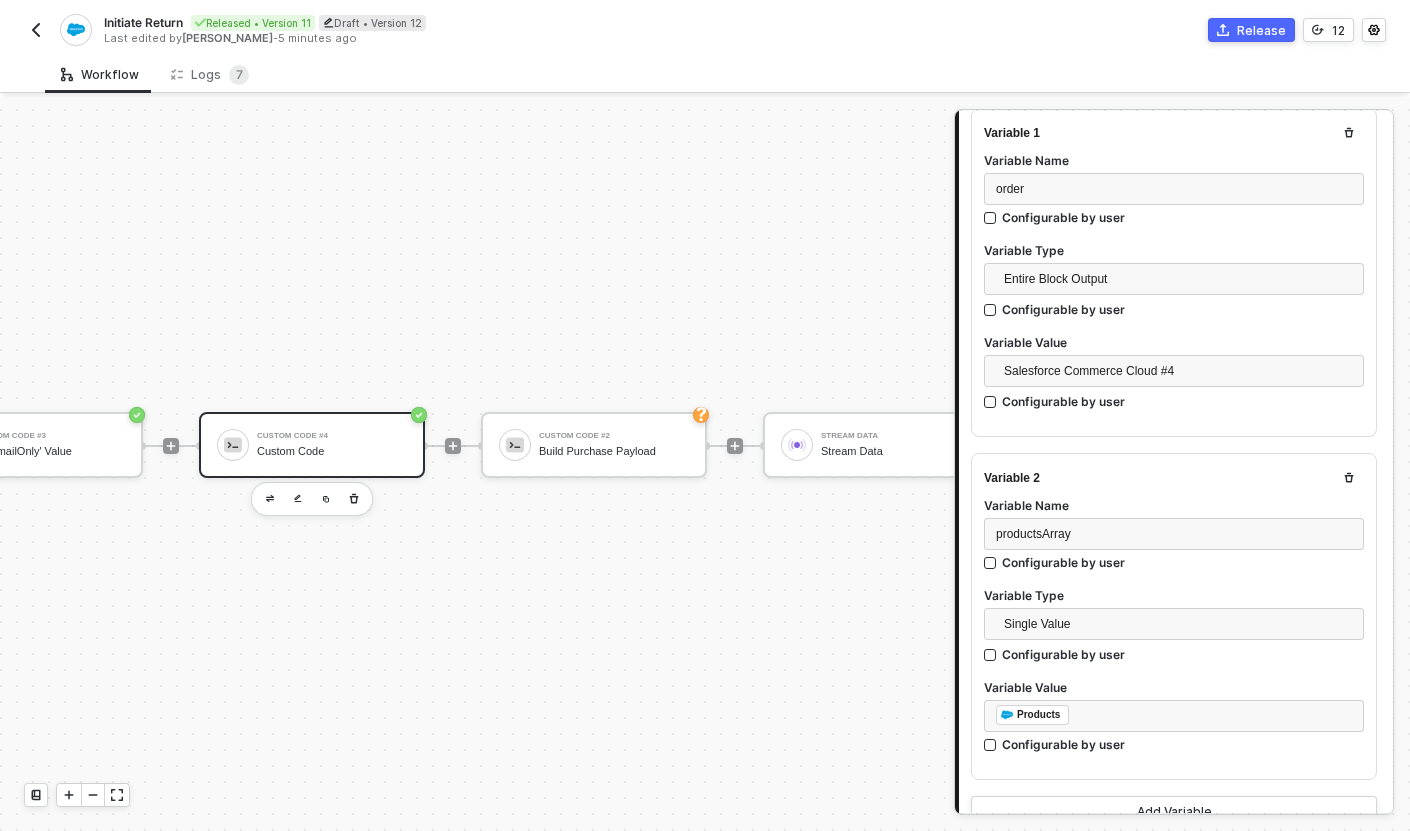 click on "TRIGGER Happy Returns Return Initiated Variable #2 Email Only Choice Variable Save User Input for Email Only Choice Salesforce Commerce Cloud #4 READ Order by ID Salesforce Commerce Cloud #3 READ All Products Custom Code #3 Set 'mailOnly' Value Custom Code #4 Custom Code Custom Code #2 Build Purchase Payload Stream Data Stream Data" at bounding box center (-246, 445) 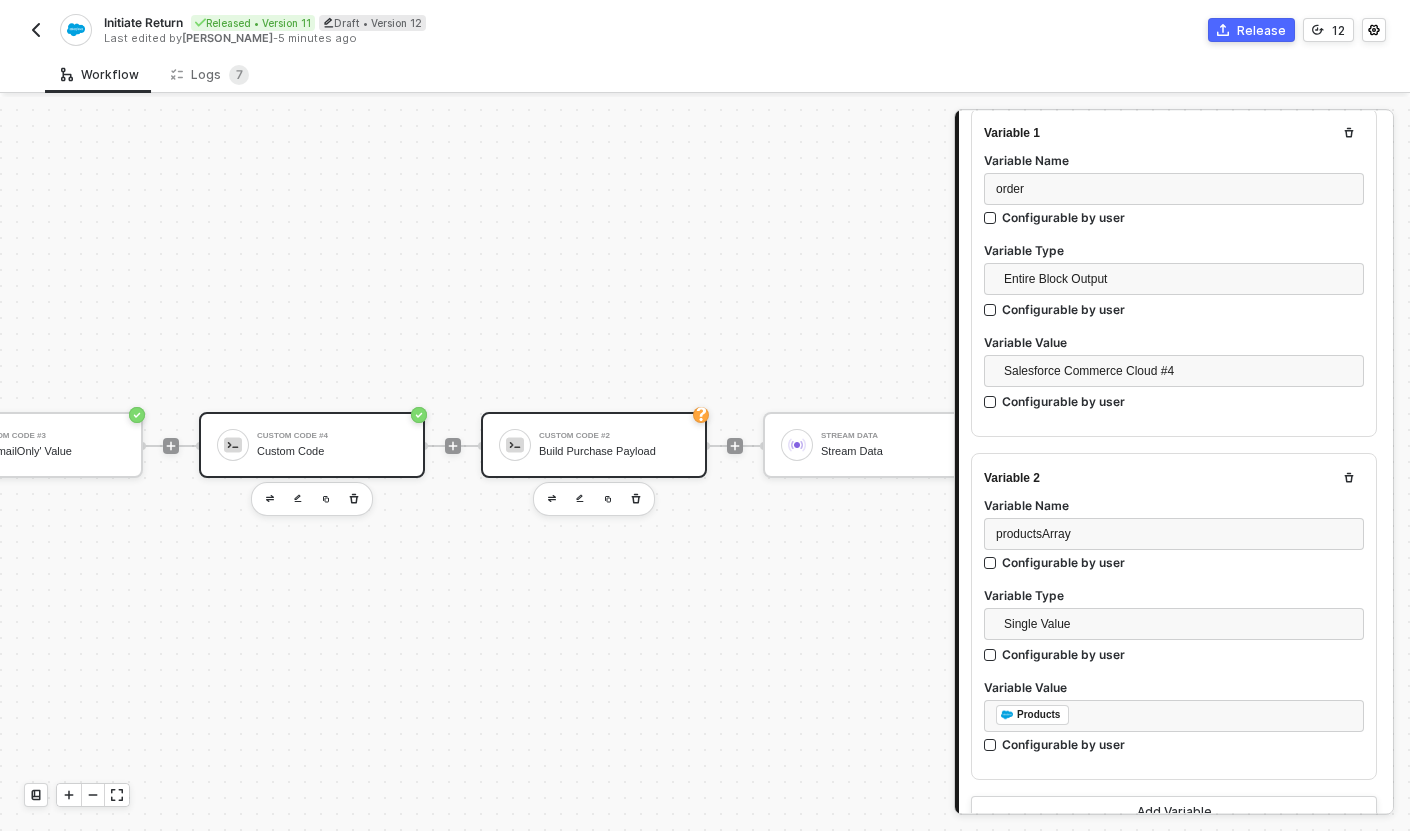 click on "Custom Code #2" at bounding box center [614, 436] 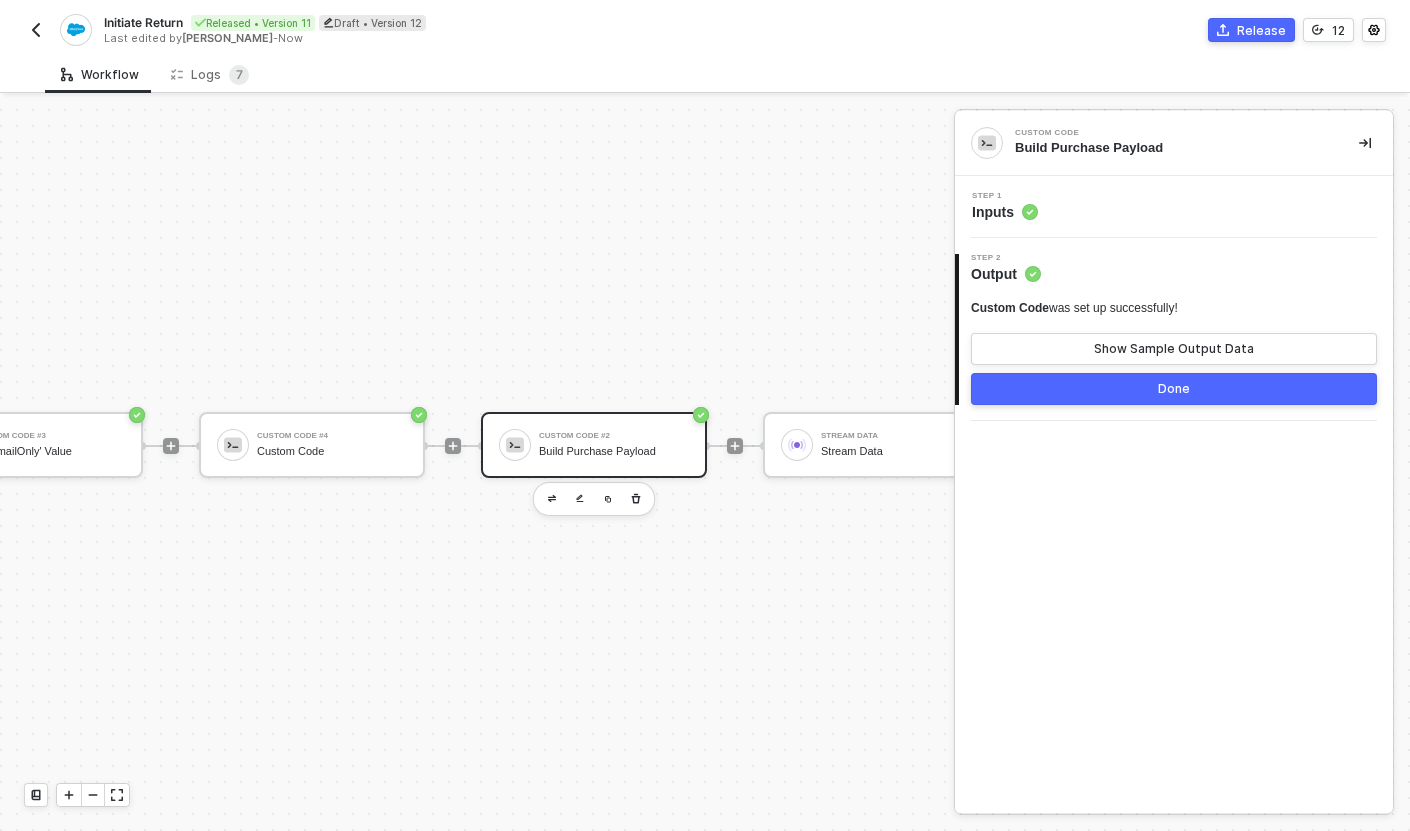 click on "TRIGGER Happy Returns Return Initiated Variable #2 Email Only Choice Variable Save User Input for Email Only Choice Salesforce Commerce Cloud #4 READ Order by ID Salesforce Commerce Cloud #3 READ All Products Custom Code #3 Set 'mailOnly' Value Custom Code #4 Custom Code Custom Code #2 Build Purchase Payload Stream Data Stream Data" at bounding box center [-246, 445] 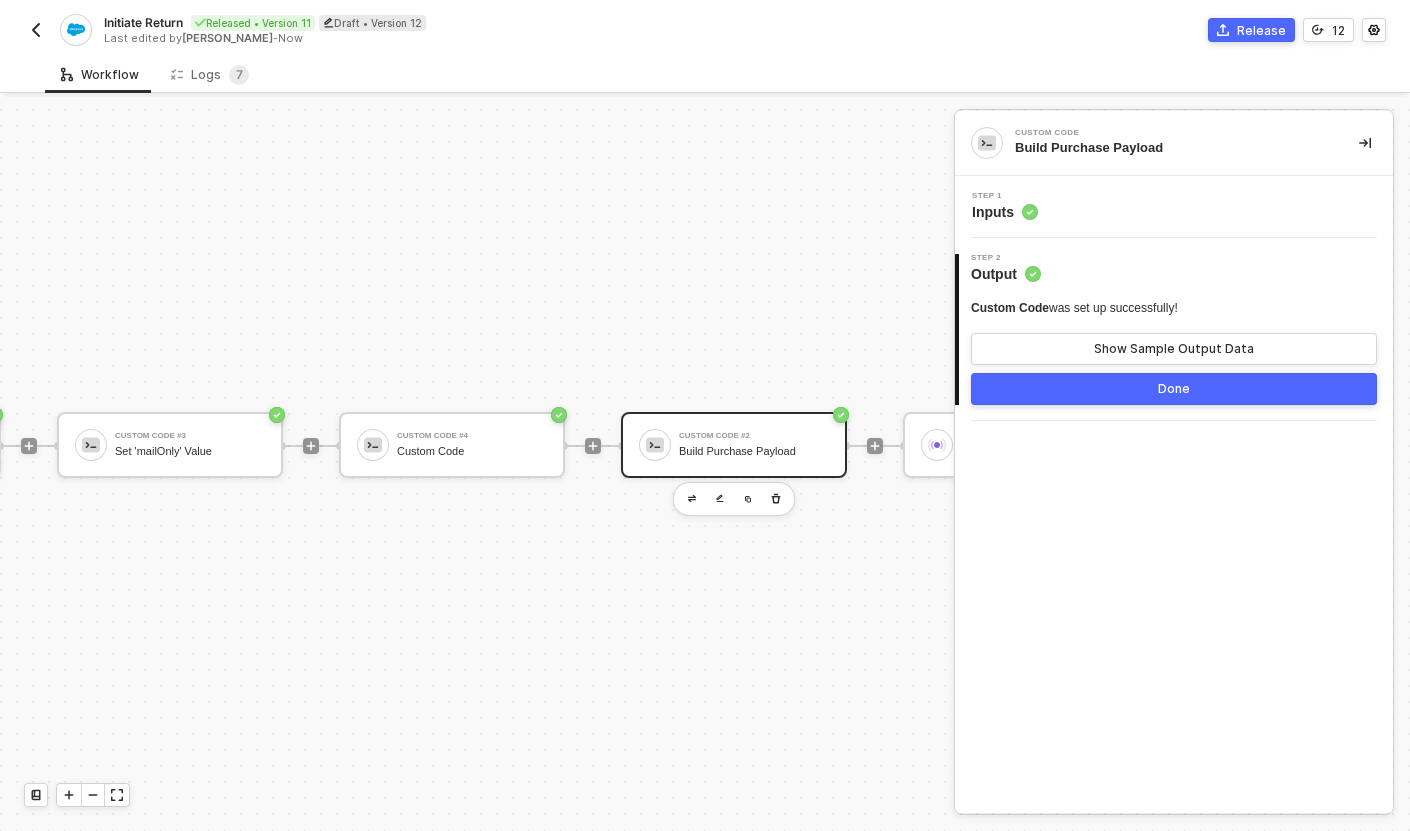 scroll, scrollTop: 33, scrollLeft: 1361, axis: both 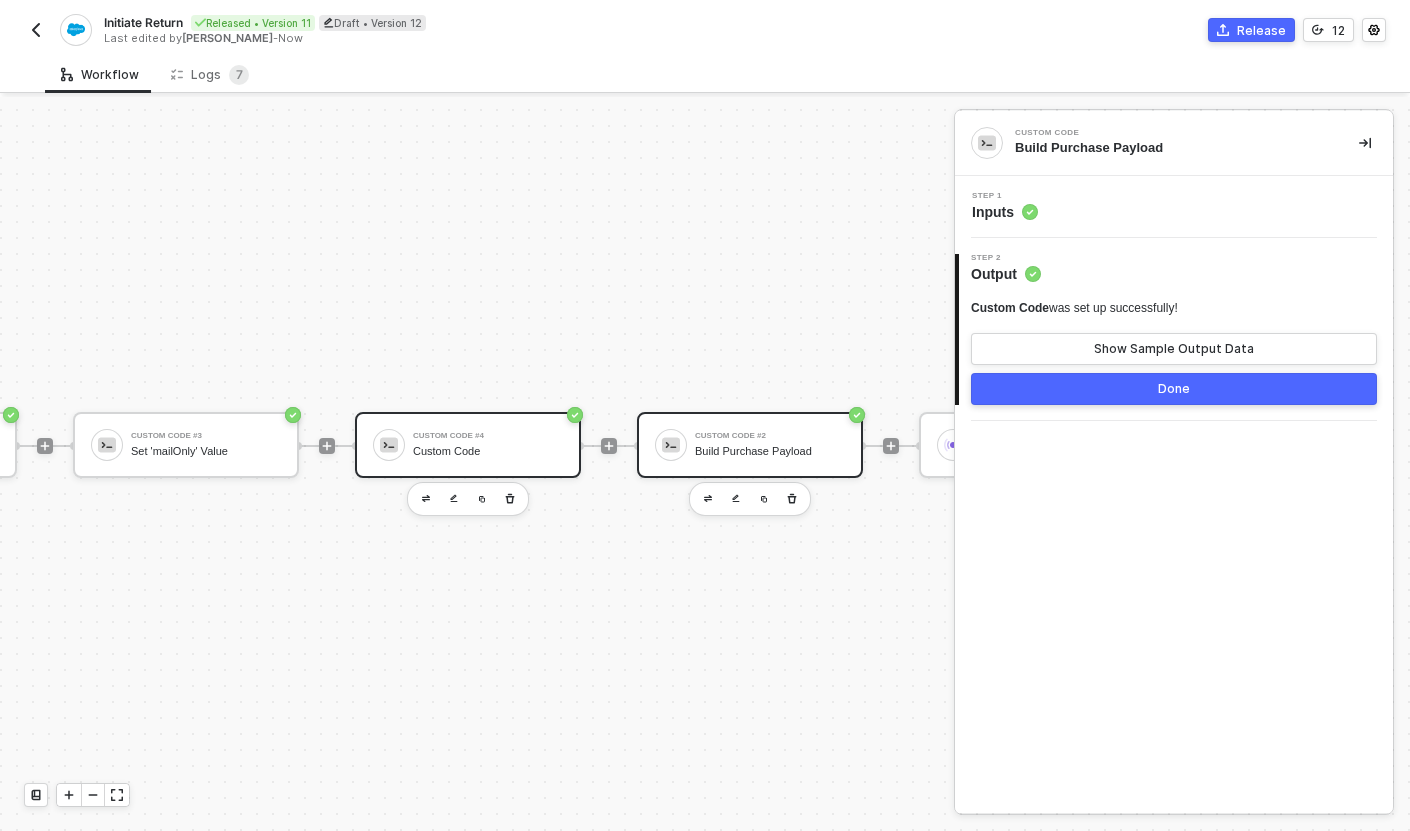 click on "Custom Code #4 Custom Code" at bounding box center [468, 445] 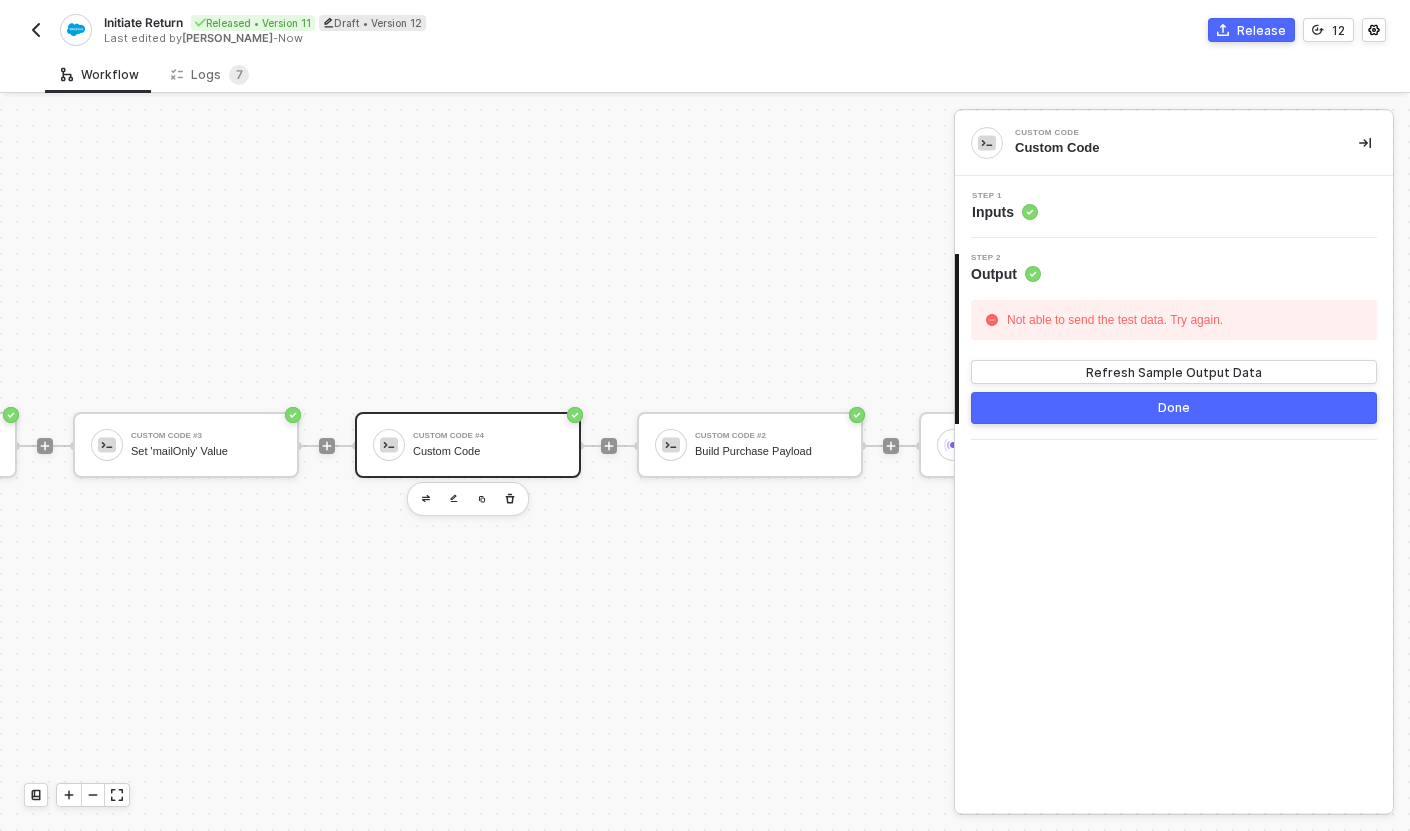 click on "Step 1 Inputs" at bounding box center [1176, 207] 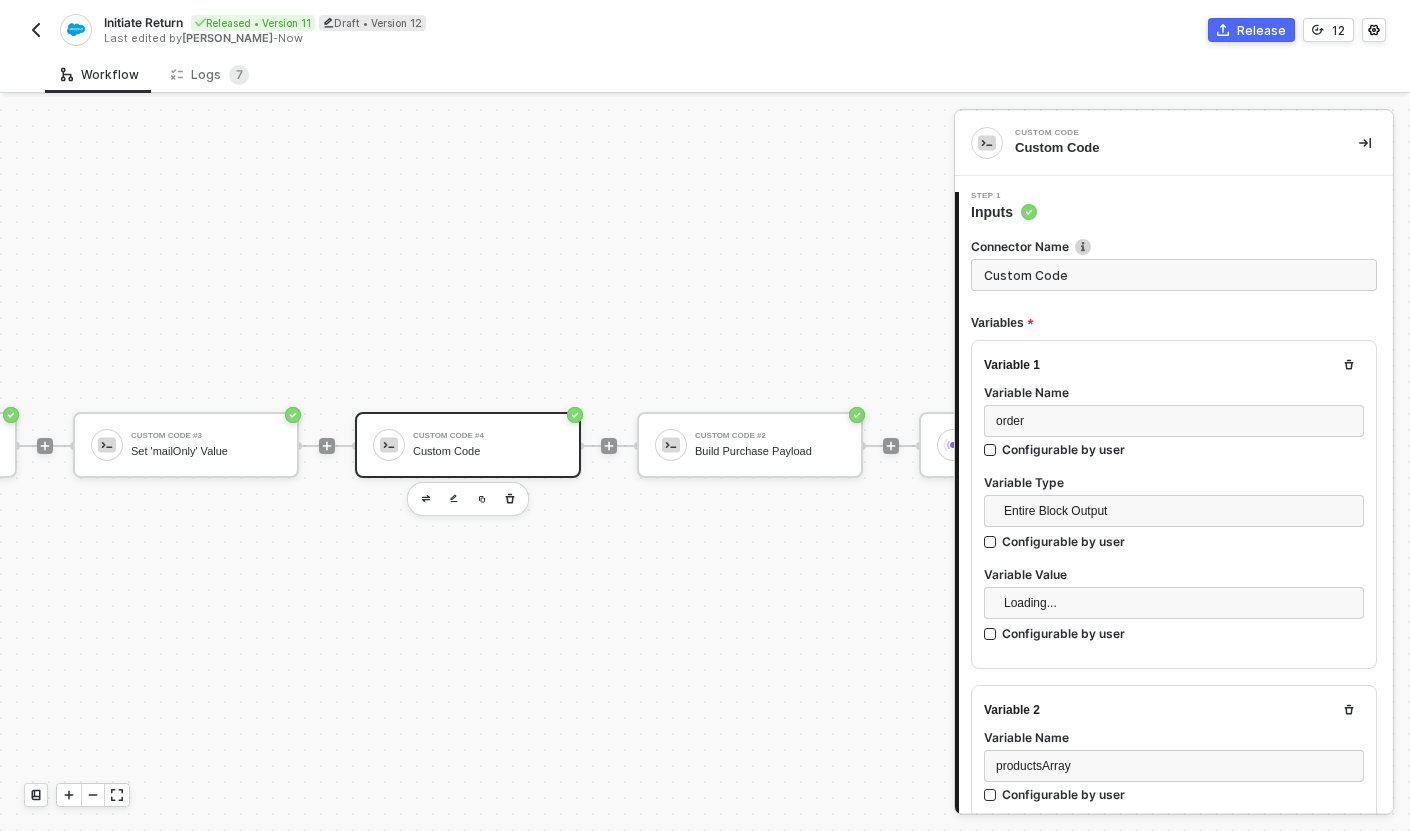 type on "const order = inputData.order;
const productsArray = inputData.productsArray;
order.productItems.forEach(item => {
const match = productsArray.find(p => p.id === item.productId);
if (match) {
item.imageUrl = match.image.absUrl;" 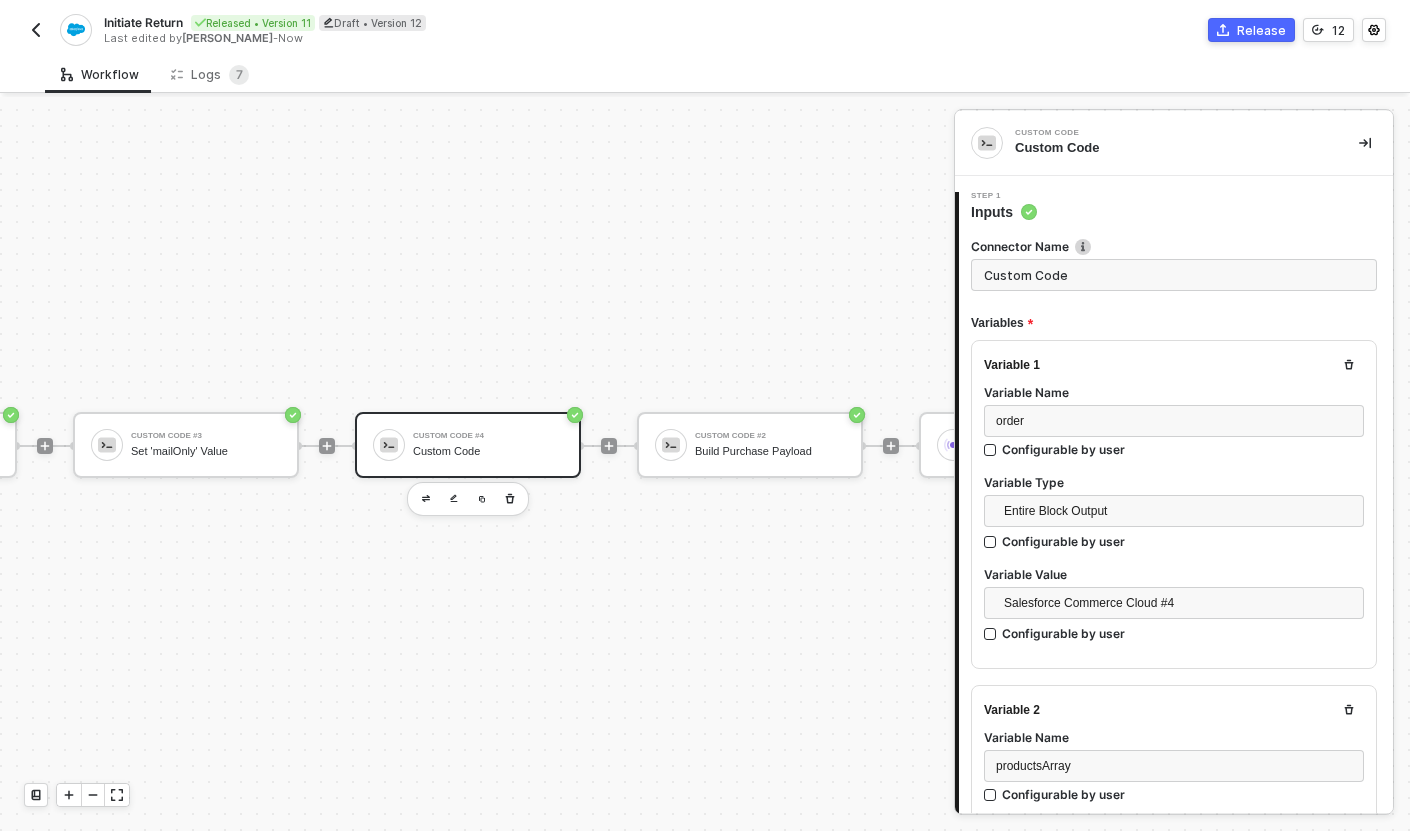 click on "Custom Code" at bounding box center [1174, 275] 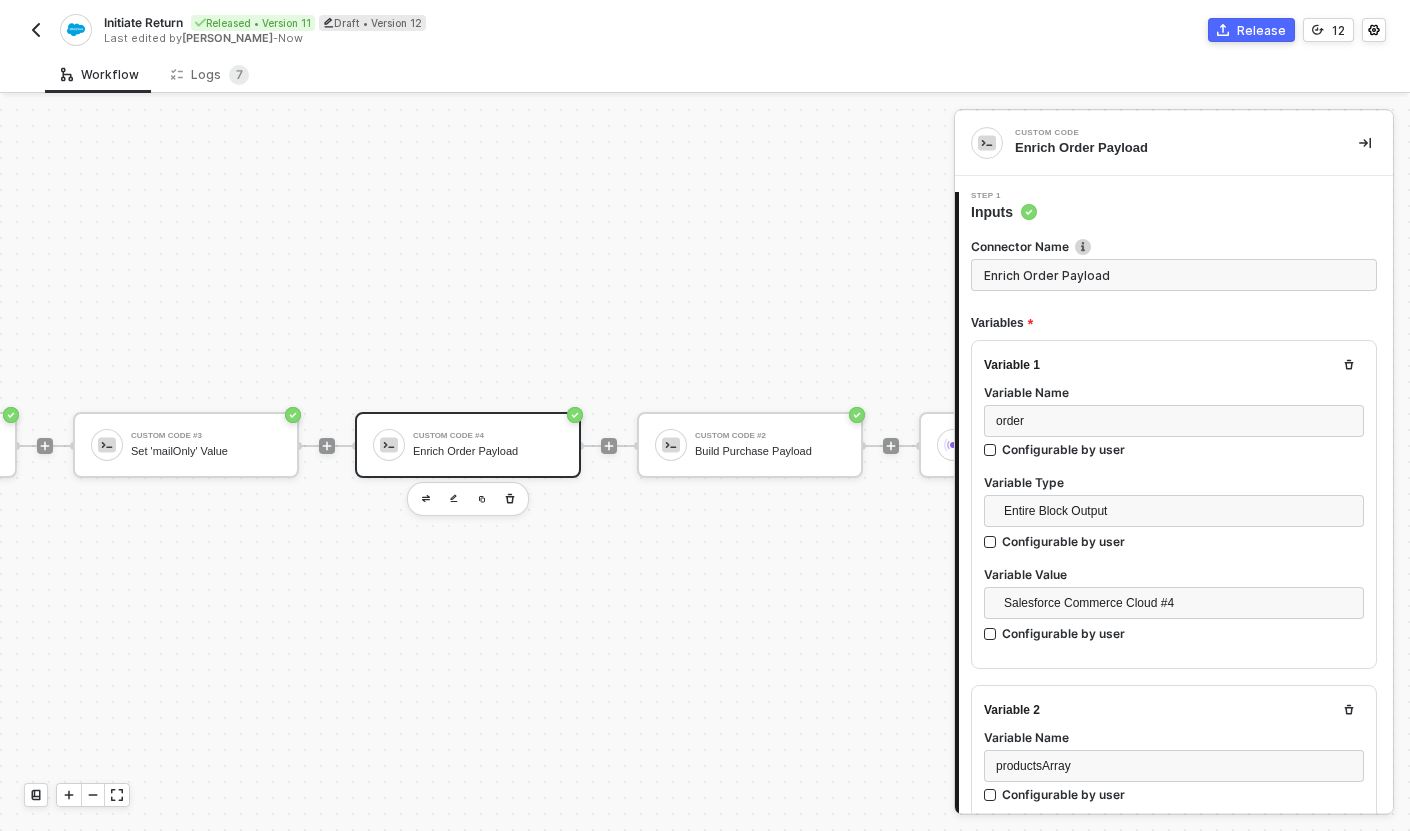 type on "Enrich Order Payload" 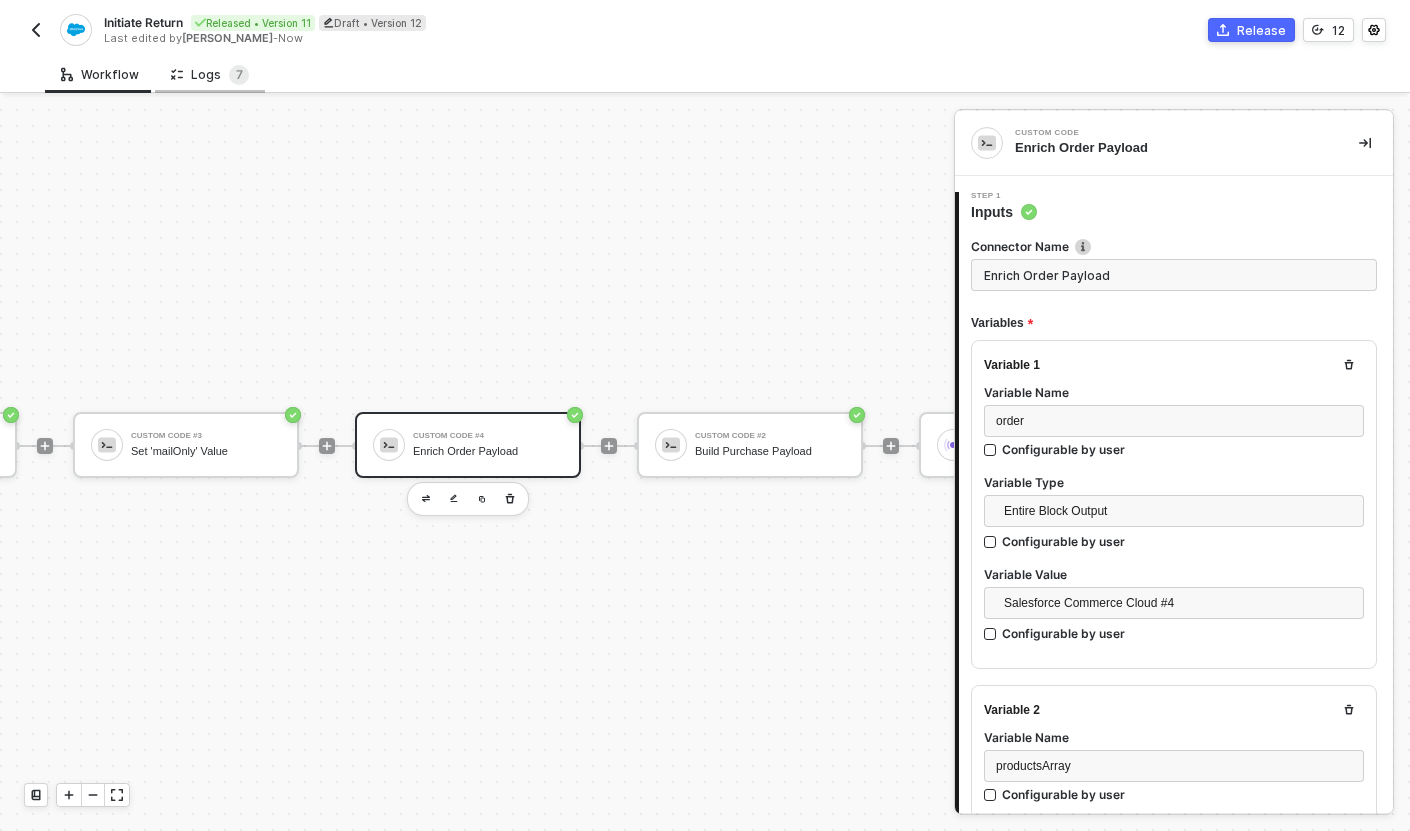 click on "Logs 7" at bounding box center [210, 74] 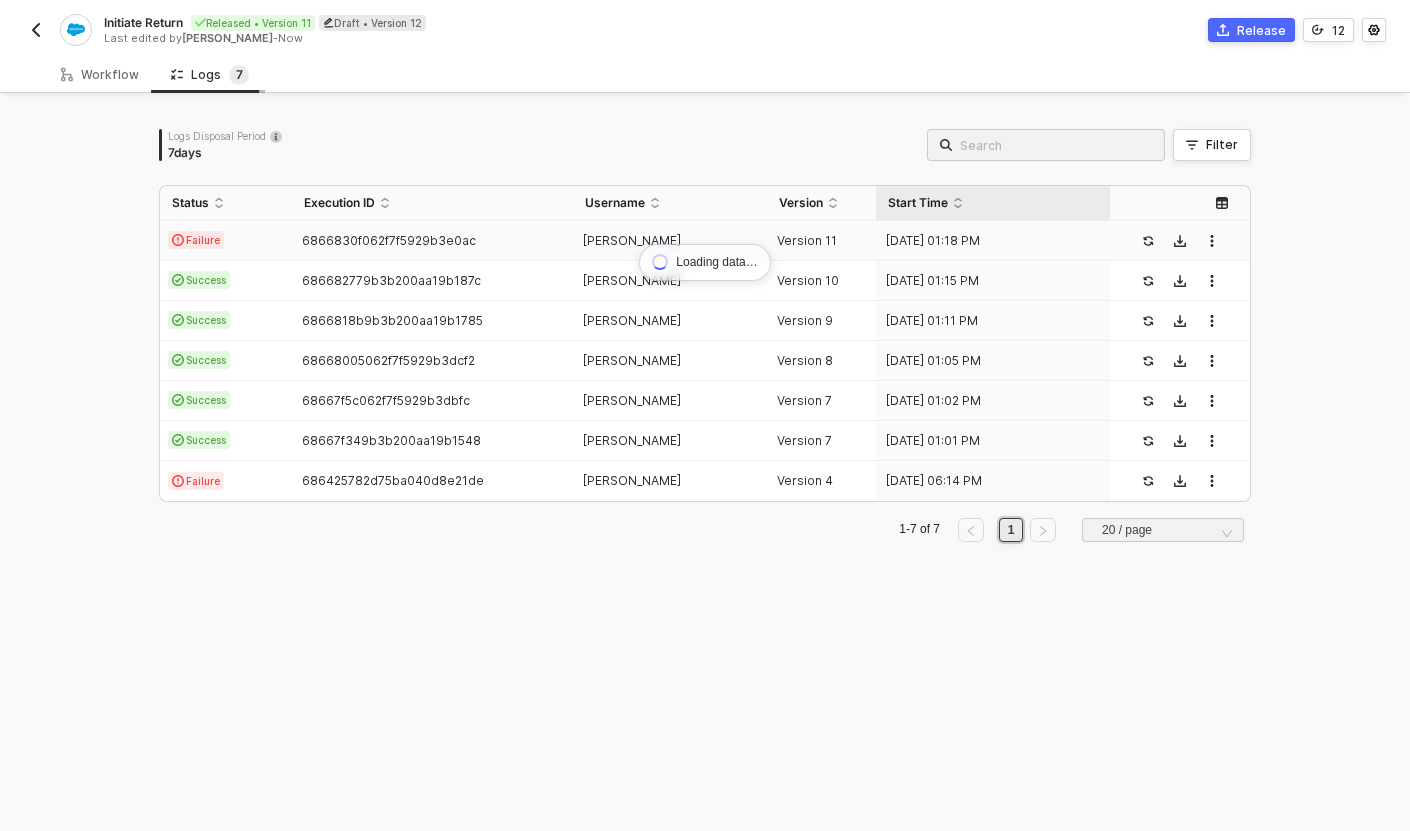 scroll, scrollTop: 0, scrollLeft: 0, axis: both 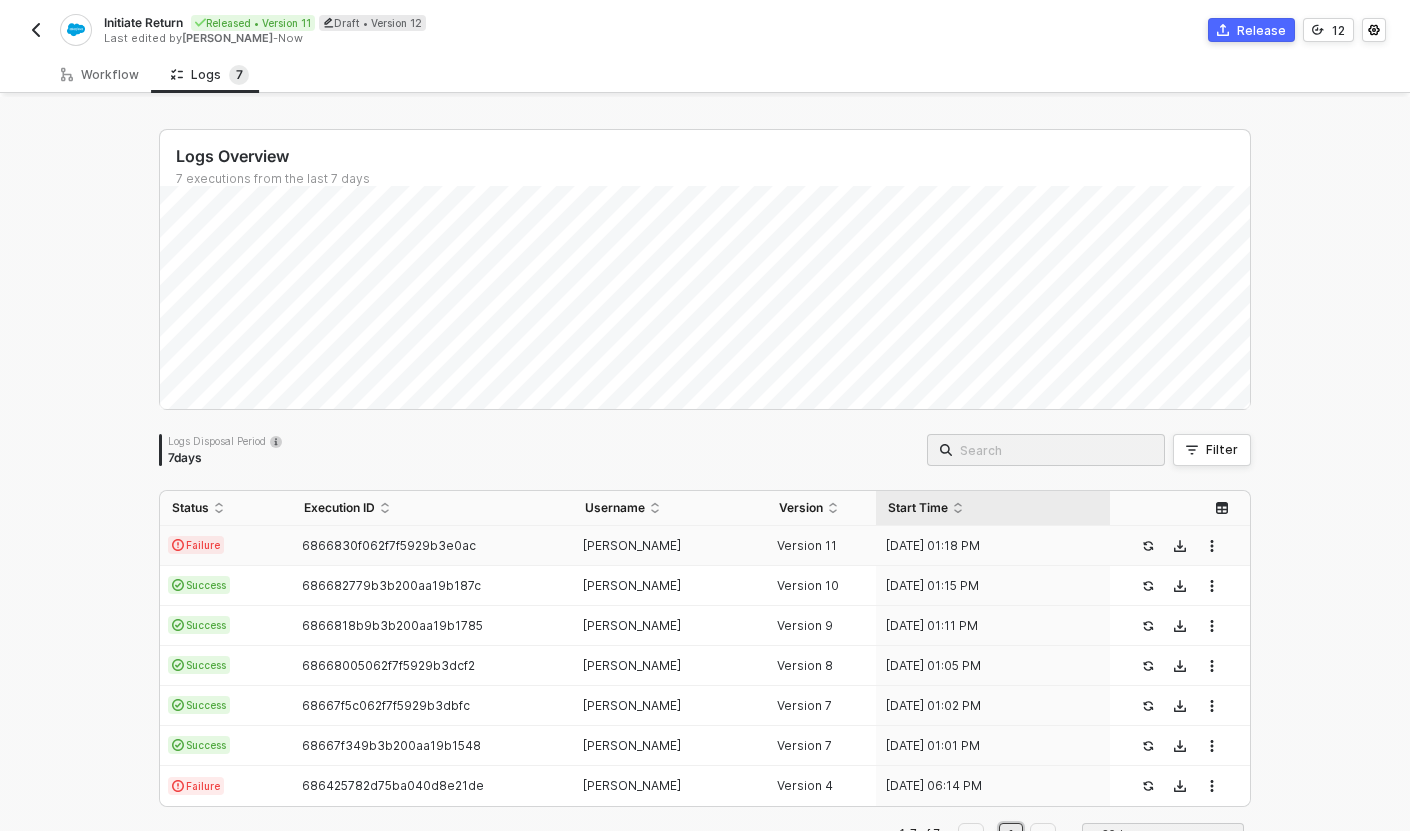 click on "Failure" at bounding box center [226, 546] 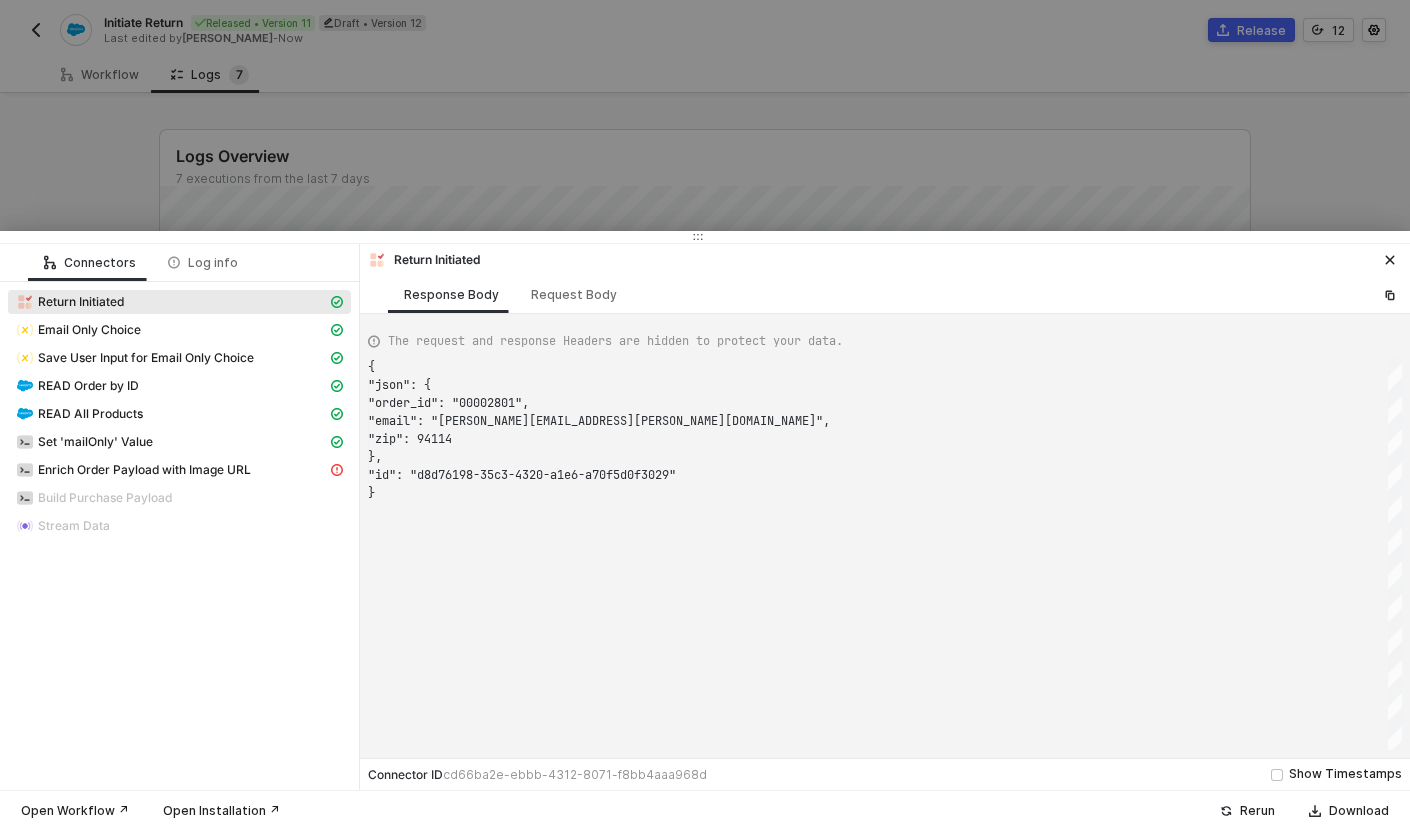 scroll, scrollTop: 126, scrollLeft: 0, axis: vertical 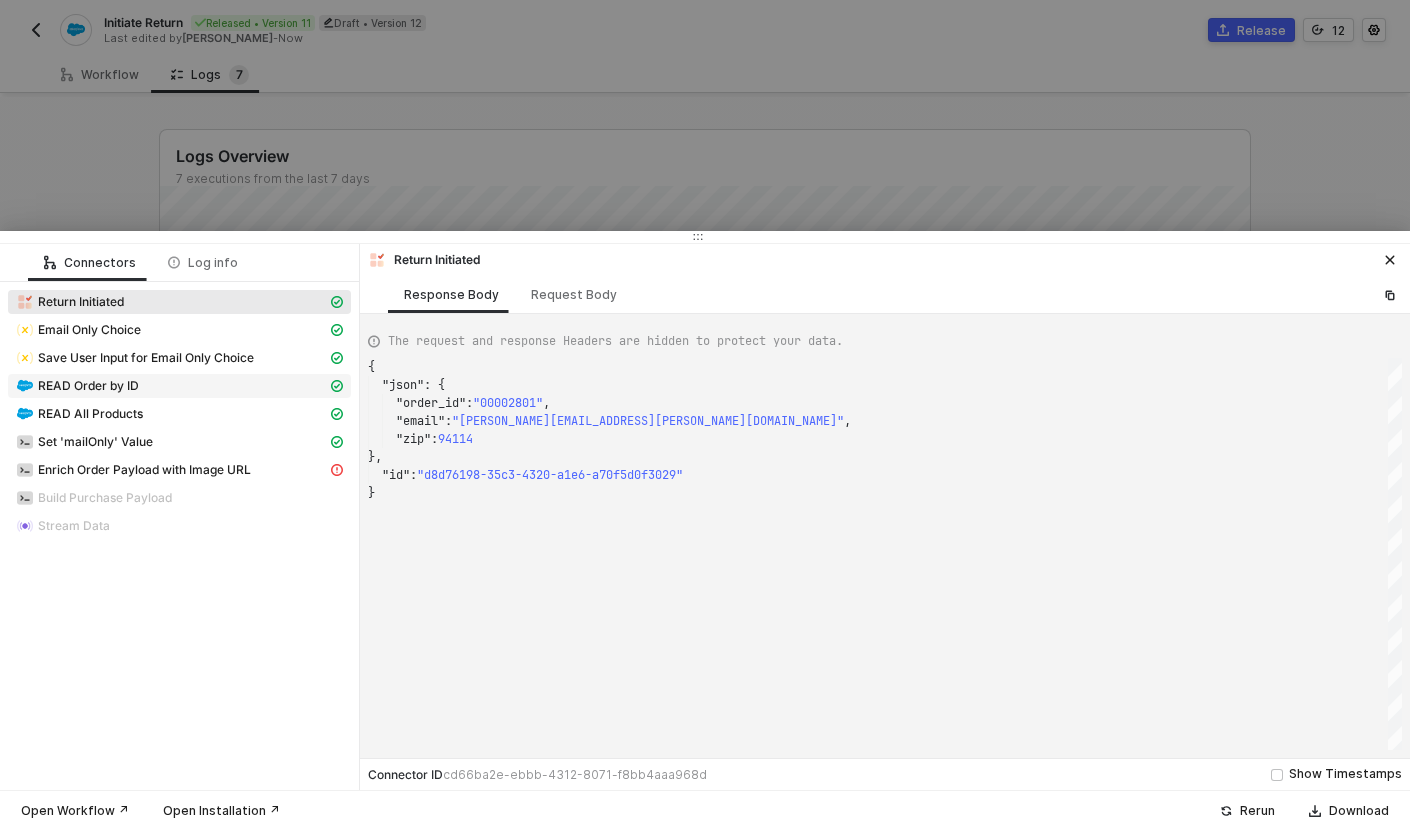 click on "READ Order by ID" at bounding box center (88, 386) 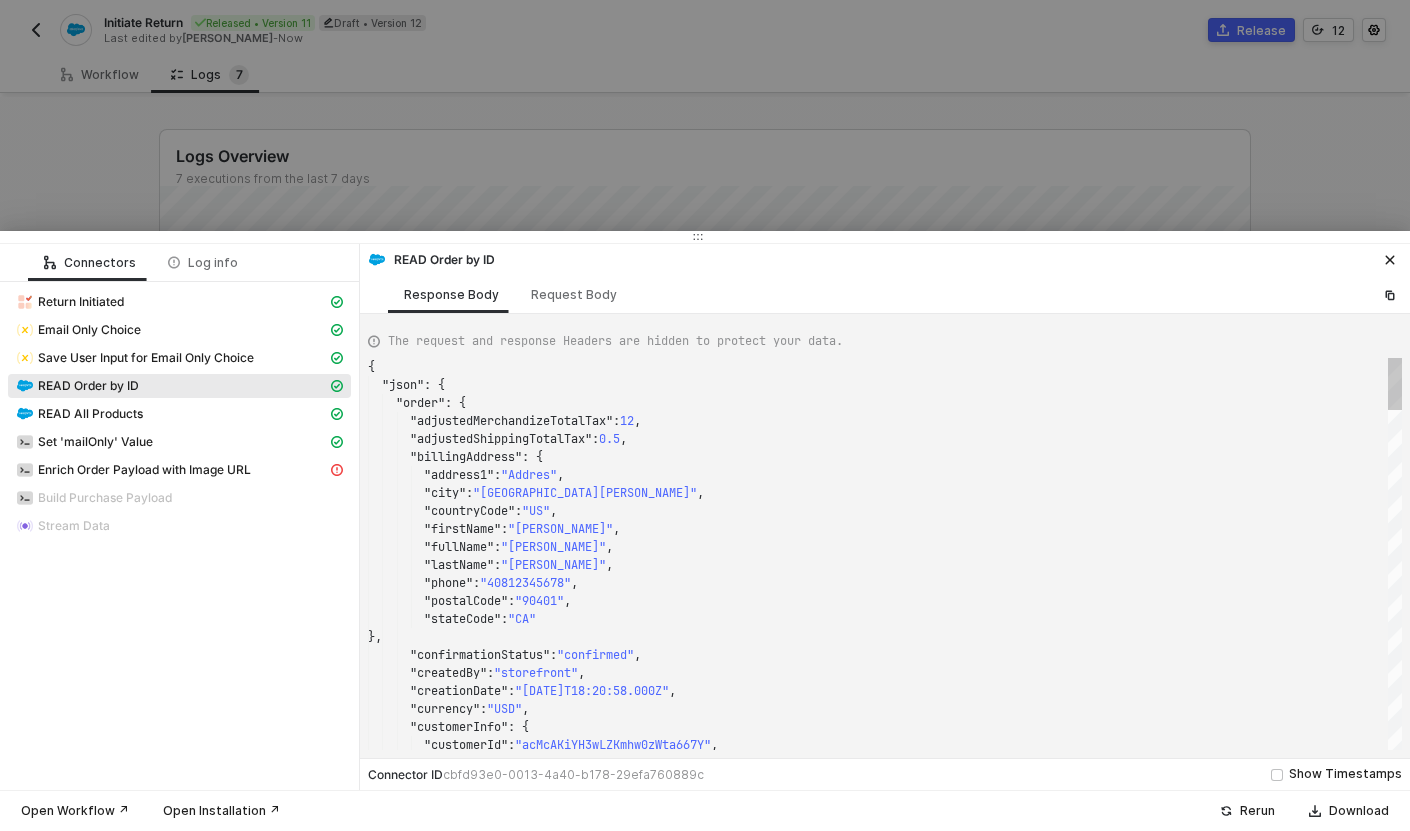 scroll, scrollTop: 180, scrollLeft: 0, axis: vertical 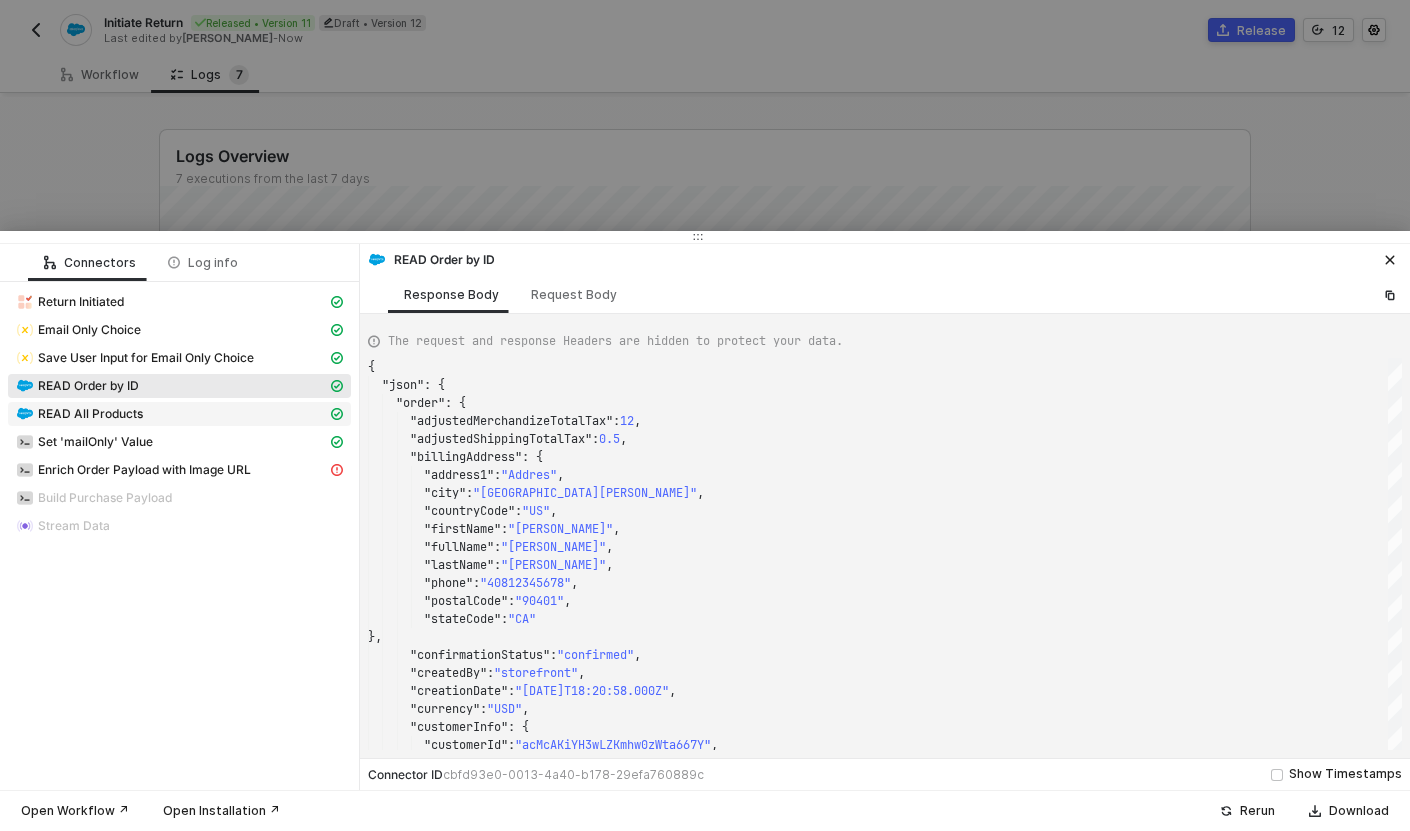 click on "READ All Products" at bounding box center (90, 414) 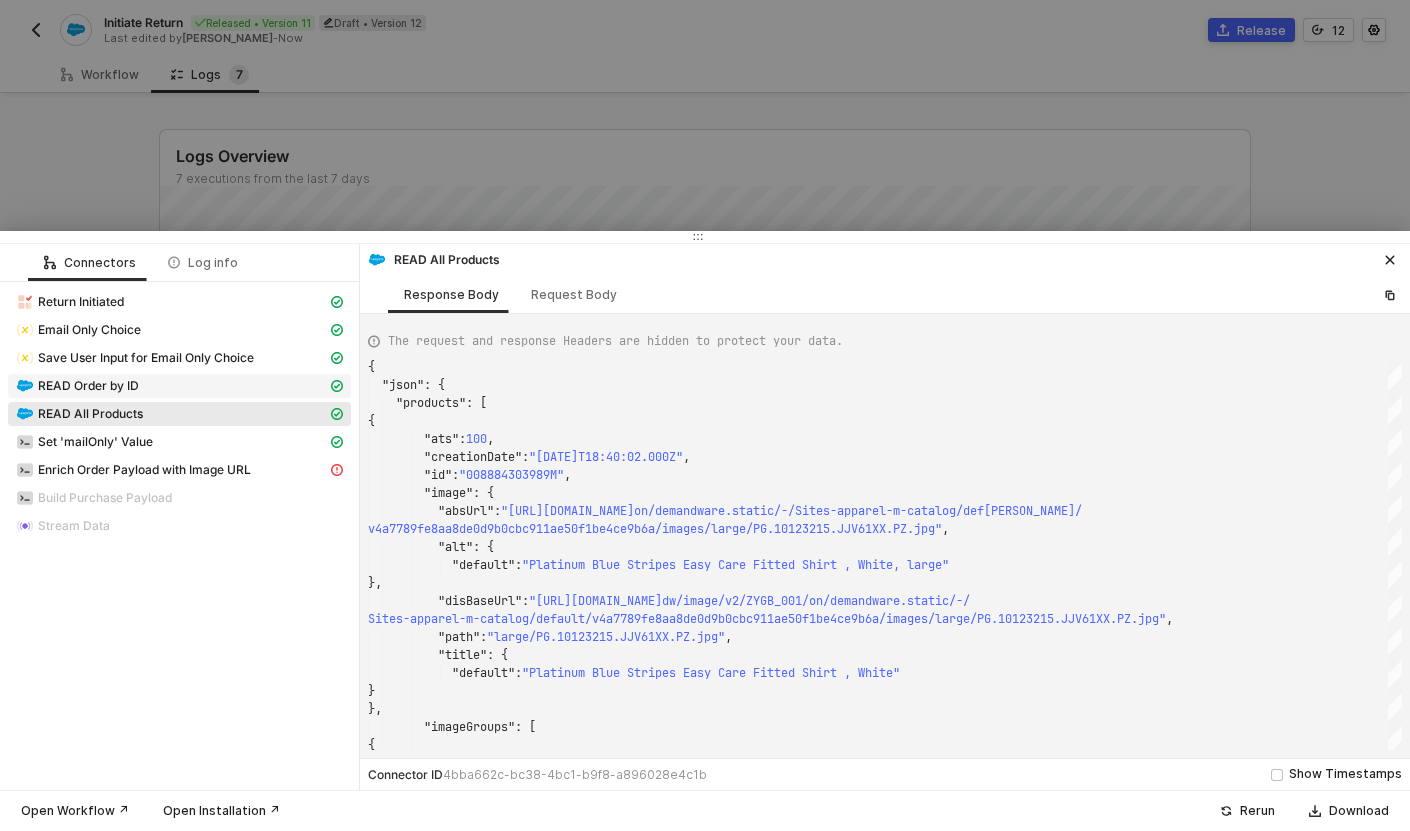 click on "READ Order by ID" at bounding box center [88, 386] 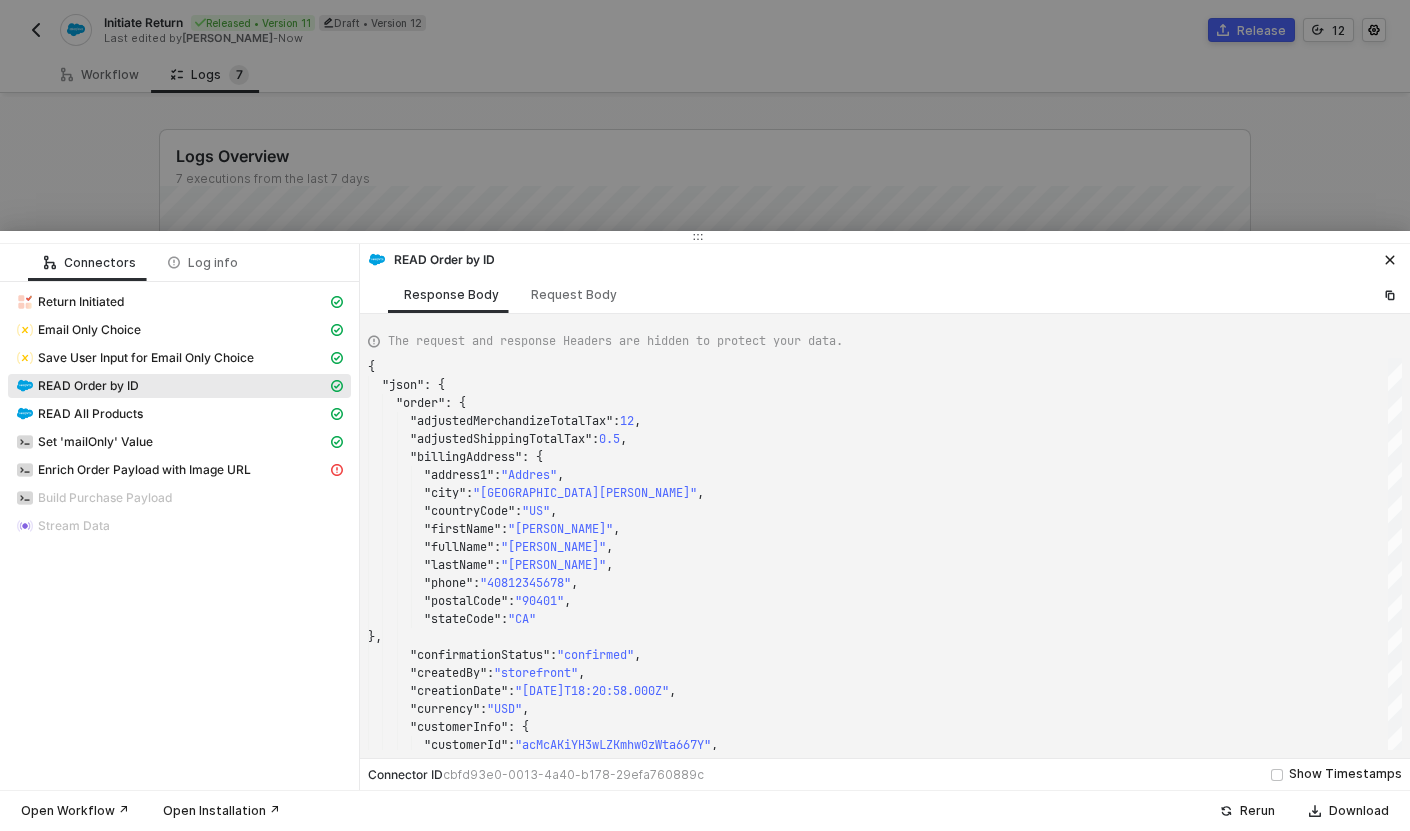 click at bounding box center [705, 415] 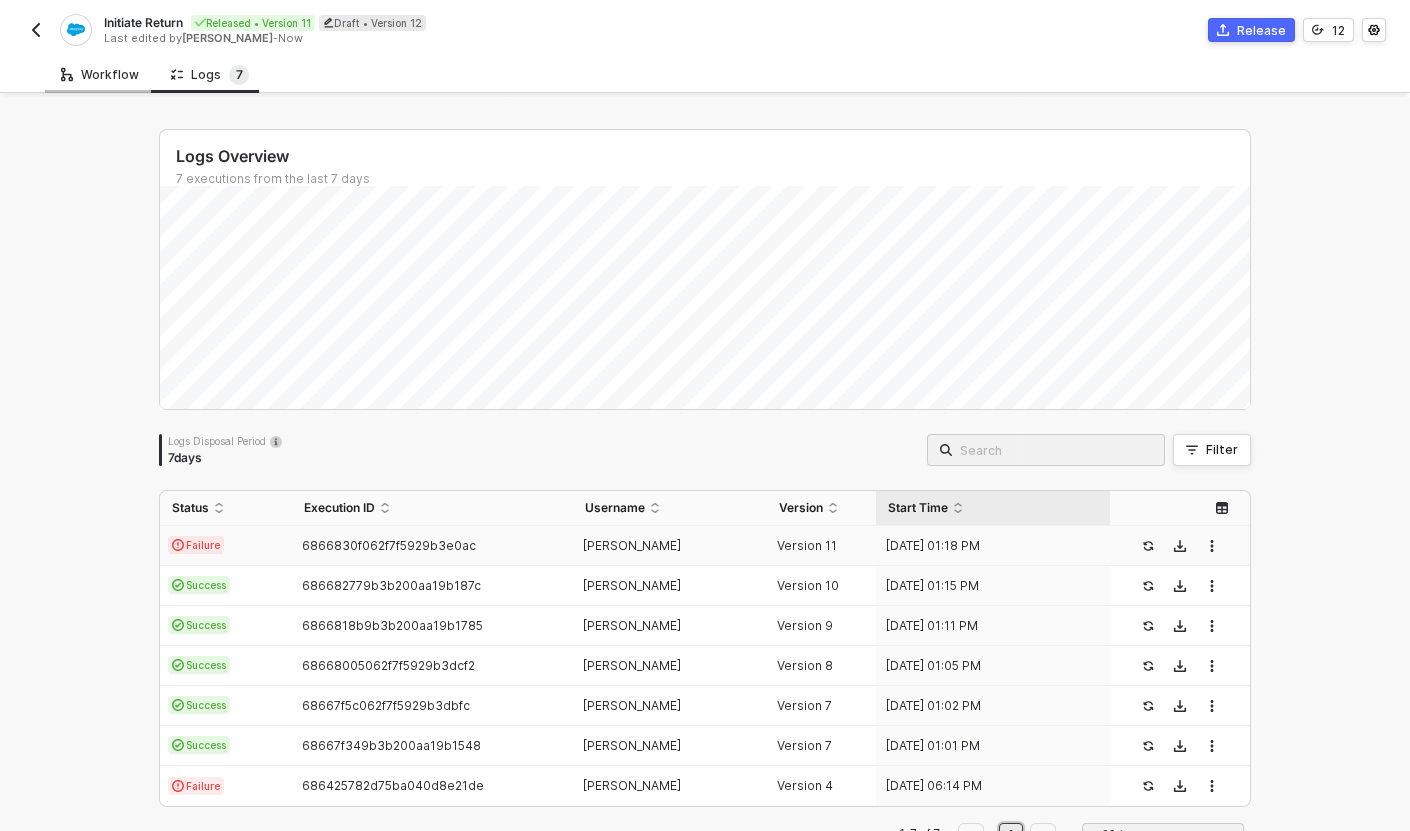 click on "Workflow" at bounding box center (100, 75) 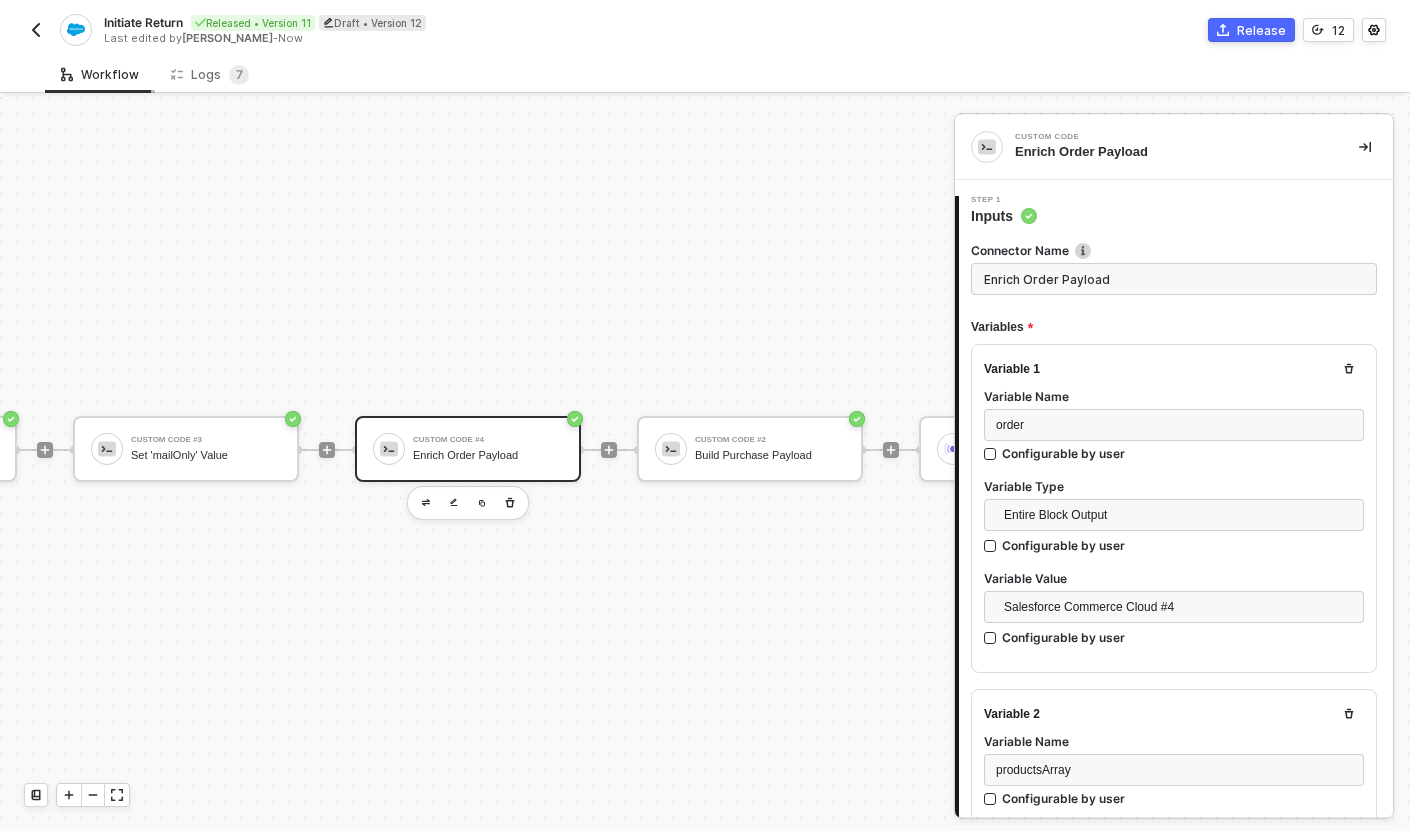 scroll, scrollTop: 147, scrollLeft: 0, axis: vertical 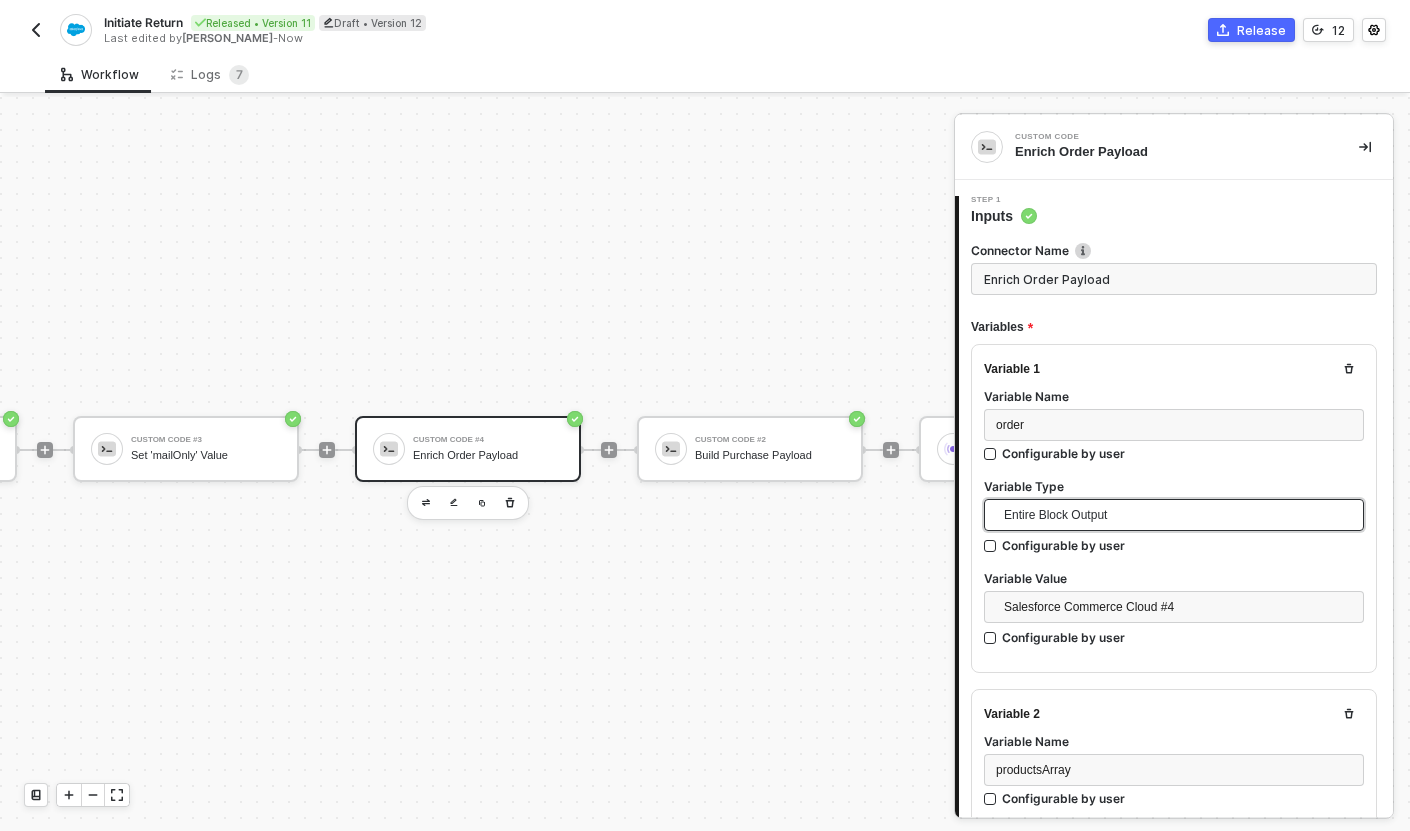 click on "Entire Block Output" at bounding box center (1178, 515) 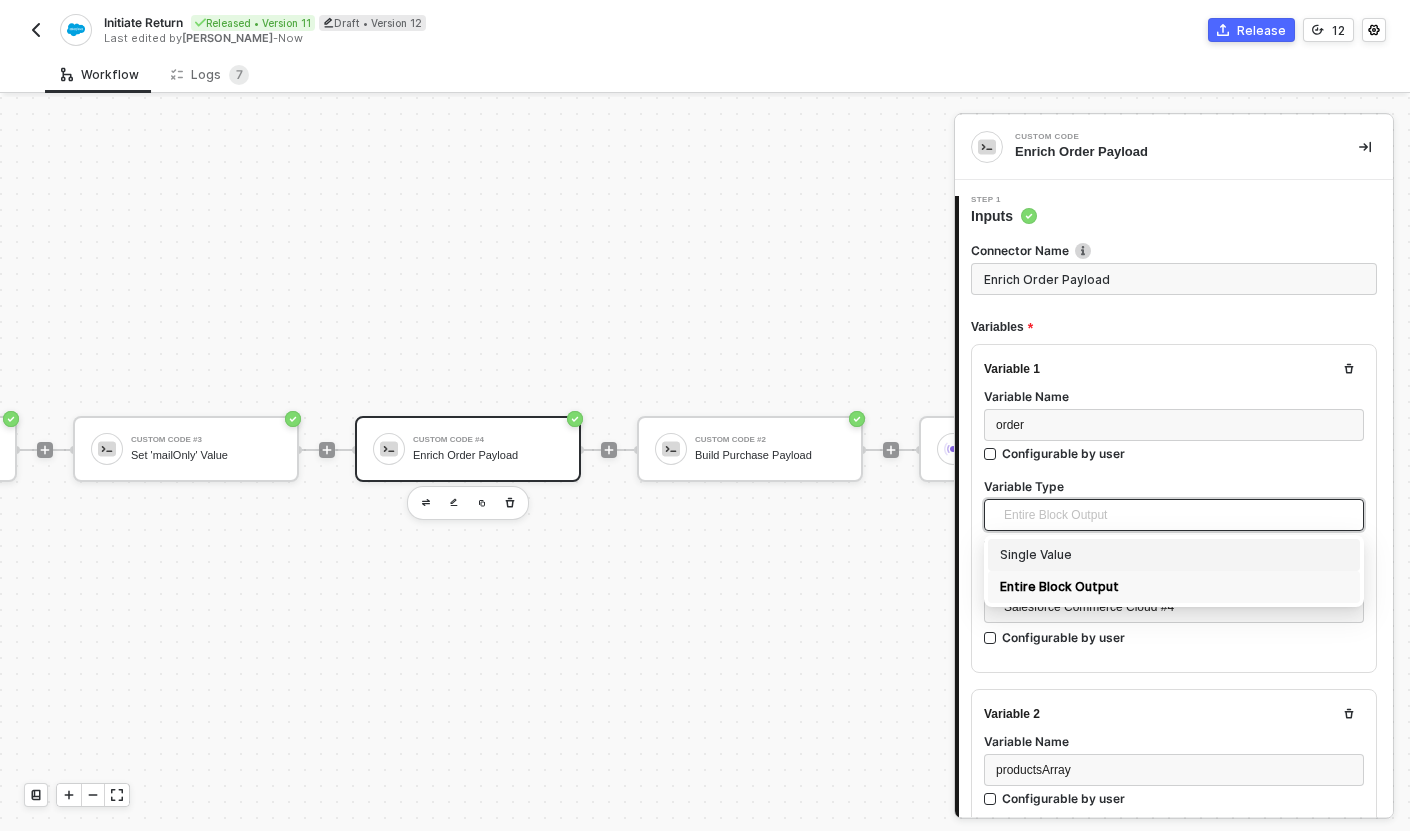 click on "Single Value" at bounding box center [1174, 555] 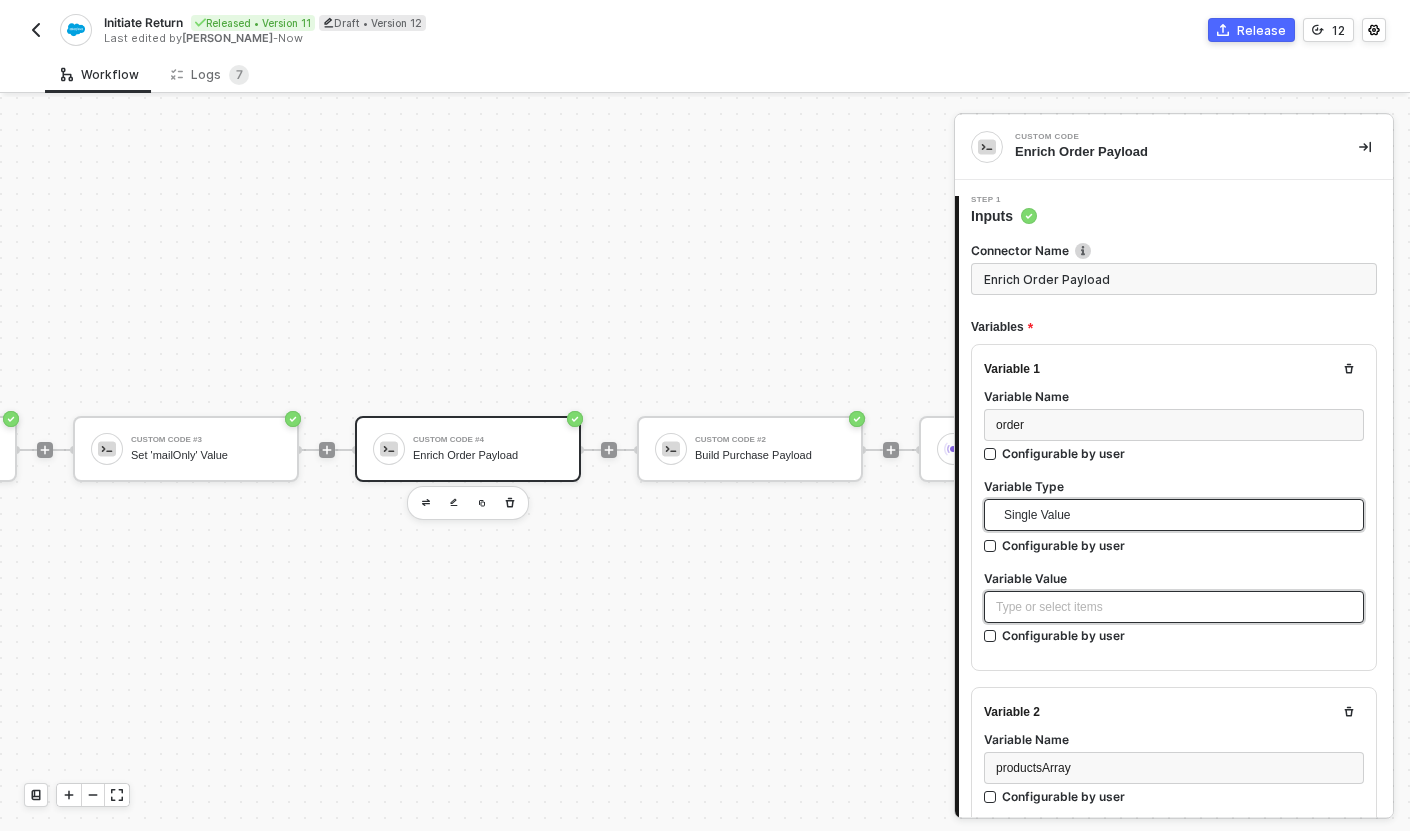 click on "Type or select items ﻿" at bounding box center [1174, 607] 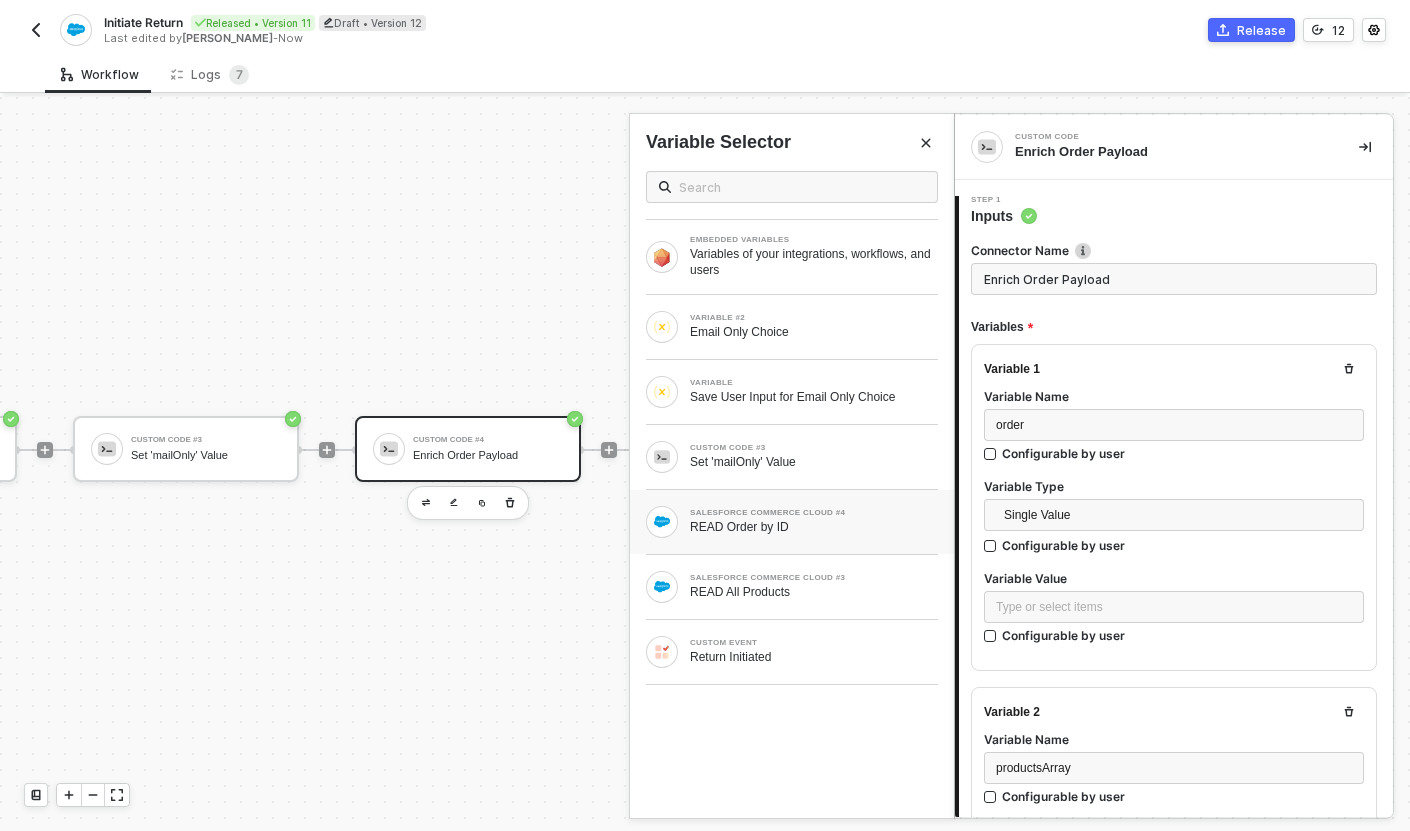 click on "SALESFORCE COMMERCE CLOUD #4 READ Order by ID" at bounding box center [792, 522] 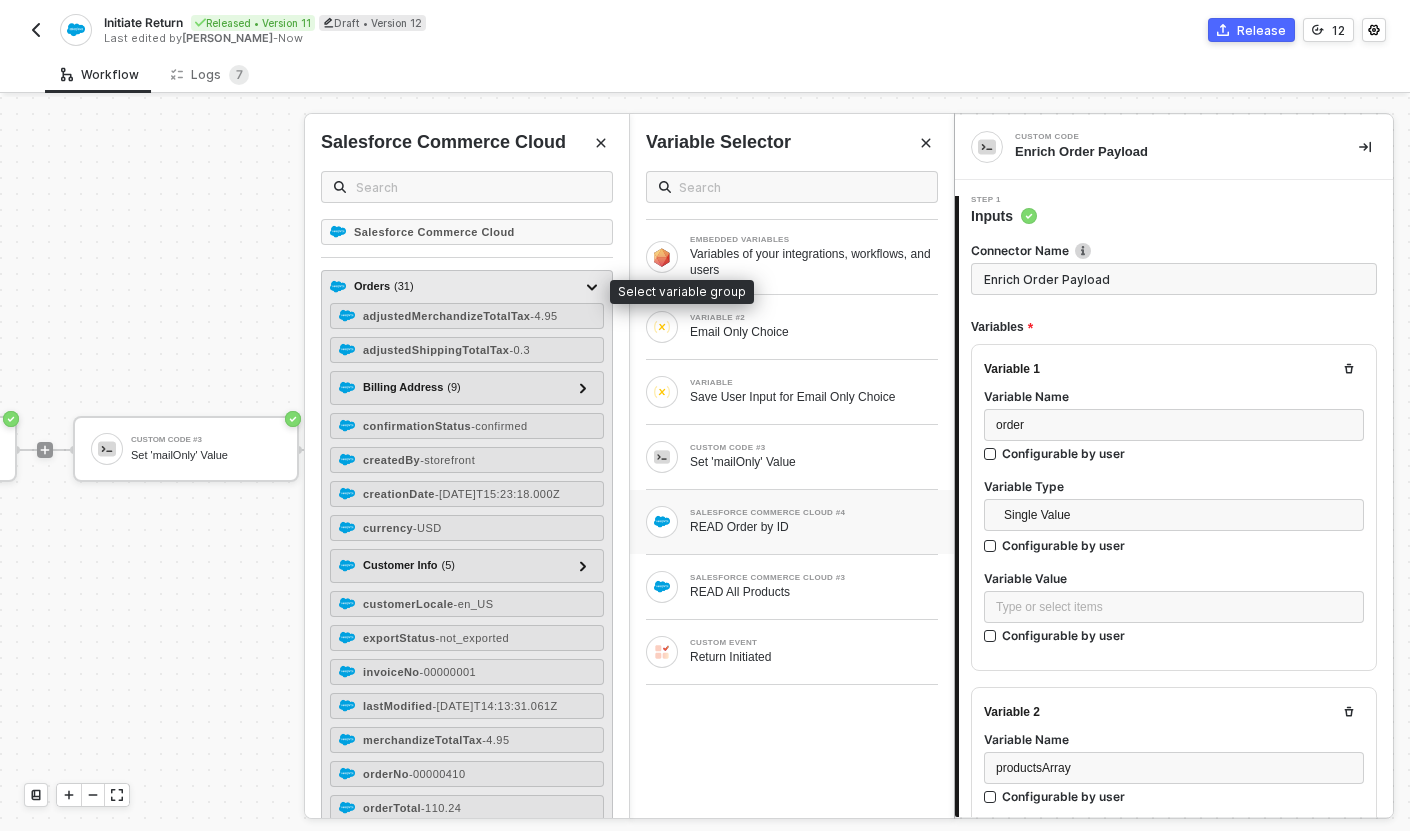 click on "Orders ( 31 )" at bounding box center (455, 287) 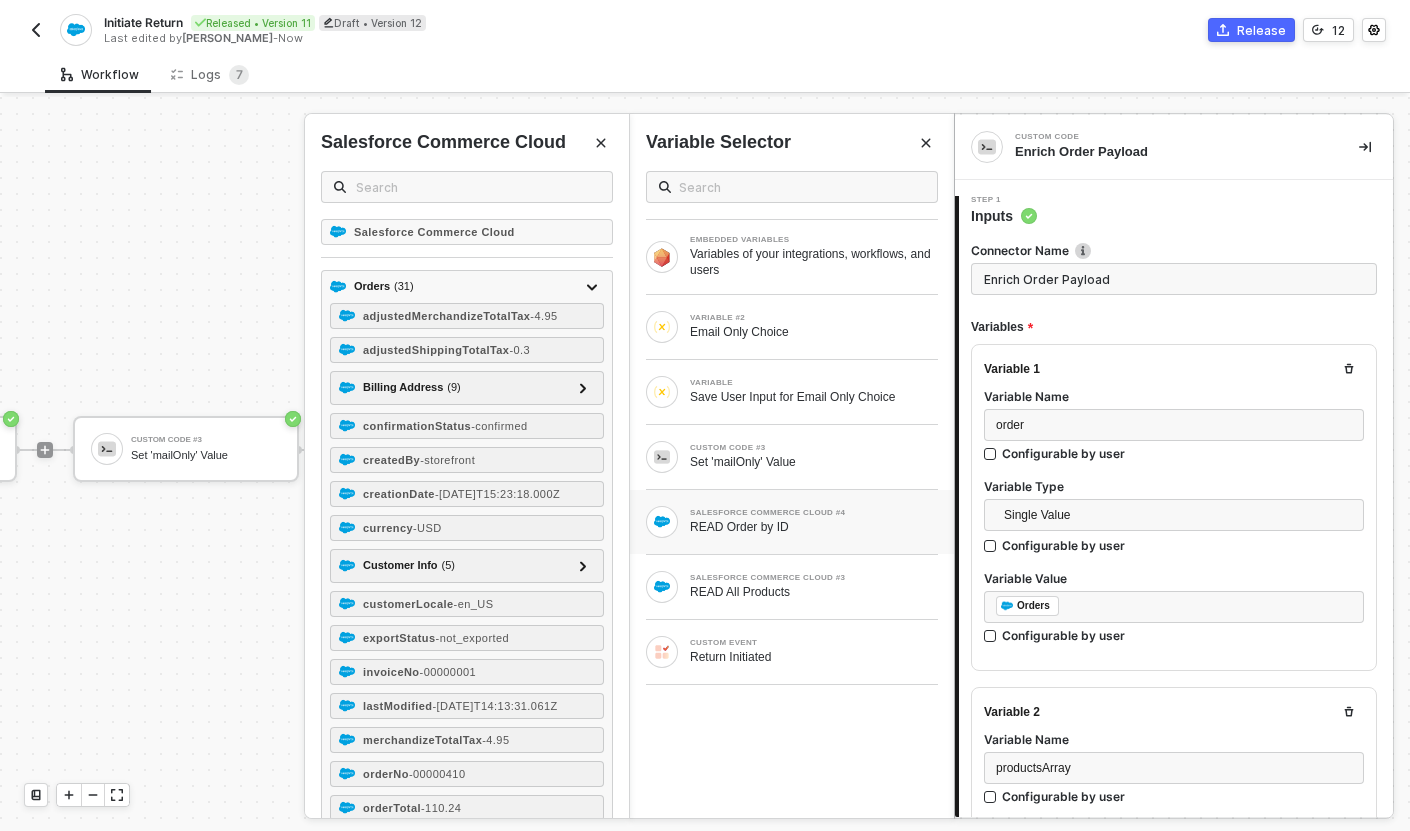 click on "Single Value Single Value Entire Block Output Configurable by user" at bounding box center (1174, 530) 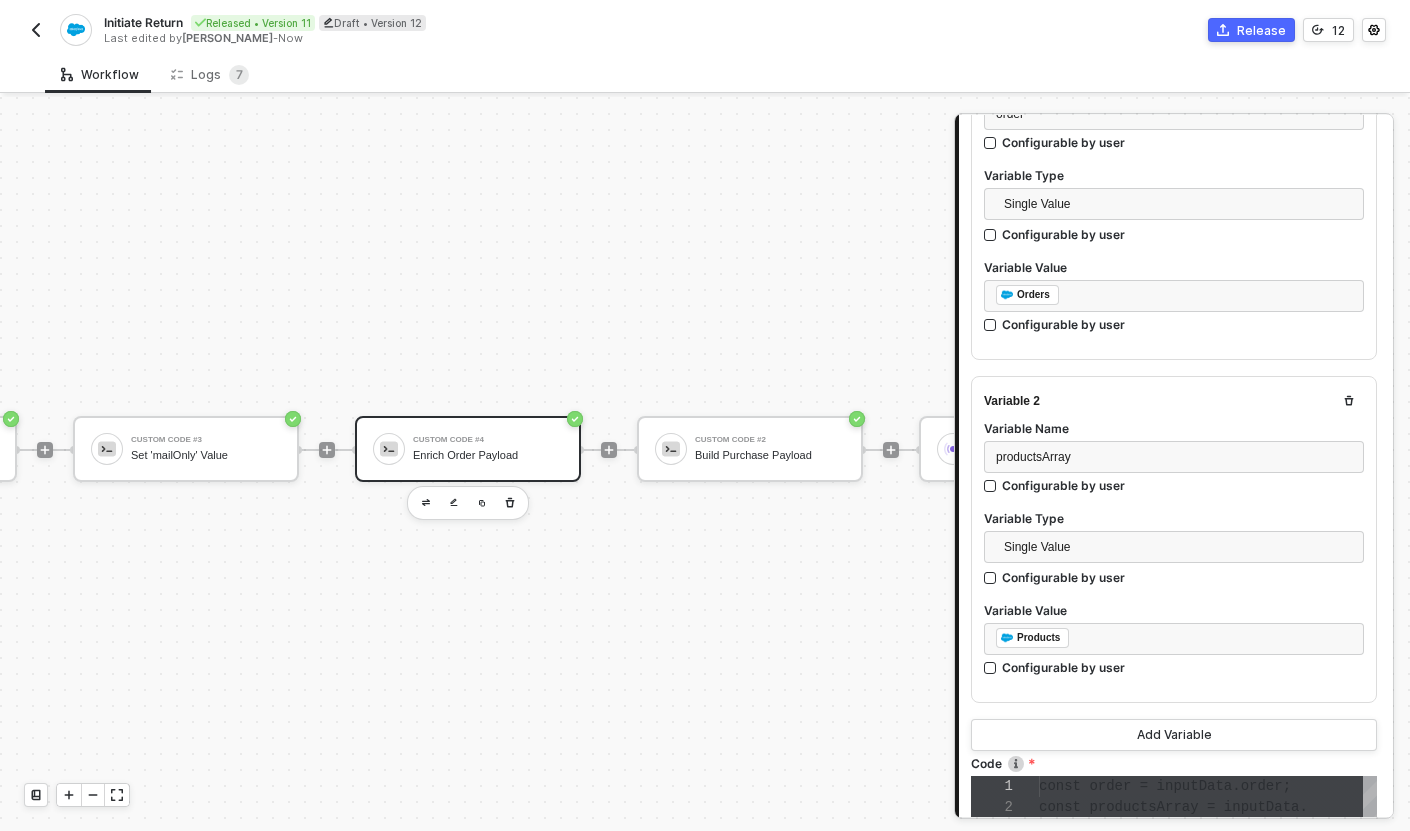 scroll, scrollTop: 589, scrollLeft: 0, axis: vertical 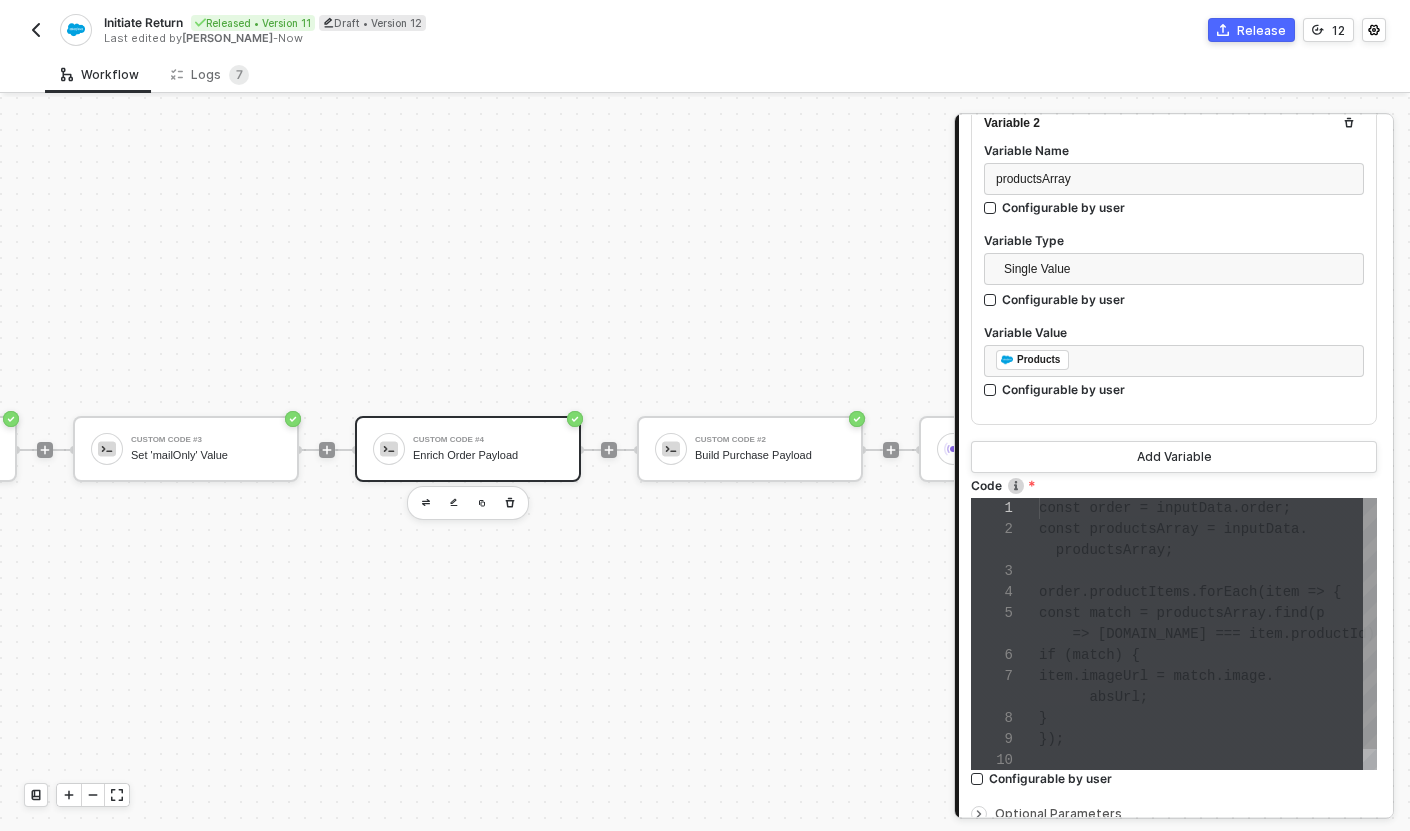 click on "1 2 3 4 5 6 7 8 9 10 const order = inputData.order; const productsArray = inputData.    productsArray; order.productItems.forEach(item => {   const match = productsArray.find(p       => p.id === item.productId);   if (match) {     item.imageUrl = match.image.        absUrl;   } }); const order = inputData.order;
const productsArray = inputData.productsArray;
order.productItems.forEach(item => {
const match = productsArray.find(p => p.id === item.productId);
if (match) {
item.imageUrl = match.image.absUrl;" at bounding box center (1174, 634) 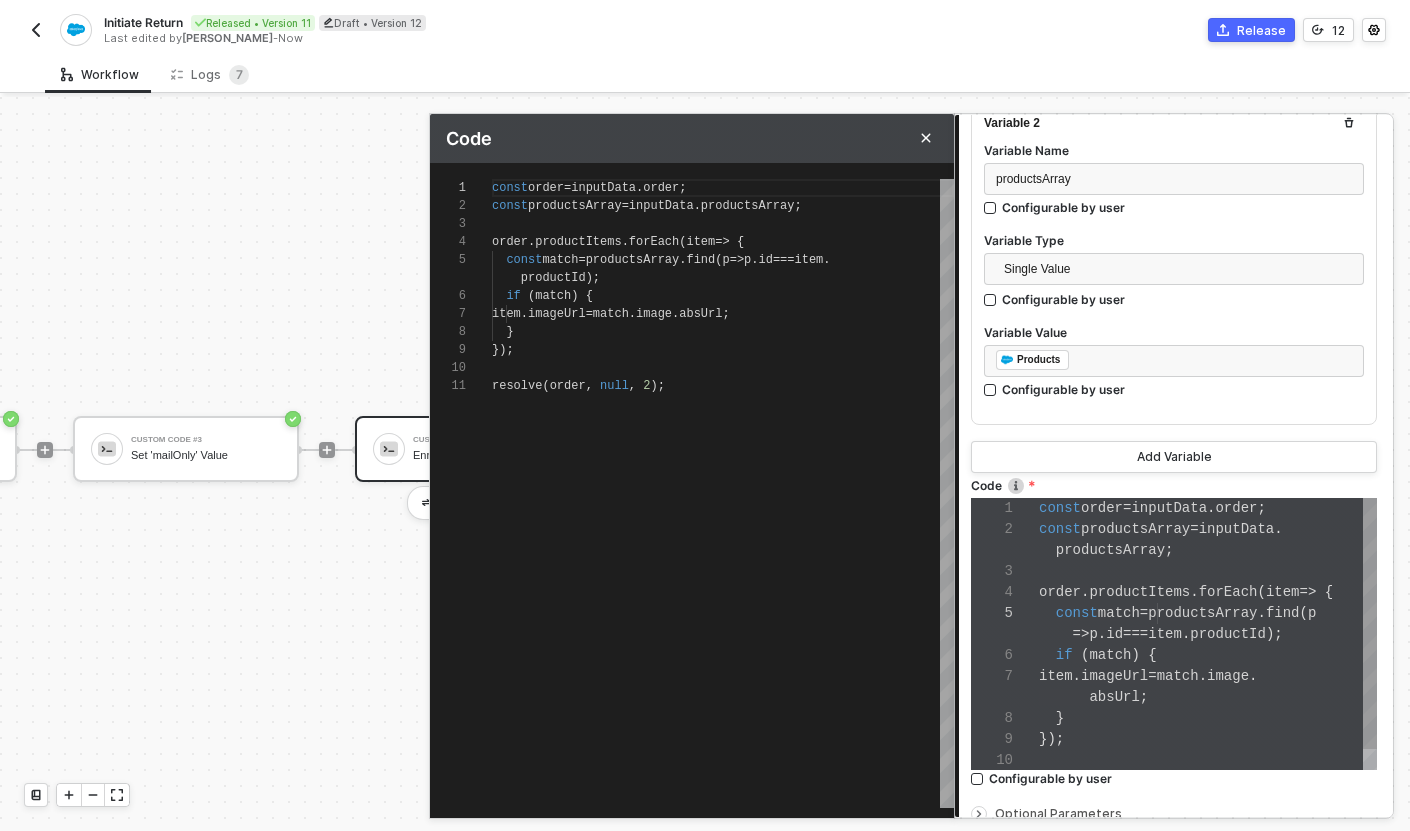 scroll, scrollTop: 162, scrollLeft: 0, axis: vertical 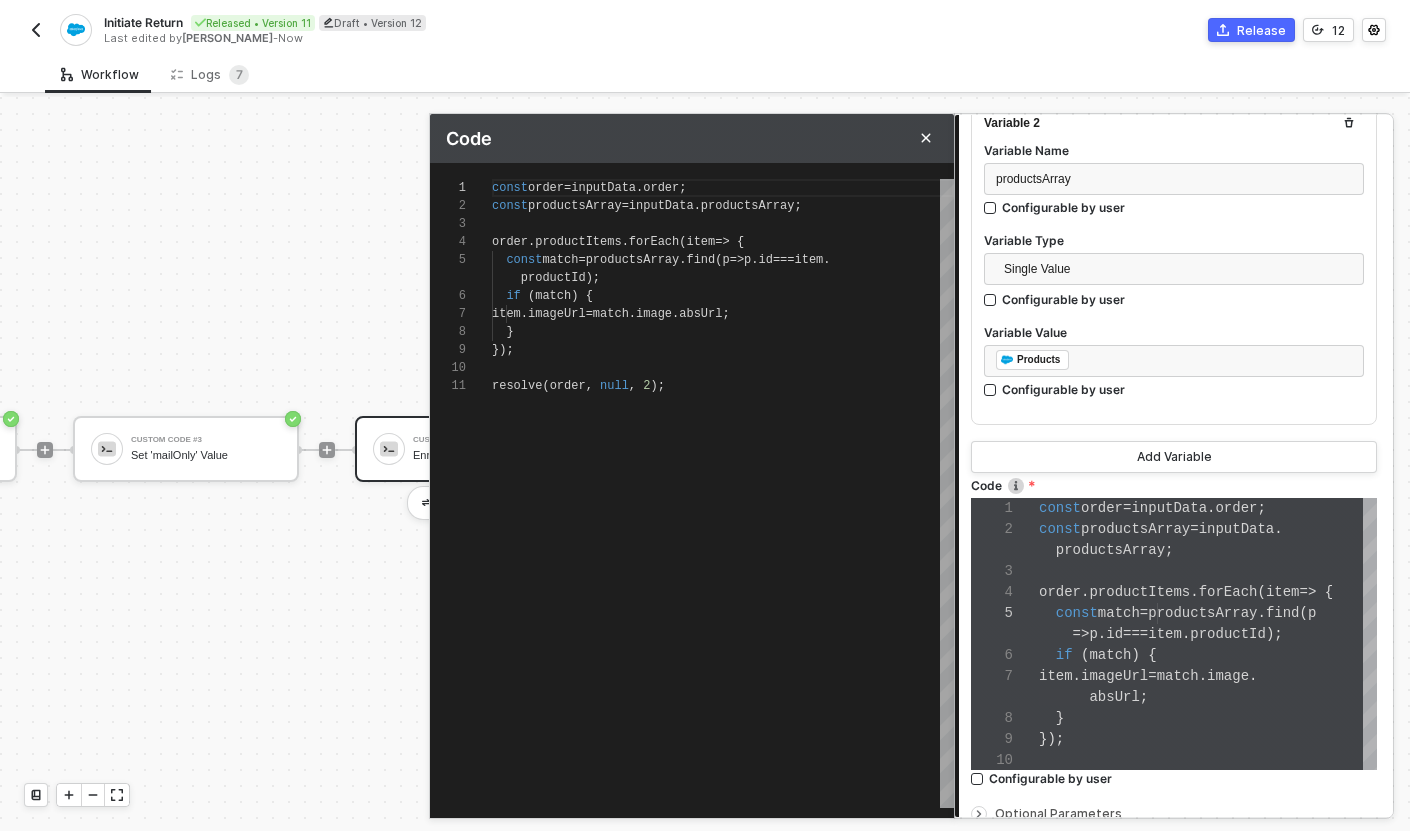 type on "resolve(order, null, 2);" 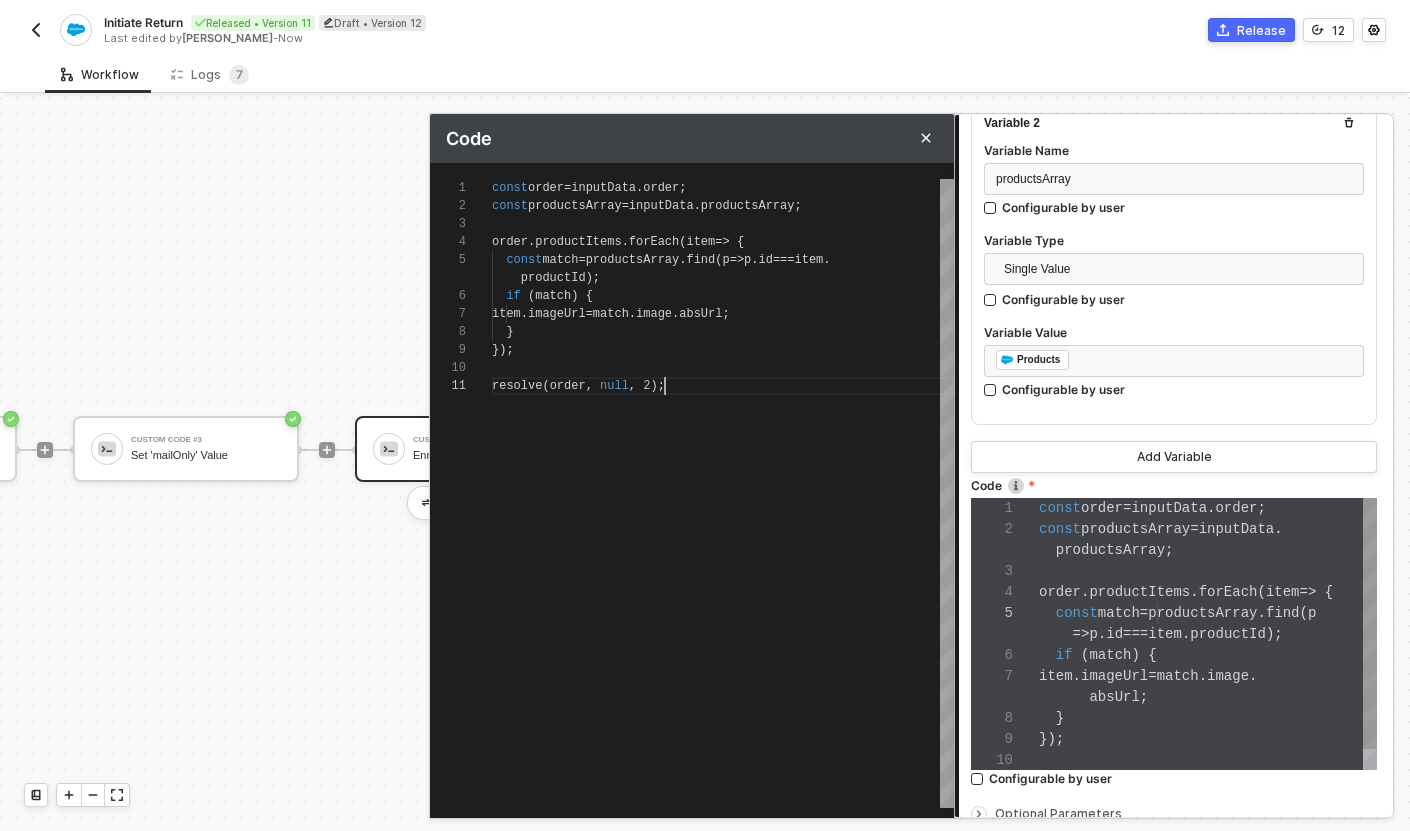 click on "productsArray" at bounding box center (1110, 550) 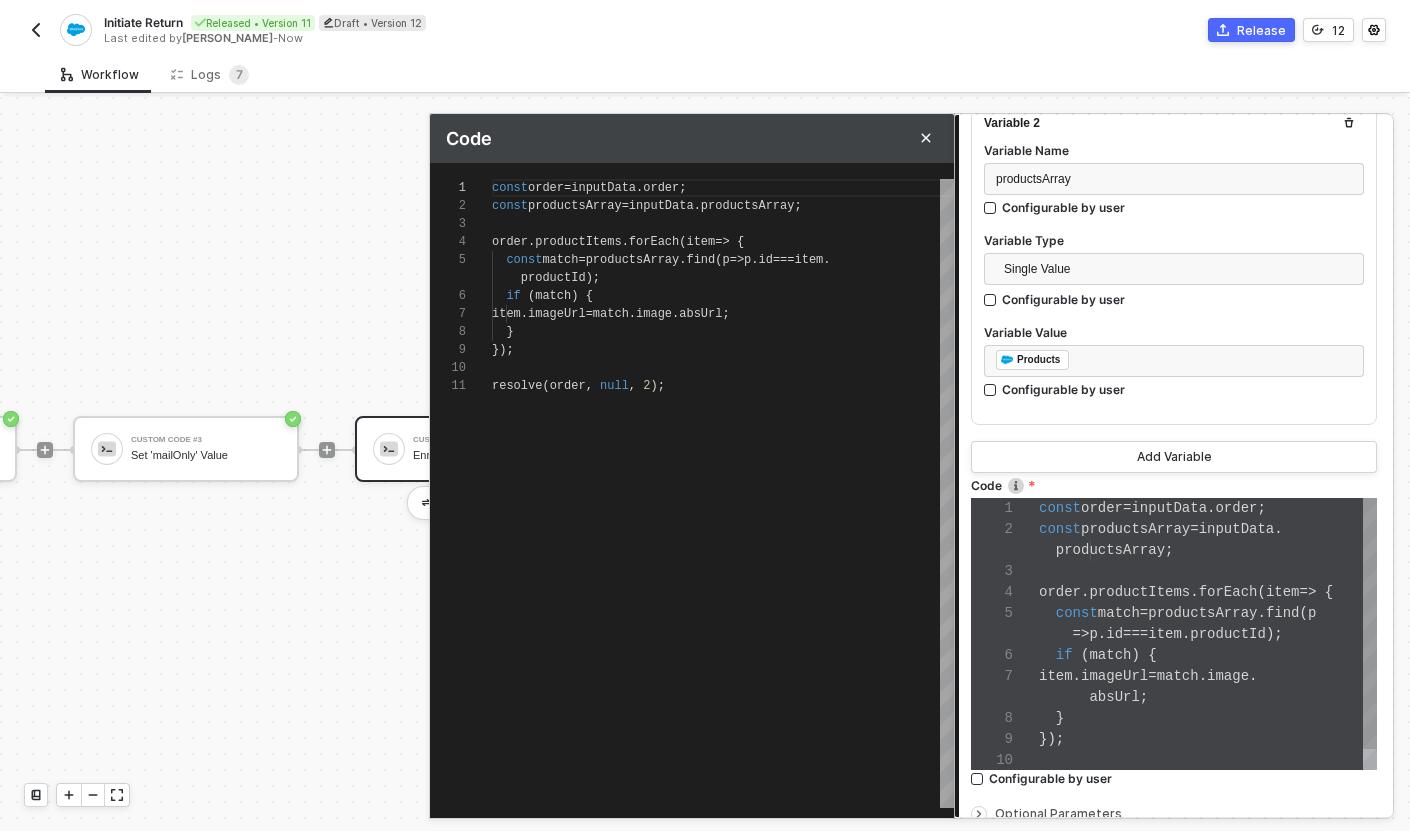 scroll, scrollTop: 21, scrollLeft: 51, axis: both 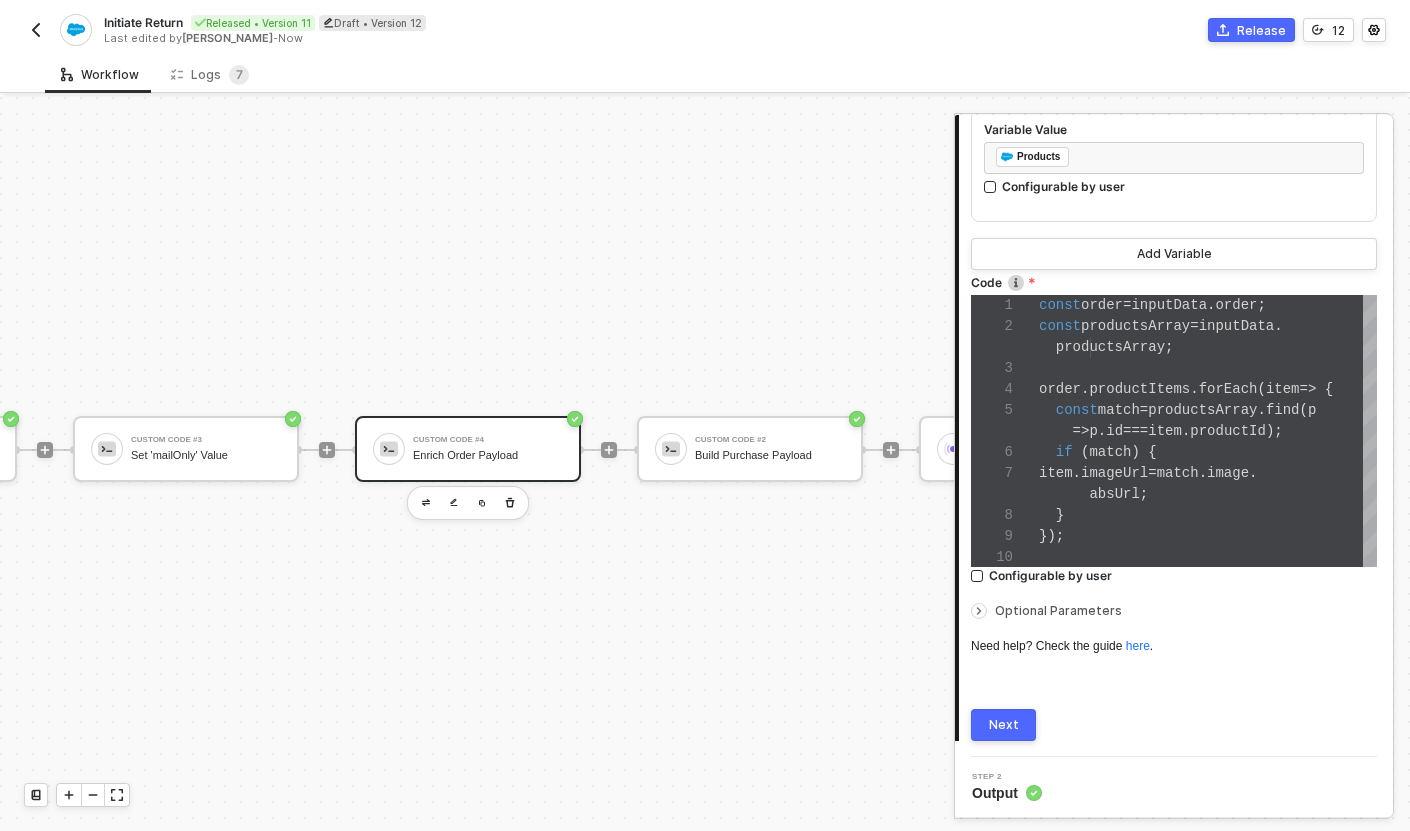 click on "Next" at bounding box center [1003, 725] 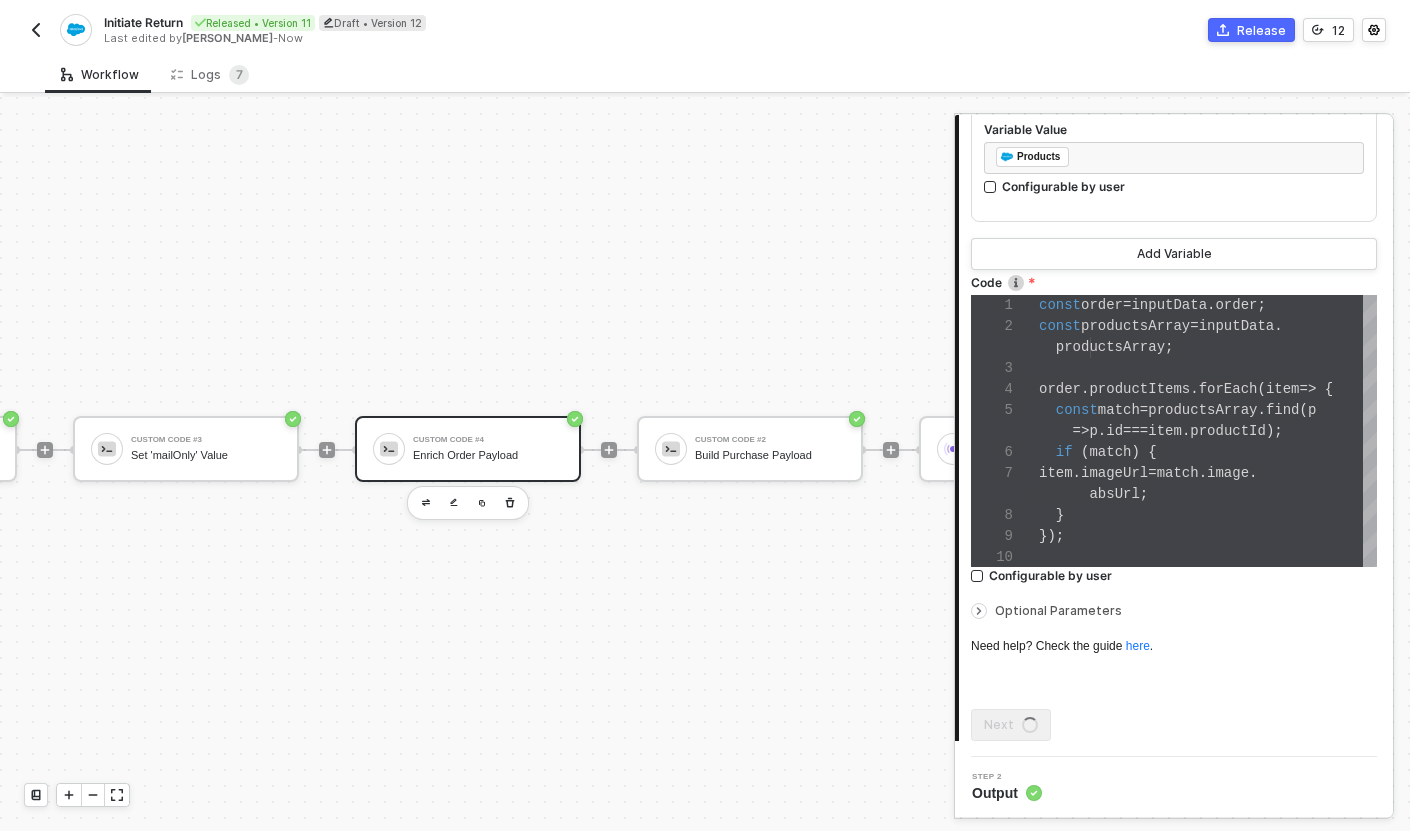 scroll, scrollTop: 0, scrollLeft: 0, axis: both 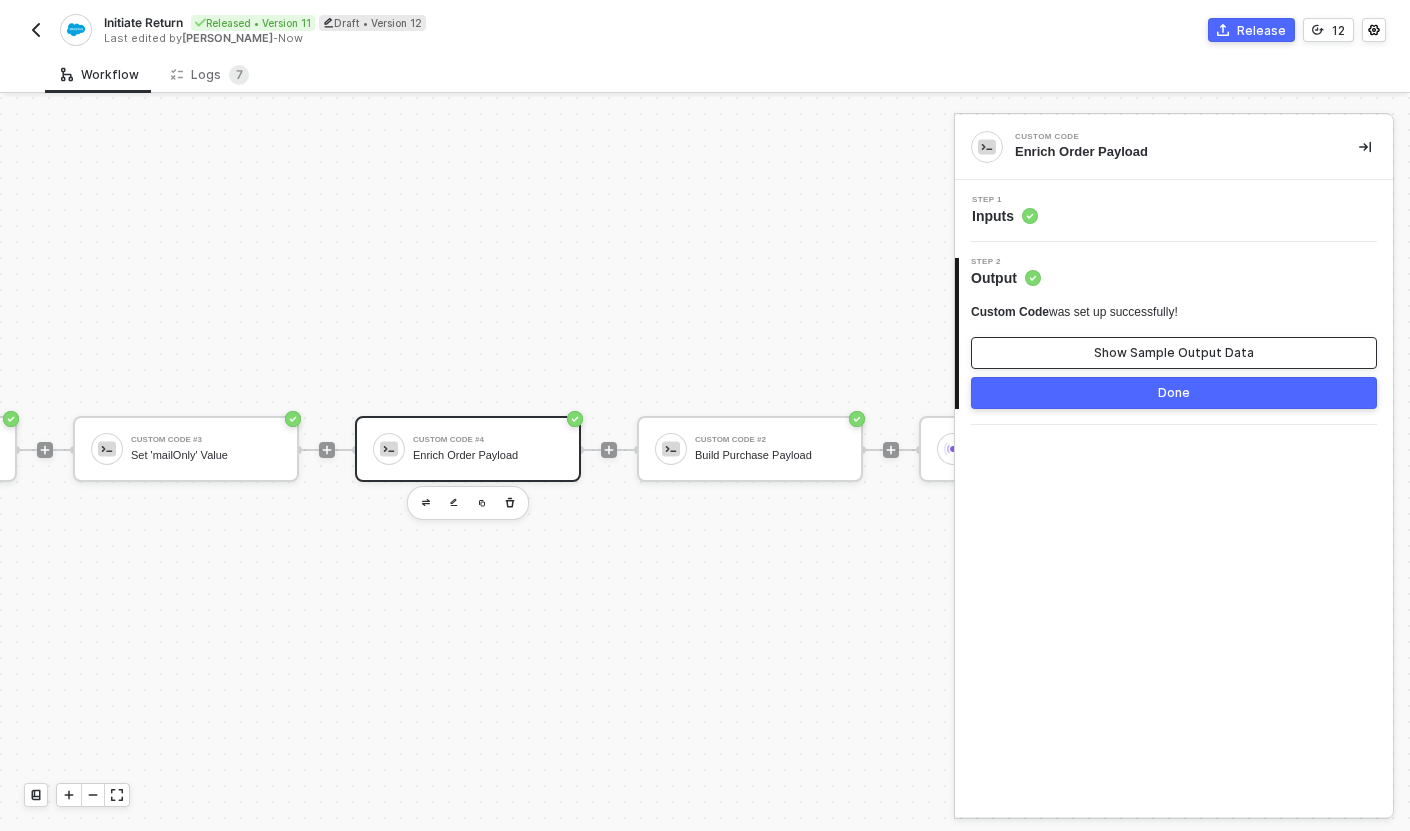 click on "Show Sample Output Data" at bounding box center [1174, 353] 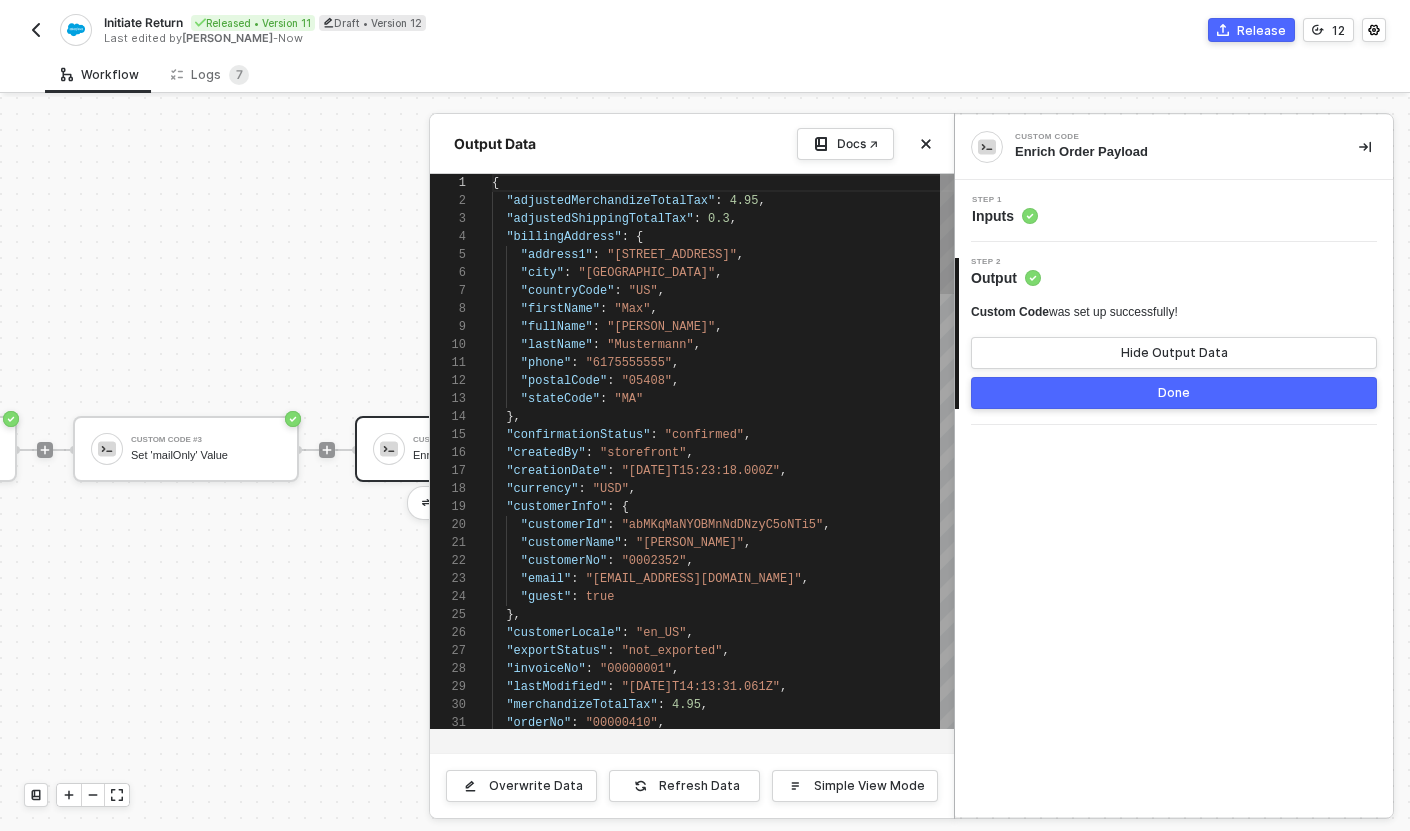 scroll, scrollTop: 180, scrollLeft: 0, axis: vertical 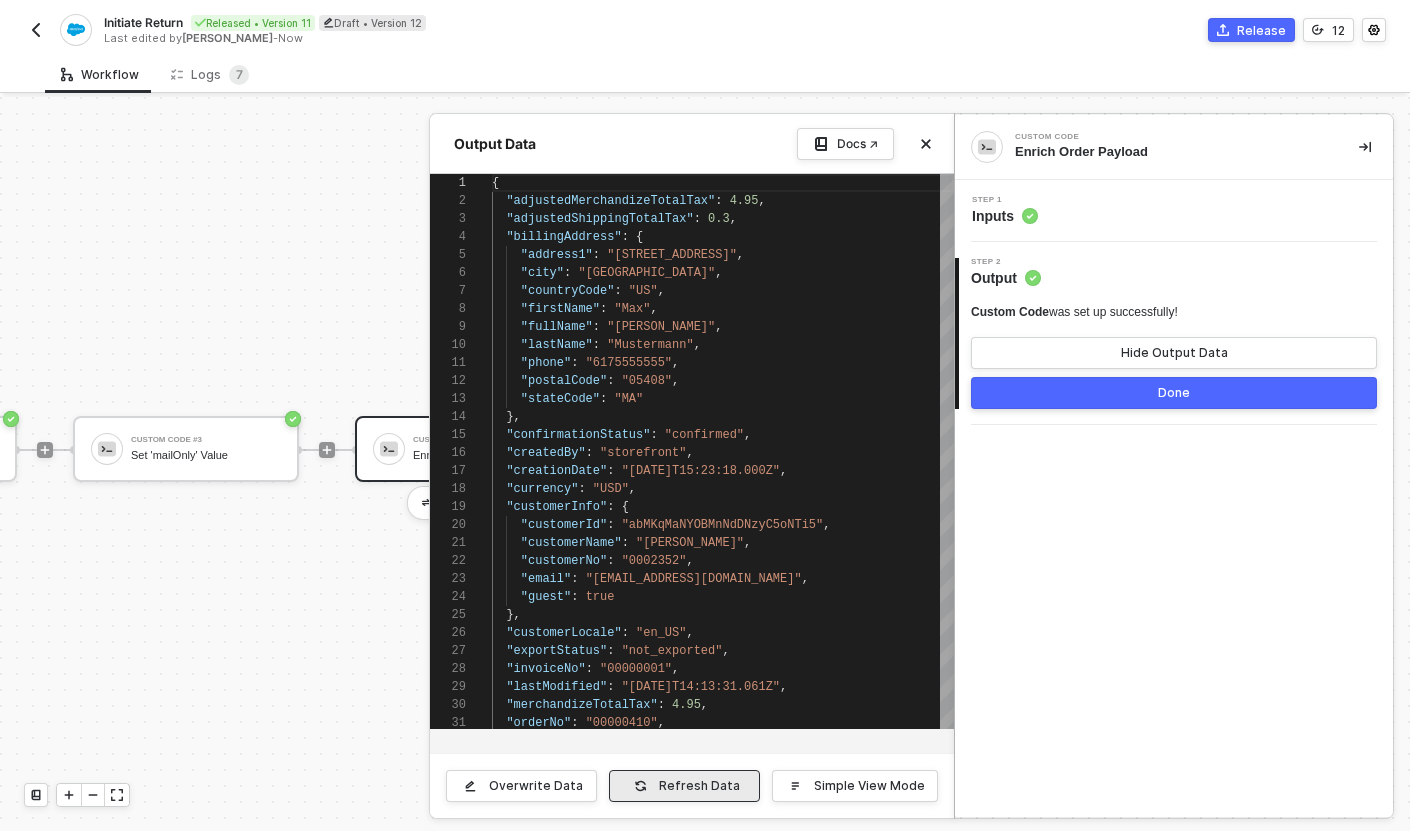 click on "Refresh Data" at bounding box center [684, 786] 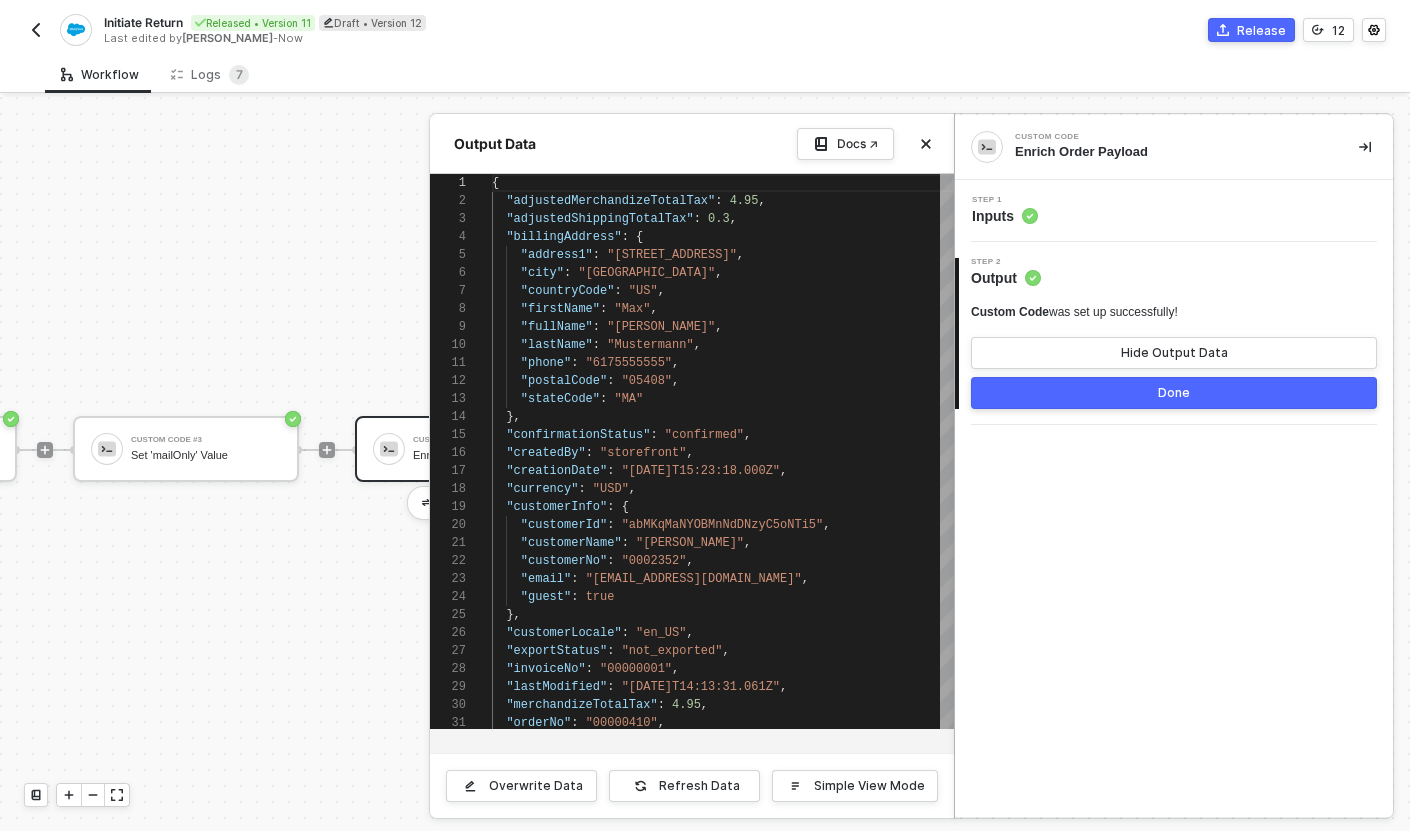 click on "Docs ↗" at bounding box center (867, 144) 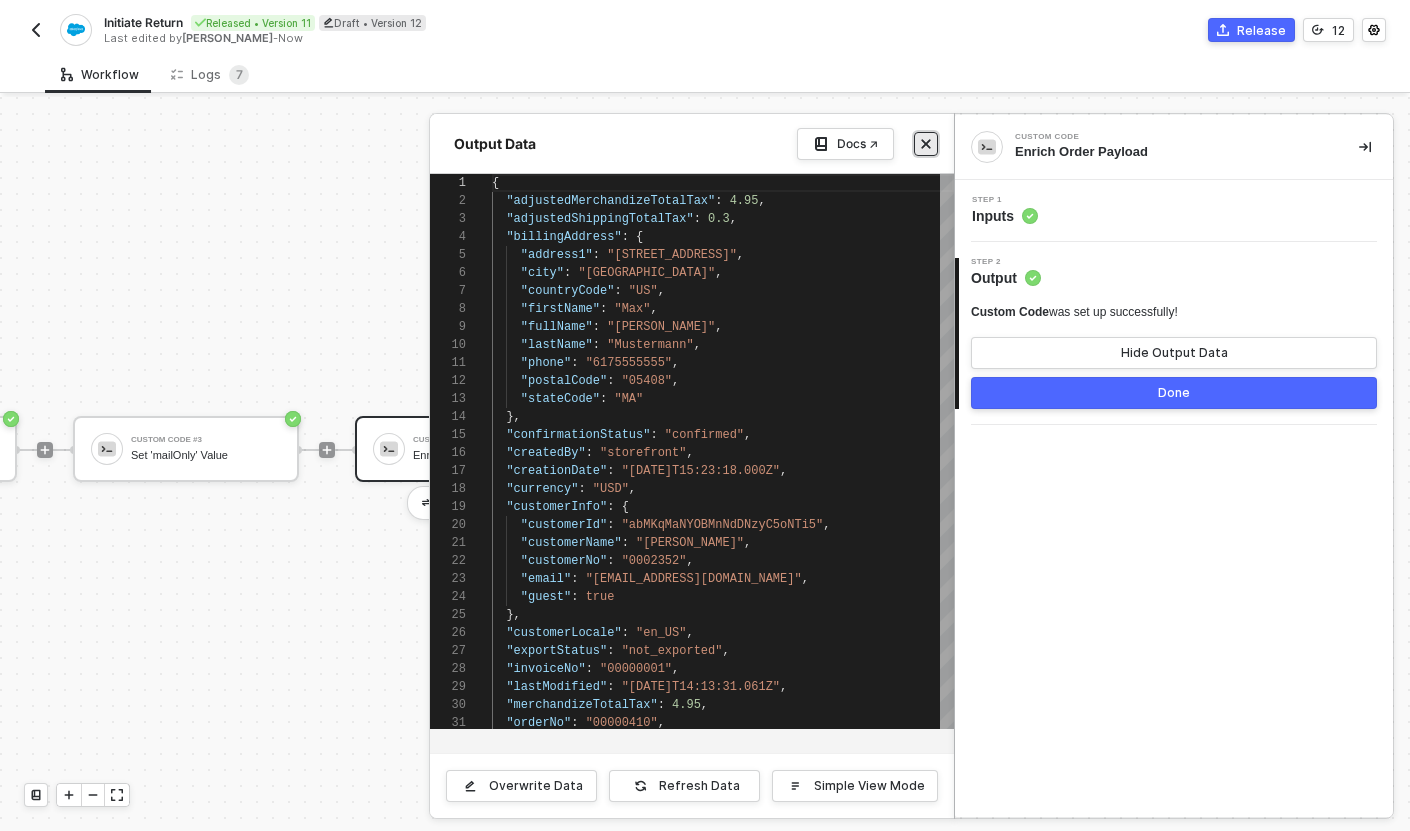 click at bounding box center (926, 144) 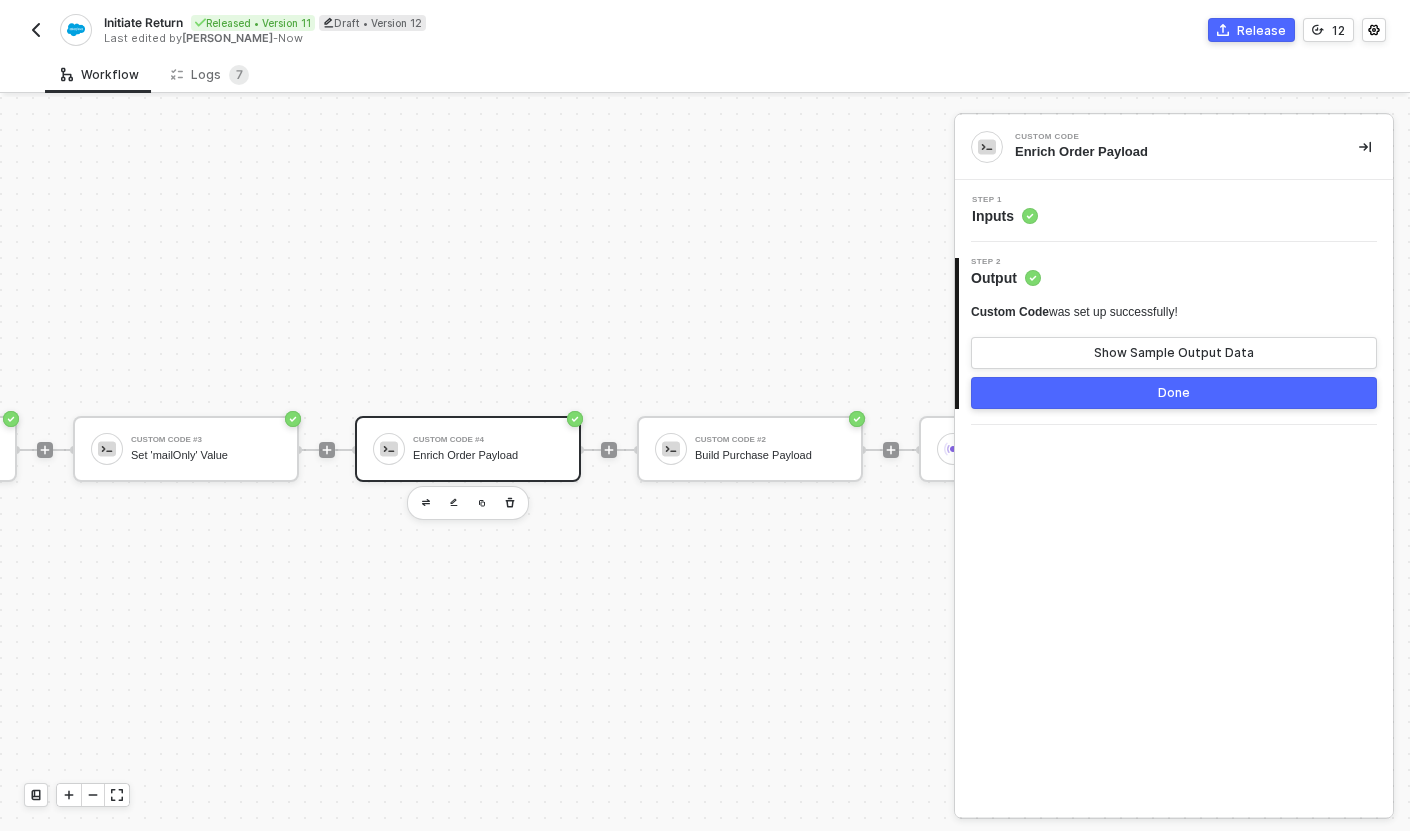 click on "Custom Code #4 Enrich Order Payload" at bounding box center (468, 449) 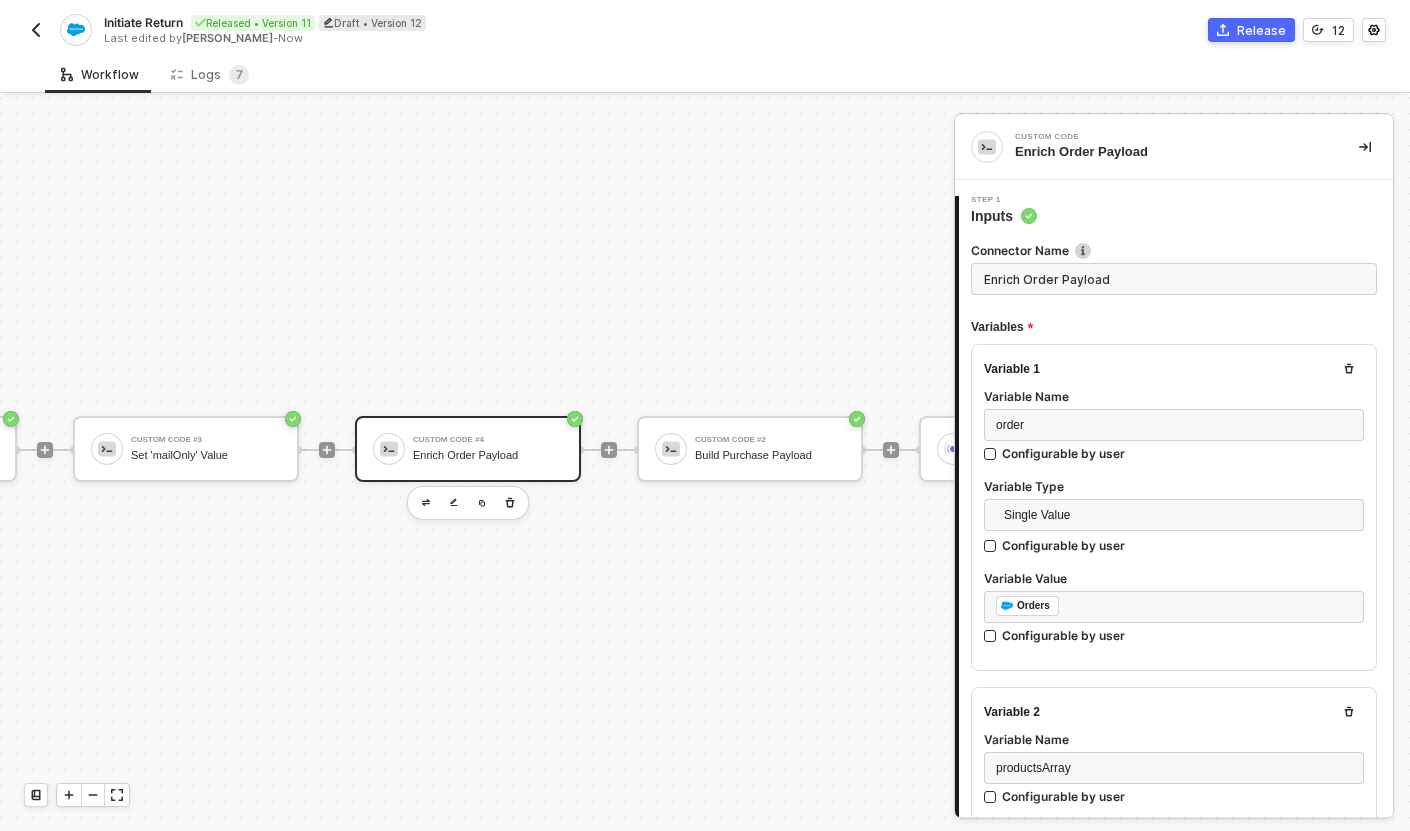 scroll, scrollTop: 147, scrollLeft: 0, axis: vertical 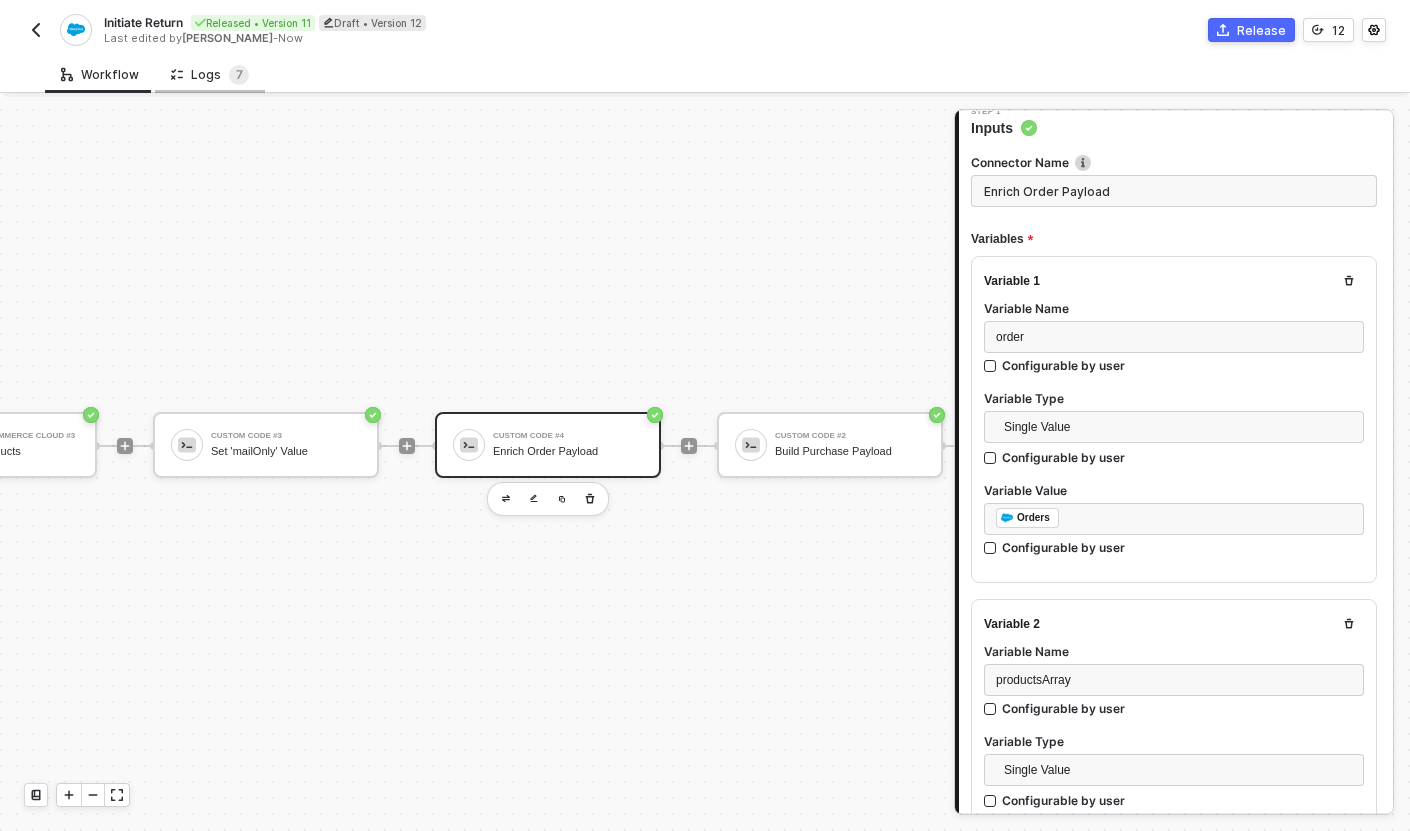 click on "Logs 7" at bounding box center (210, 75) 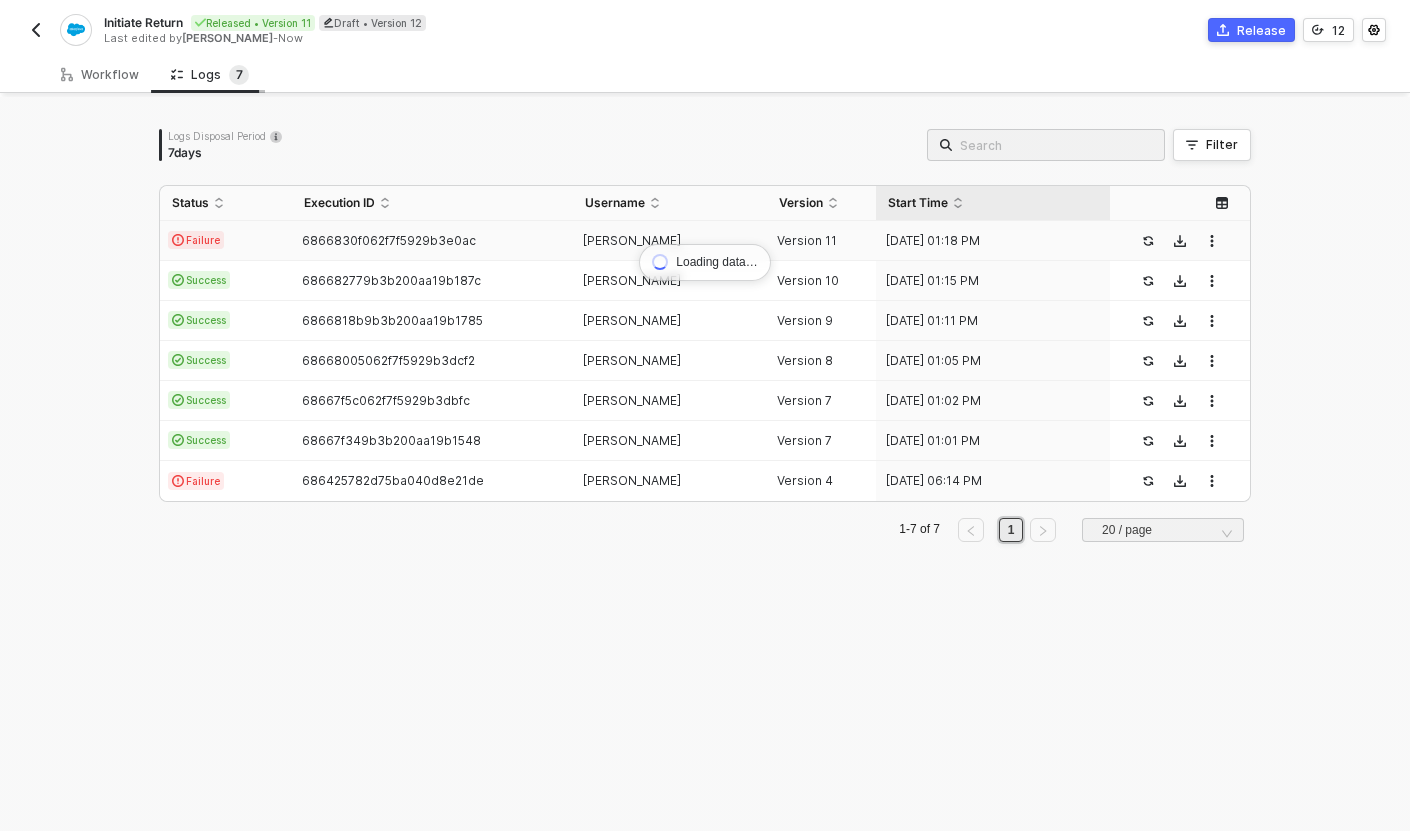 scroll, scrollTop: 0, scrollLeft: 0, axis: both 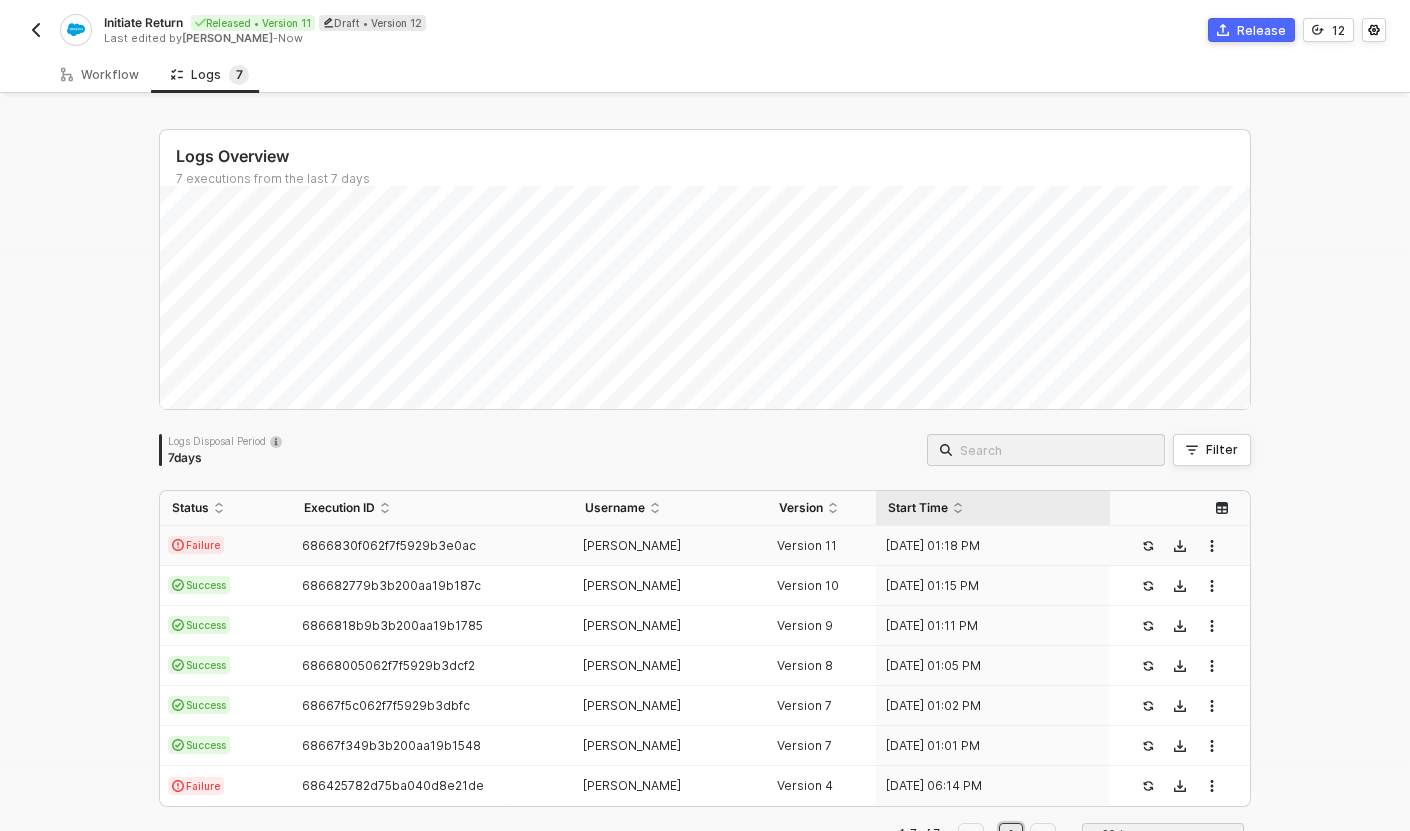 click on "6866830f062f7f5929b3e0ac" at bounding box center (432, 546) 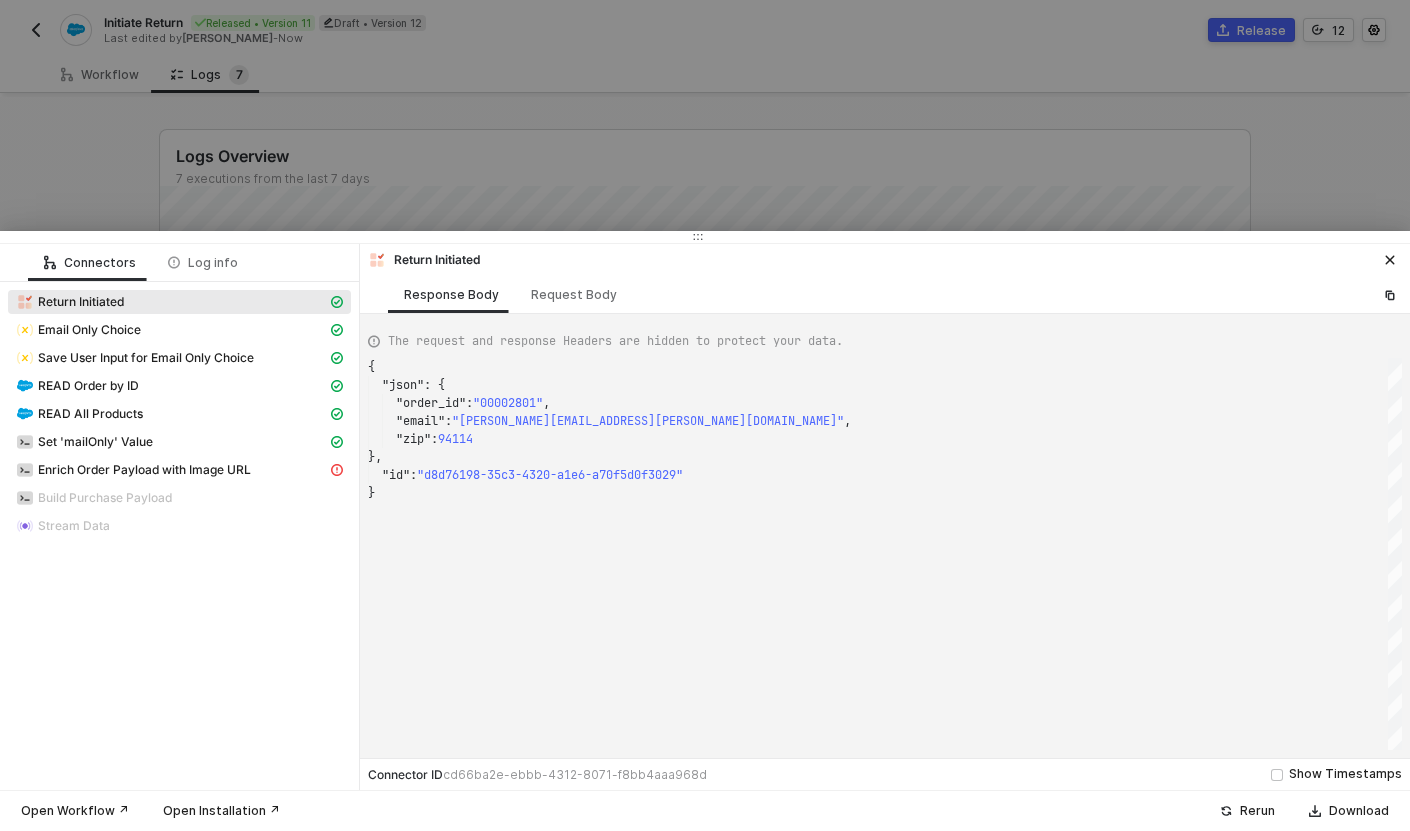 scroll, scrollTop: 126, scrollLeft: 0, axis: vertical 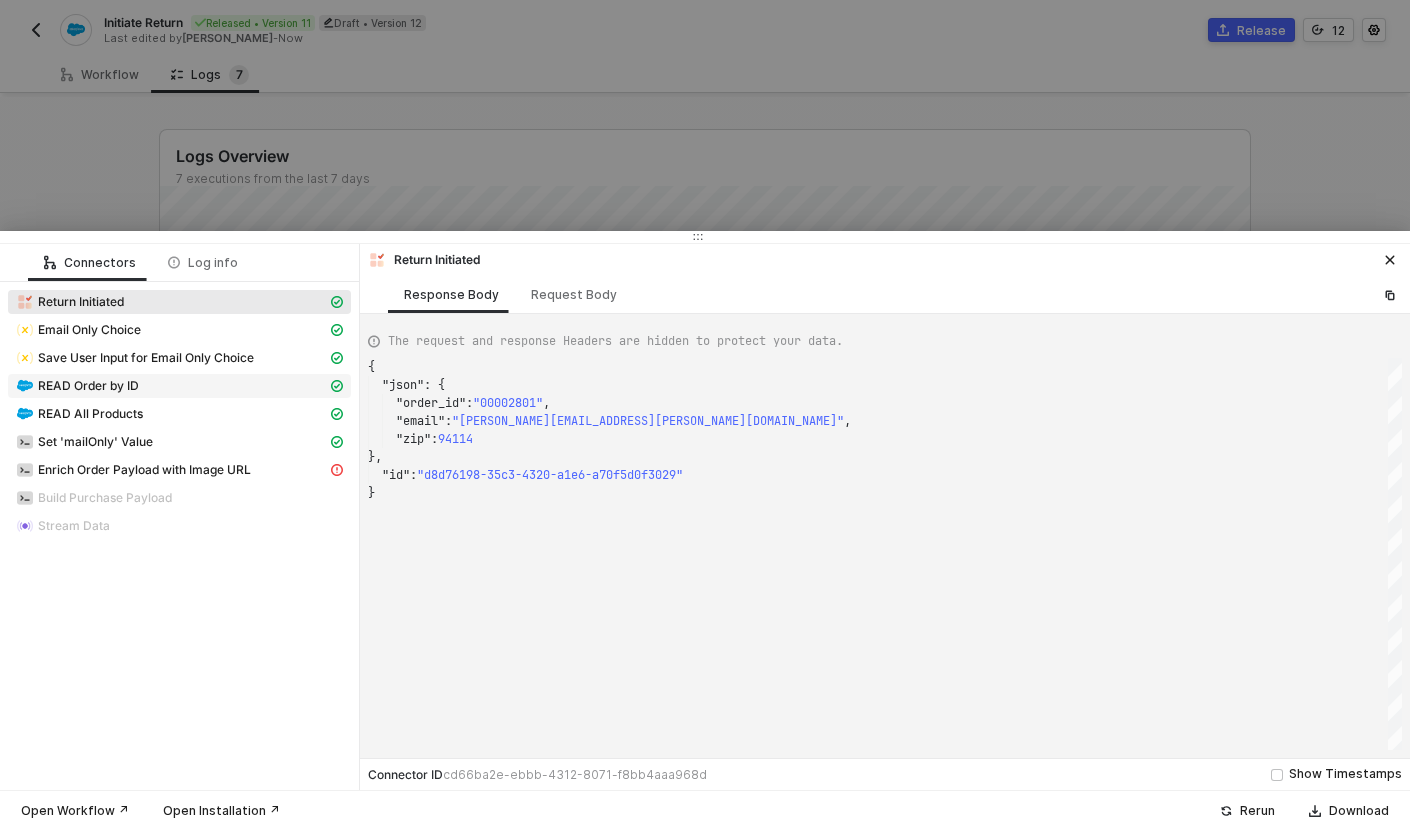 click on "READ Order by ID" at bounding box center (171, 386) 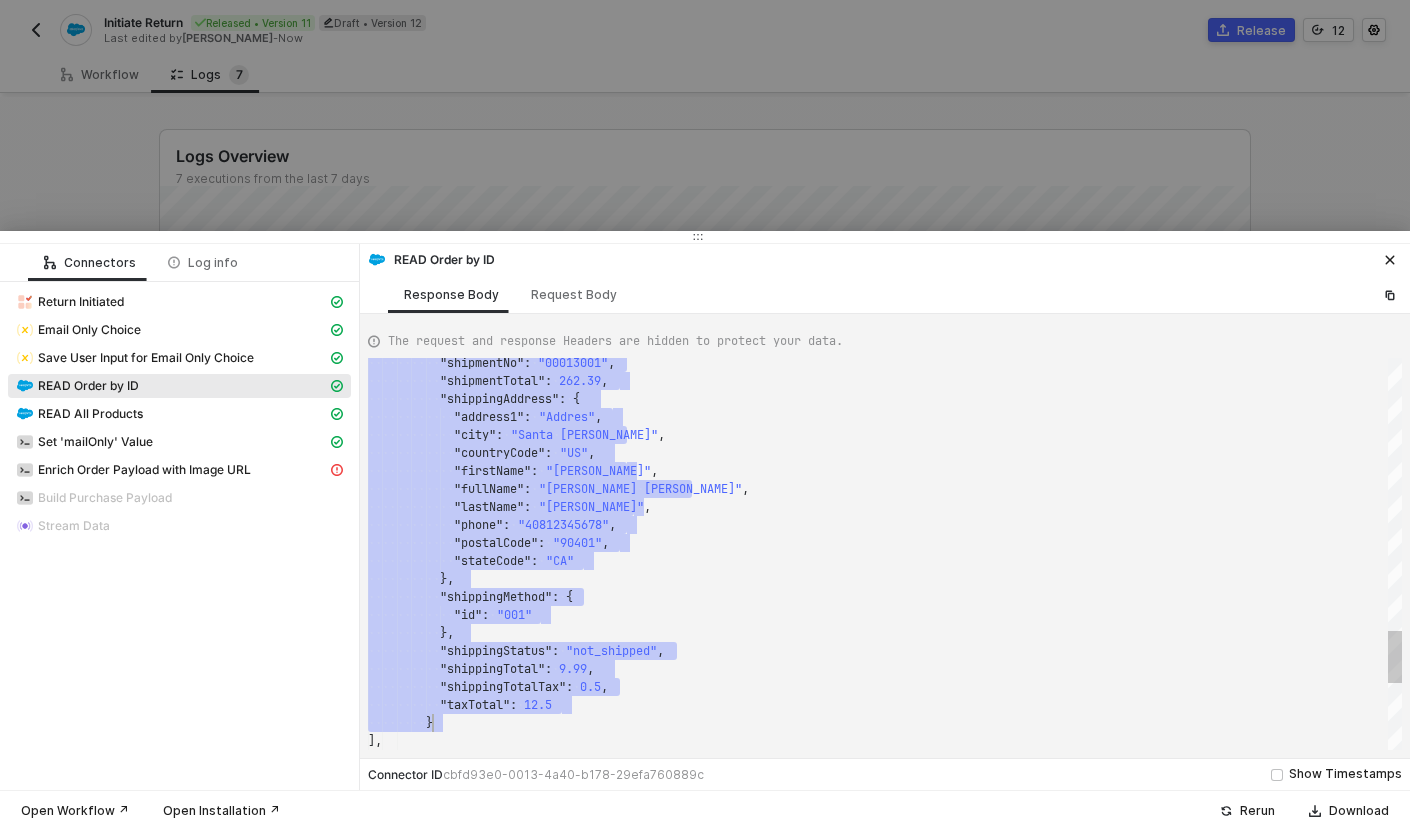 scroll, scrollTop: 36, scrollLeft: 7, axis: both 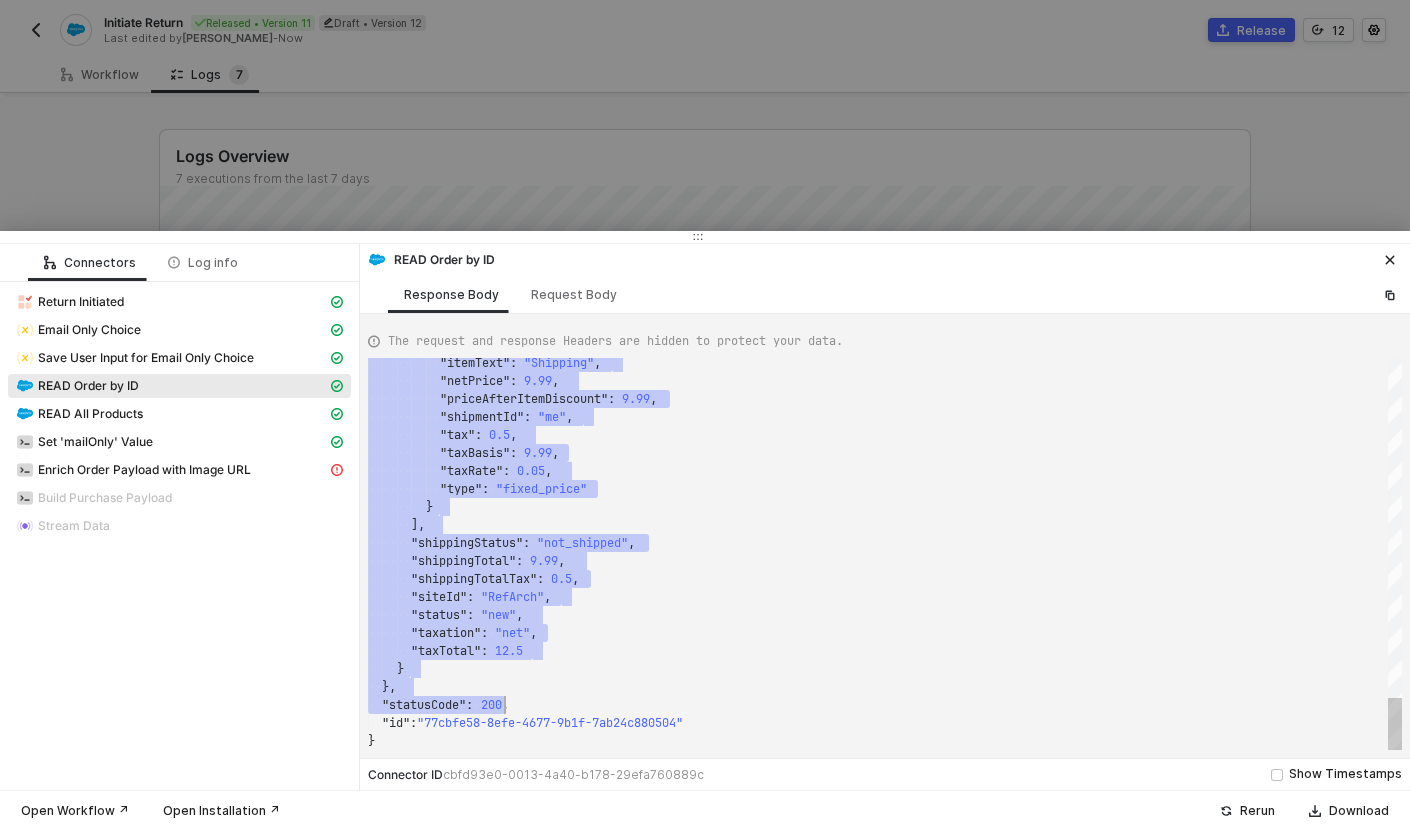 type on "{
"json": {
"order": {
"adjustedMerchandizeTotalTax": 12,
"adjustedShippingTotalTax": 0.5,
"billingAddress": {
"address1": "Addres",
"city": "Santa Monica",
"countryCode": "US",
"firstName": "Patrick",
…      ],
"shippingStatus": "not_shipped",
"shippingTotal": 9.99,
"shippingTotalTax": 0.5,
"siteId": "RefArch",
"status": "new",
"taxation": "net",
"taxTotal": 12.5
}
}," 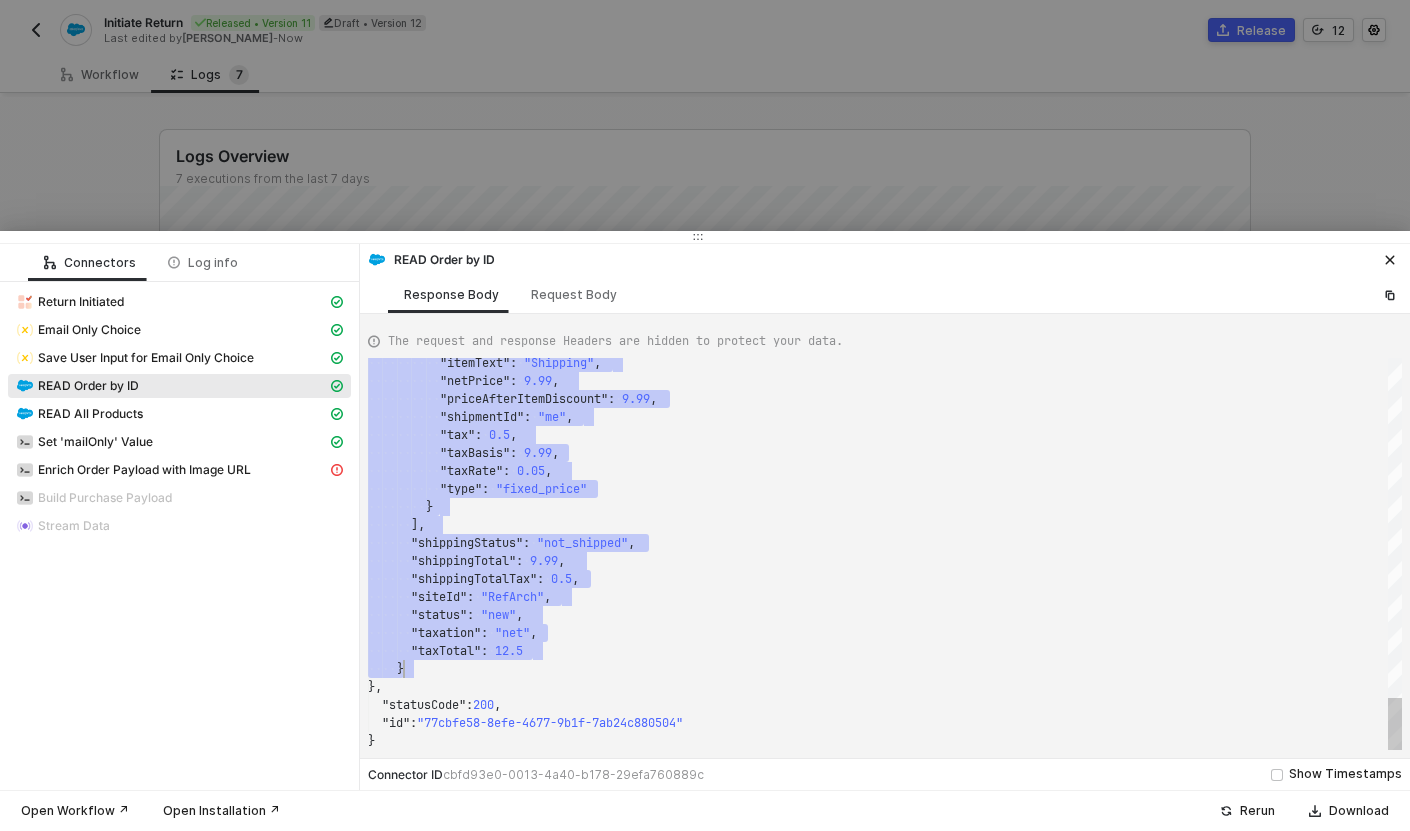 scroll, scrollTop: 36, scrollLeft: 36, axis: both 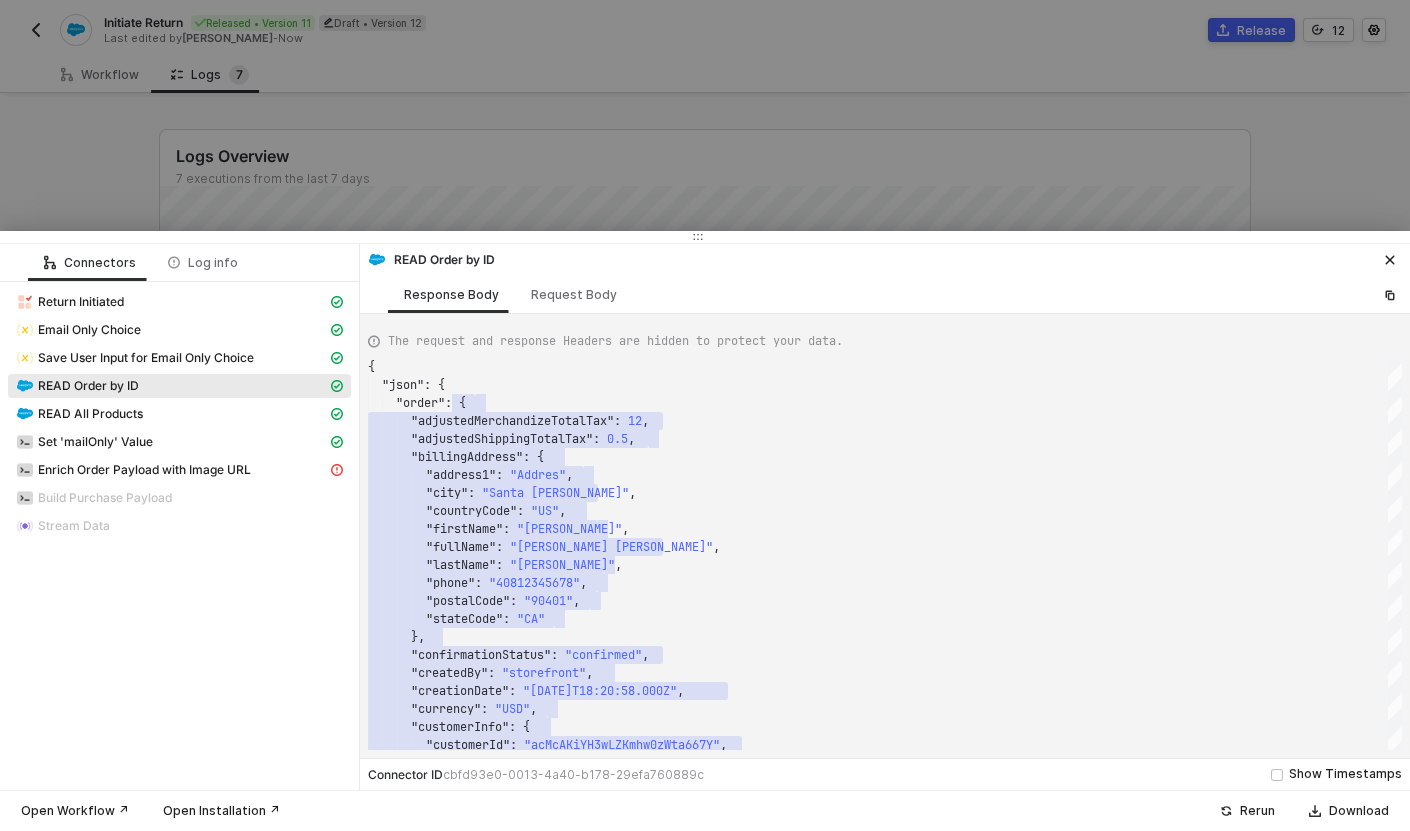 click at bounding box center [705, 415] 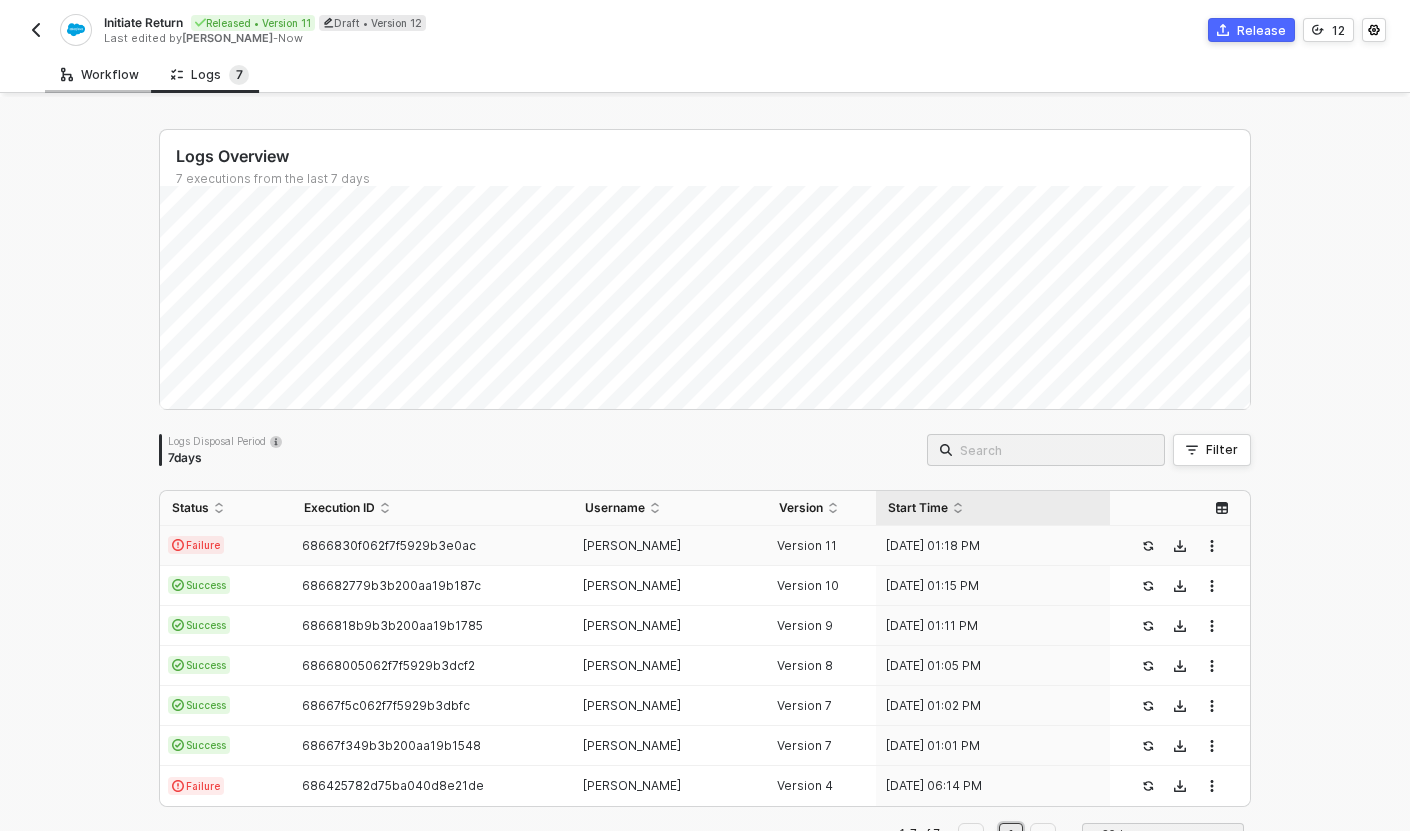 click on "Workflow" at bounding box center (100, 75) 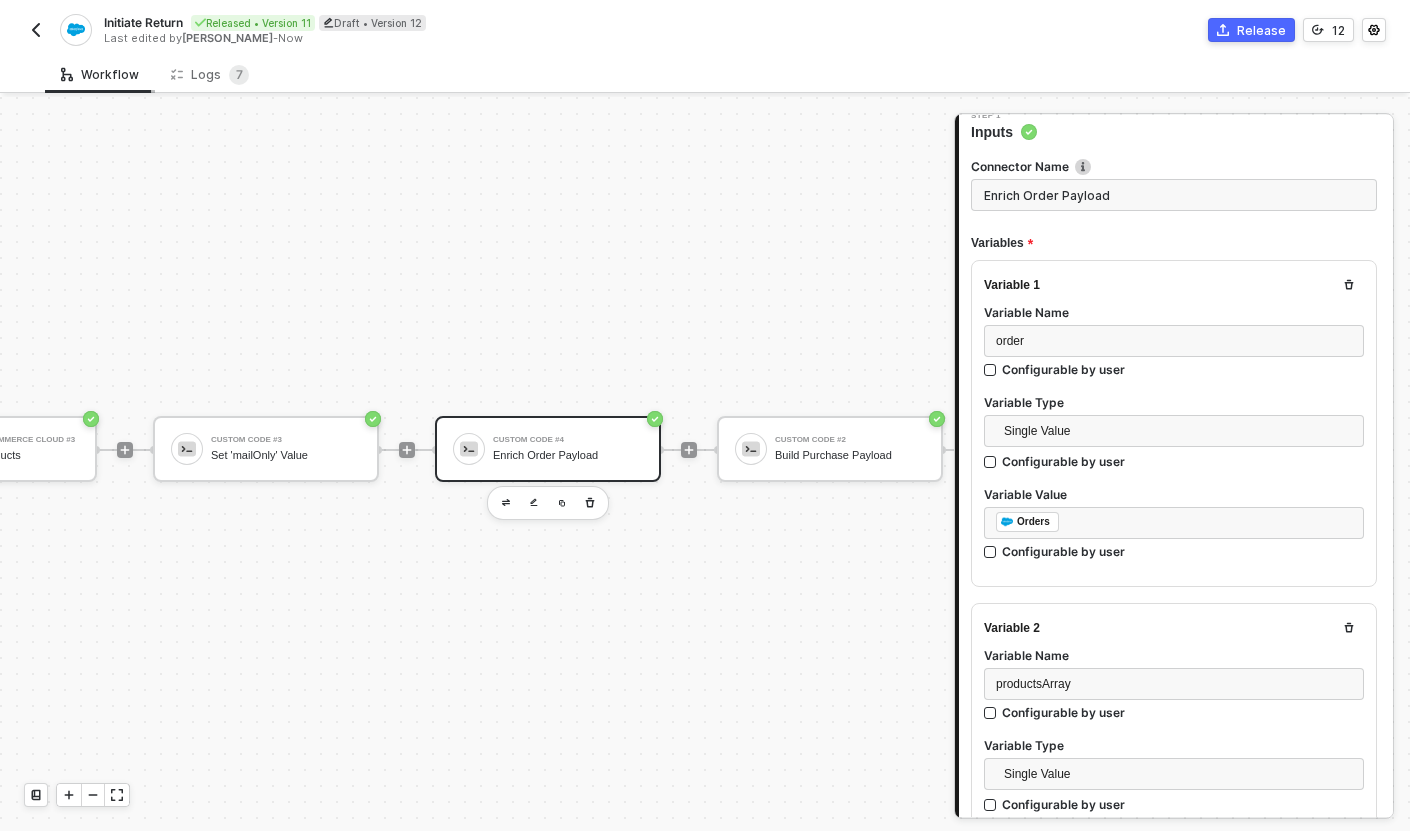 scroll, scrollTop: 147, scrollLeft: 0, axis: vertical 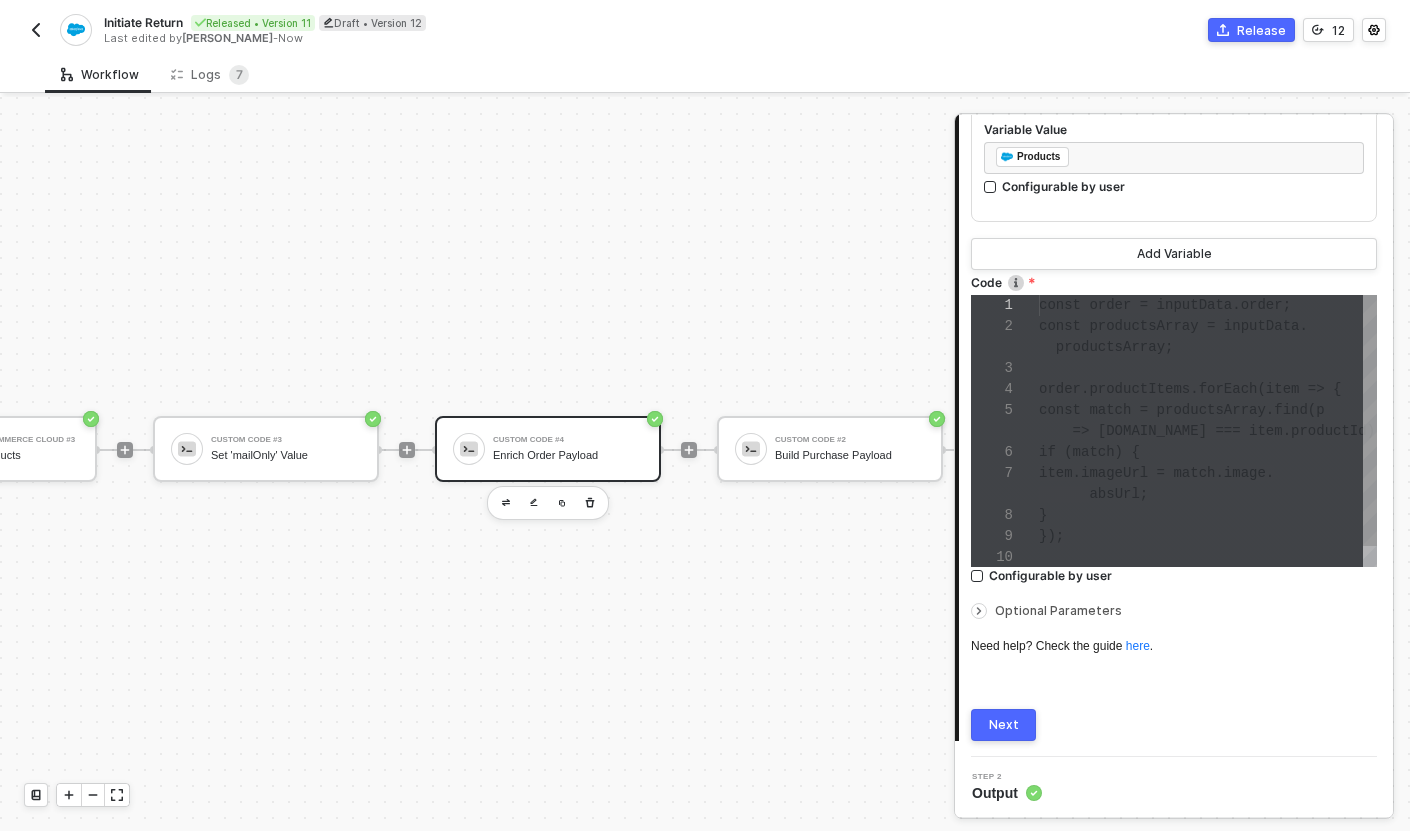 type on "}
});
resolve(order, null, 2);" 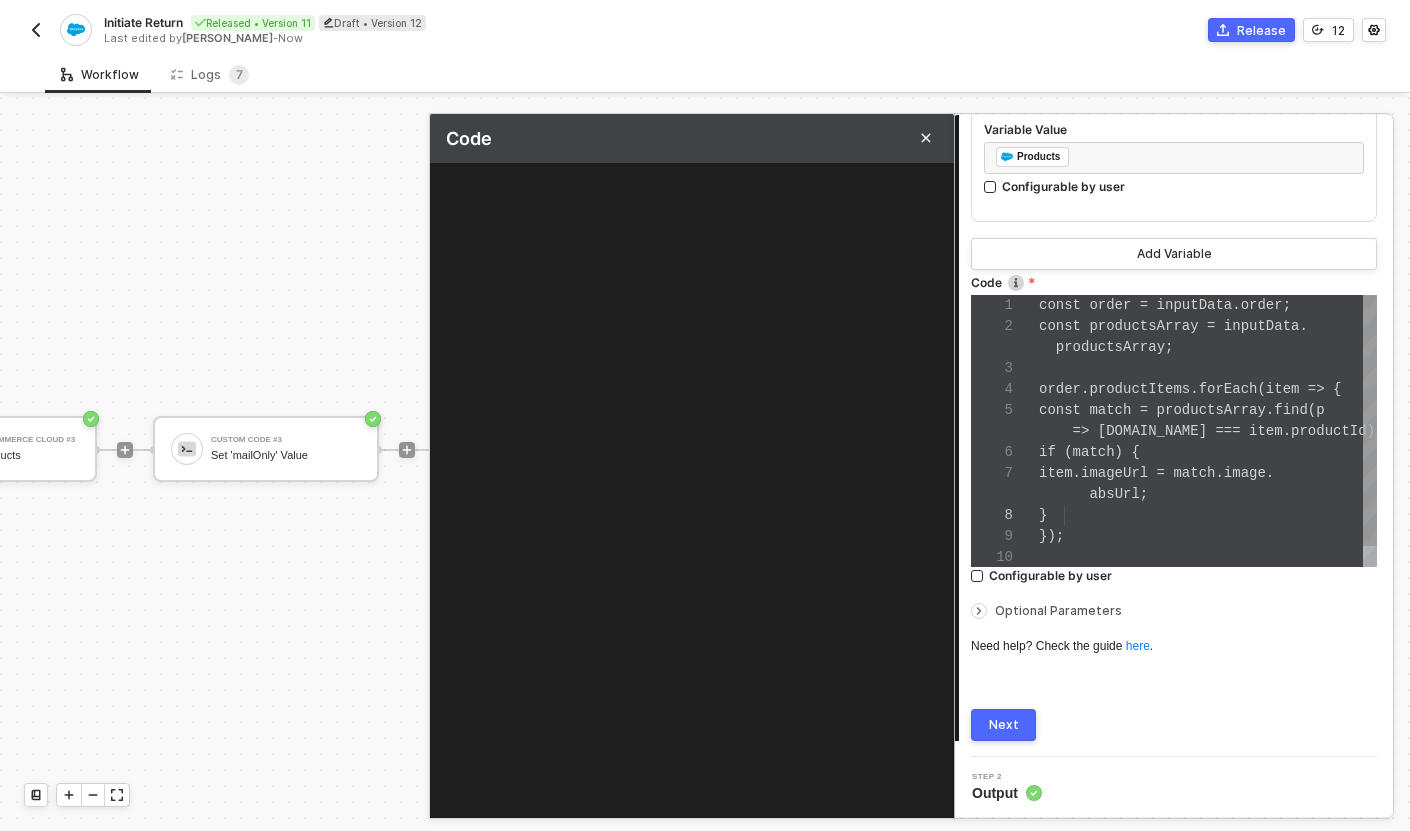 scroll, scrollTop: 0, scrollLeft: 25, axis: horizontal 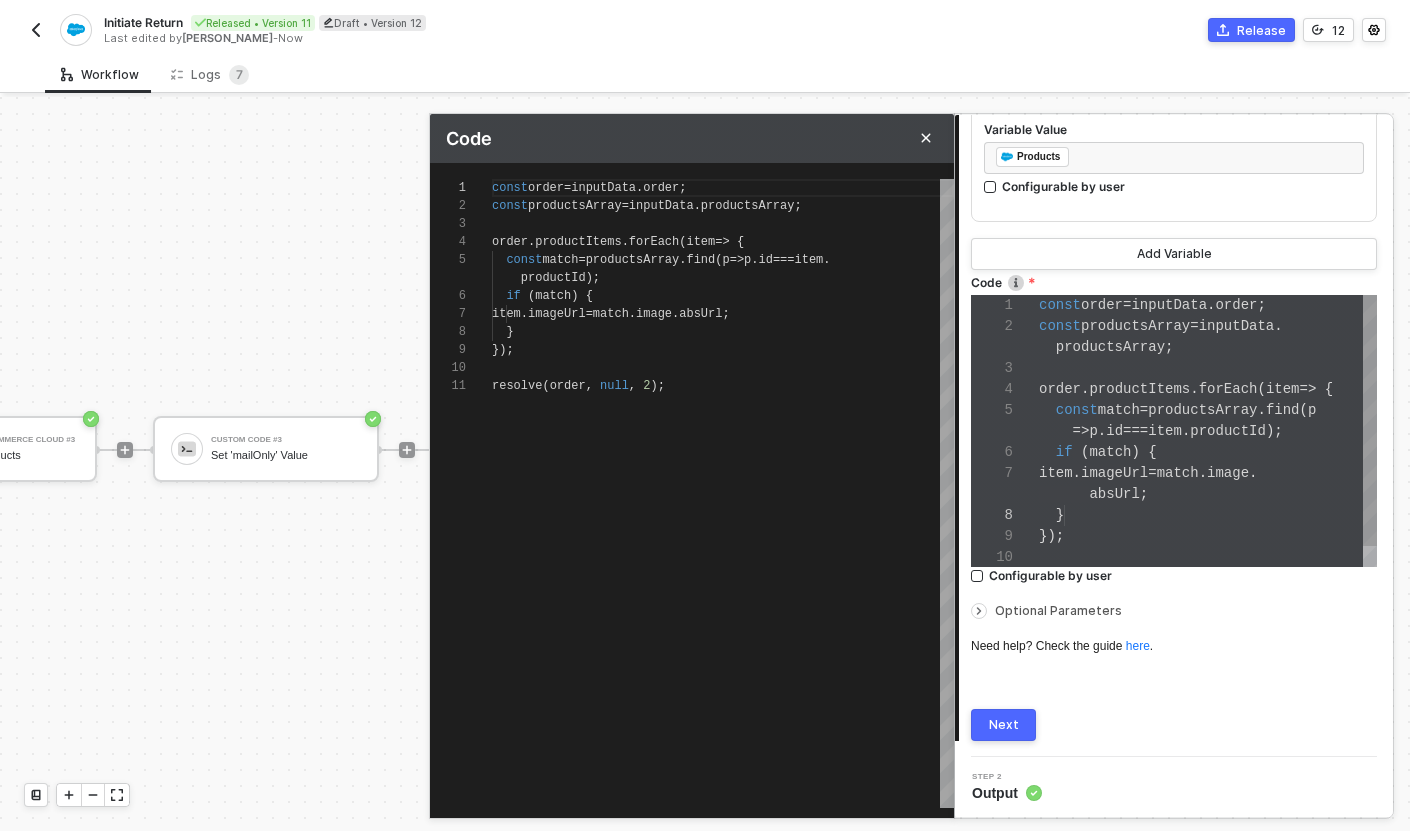 click on "const  order  =  inputData . order ; const  productsArray  =  inputData . productsArray ; order . productItems . forEach ( item  =>   {    const  match  =  productsArray . find ( p  =>  p . id  ===  item .      productId );    if   ( match )   {     item . imageUrl  =  match . image . absUrl ;    } }); resolve ( order ,   null ,   2 );" at bounding box center [723, 493] 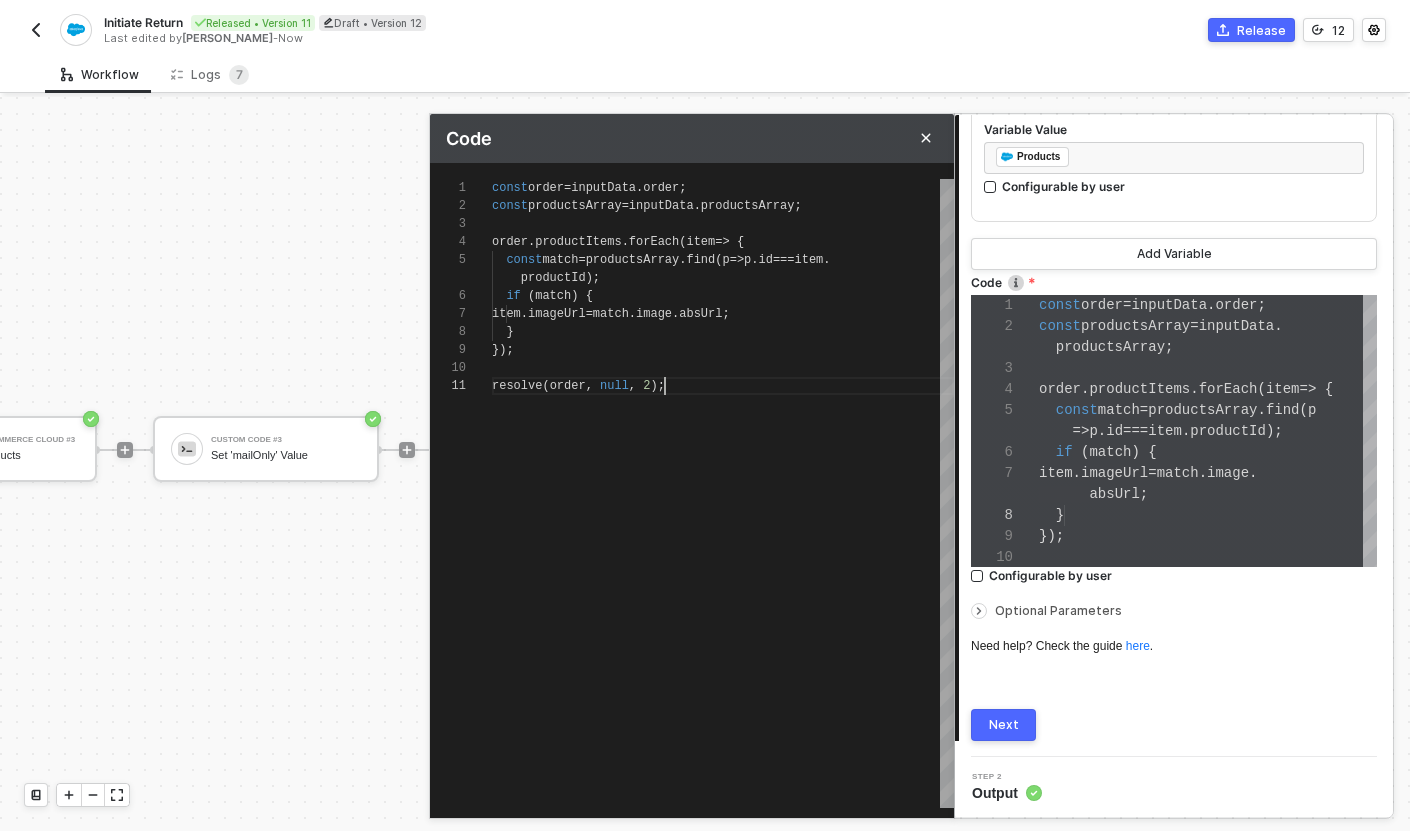 scroll, scrollTop: 18, scrollLeft: 172, axis: both 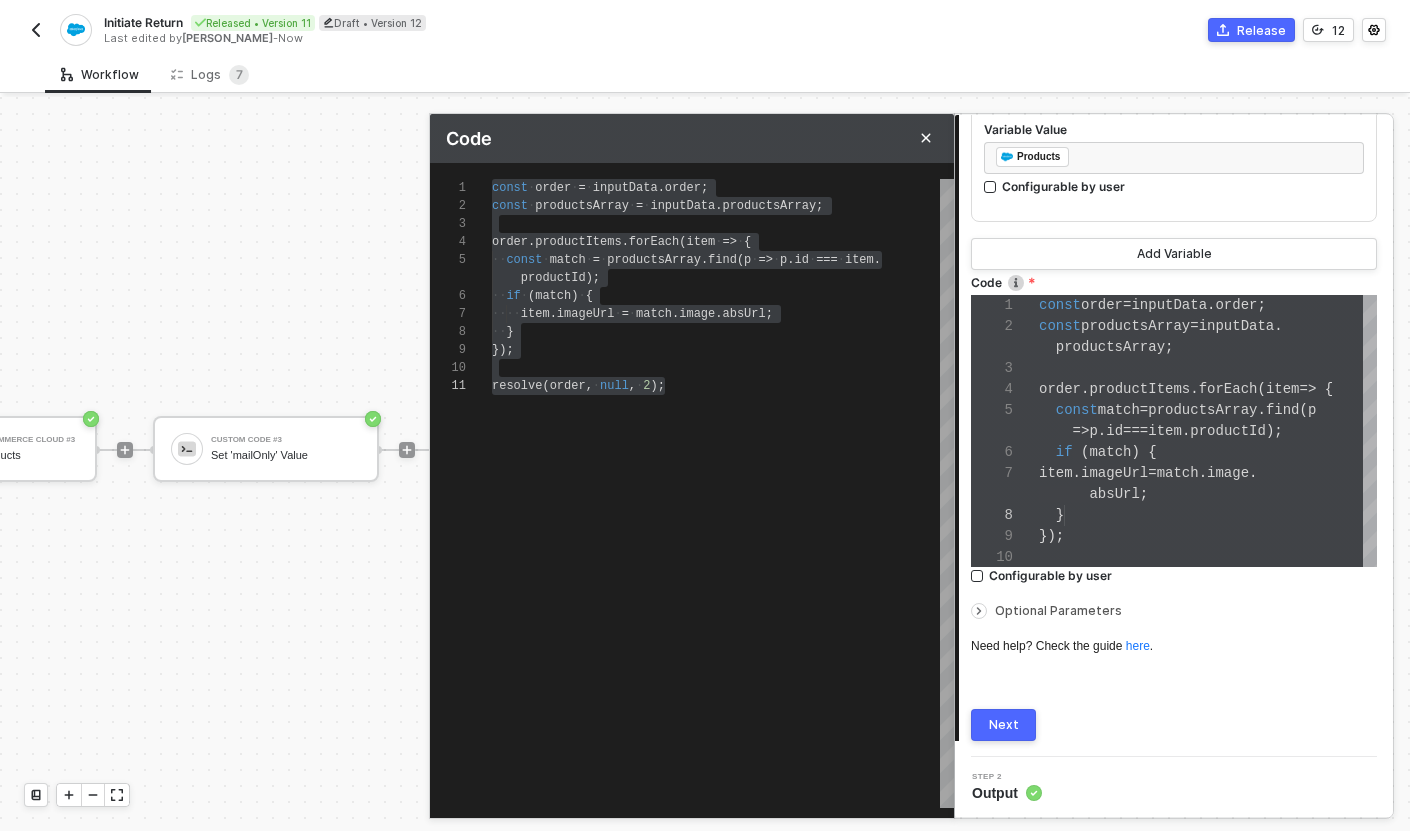 click on "Connector Name Enrich Order Payload Variables Variable 1 Variable Name order Configurable by user Variable Type Single Value Configurable by user Variable Value ﻿ ﻿ Orders ﻿ Configurable by user Variable 2 Variable Name productsArray Configurable by user Variable Type Single Value Configurable by user Variable Value ﻿ ﻿ Products ﻿ Configurable by user Add Variable Code 1 2 3 4 5 6 7 8 9 10 const  order  =  inputData . order ; const  productsArray  =  inputData .    productsArray ; order . productItems . forEach ( item  =>   {    const  match  =  productsArray . find ( p       =>  p . id  ===  item . productId );    if   ( match )   {     item . imageUrl  =  match . image .        absUrl ;    } }); }
});
resolve(order, null, 2); Enter to Rename, ⇧Enter to Preview Configurable by user Optional Parameters Need help? Check the guide   here . Next" at bounding box center (1174, 87) 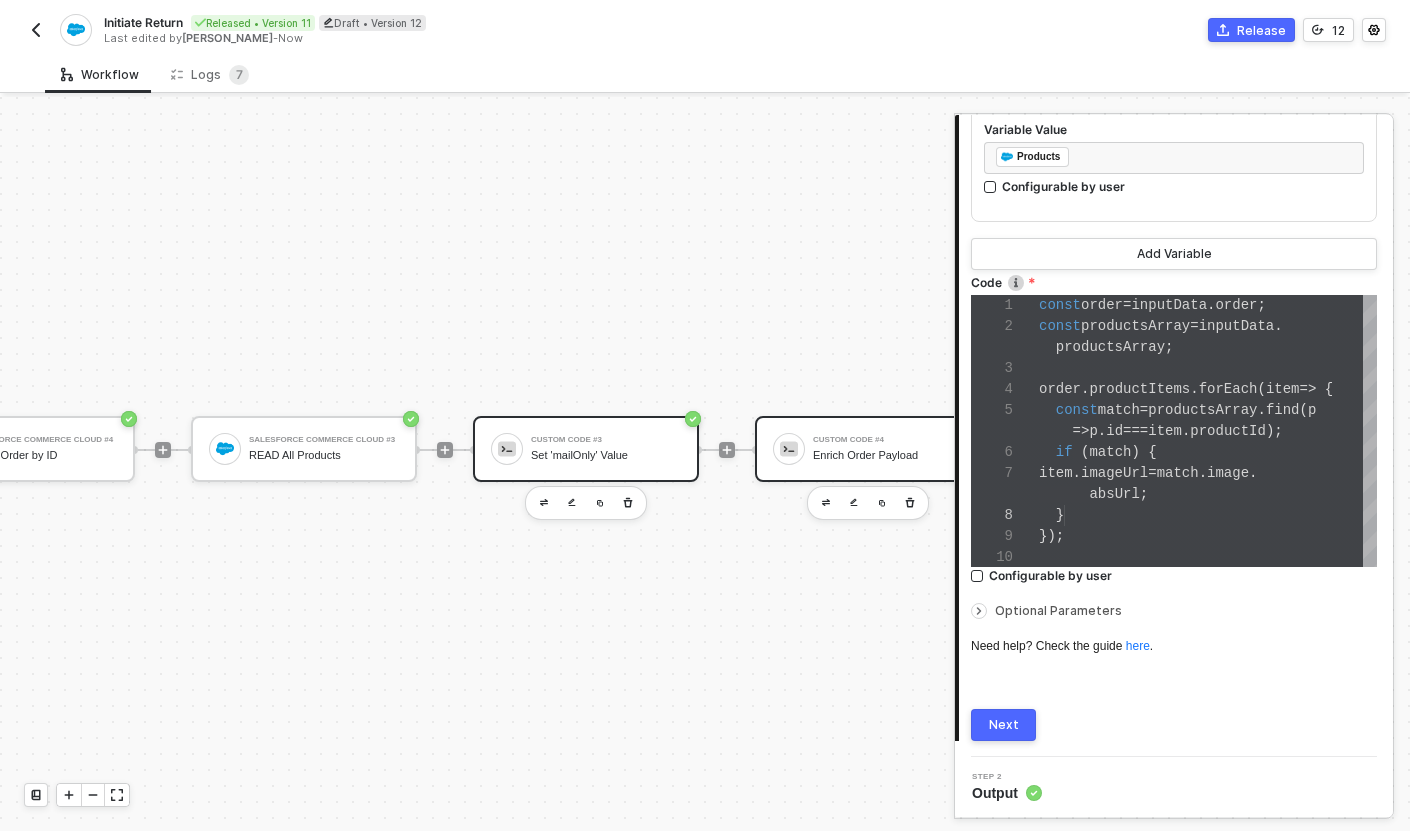 scroll, scrollTop: 33, scrollLeft: 947, axis: both 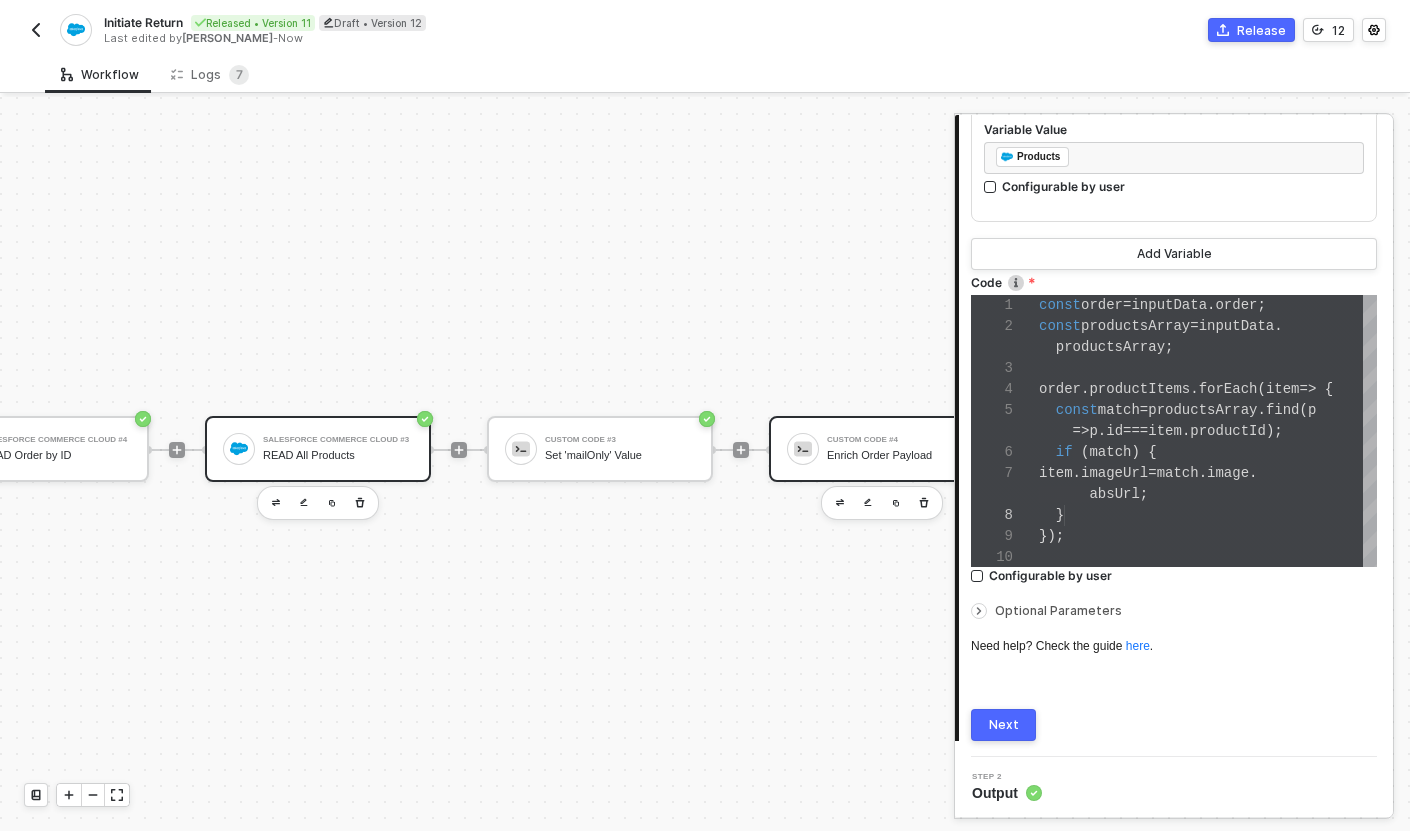 click on "Salesforce Commerce Cloud #3 READ All Products" at bounding box center [338, 449] 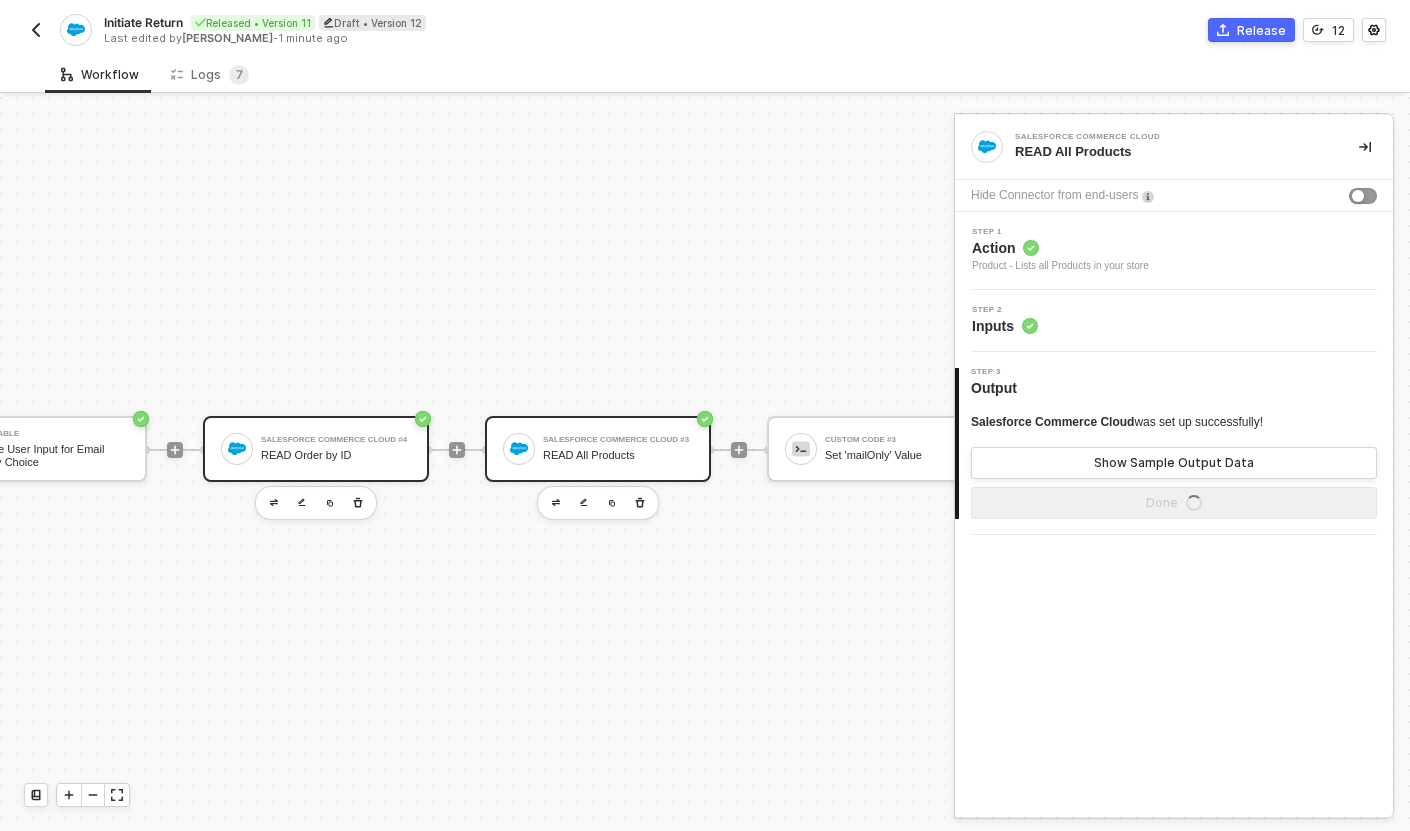 scroll, scrollTop: 33, scrollLeft: 652, axis: both 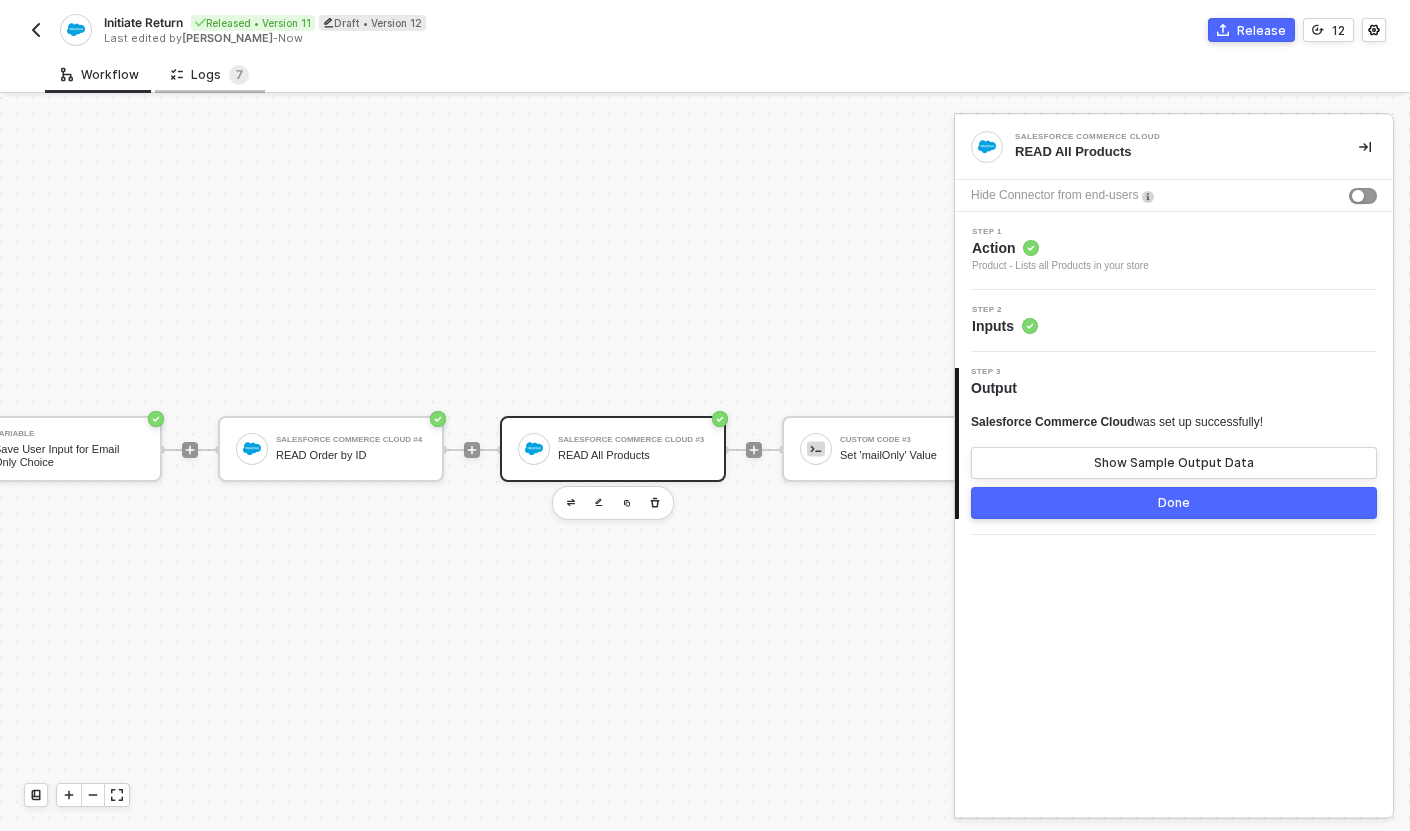 click on "Logs 7" at bounding box center [210, 75] 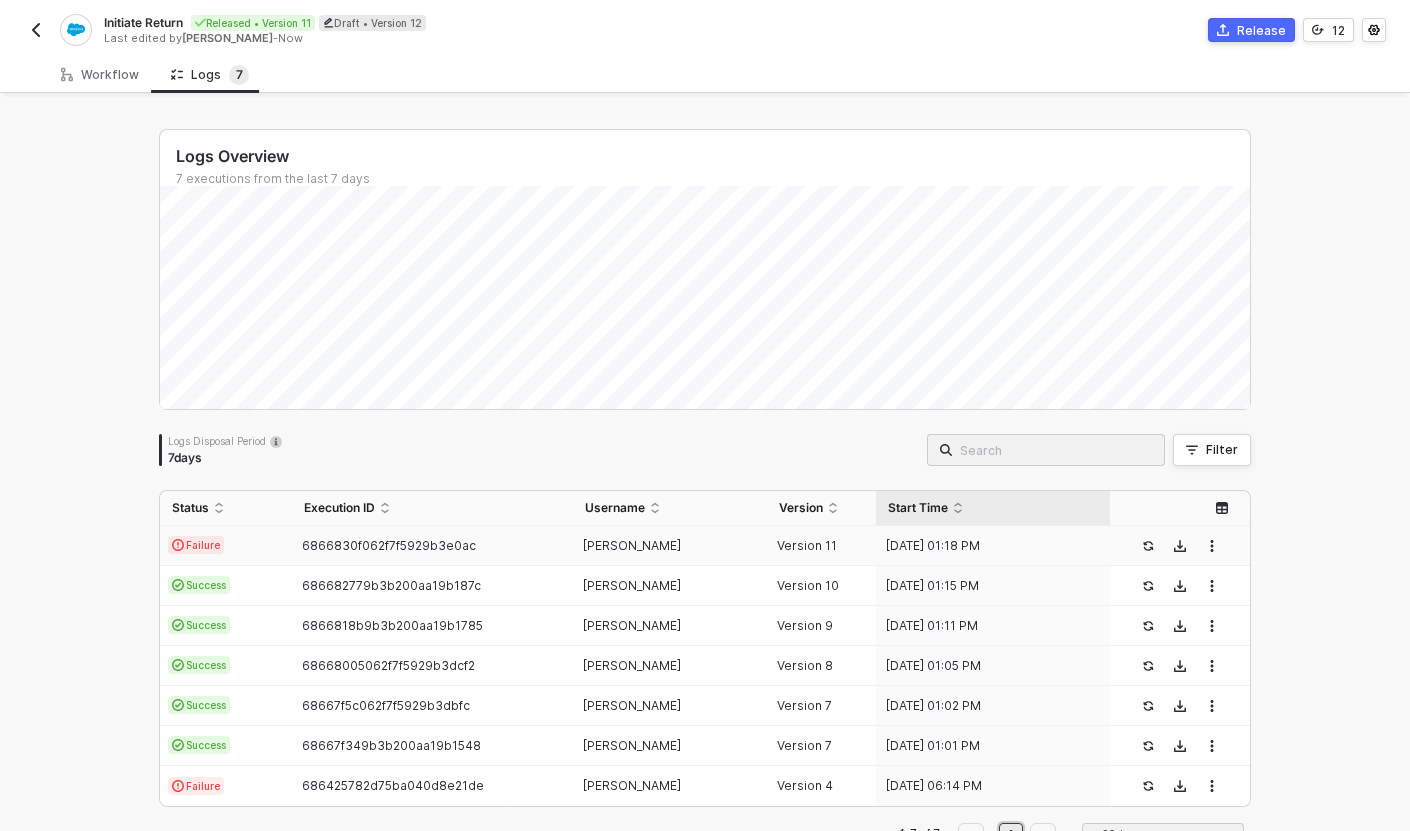click on "Failure" at bounding box center (226, 546) 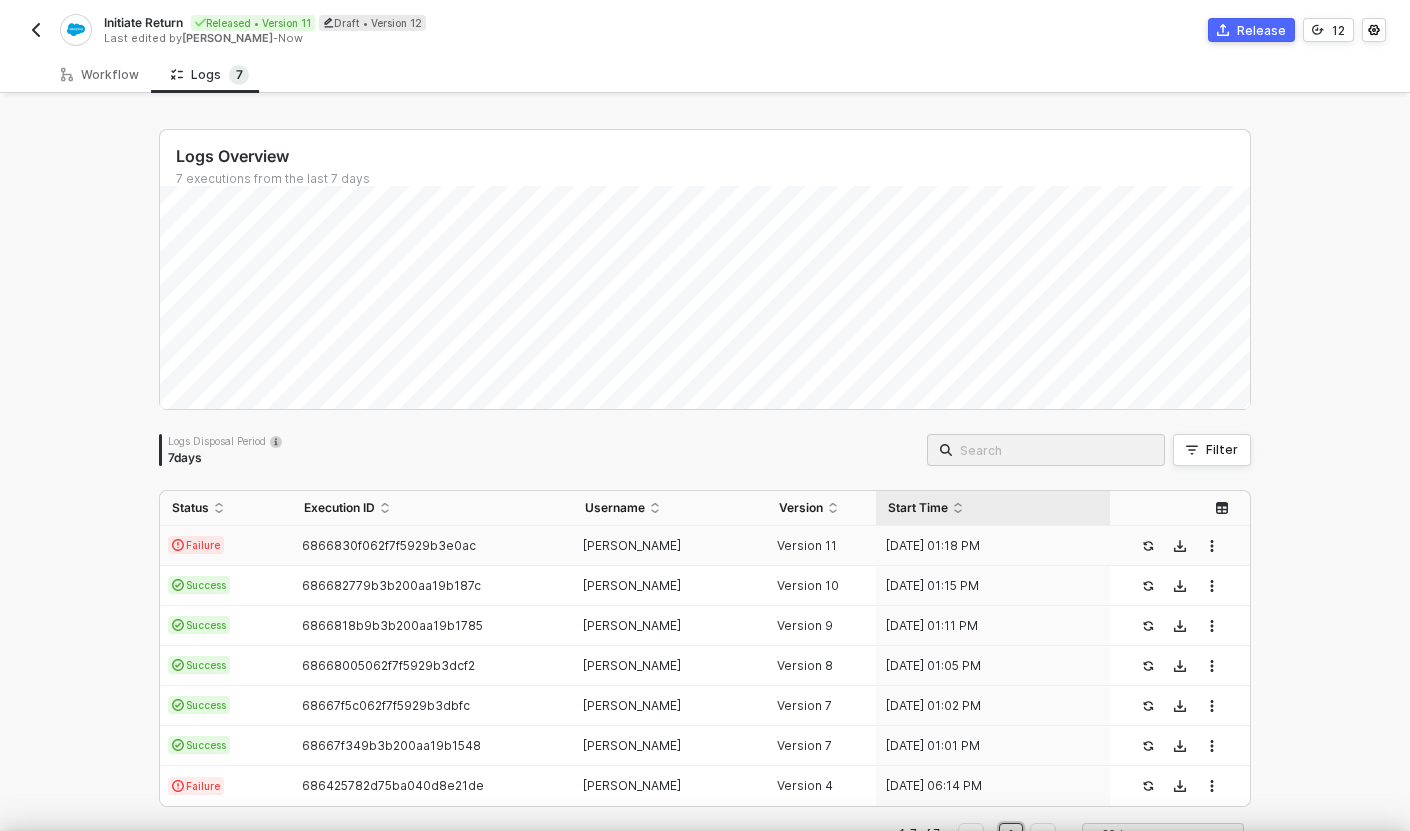 scroll, scrollTop: 126, scrollLeft: 0, axis: vertical 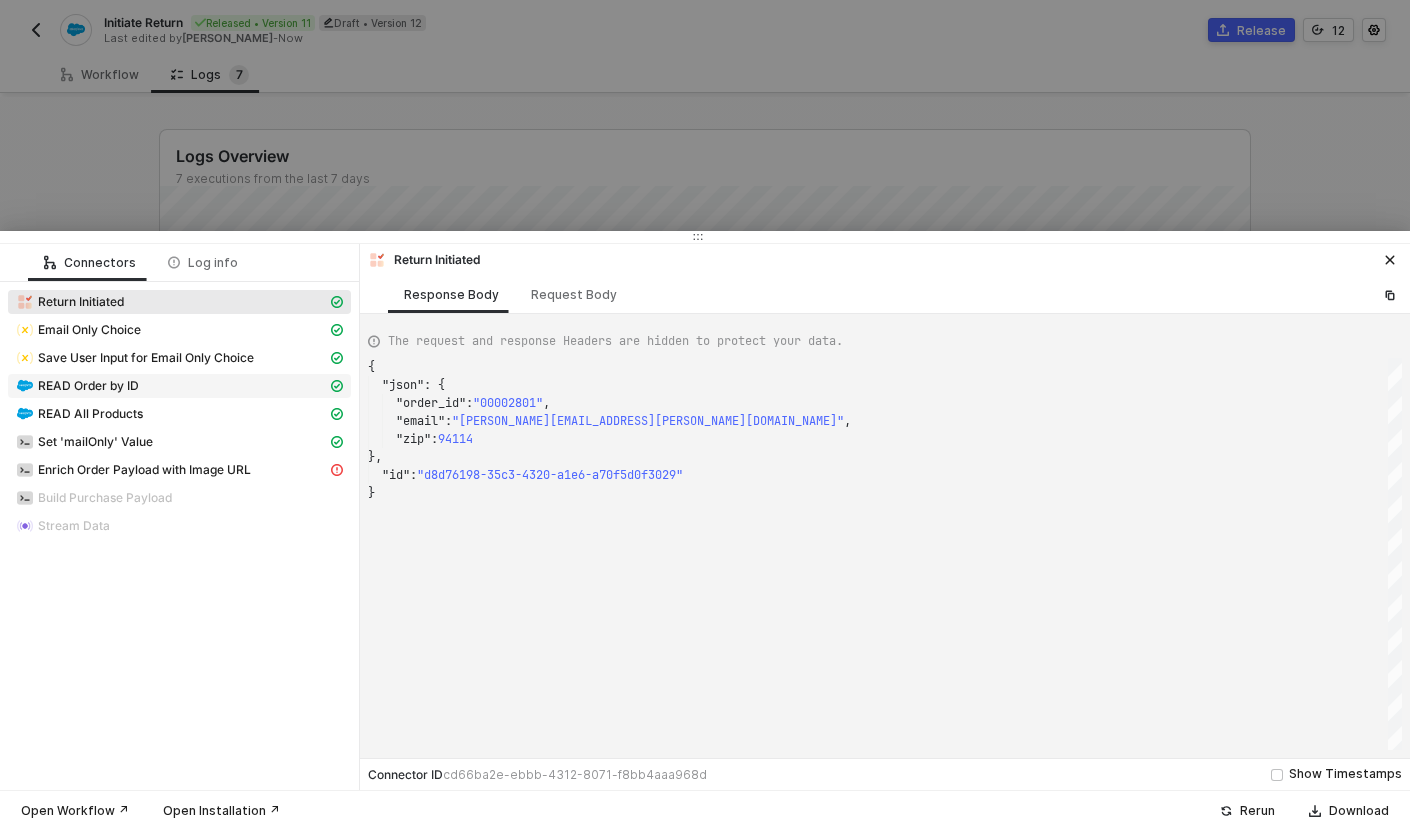 click on "READ Order by ID" at bounding box center [88, 386] 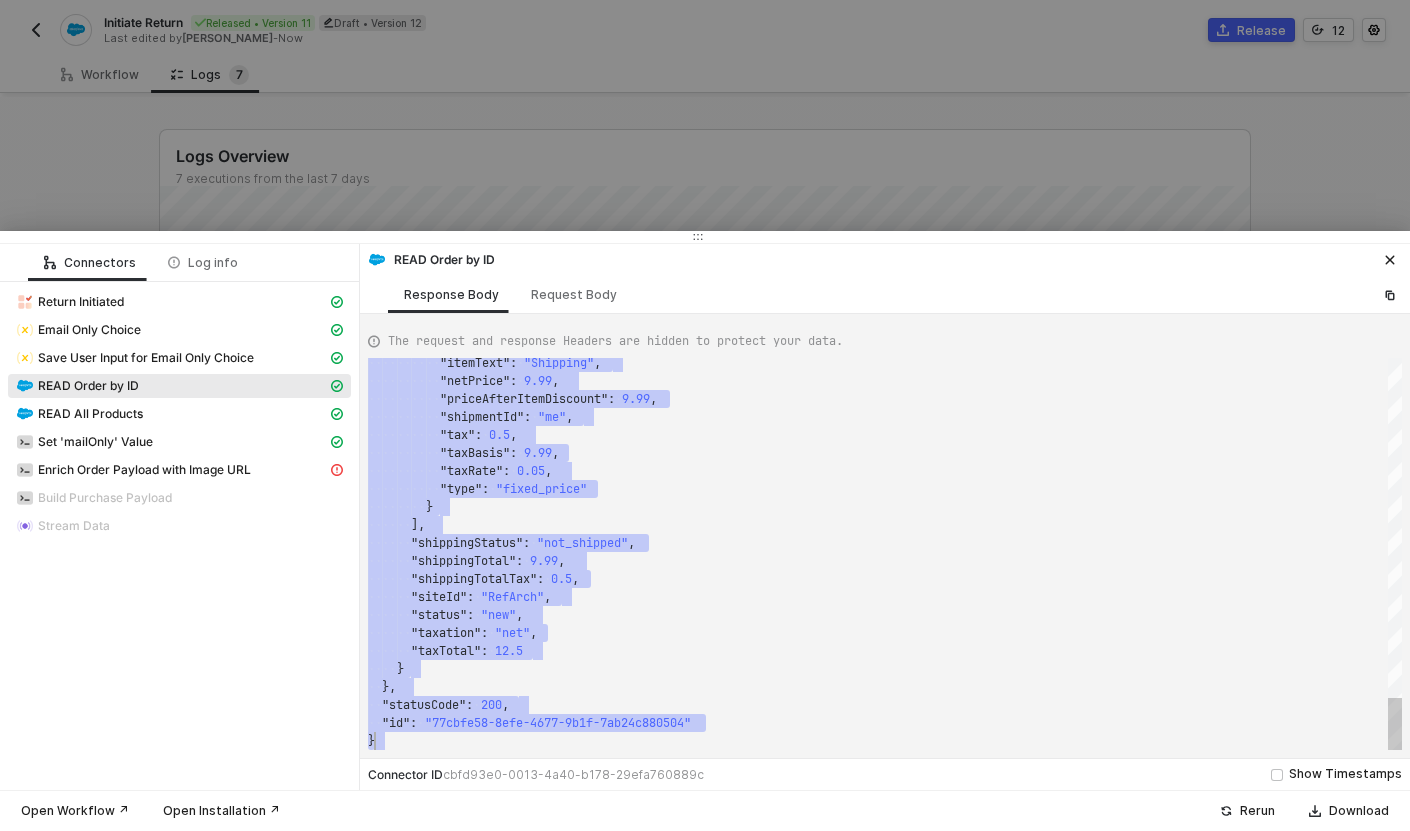type on "{
"json": {
"order": {
"adjustedMerchandizeTotalTax": 12,
"adjustedShippingTotalTax": 0.5,
"billingAddress": {
"address1": "Addres",
"city": "Santa Monica",
"countryCode": "US",
"firstName": "Patrick",
…      ],
"shippingStatus": "not_shipped",
"shippingTotal": 9.99,
"shippingTotalTax": 0.5,
"siteId": "RefArch",
"status": "new",
"taxation": "net",
"taxTotal": 12.5
}
}," 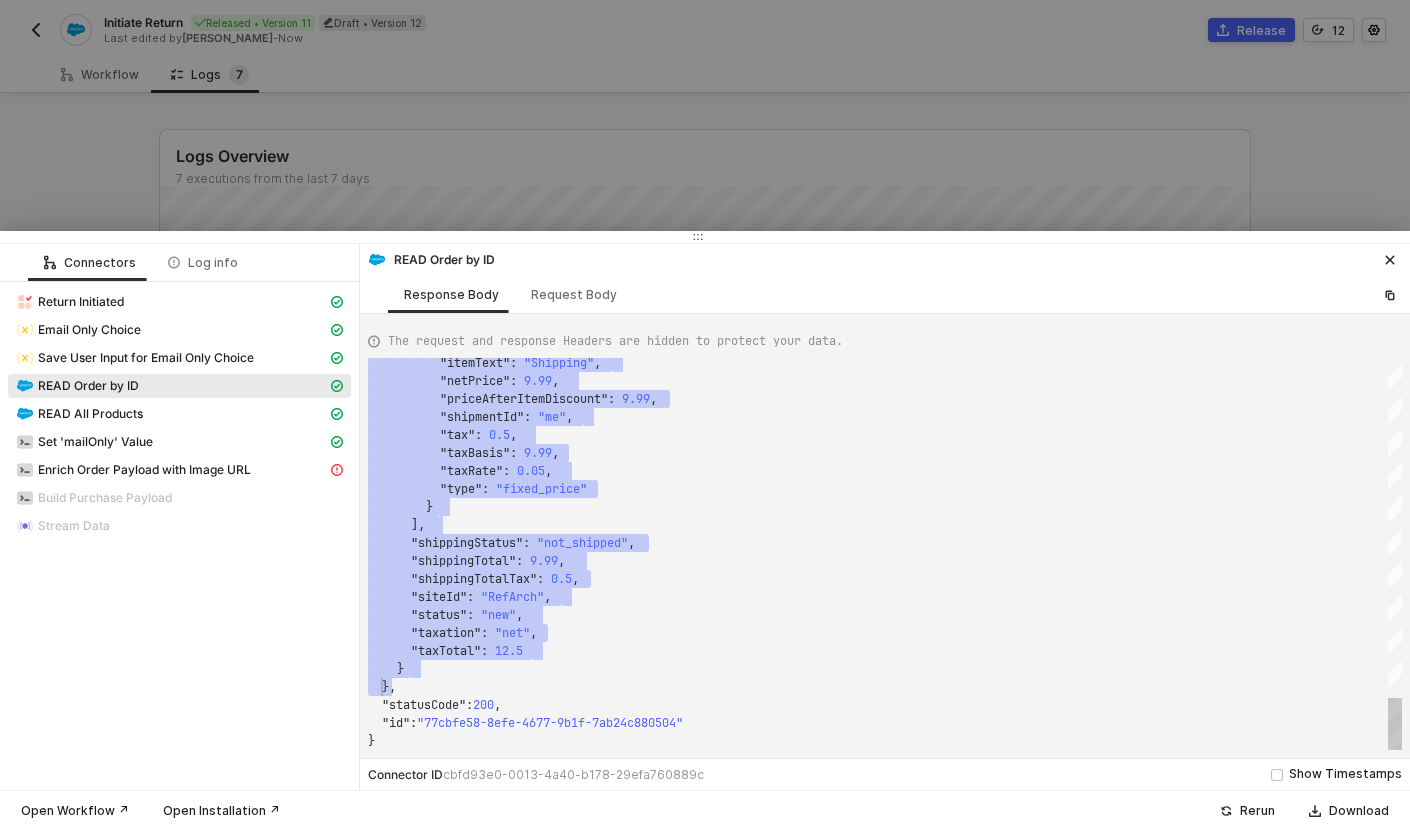 scroll, scrollTop: 36, scrollLeft: 14, axis: both 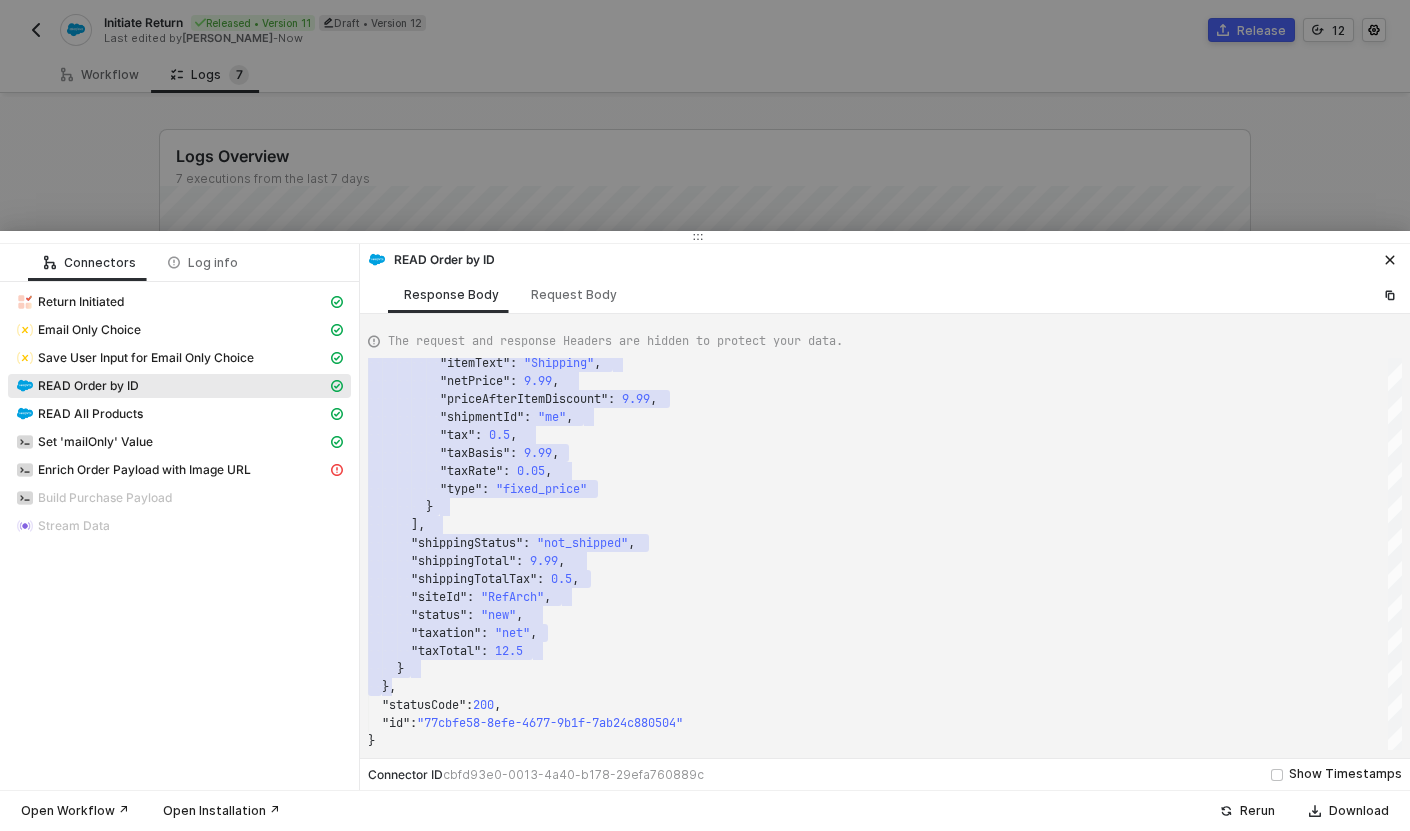 click at bounding box center [705, 415] 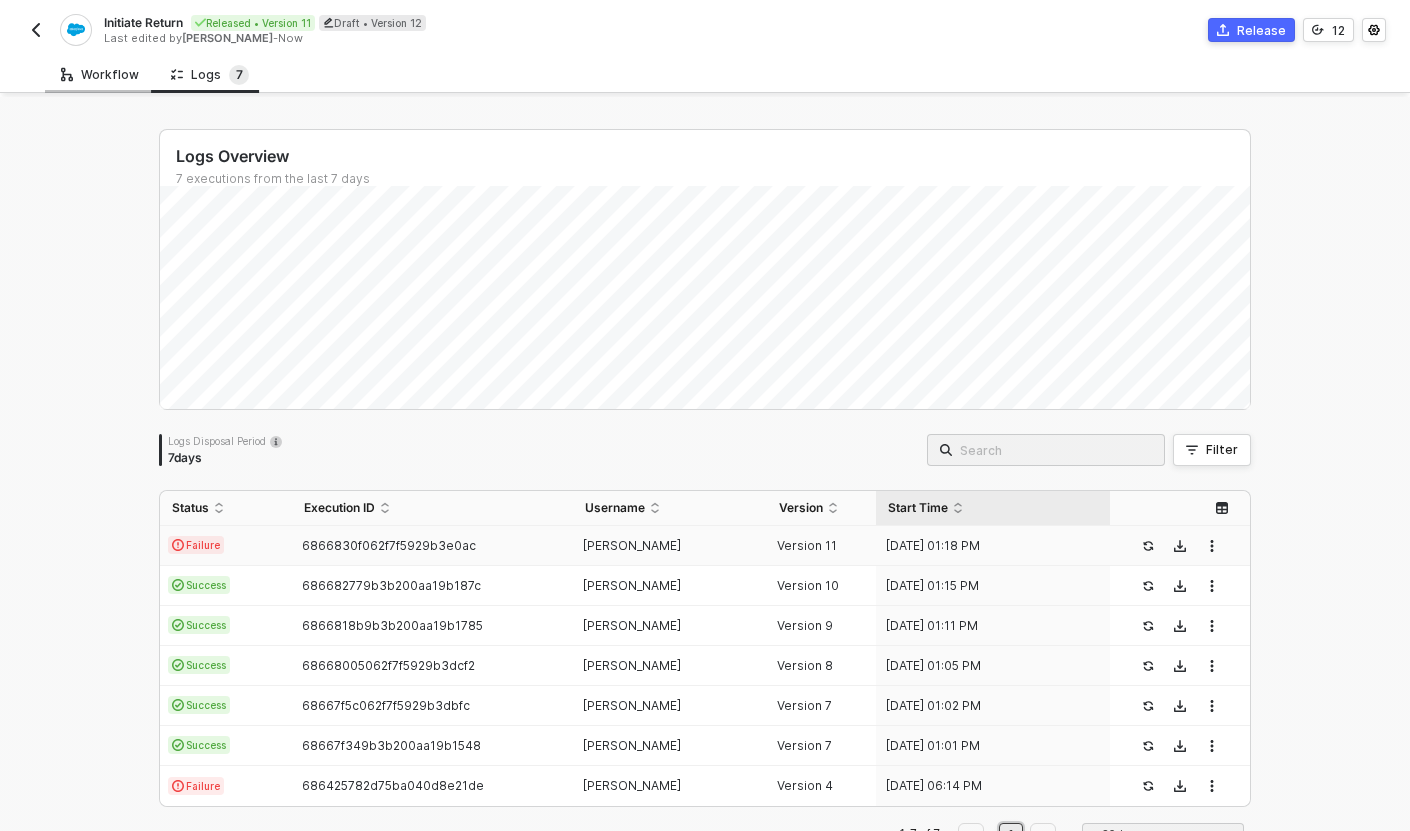 click on "Workflow" at bounding box center [100, 74] 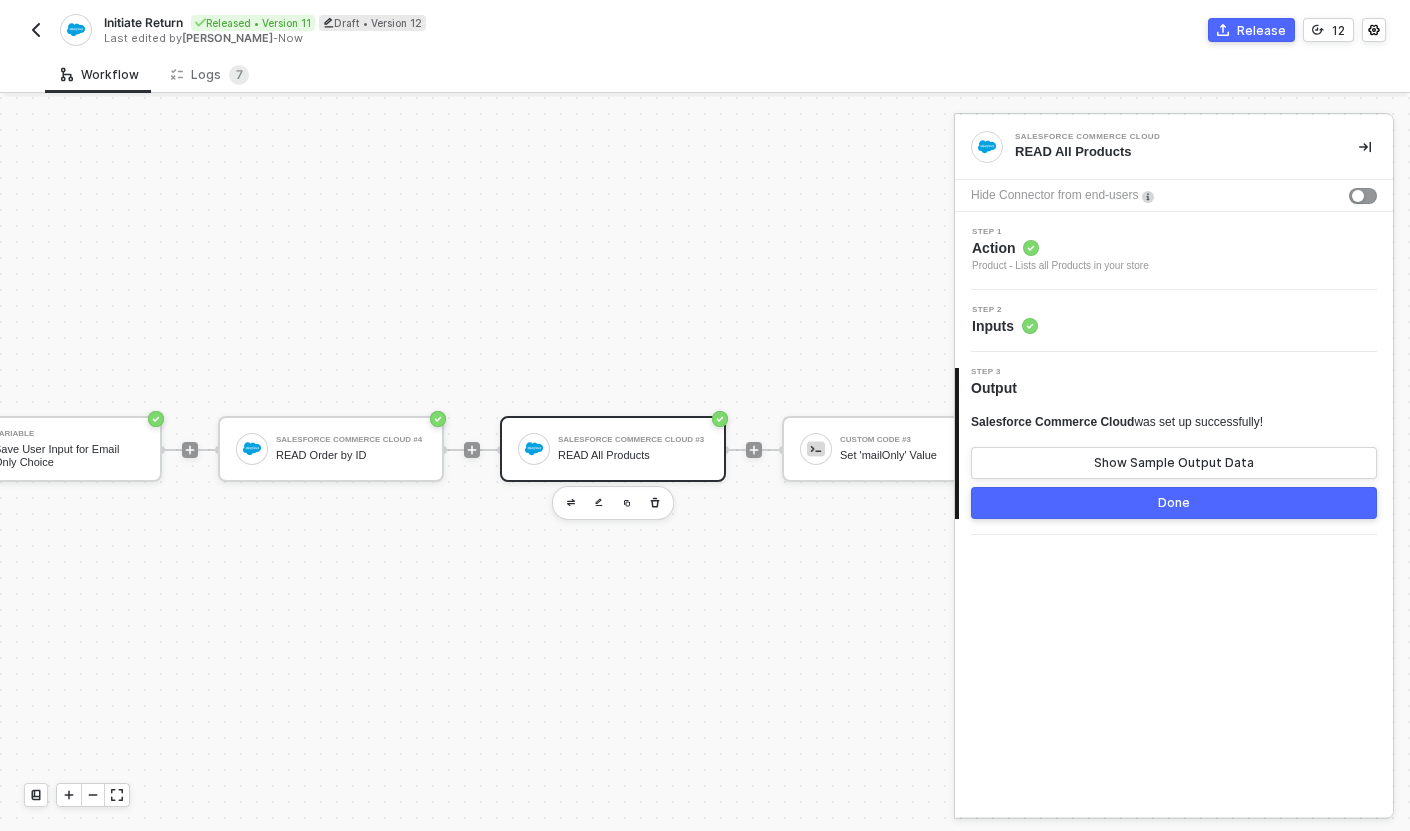 click on "Salesforce Commerce Cloud #3" at bounding box center [633, 440] 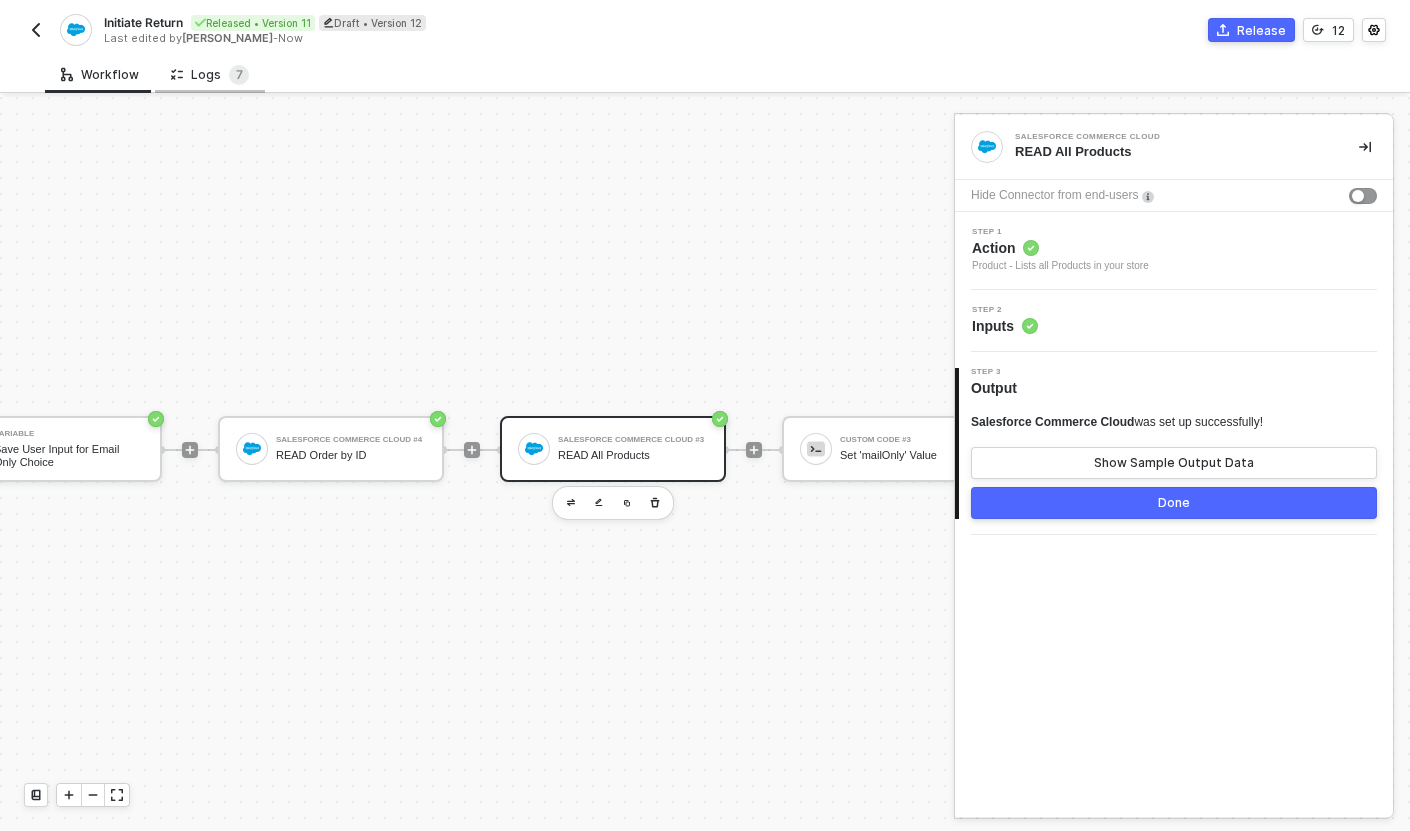 click on "Logs 7" at bounding box center [210, 75] 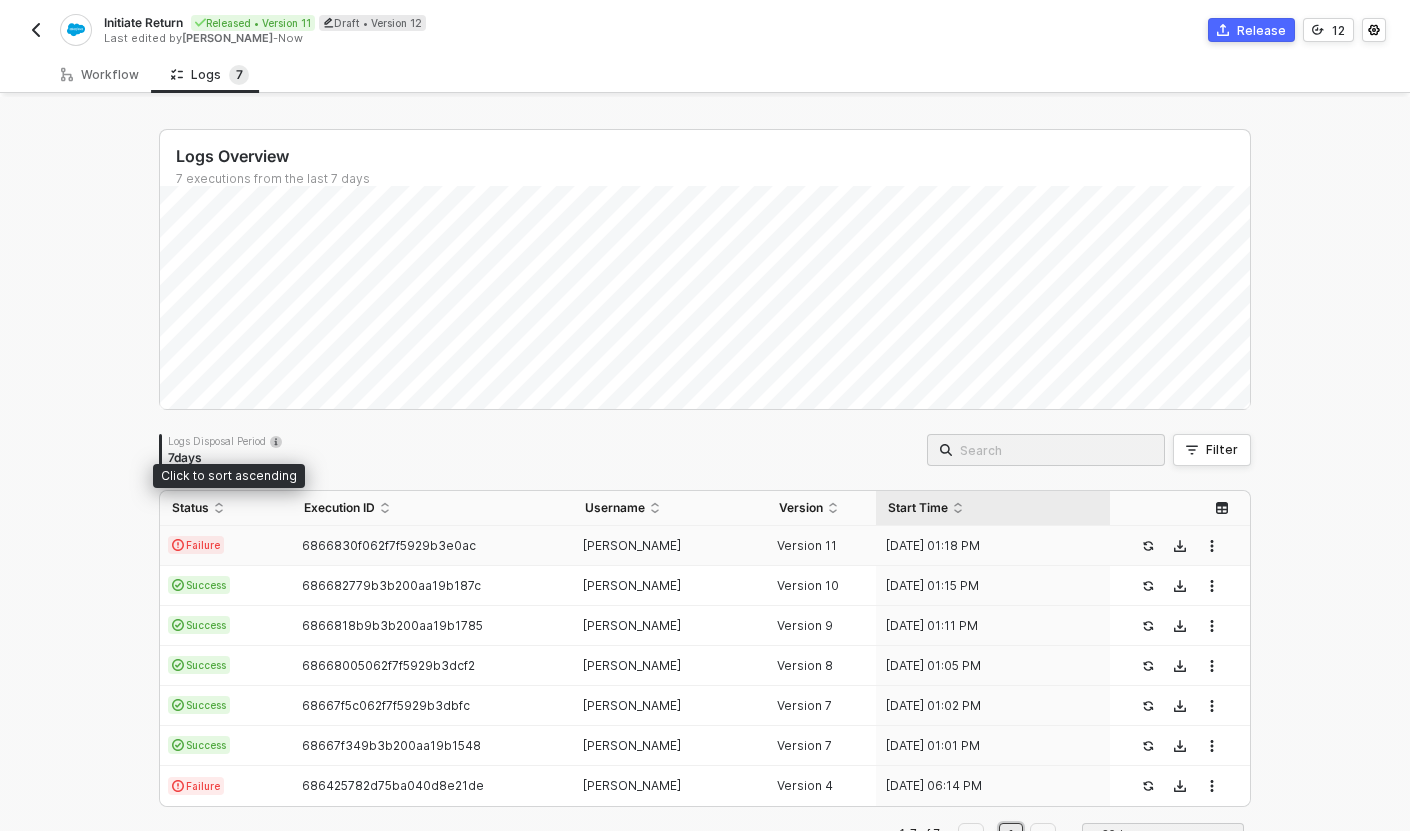 click on "Failure" at bounding box center (226, 546) 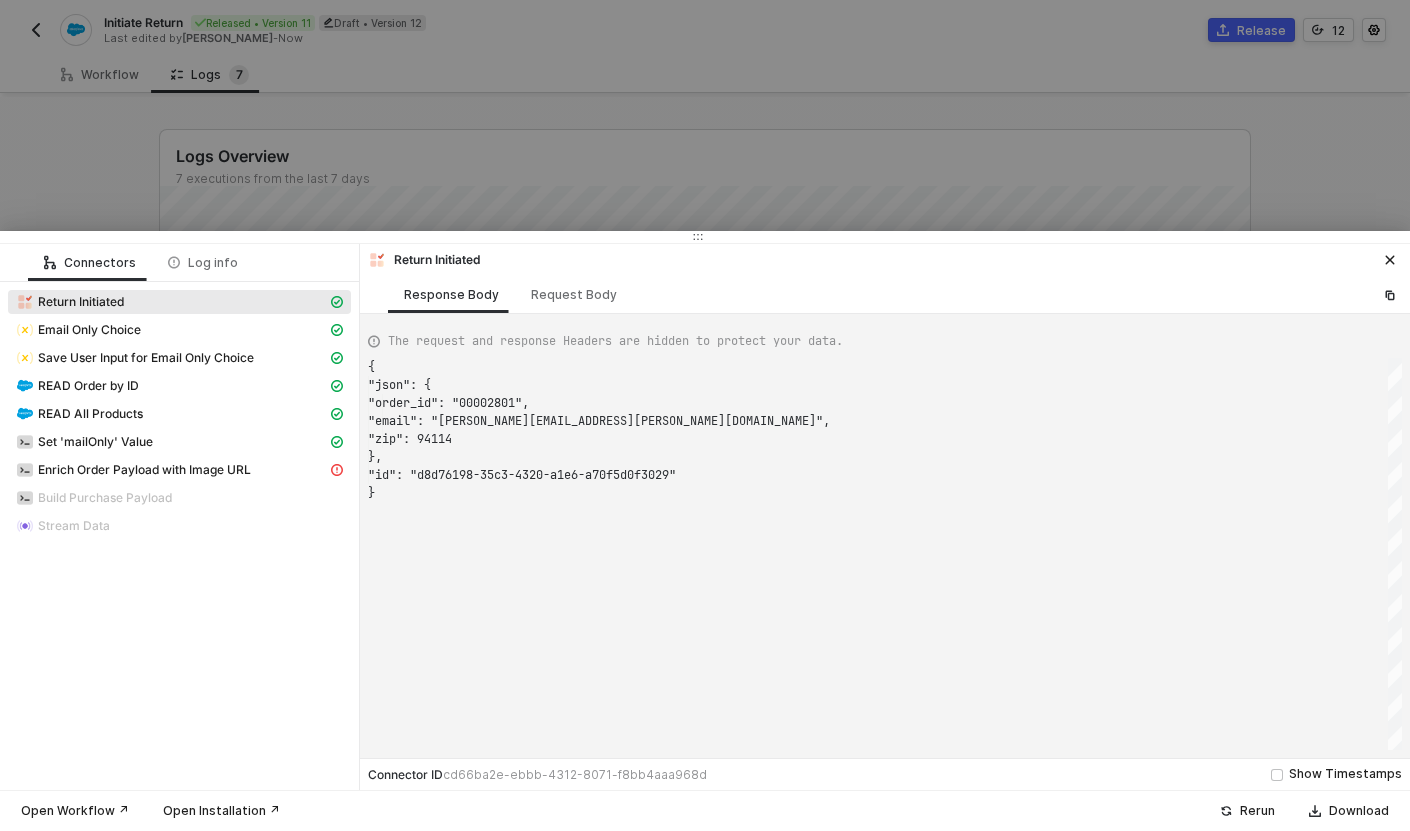 scroll, scrollTop: 126, scrollLeft: 0, axis: vertical 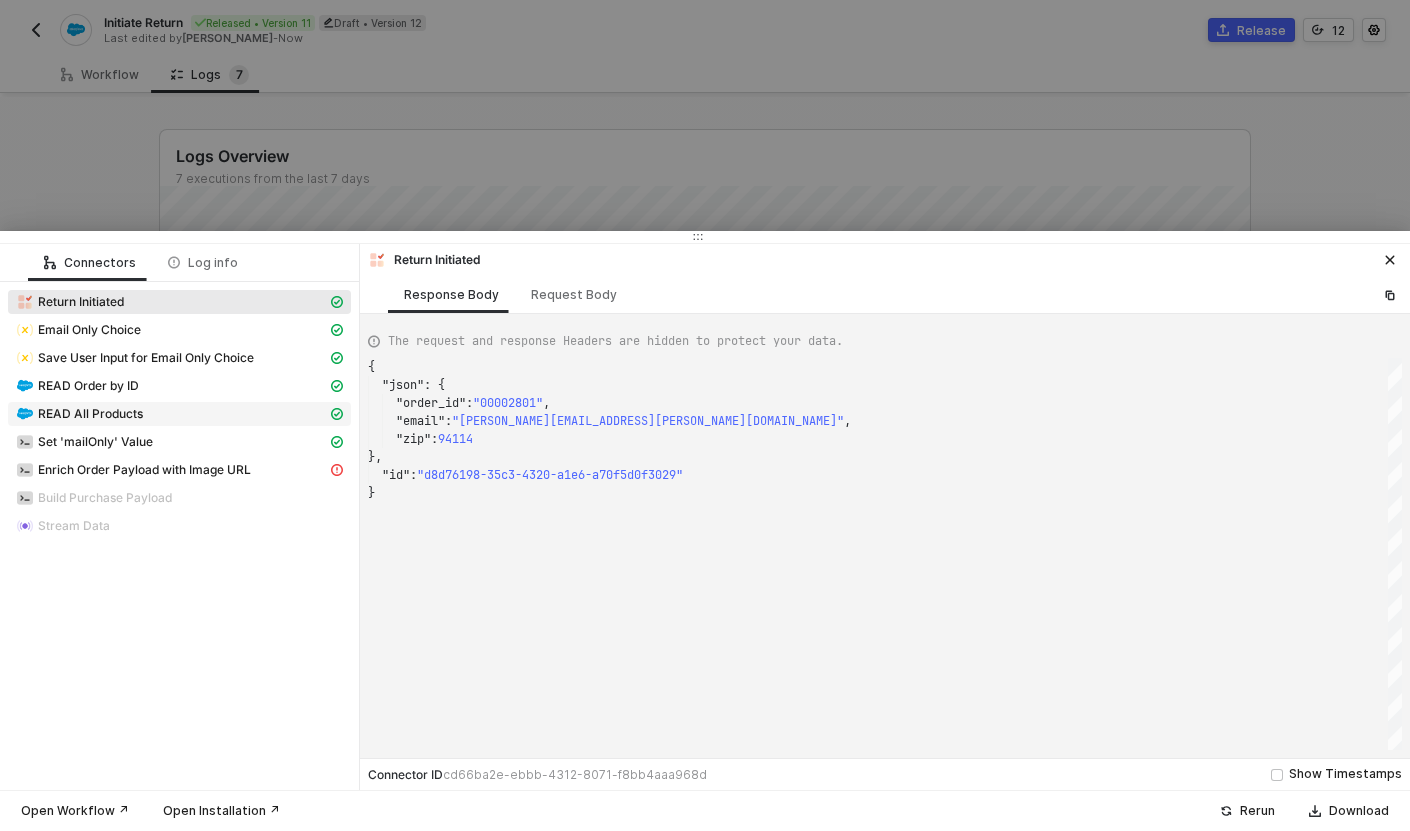 click on "READ All Products" at bounding box center [90, 414] 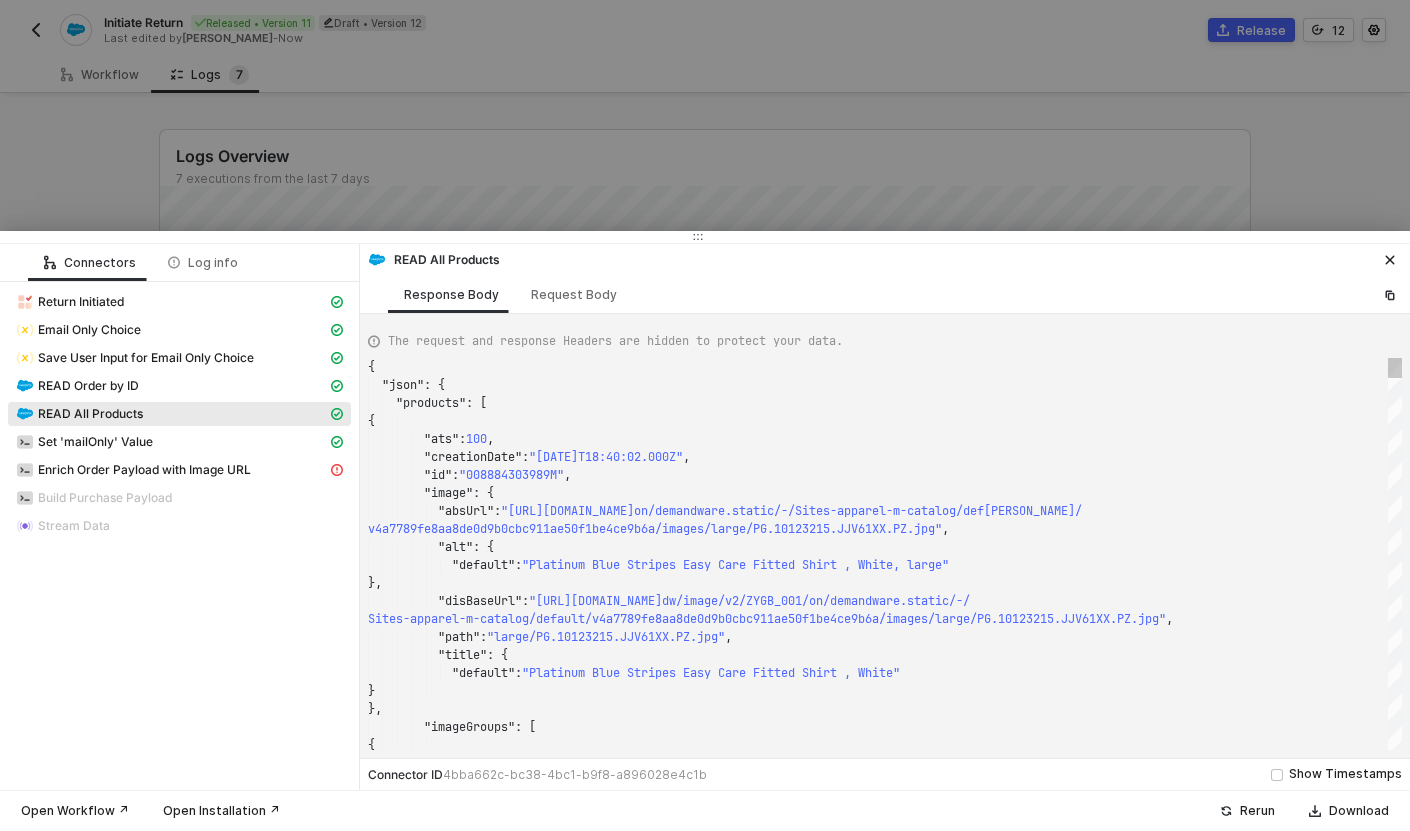 scroll, scrollTop: 162, scrollLeft: 0, axis: vertical 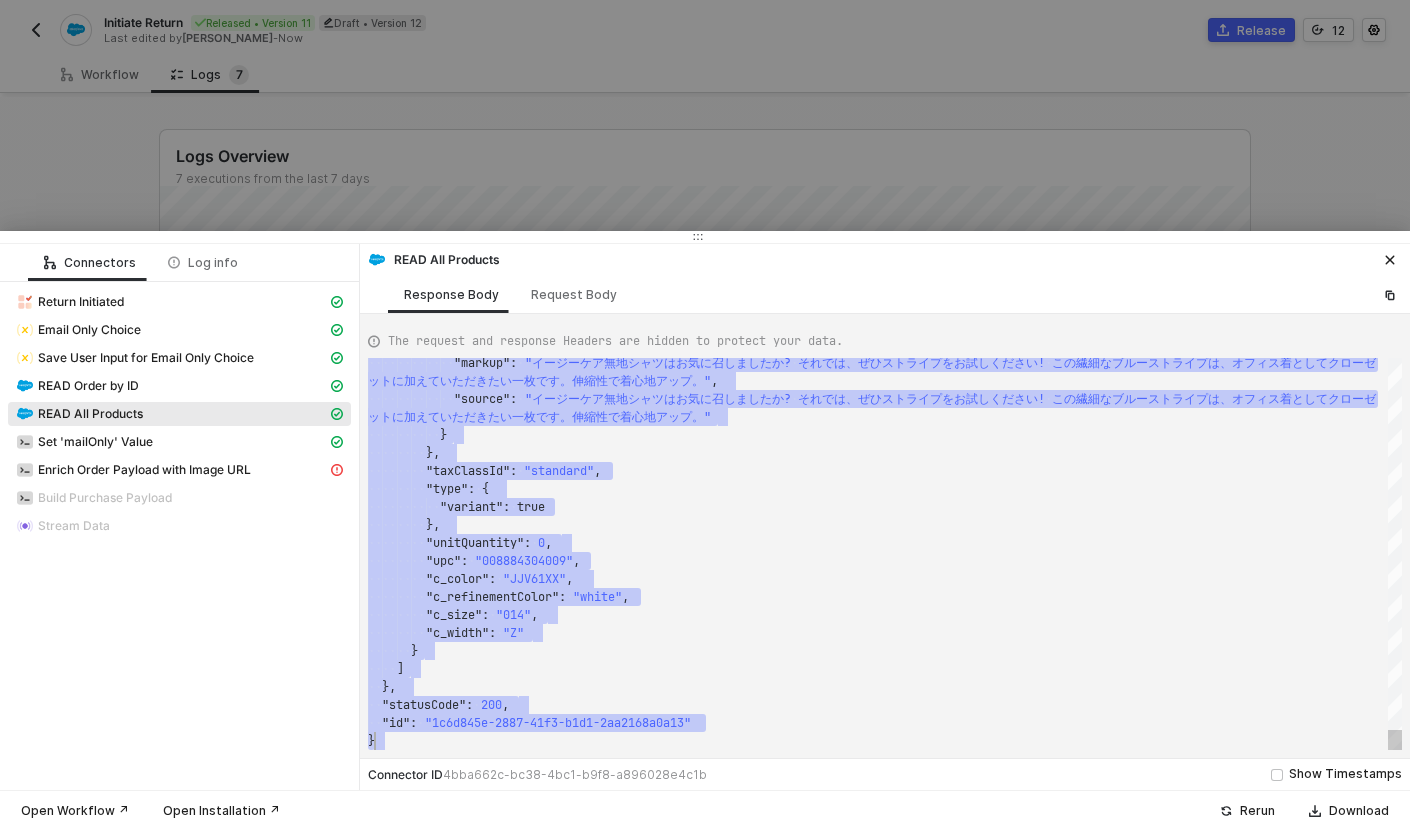 type on "{
"json": {
"products": [
{
"ats": 100,
"creationDate": "2022-08-16T18:40:02.000Z",
"id": "008884303989M",
"image": {
"absUrl": "https://zygb-001.dx.commercecloud.salesforce.com/on/demandware.static/-/Sites-apparel-m-catalog/default/v4a7789fe8aa8de0d9b0cbc911ae50f1be4ce9b6a/images/large/PG.10123215.JJV61XX.PZ.jpg",
…        "upc": "008884304009",
"c_color": "JJV61XX",
"c_refinementColor": "white",
"c_size": "014",
"c_width": "Z"
}
]
},
"statusCode": 200,
"id": "1c6d845e-2887-41f3-b1d1-2aa2168a0a13"" 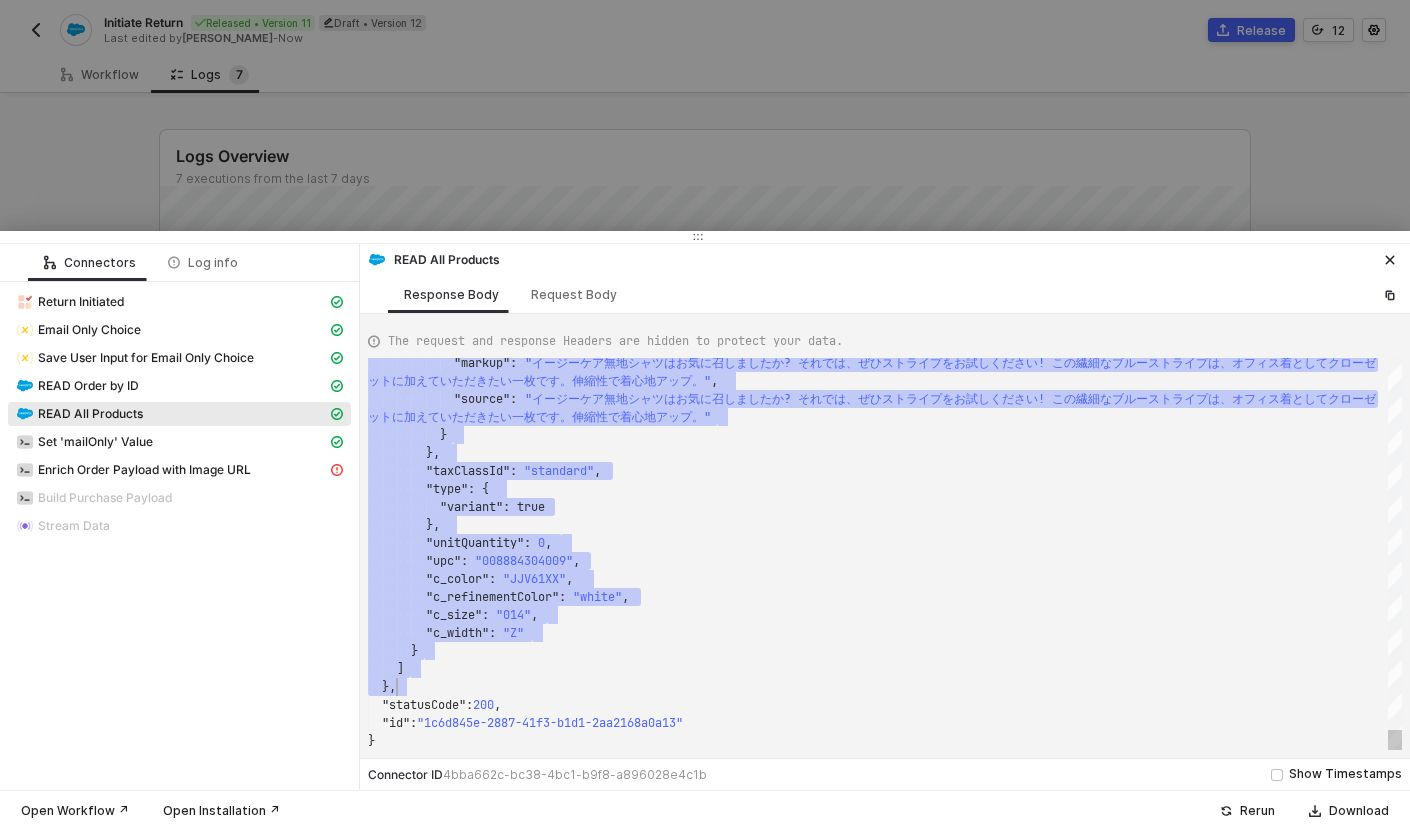scroll, scrollTop: 36, scrollLeft: 36, axis: both 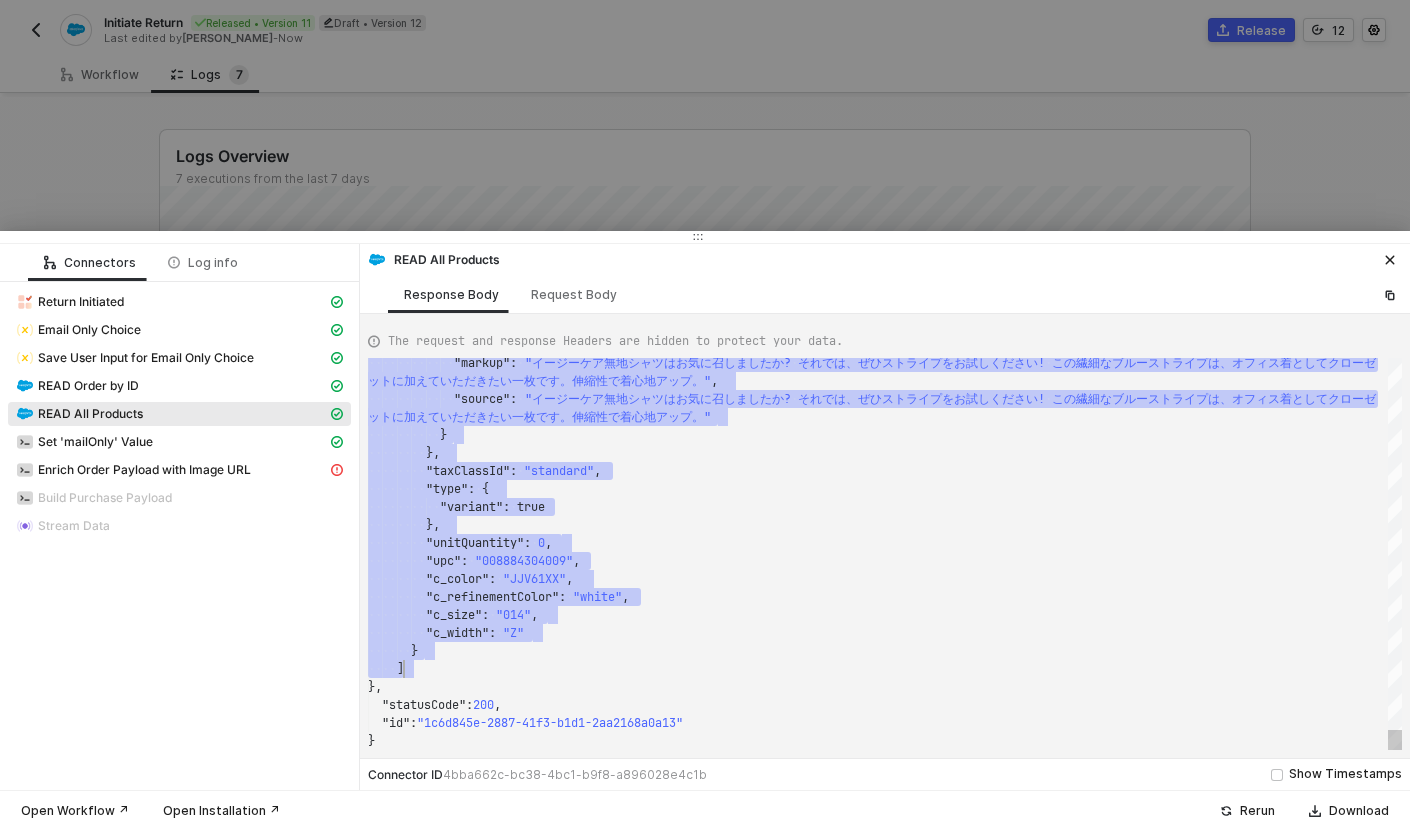 drag, startPoint x: 484, startPoint y: 404, endPoint x: 470, endPoint y: 665, distance: 261.3752 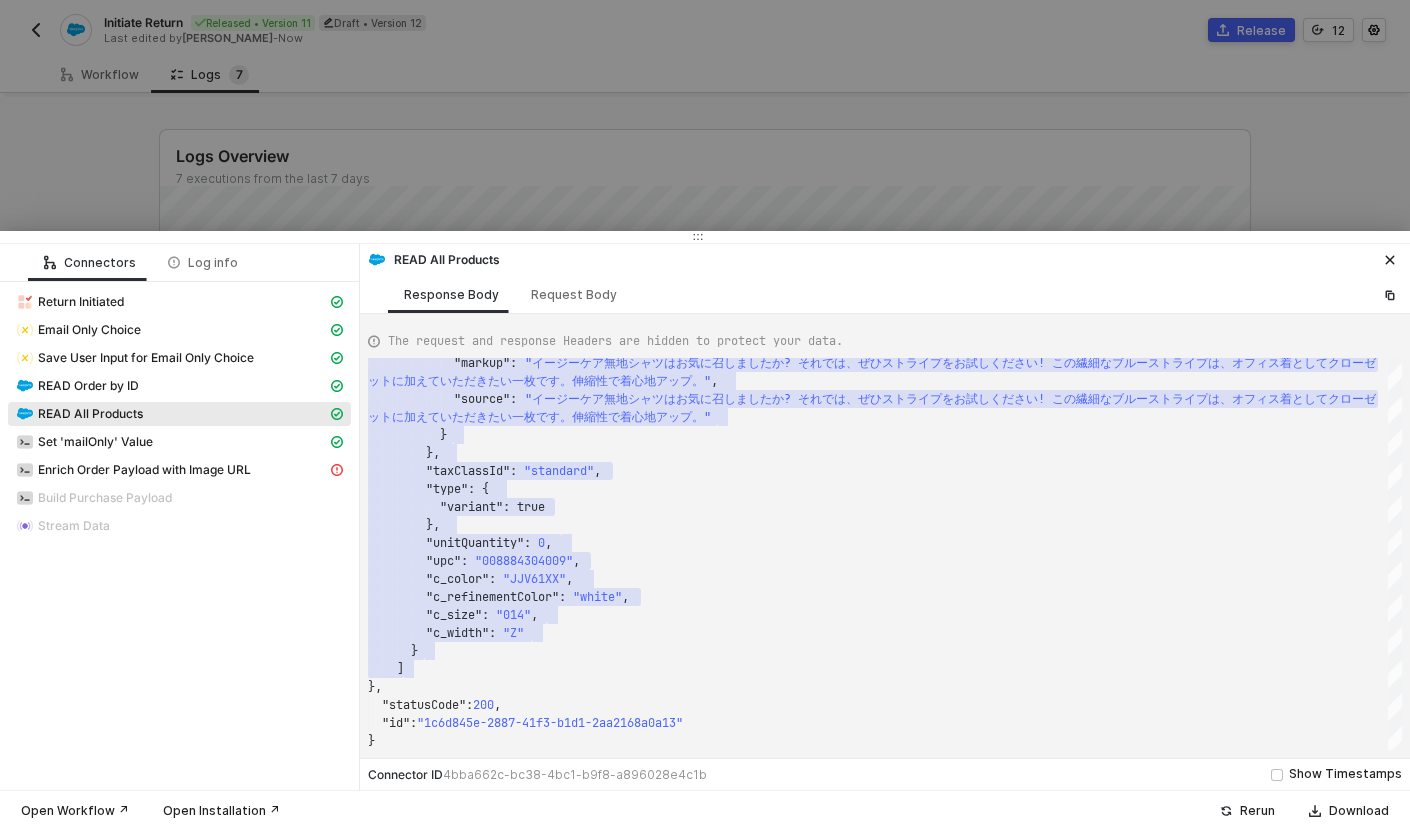 click on "READ All Products" at bounding box center (885, 258) 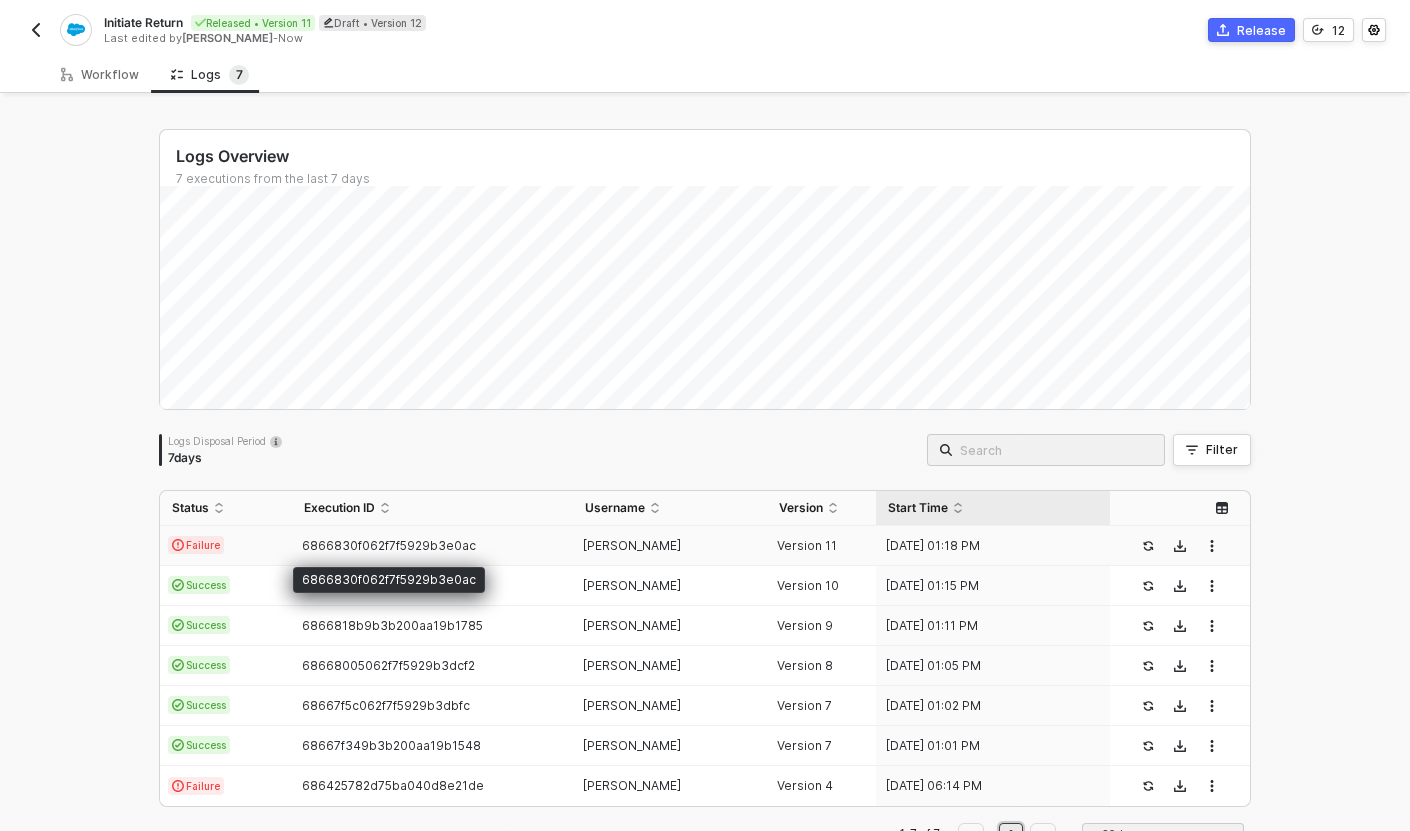 click on "6866830f062f7f5929b3e0ac" at bounding box center (432, 546) 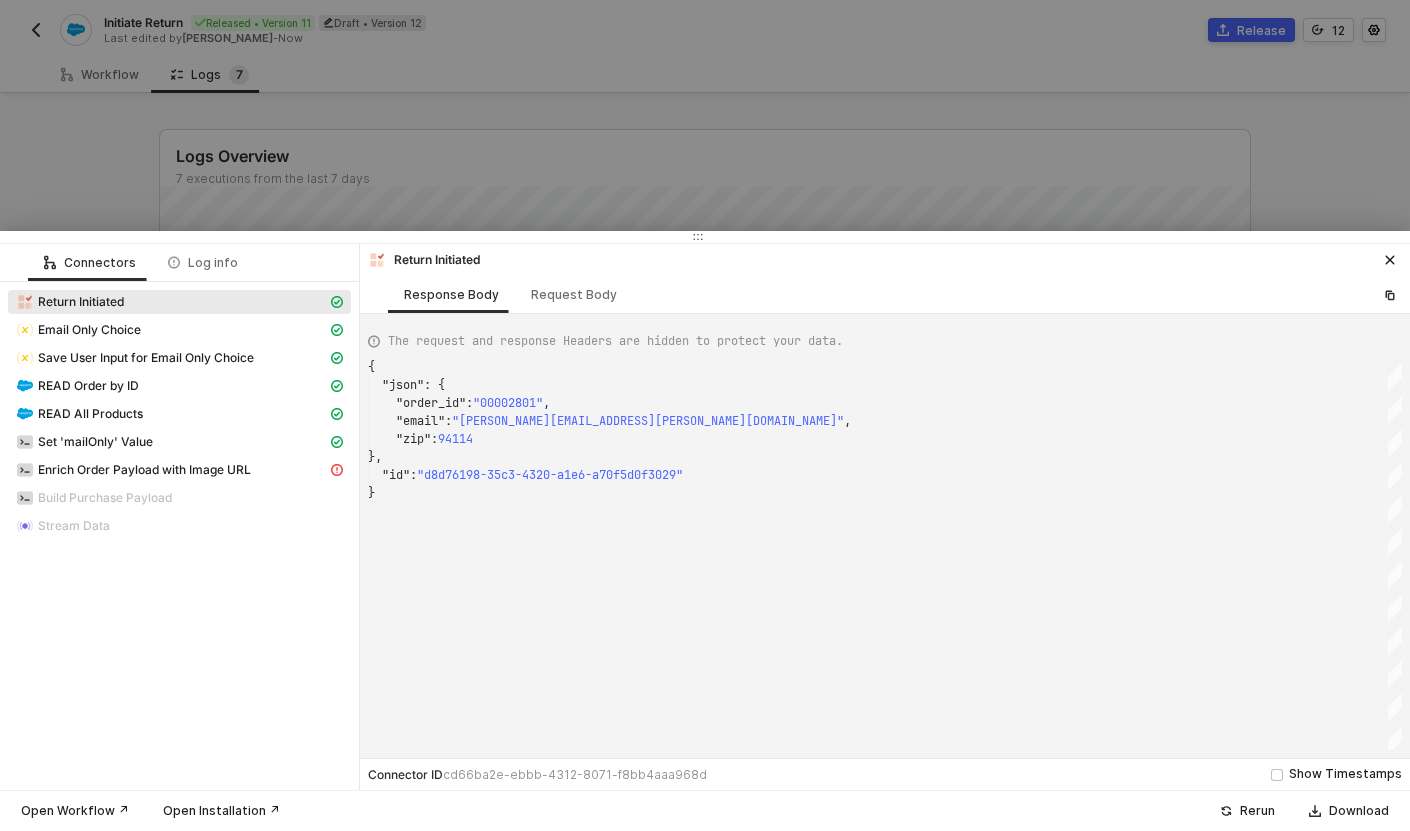 scroll, scrollTop: 126, scrollLeft: 0, axis: vertical 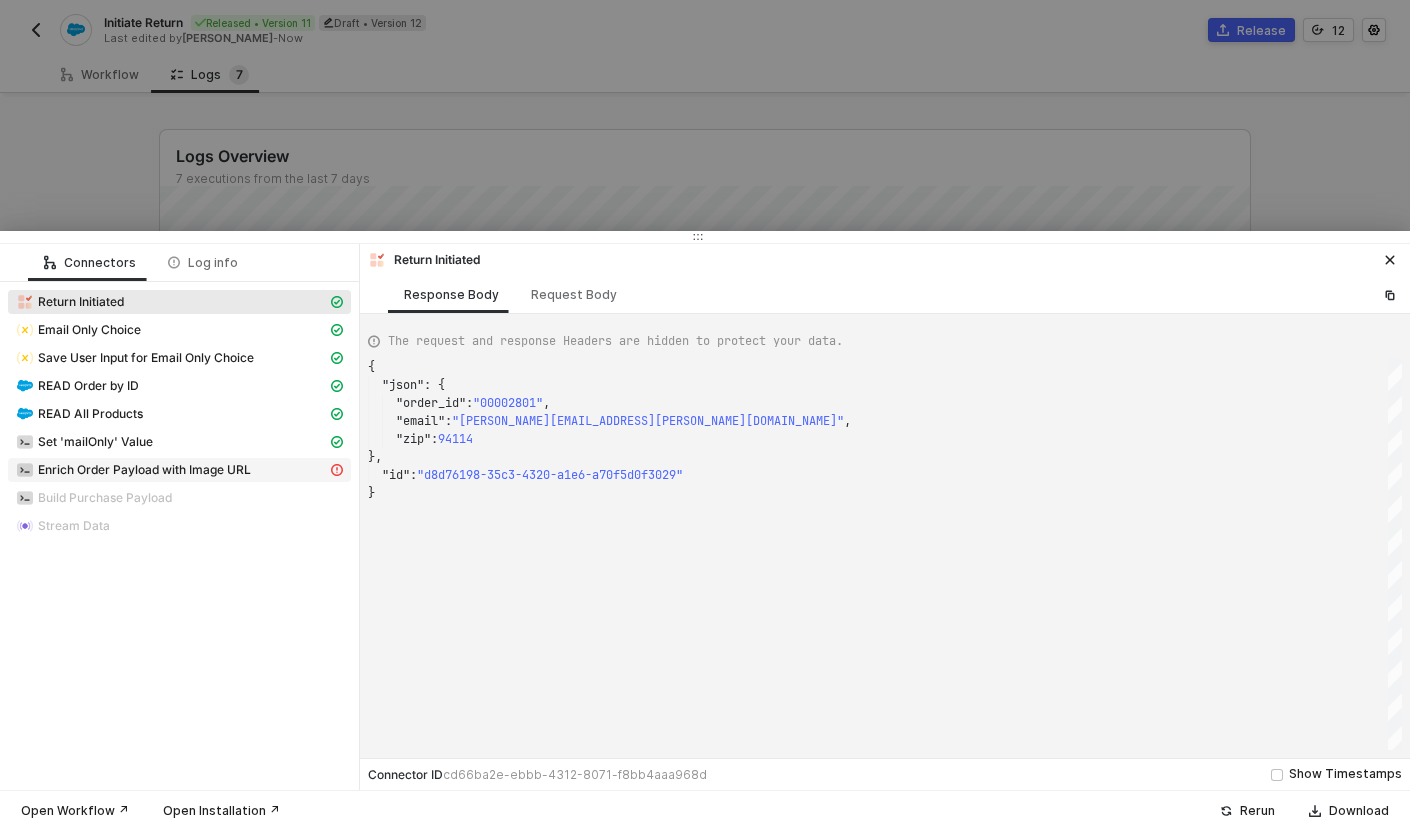 click on "Enrich Order Payload with Image URL" at bounding box center (171, 470) 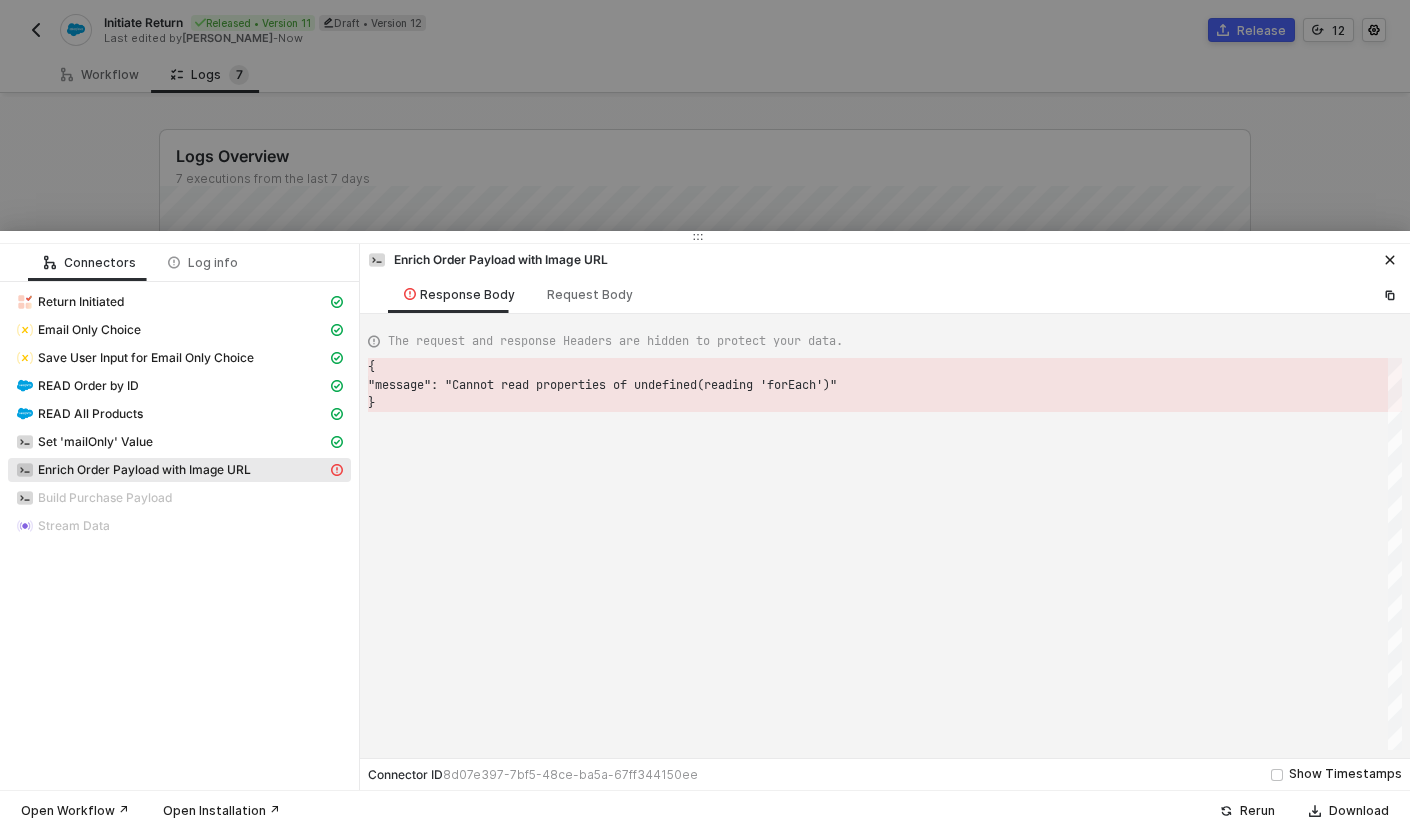 scroll, scrollTop: 36, scrollLeft: 0, axis: vertical 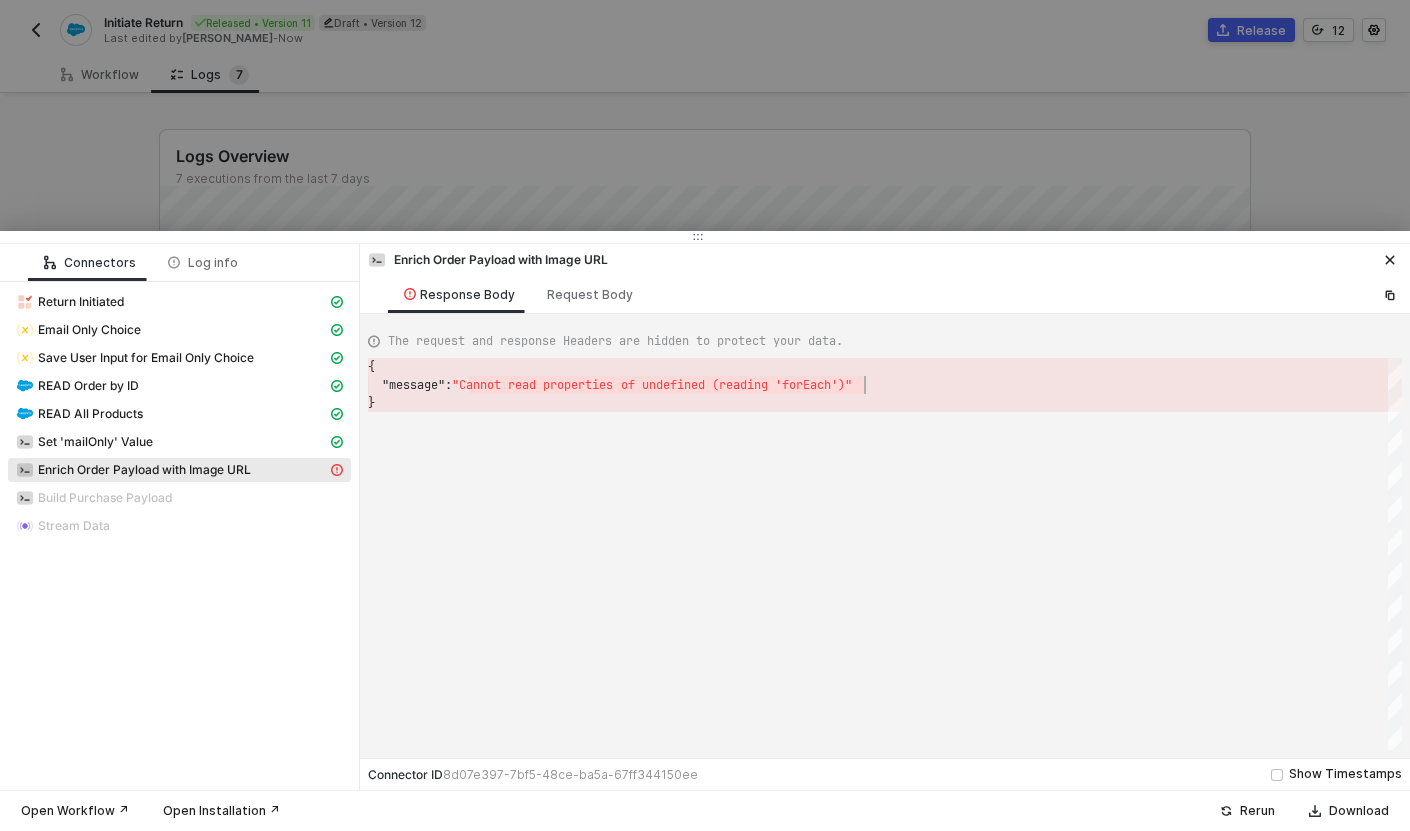 drag, startPoint x: 468, startPoint y: 385, endPoint x: 864, endPoint y: 384, distance: 396.00125 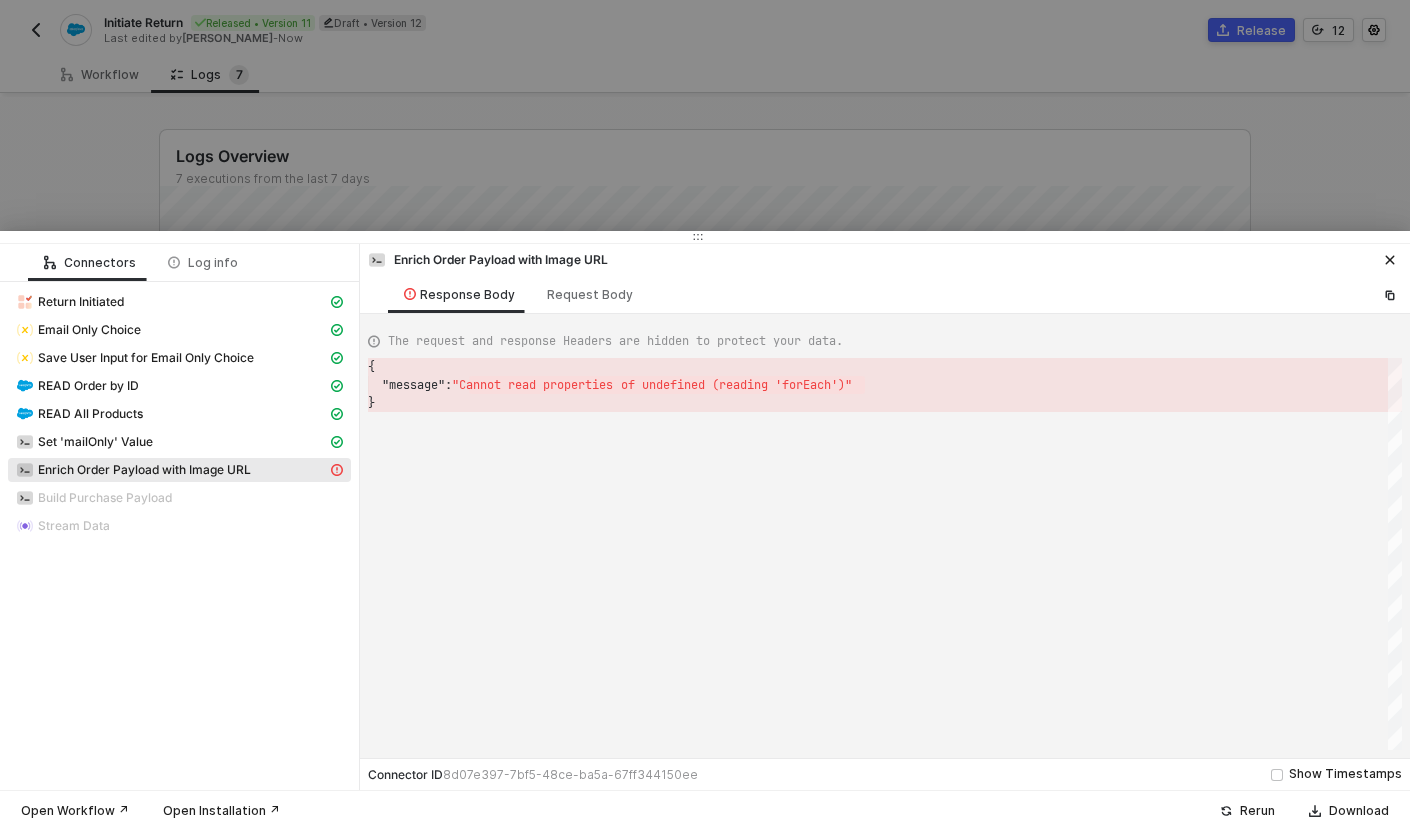 click at bounding box center (705, 415) 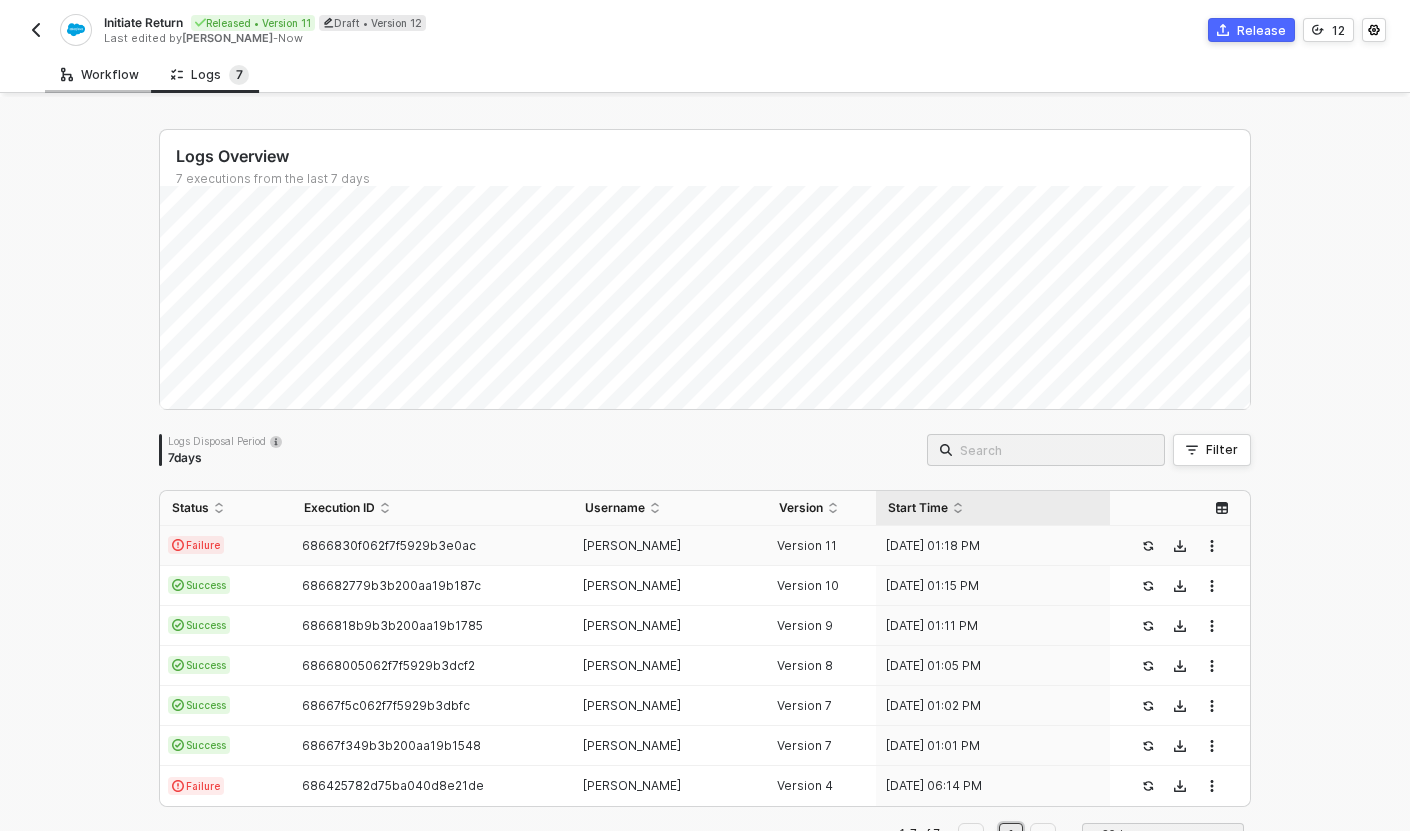 click on "Workflow" at bounding box center (100, 74) 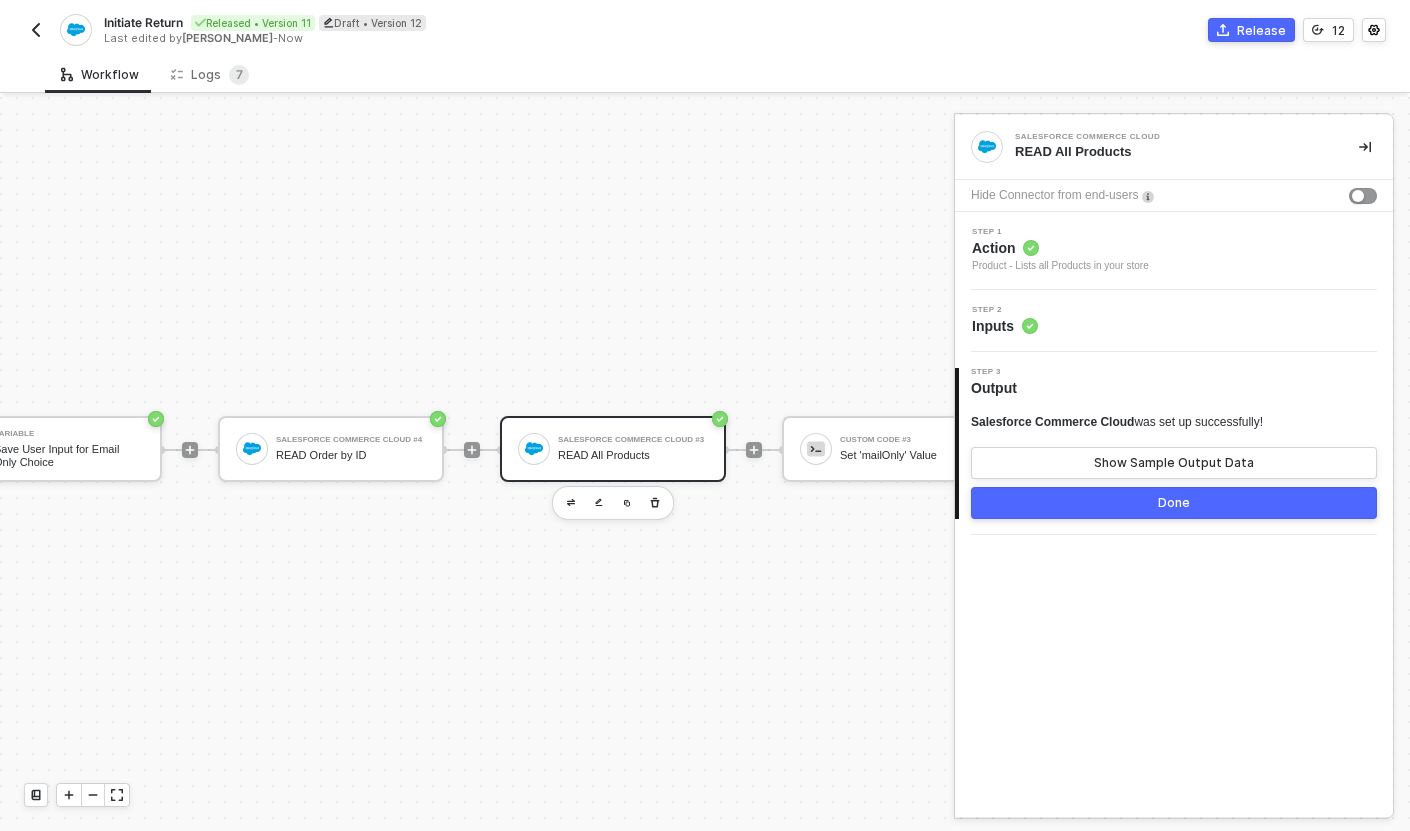 click on "Salesforce Commerce Cloud #3" at bounding box center (633, 440) 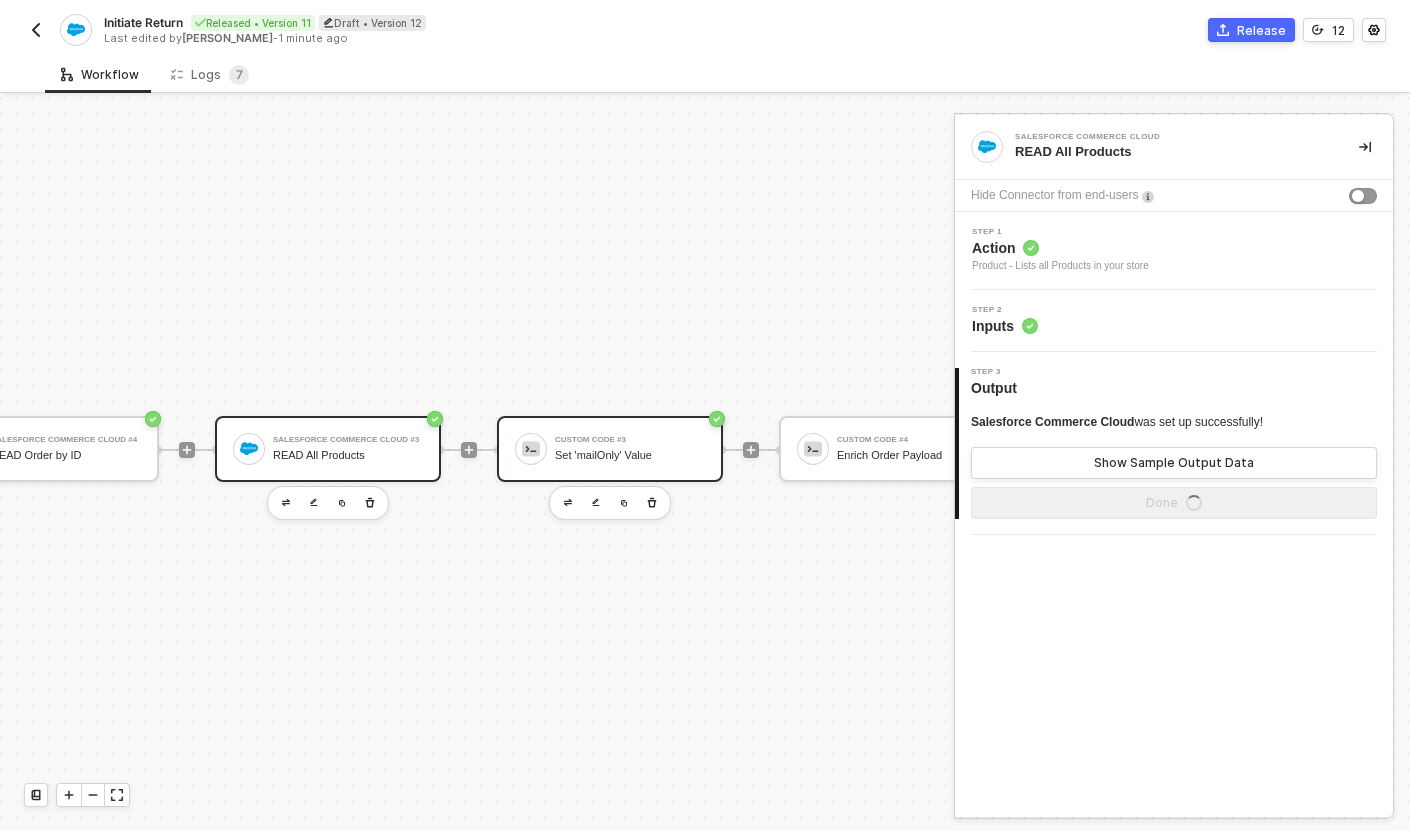 scroll, scrollTop: 33, scrollLeft: 1297, axis: both 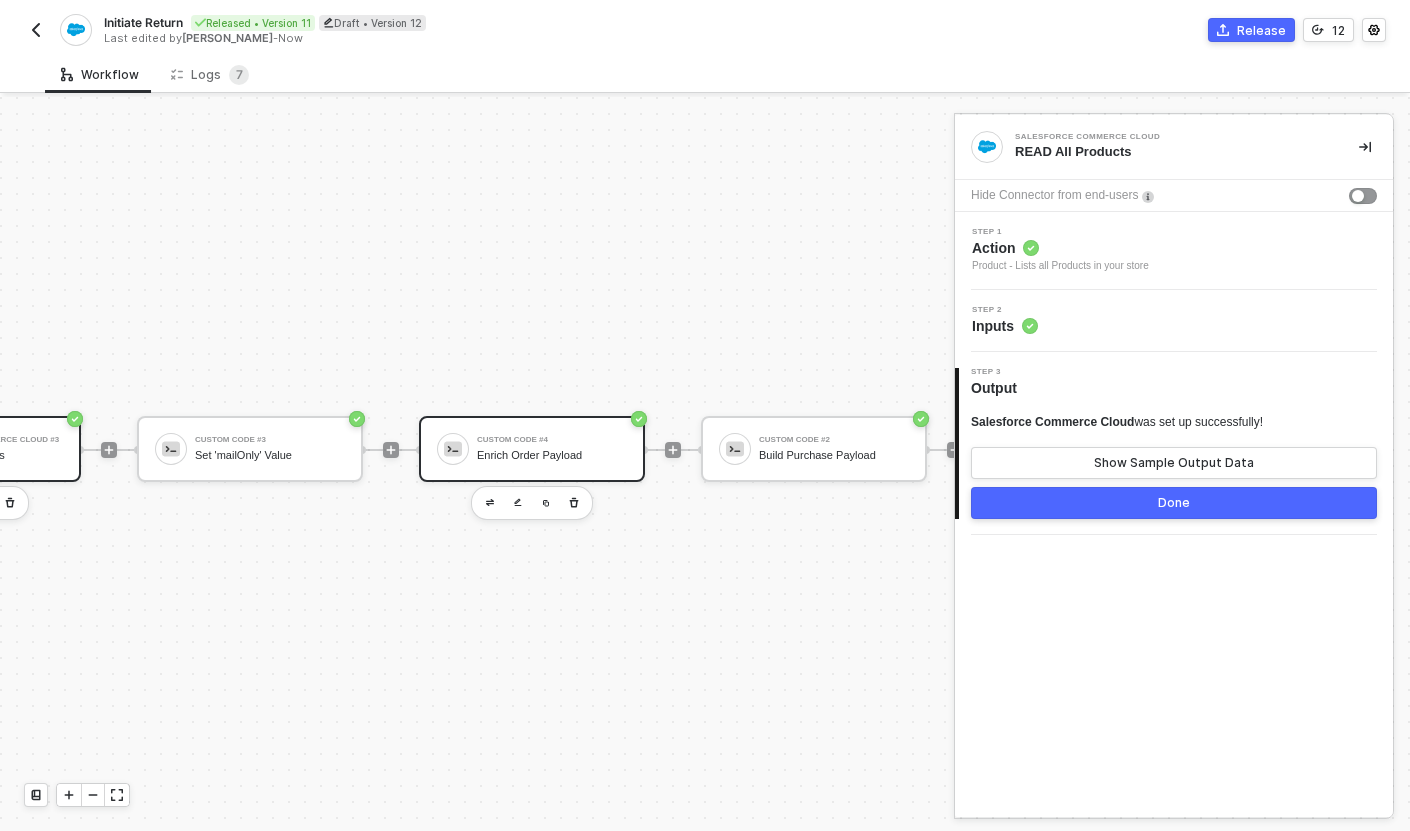 click on "Custom Code #4 Enrich Order Payload" at bounding box center (552, 449) 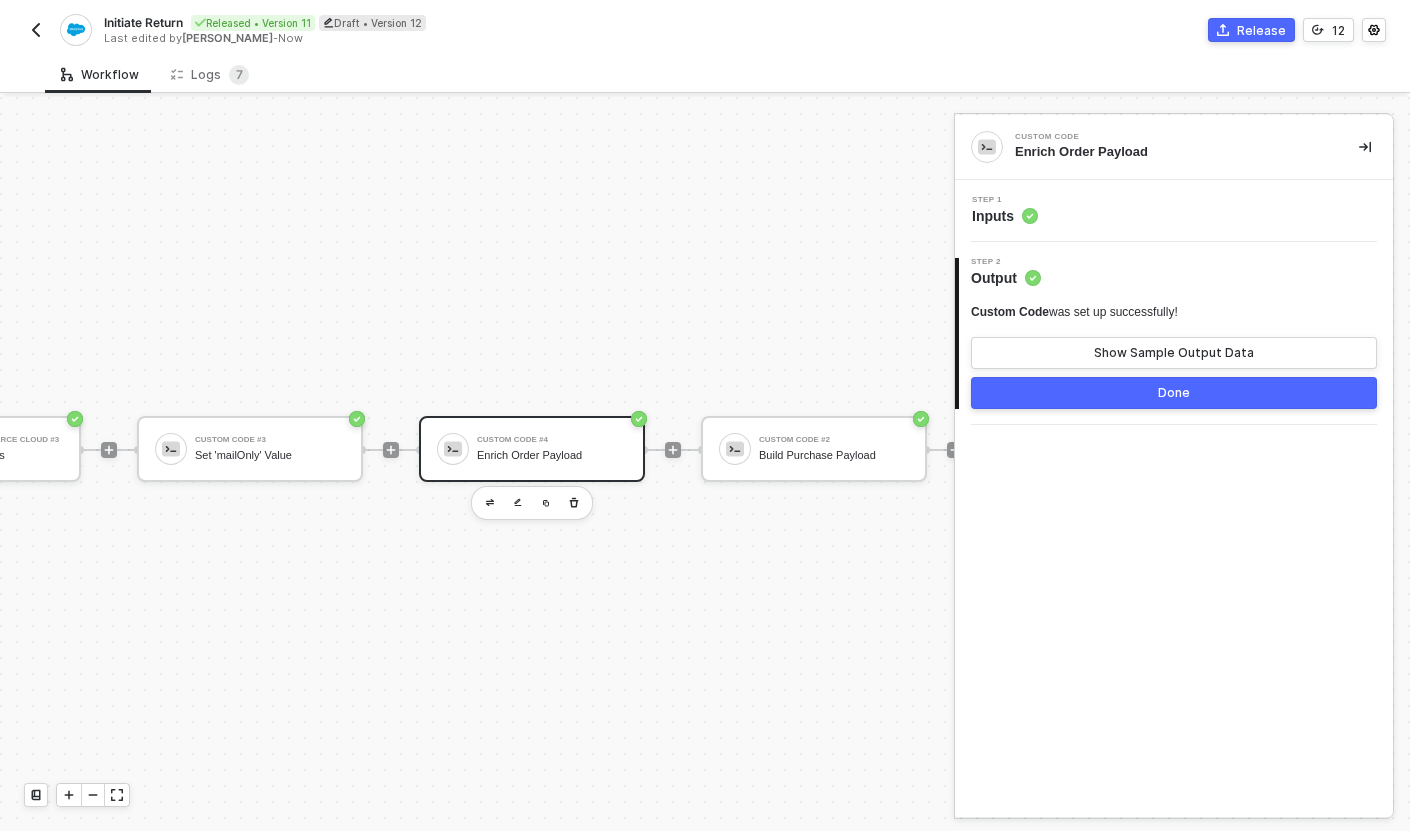 click on "Step 1 Inputs" at bounding box center [1174, 211] 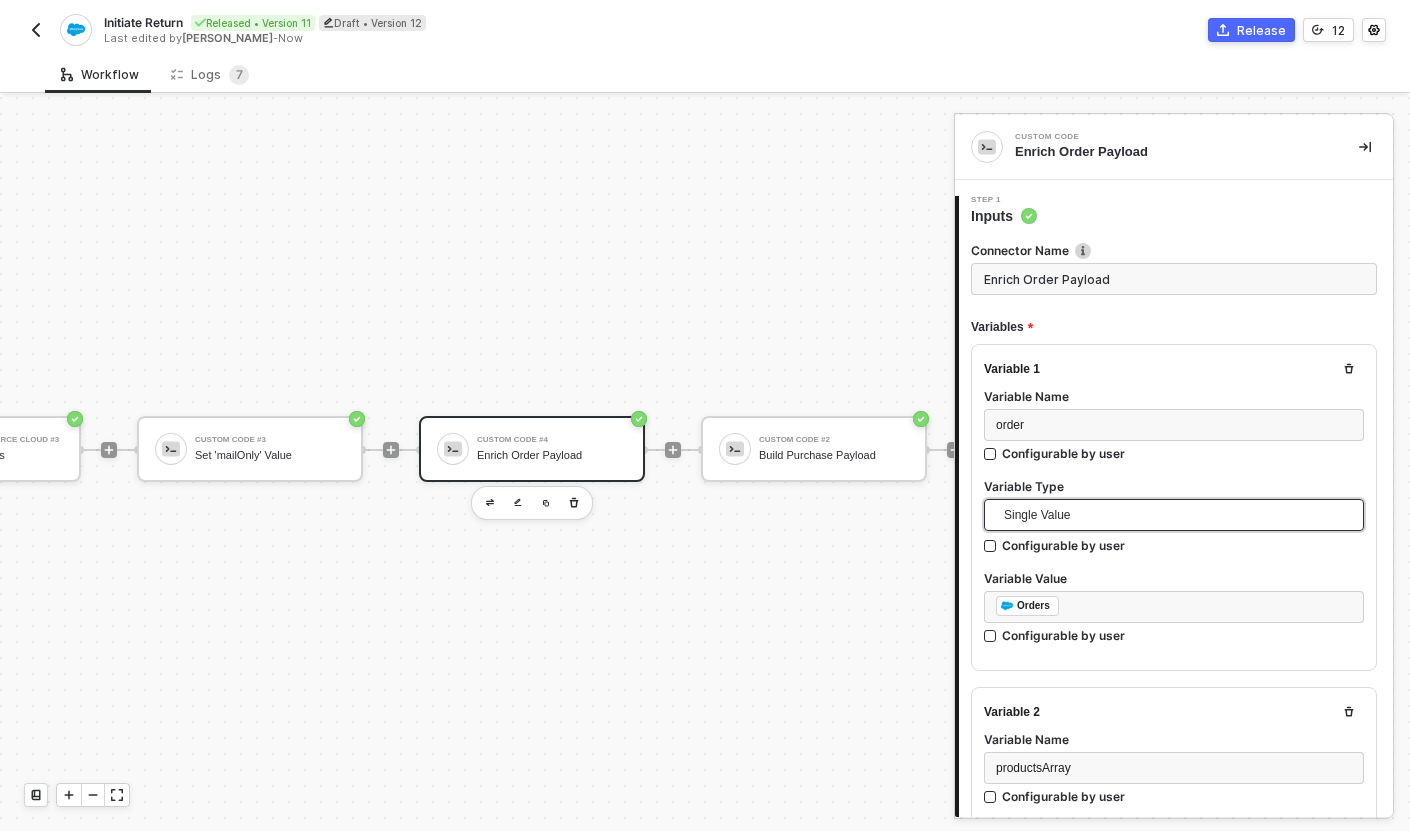 scroll, scrollTop: 147, scrollLeft: 0, axis: vertical 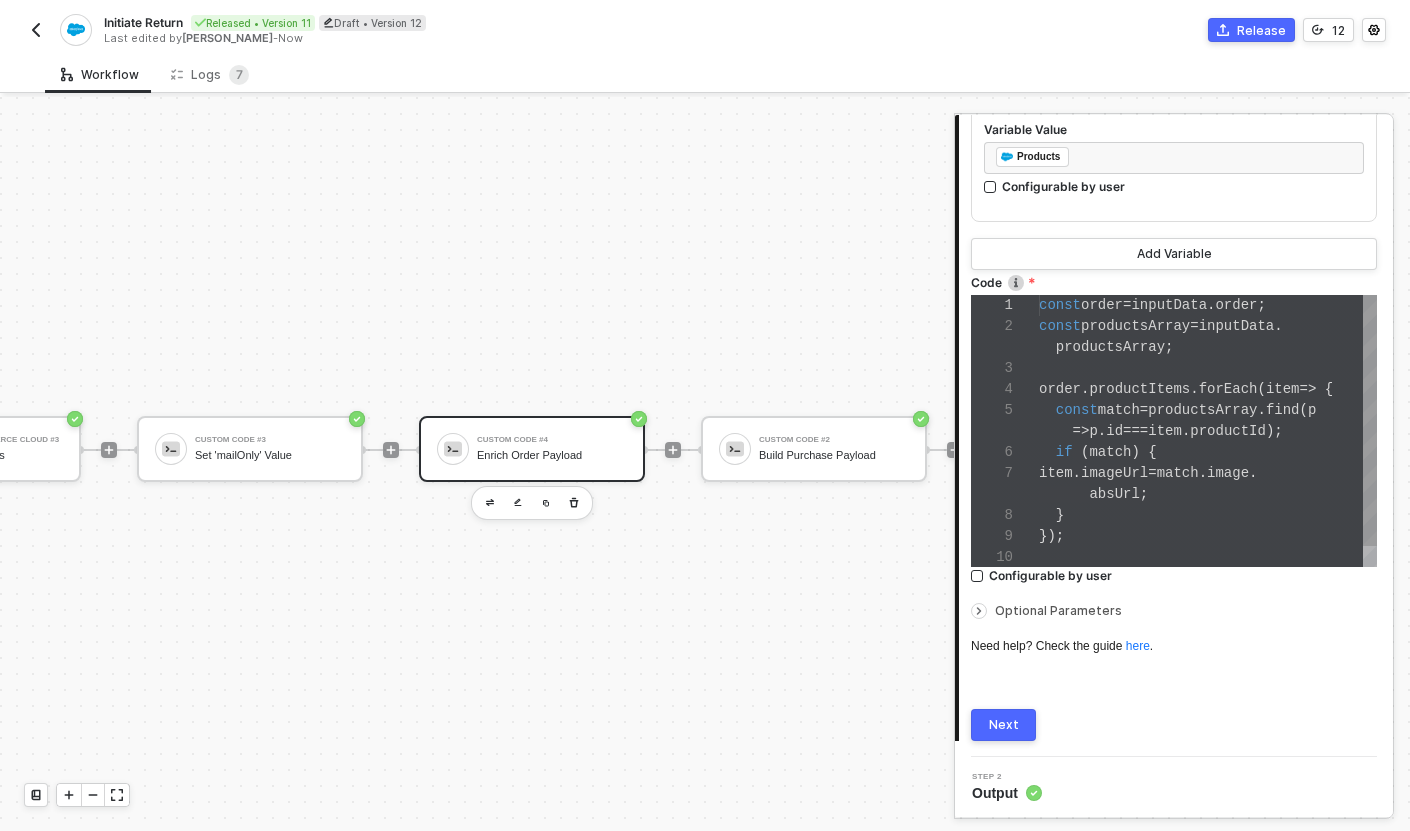 type on "}
});
resolve(order, null, 2);" 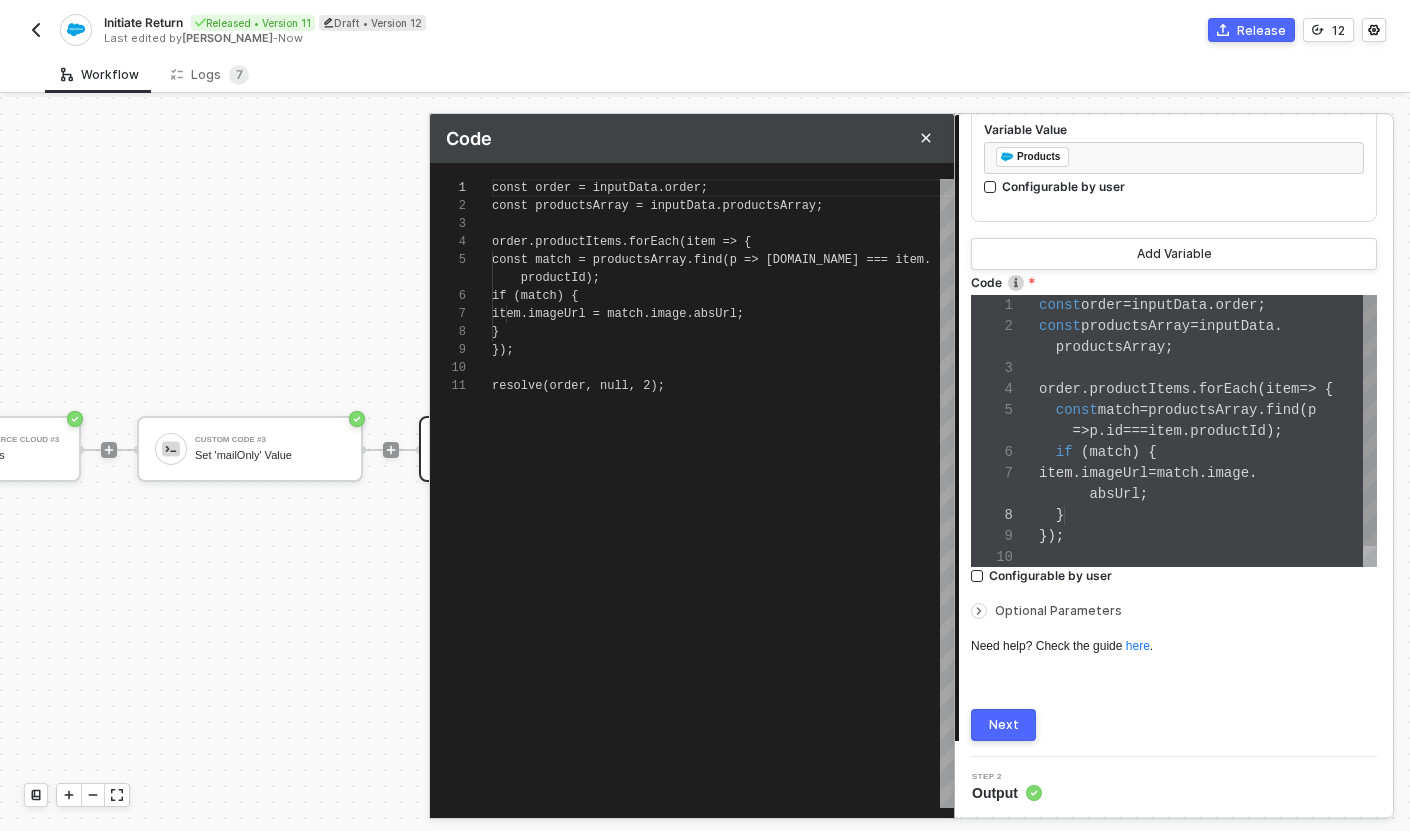 scroll, scrollTop: 162, scrollLeft: 0, axis: vertical 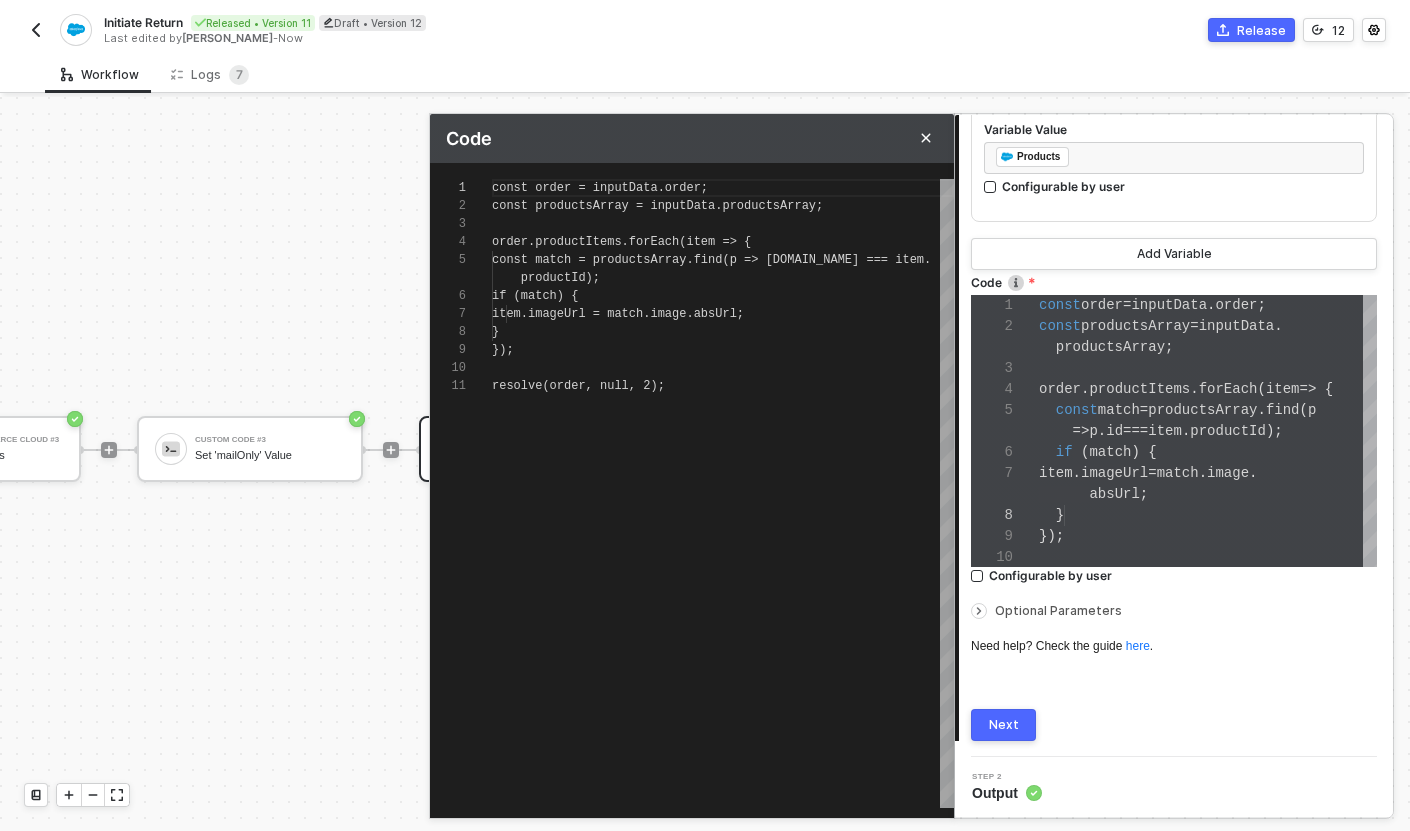 click on "const order = inputData.order; const productsArray = inputData.productsArray; order.productItems.forEach(item => {   const match = productsArray.find(p => p.id === i tem.      productId);   if (match) {     item.imageUrl = match.image.absUrl;   } }); resolve(order, null, 2);" at bounding box center [723, 493] 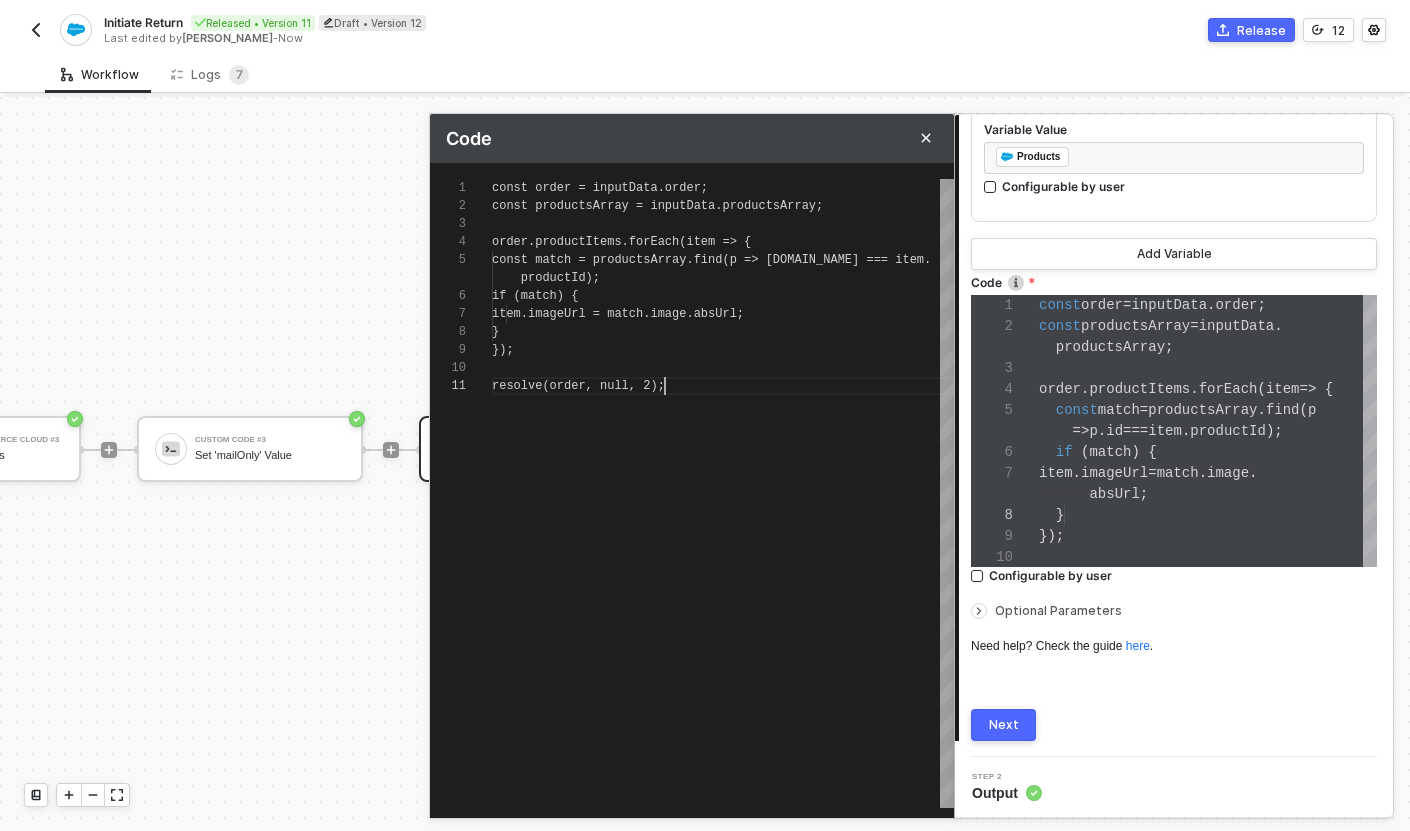 type on "const order = inputData.order;
const productsArray = inputData.productsArray;
order.productItems.forEach(item => {
const match = productsArray.find(p => p.id === item.productId);
if (match) {
item.imageUrl = match.image.absUrl;
}
});
resolve(order, null, 2);" 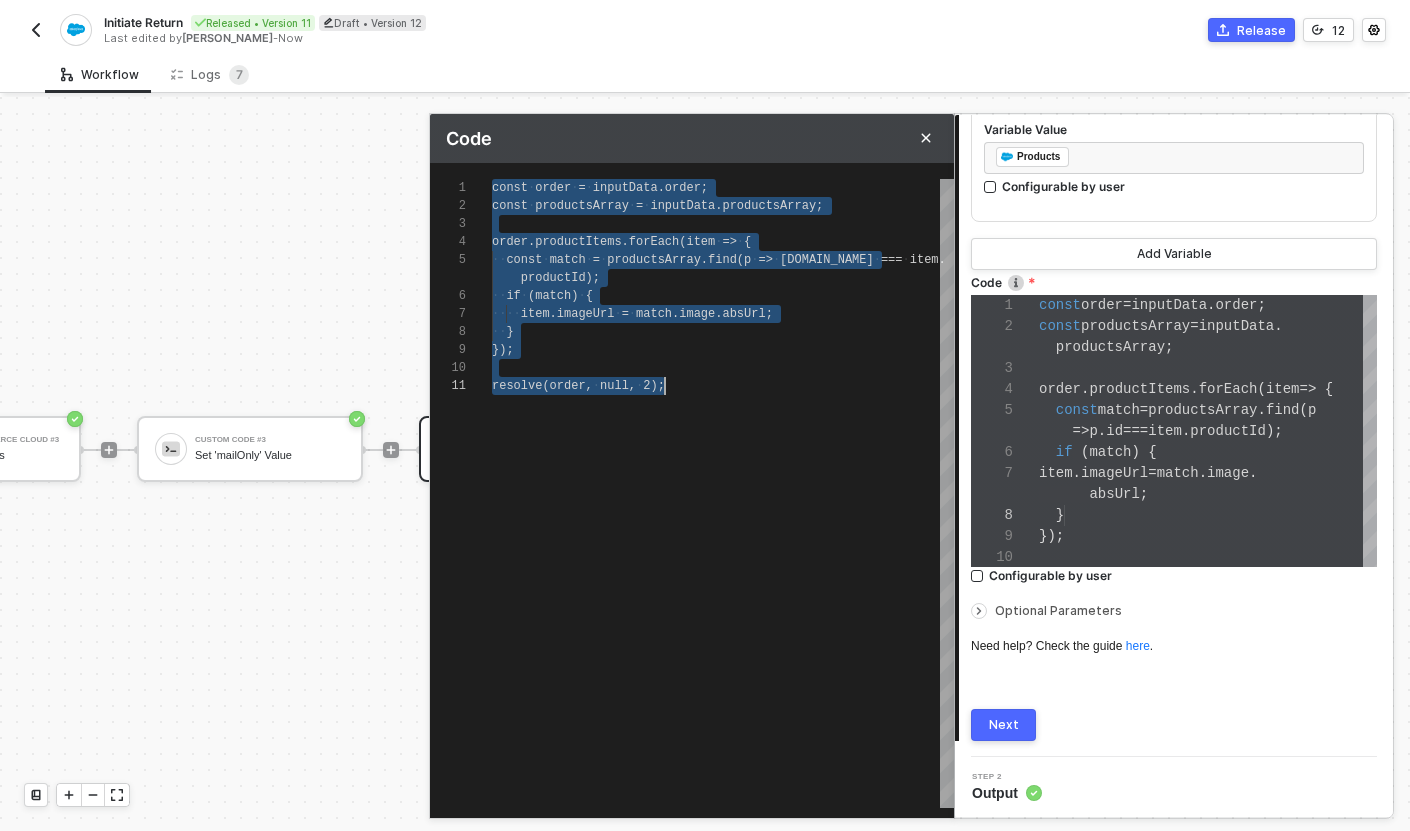 paste on "if (match) {
item.imageUrl = match.image.absUrl;
}
});
resolve(order);
```" 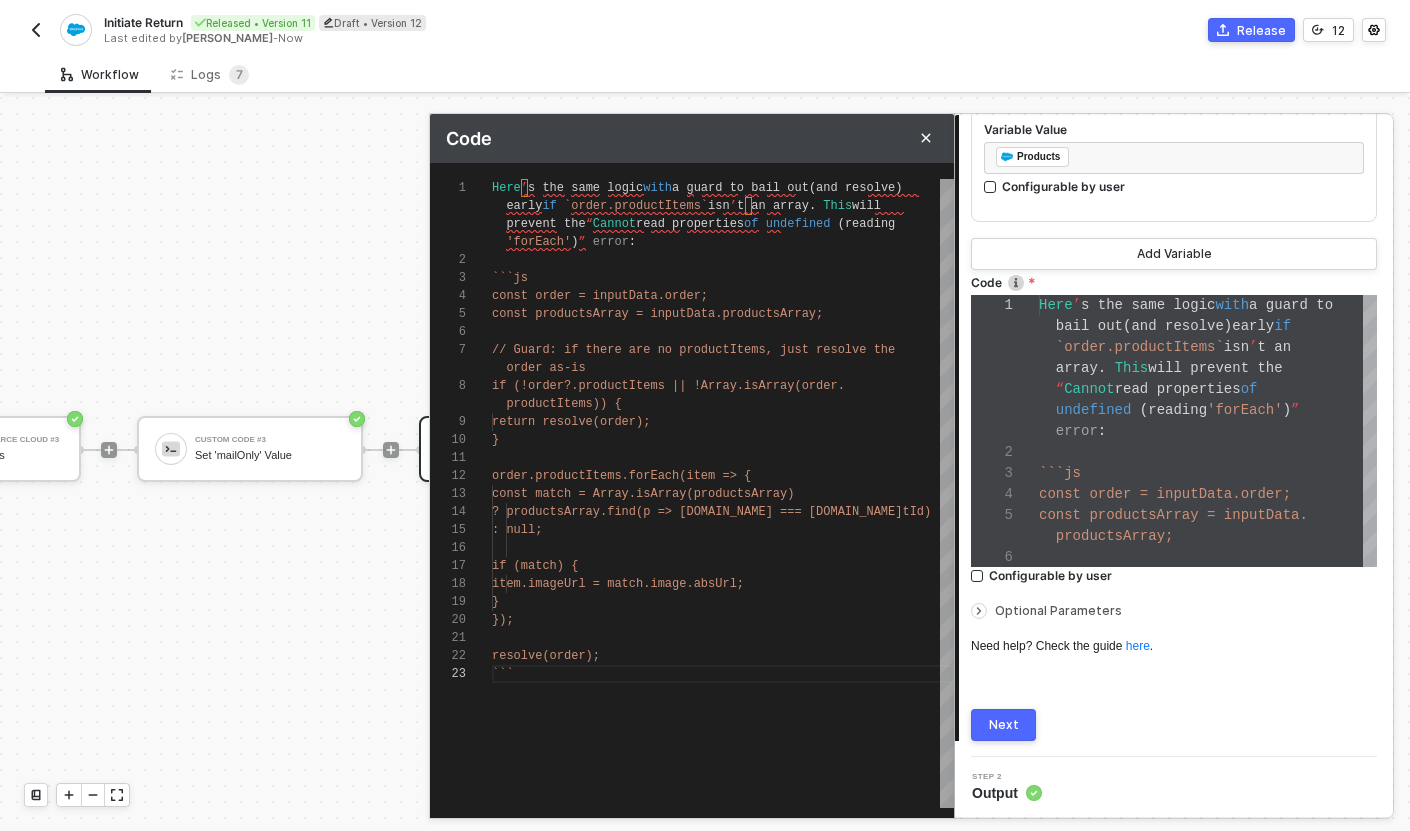 type on "if (match) {
item.imageUrl = match.image.absUrl;
}
});
resolve(order);
```" 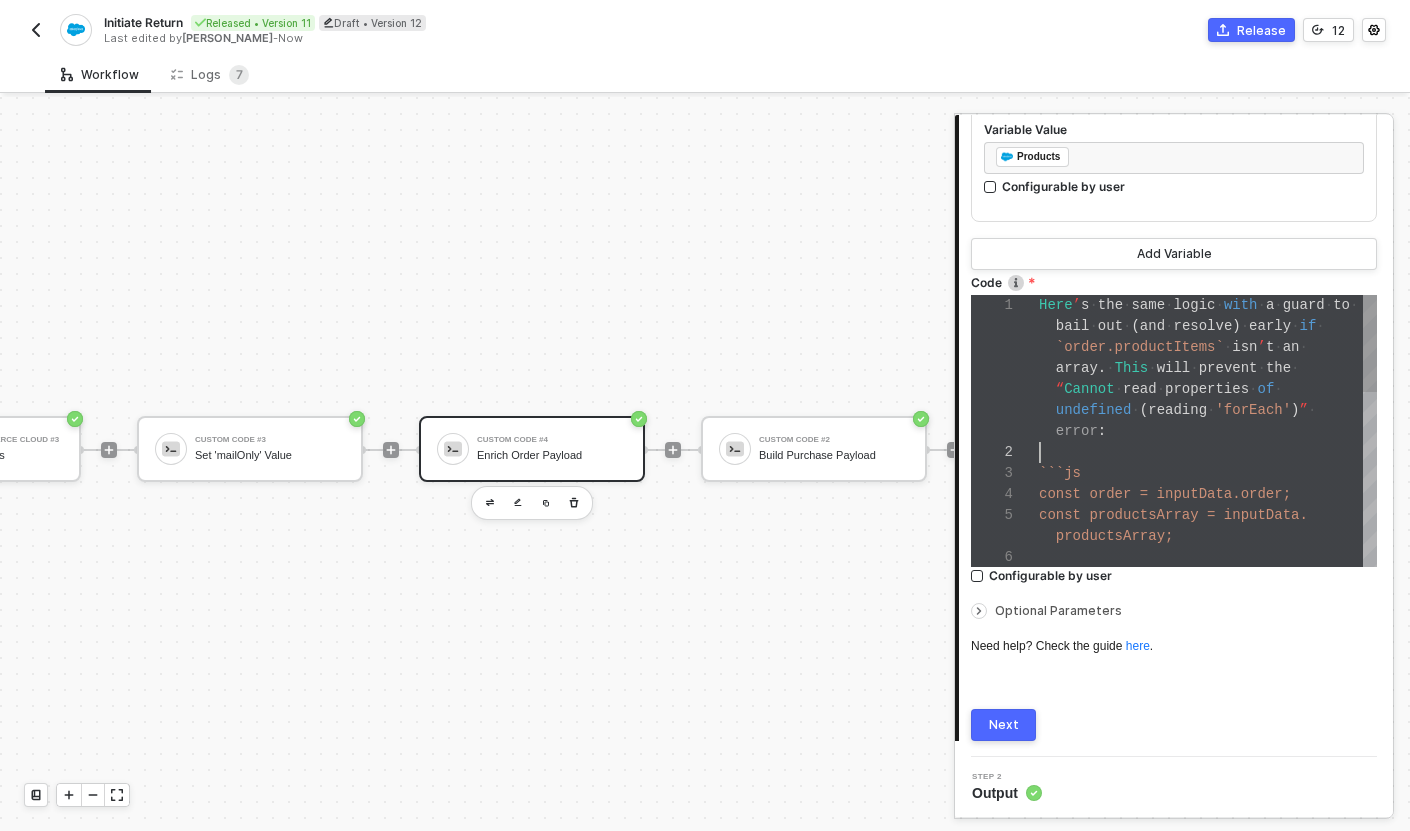 click at bounding box center (1005, 326) 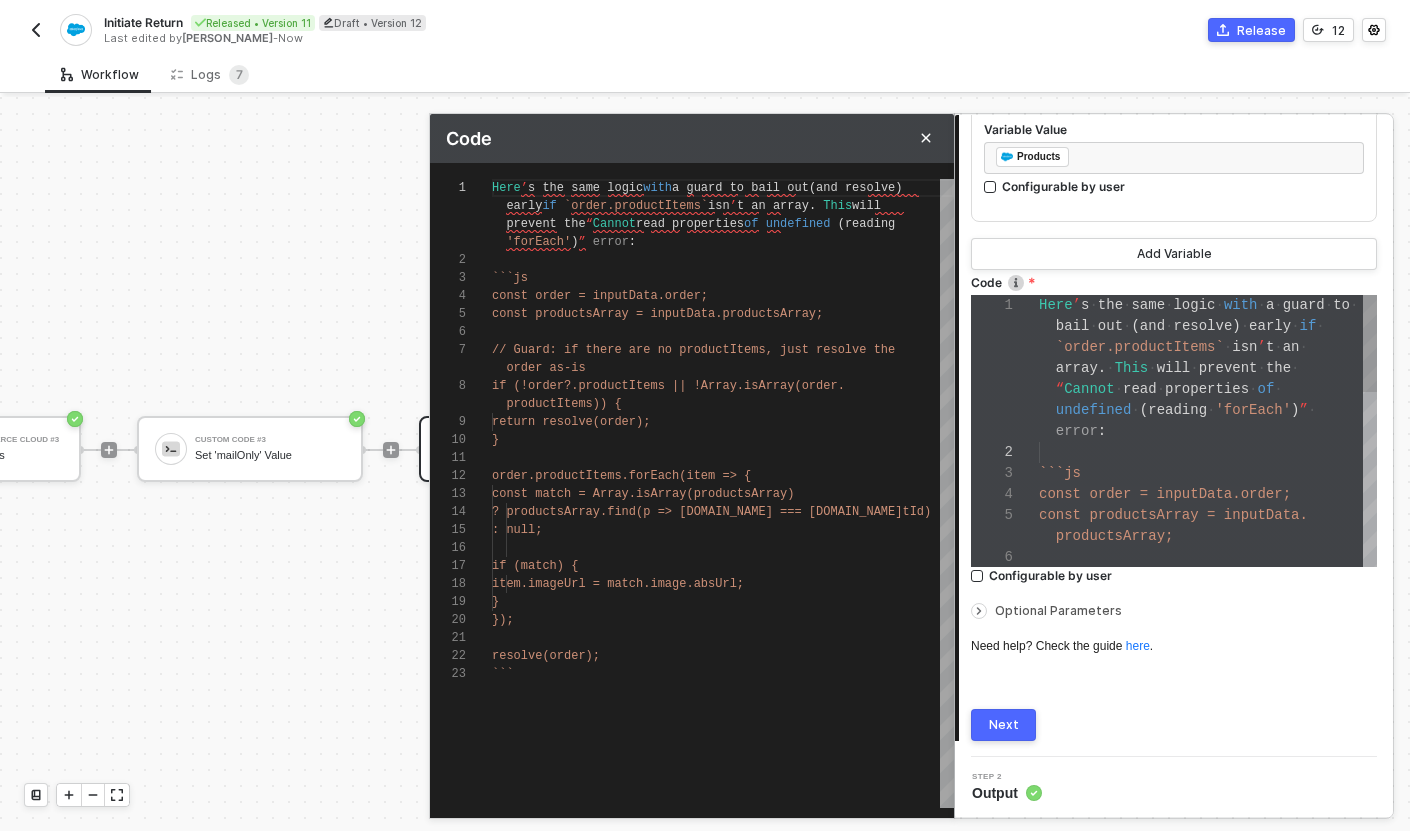 scroll, scrollTop: 108, scrollLeft: 0, axis: vertical 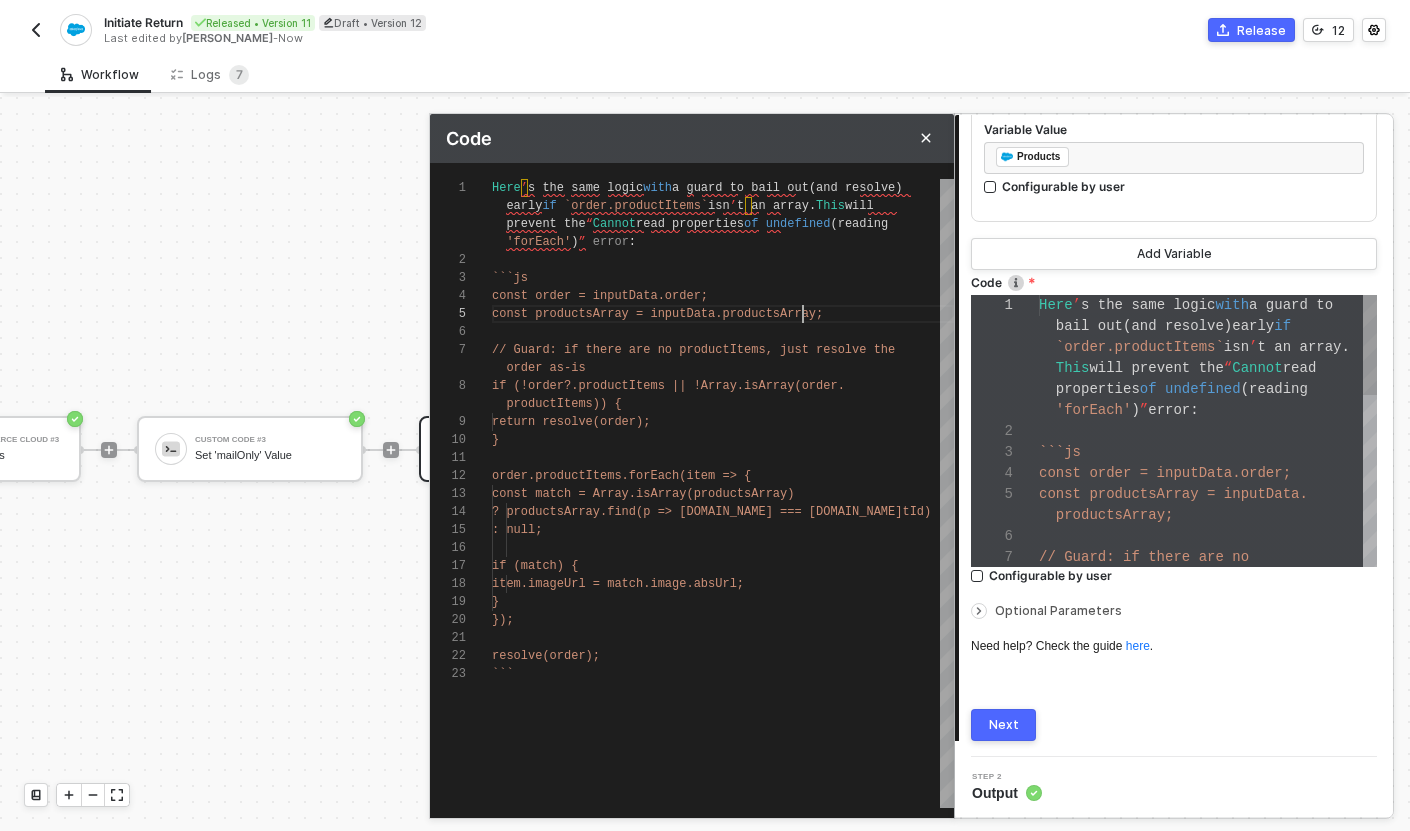 click on "const productsArray = inputData.productsArray;" at bounding box center (657, 314) 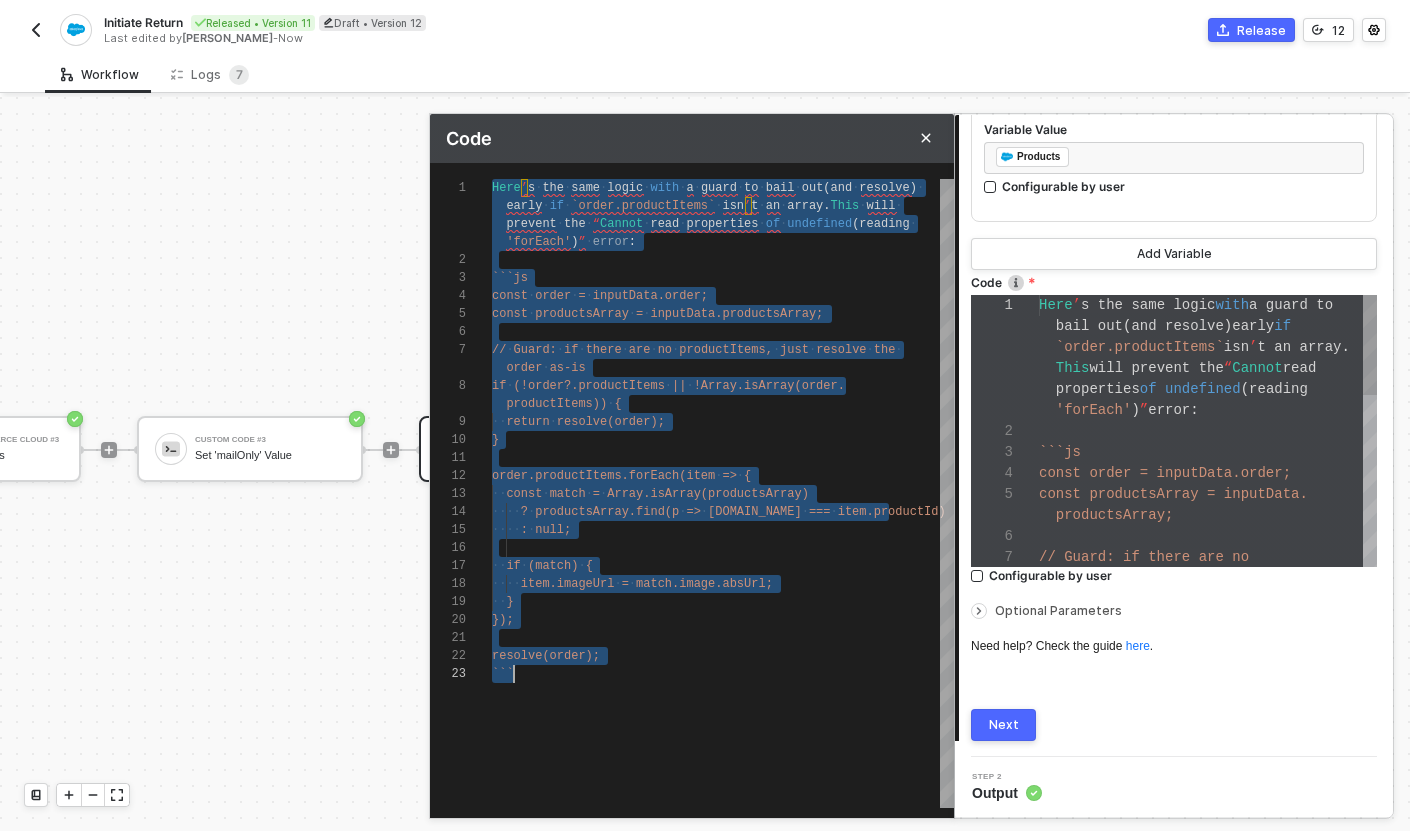 paste on "resolve(order);" 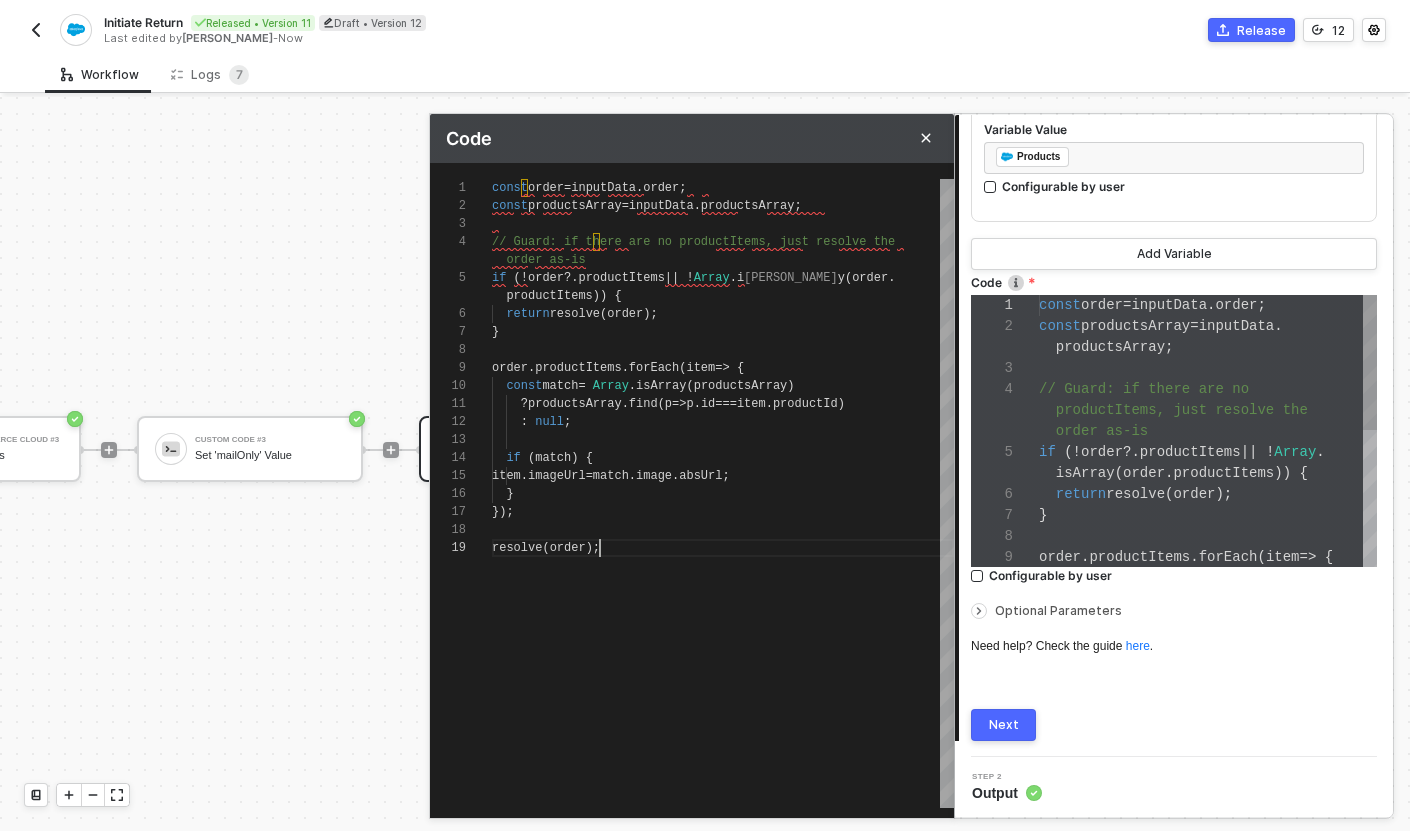 scroll, scrollTop: 0, scrollLeft: 107, axis: horizontal 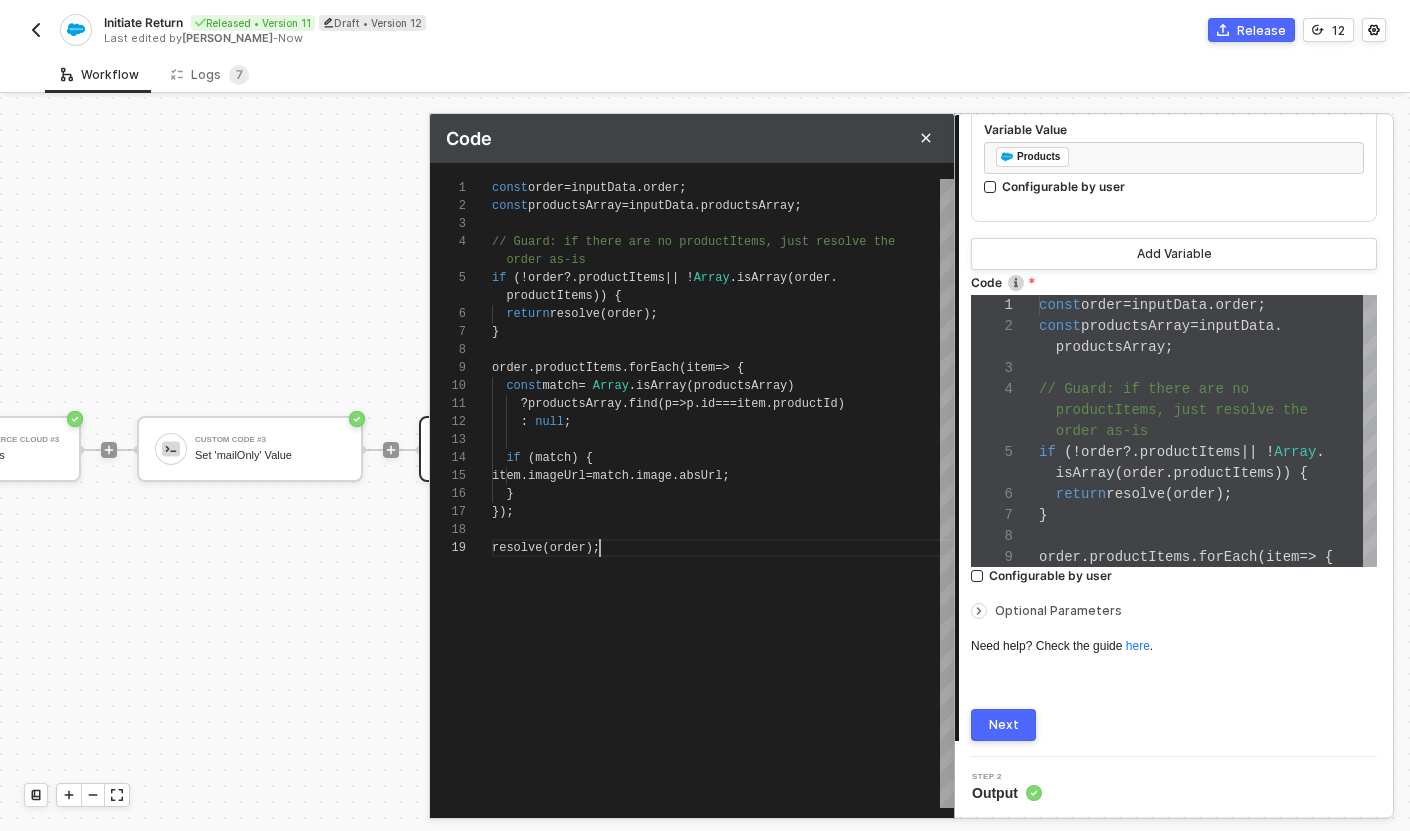 type on "const order = inputData.order;
const productsArray = inputData.productsArray;
// Guard: if there are no productItems, just resolve the order as-is
if (!order?.productItems || !Array.isArray(order.productItems)) {
return resolve(order);
}" 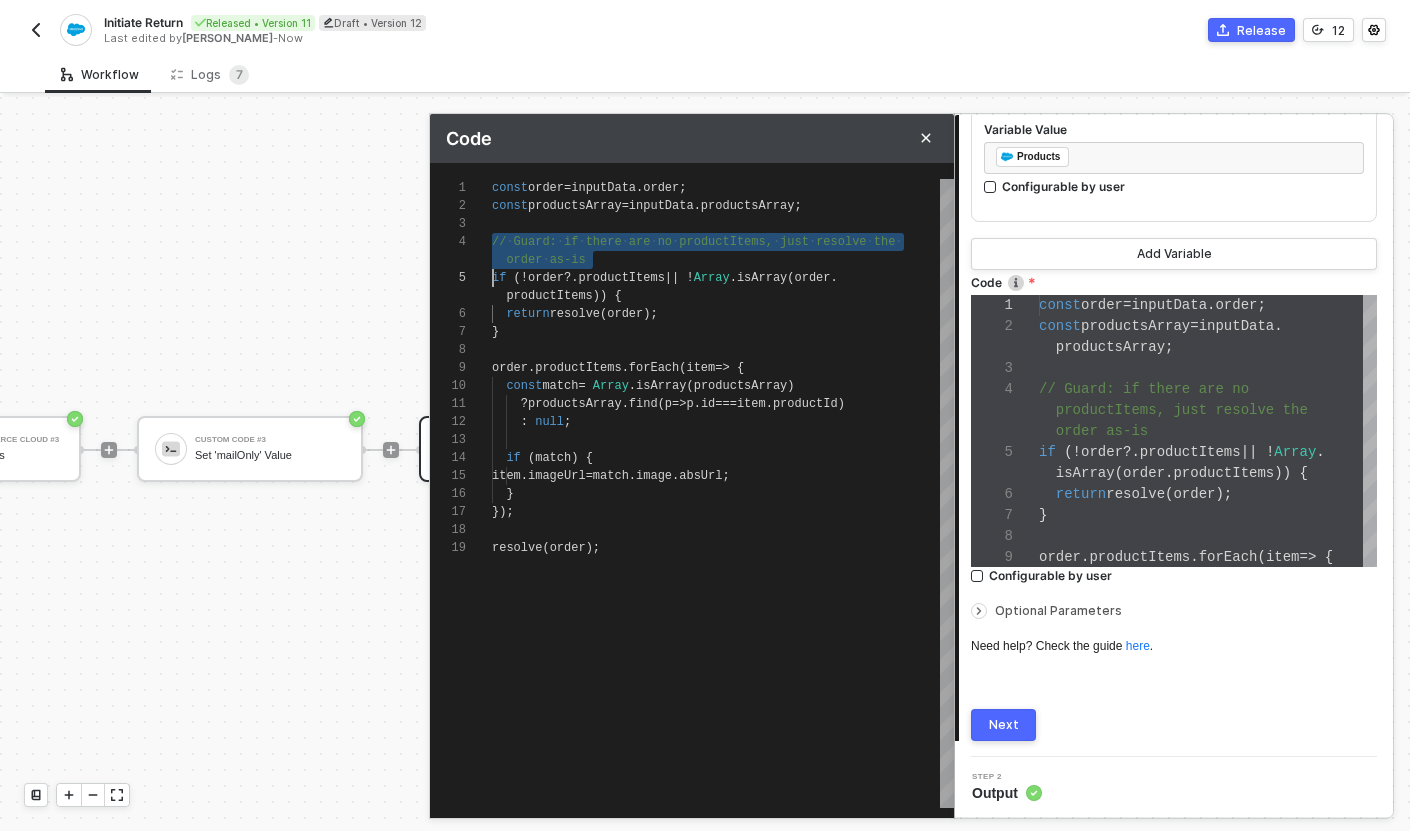 scroll, scrollTop: 54, scrollLeft: 0, axis: vertical 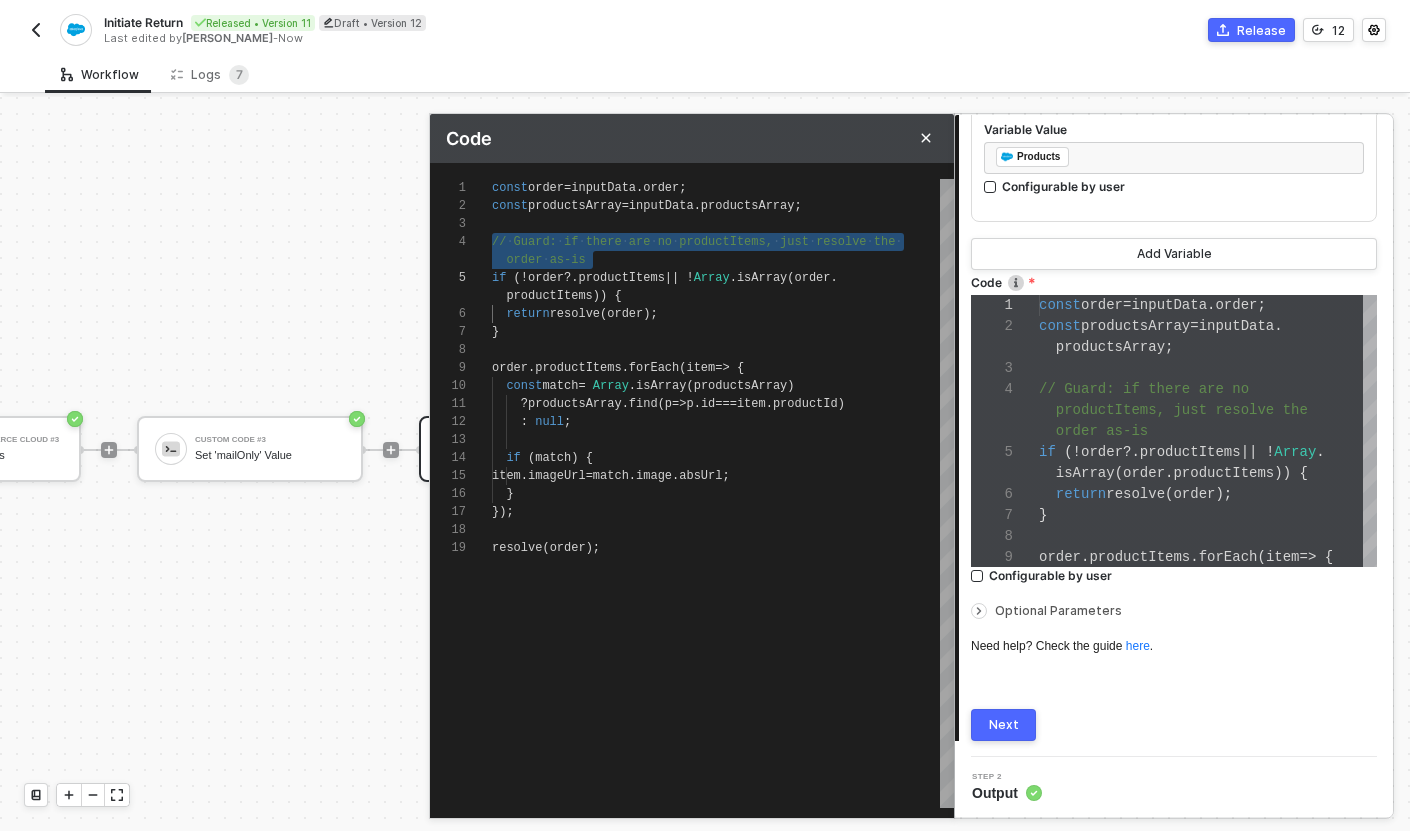 type on "const order = inputData.order;
const productsArray = inputData.productsArray;
if (!order?.productItems || !Array.isArray(order.productItems)) {
return resolve(order);
}
order.productItems.forEach(item => {" 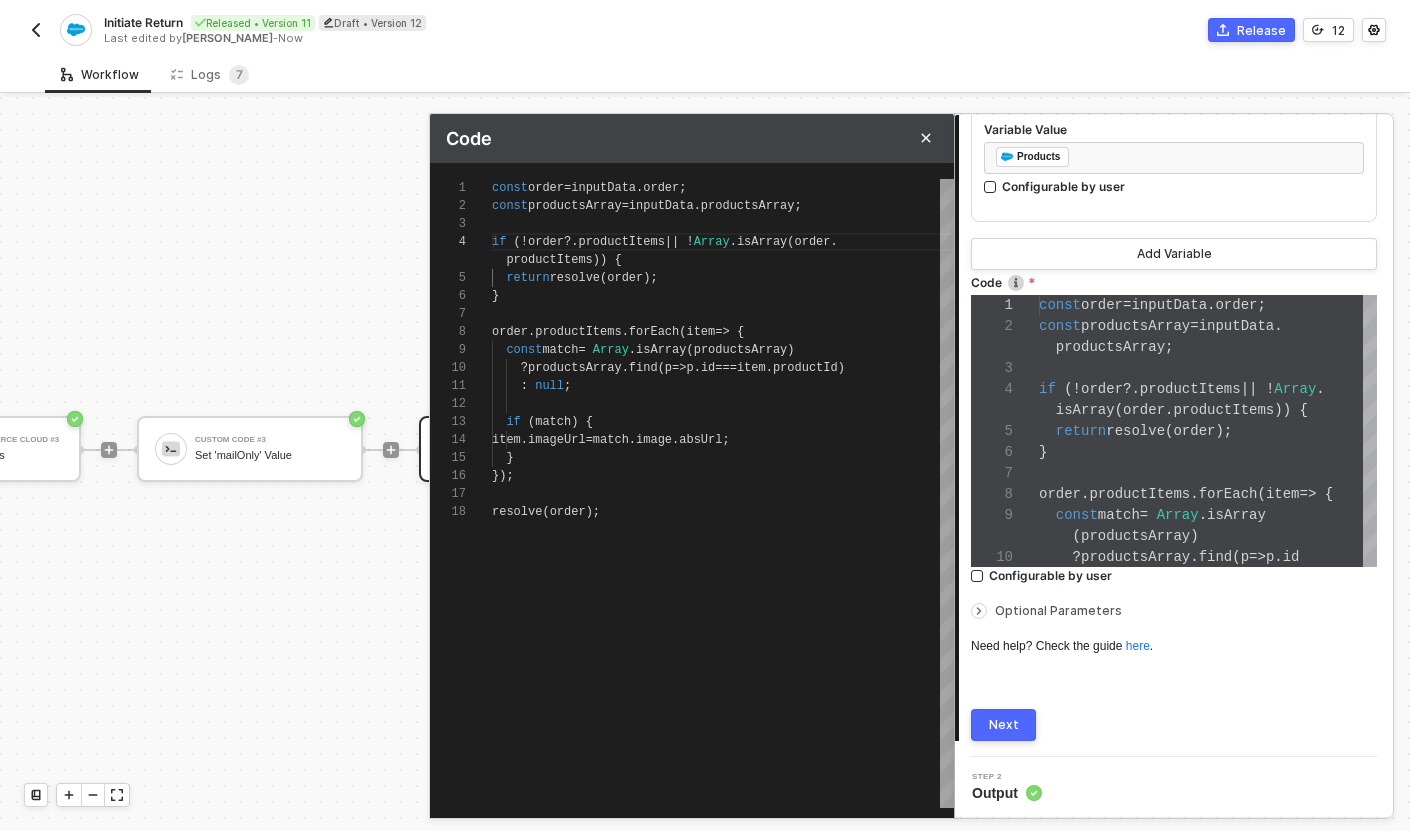 click on "Next" at bounding box center (1003, 725) 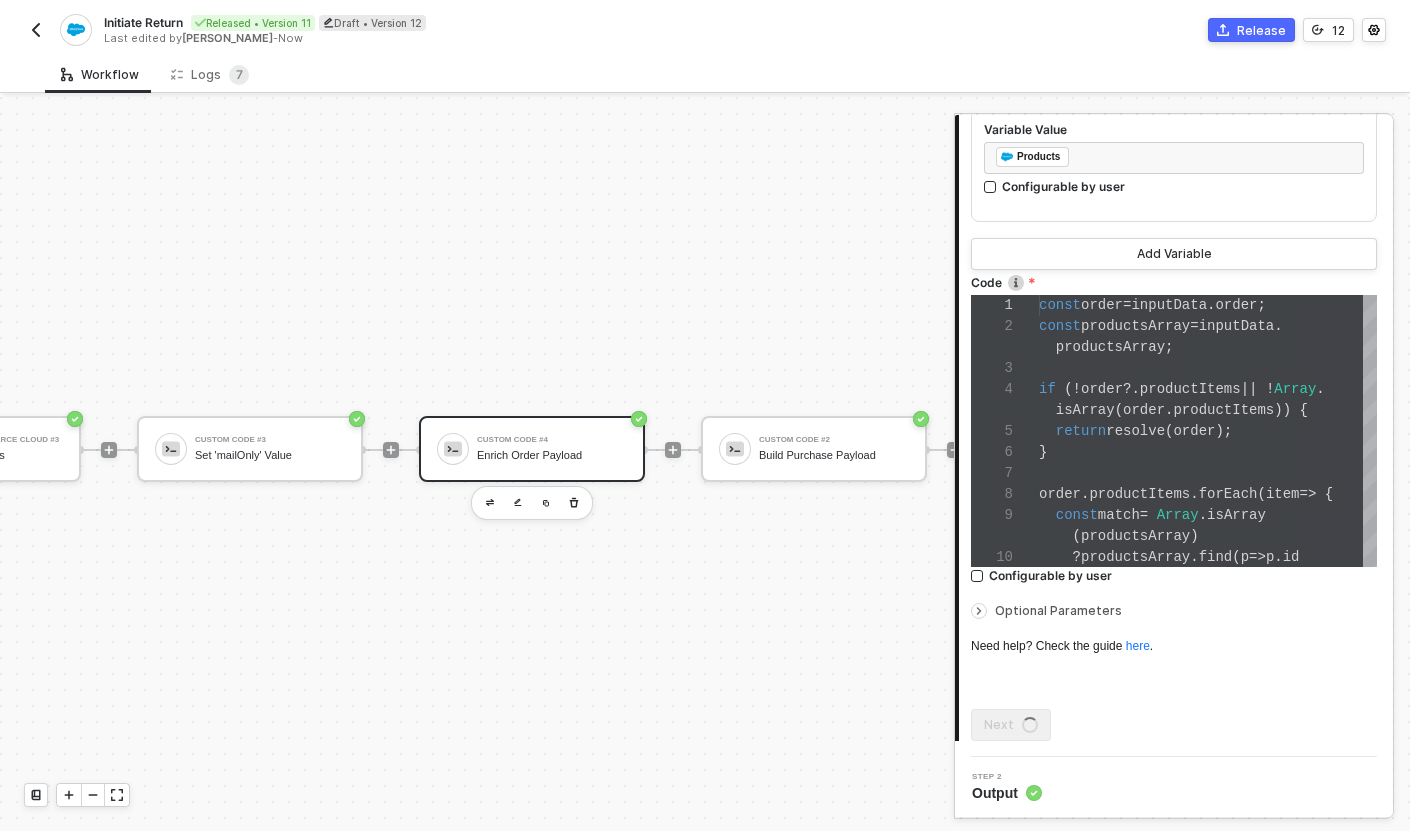 scroll, scrollTop: 0, scrollLeft: 0, axis: both 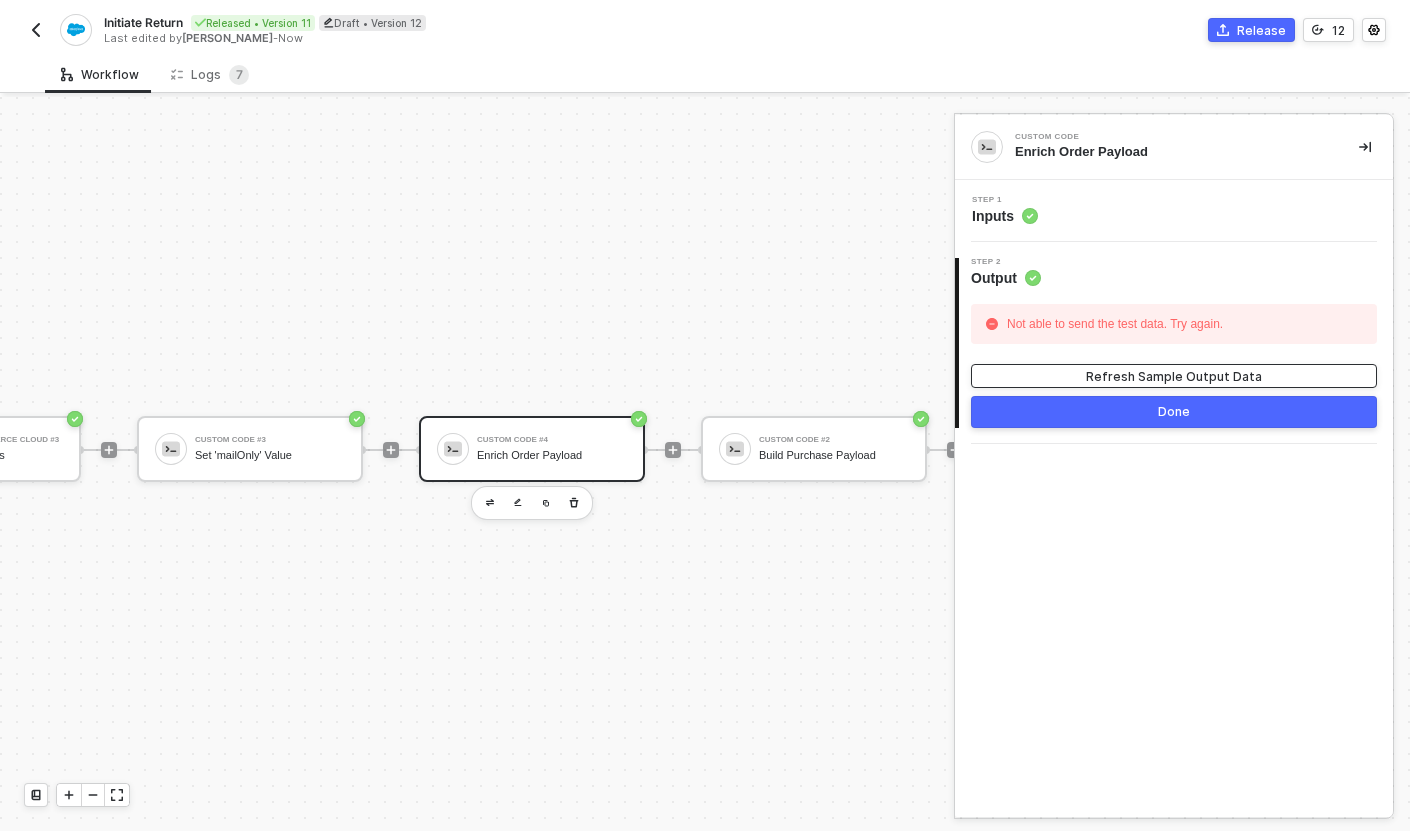 click on "Refresh Sample Output Data" at bounding box center [1174, 376] 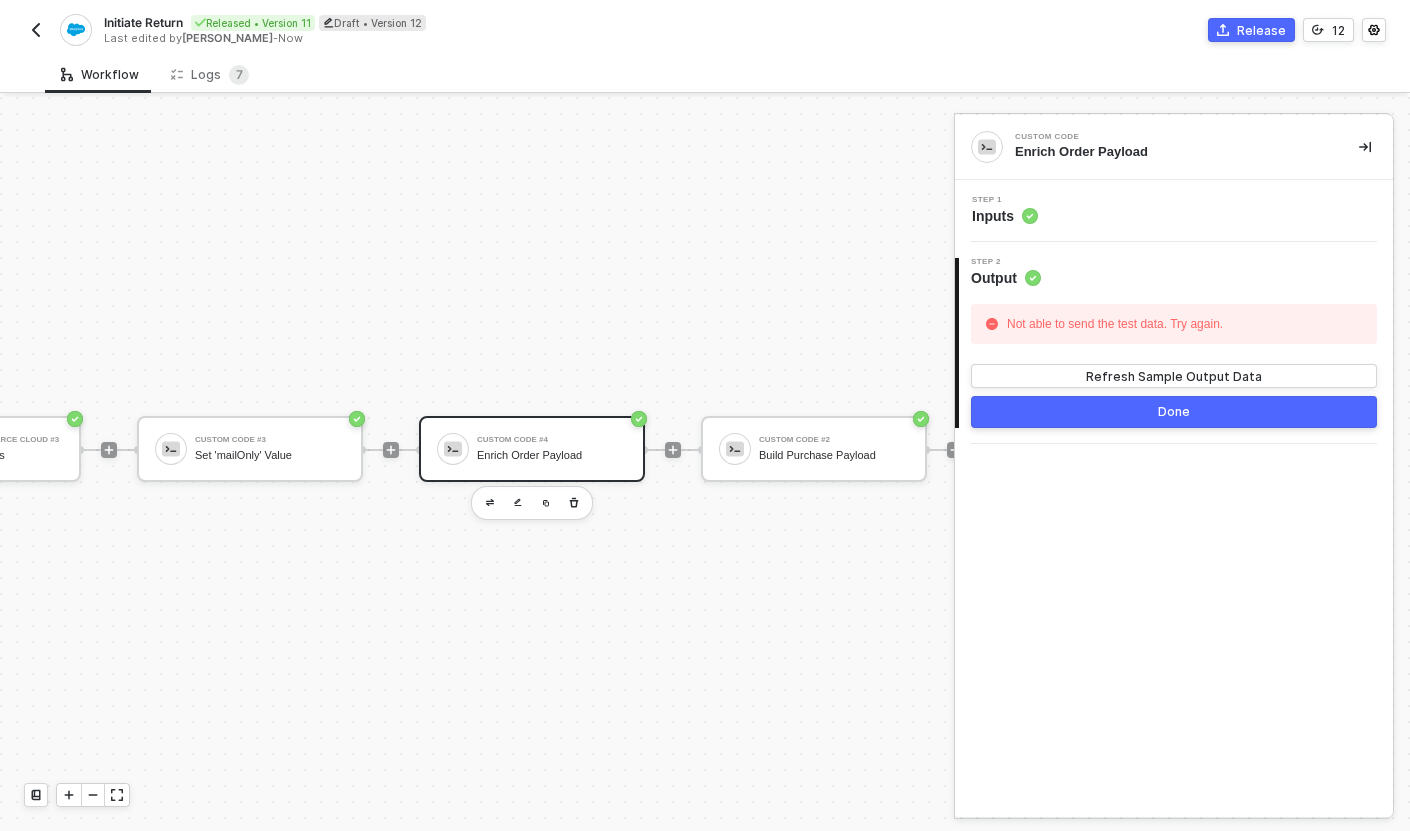 click on "Step 1 Inputs" at bounding box center (1174, 211) 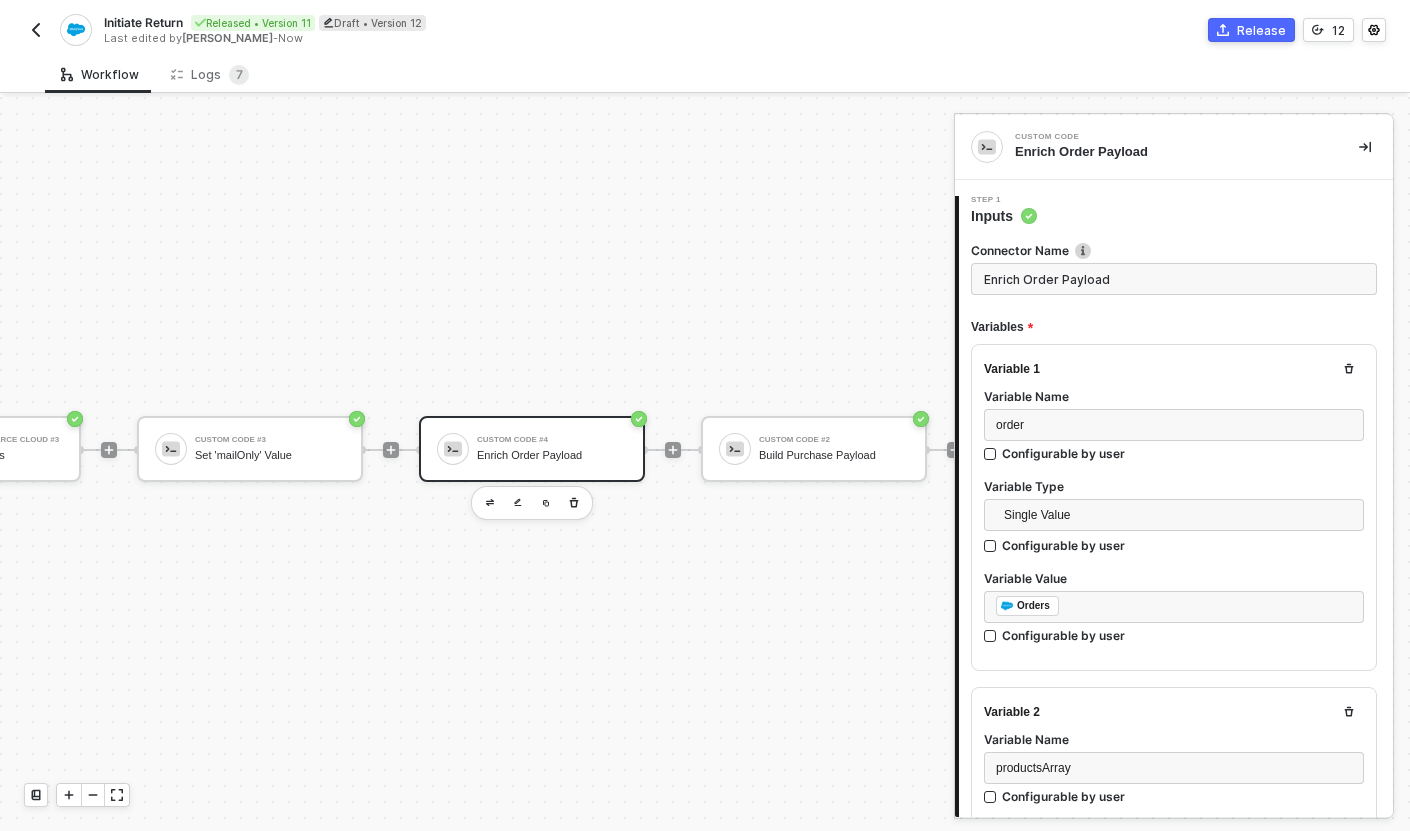 scroll, scrollTop: 168, scrollLeft: 0, axis: vertical 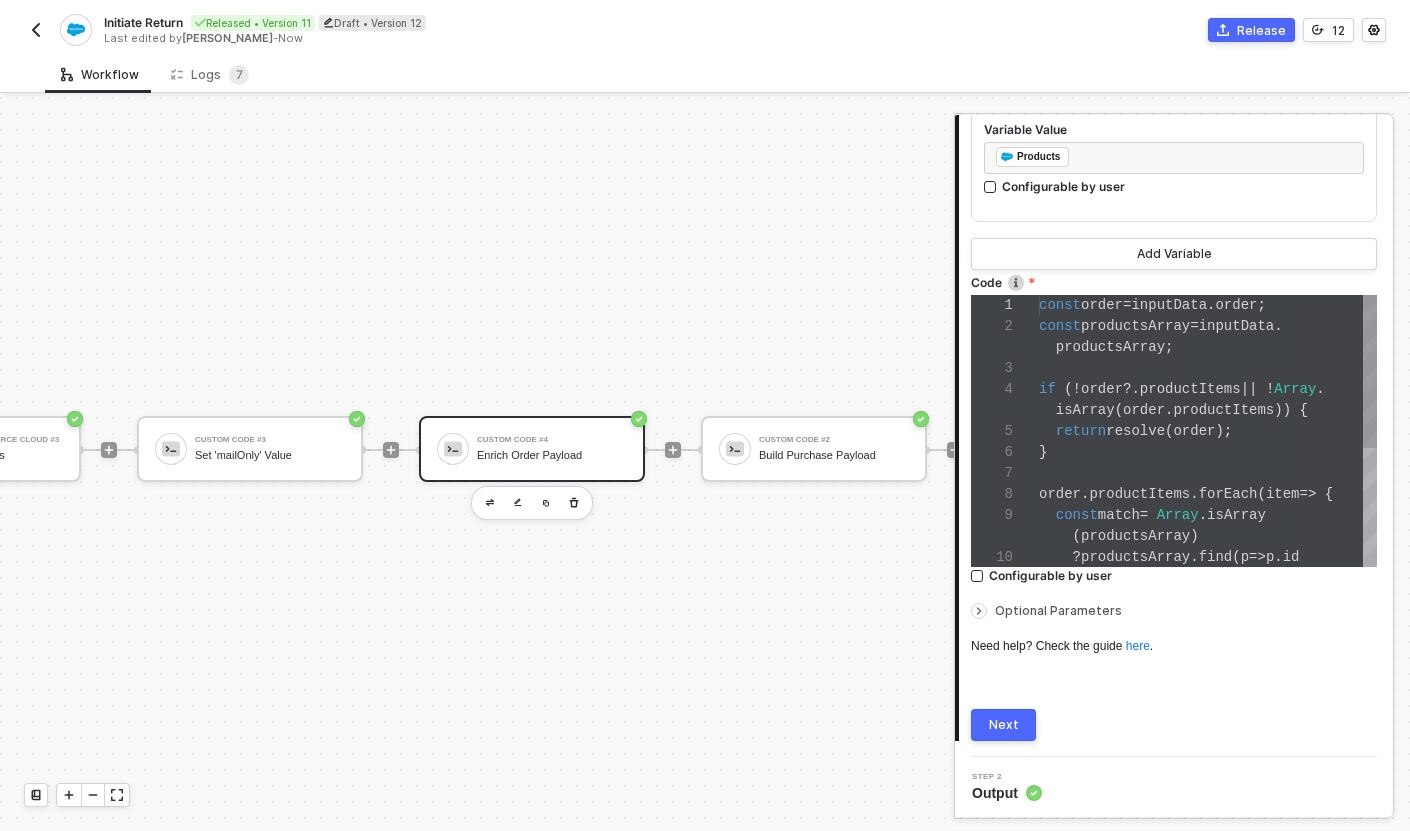 click at bounding box center (1005, 410) 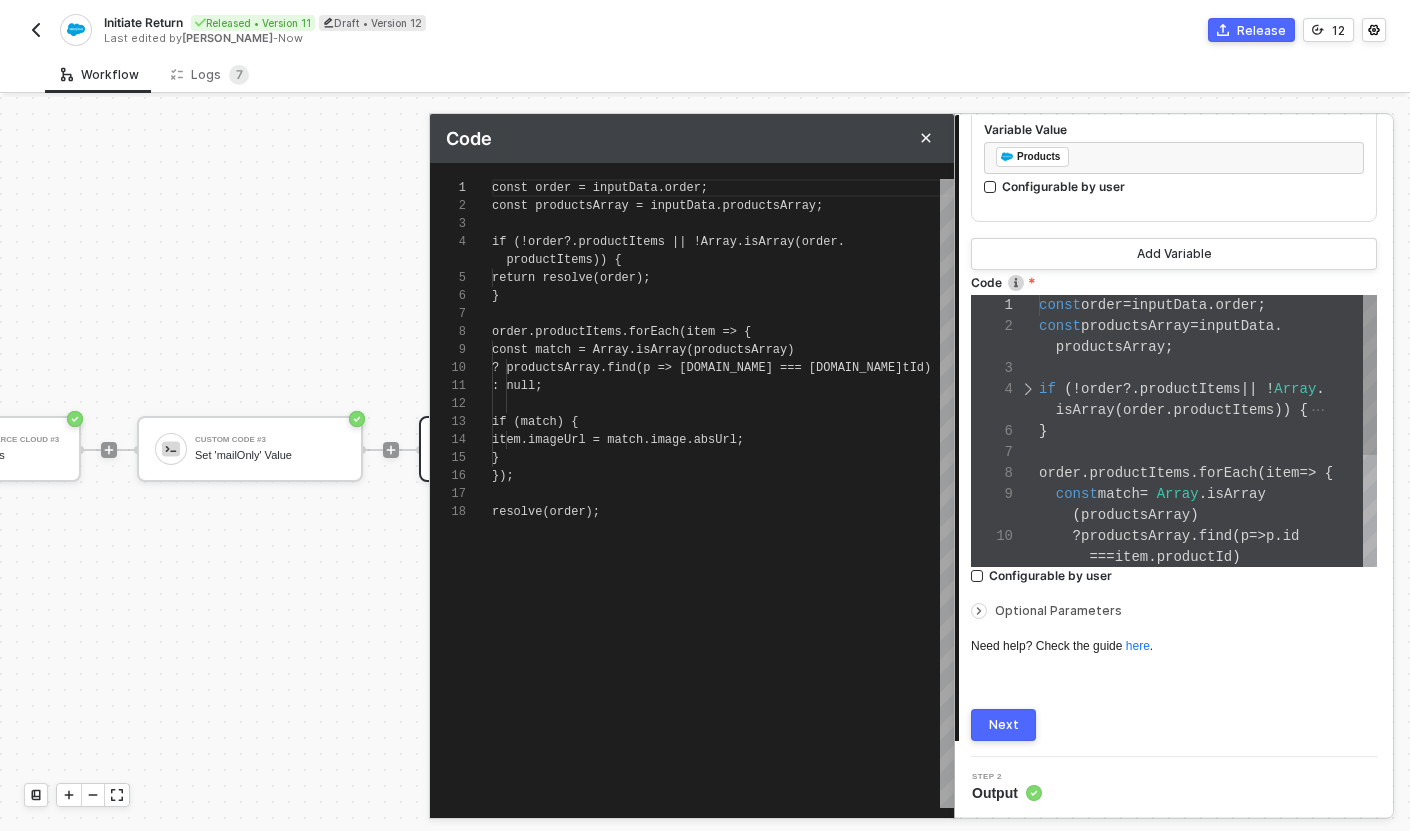 scroll, scrollTop: 162, scrollLeft: 0, axis: vertical 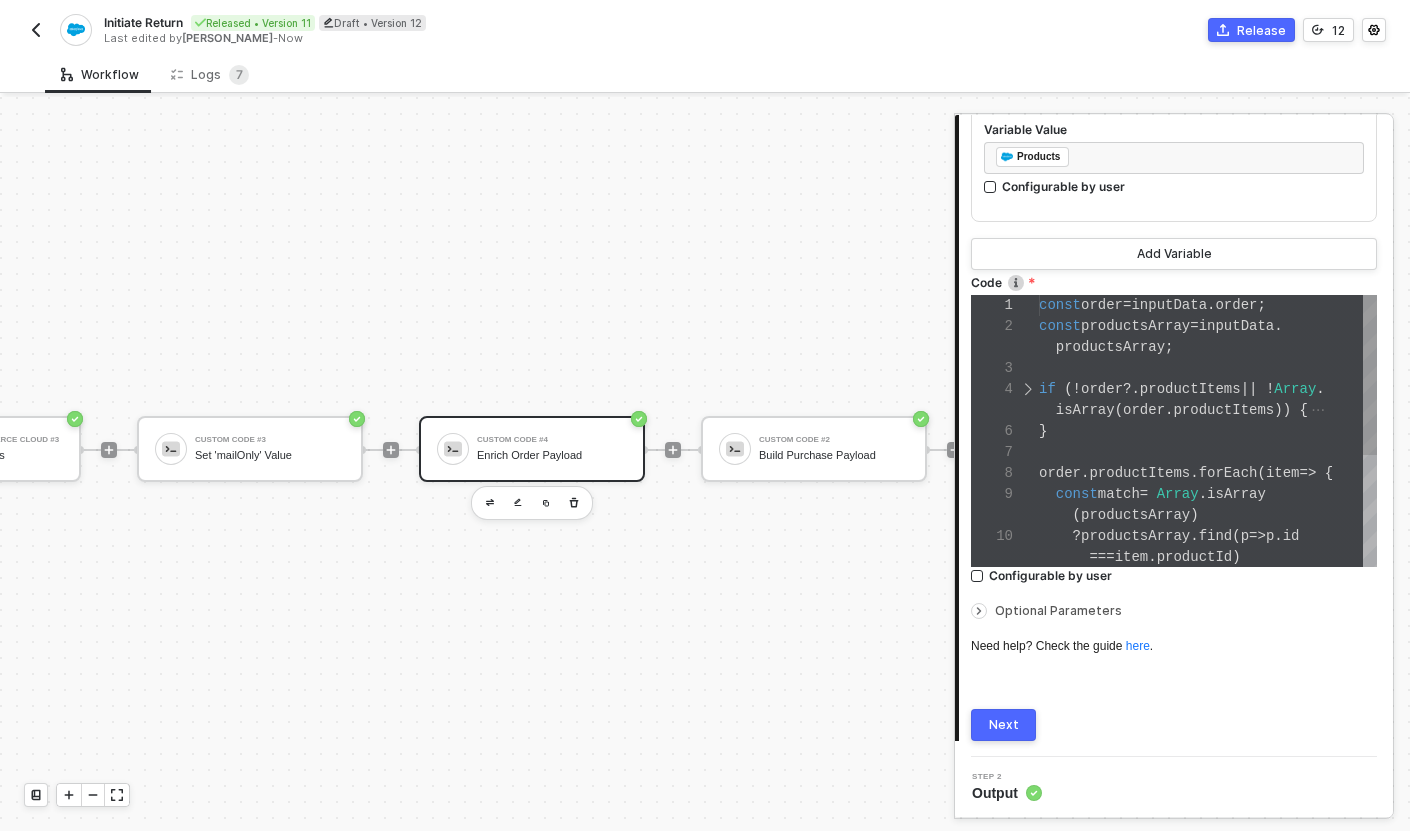 click at bounding box center [1005, 410] 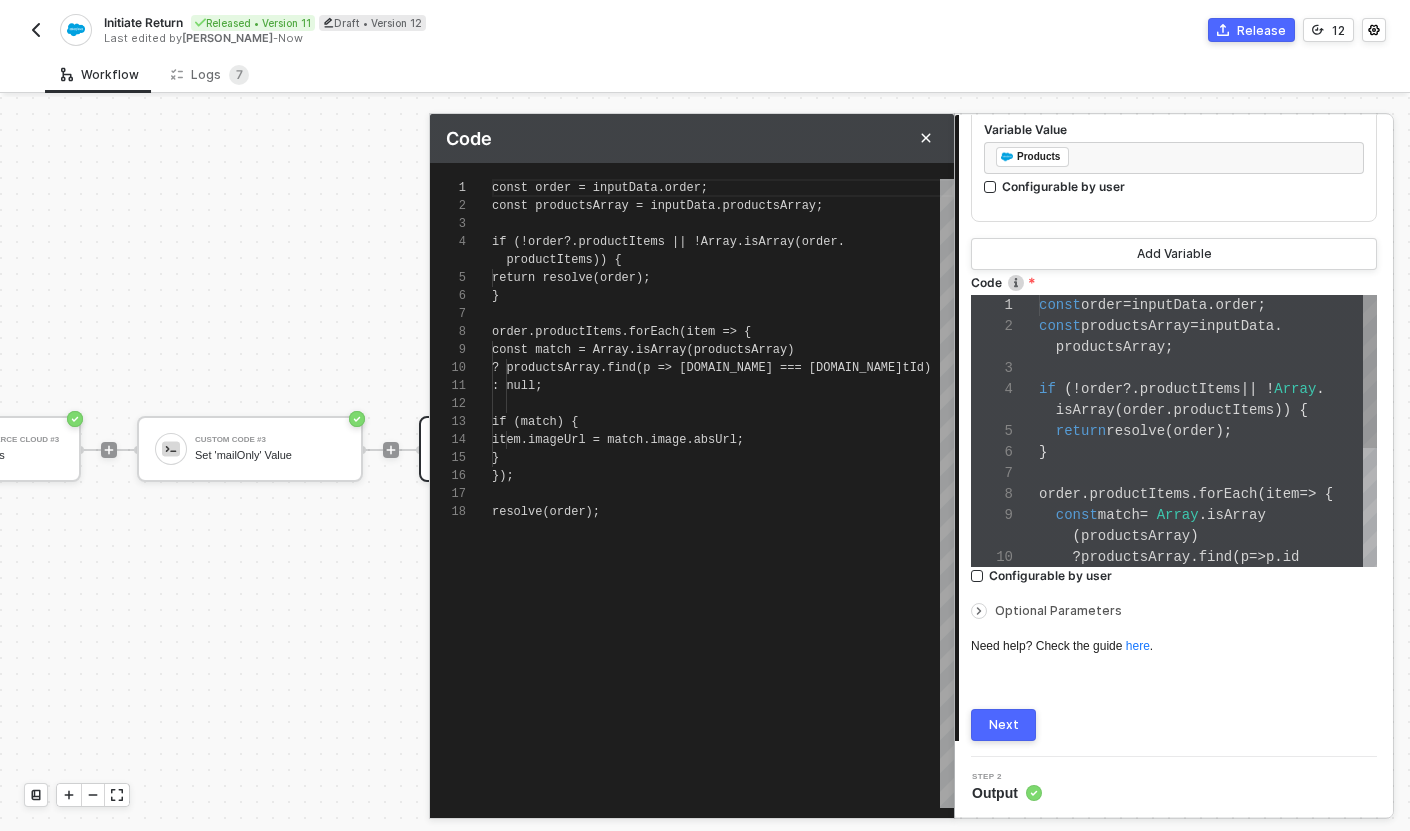 scroll, scrollTop: 162, scrollLeft: 0, axis: vertical 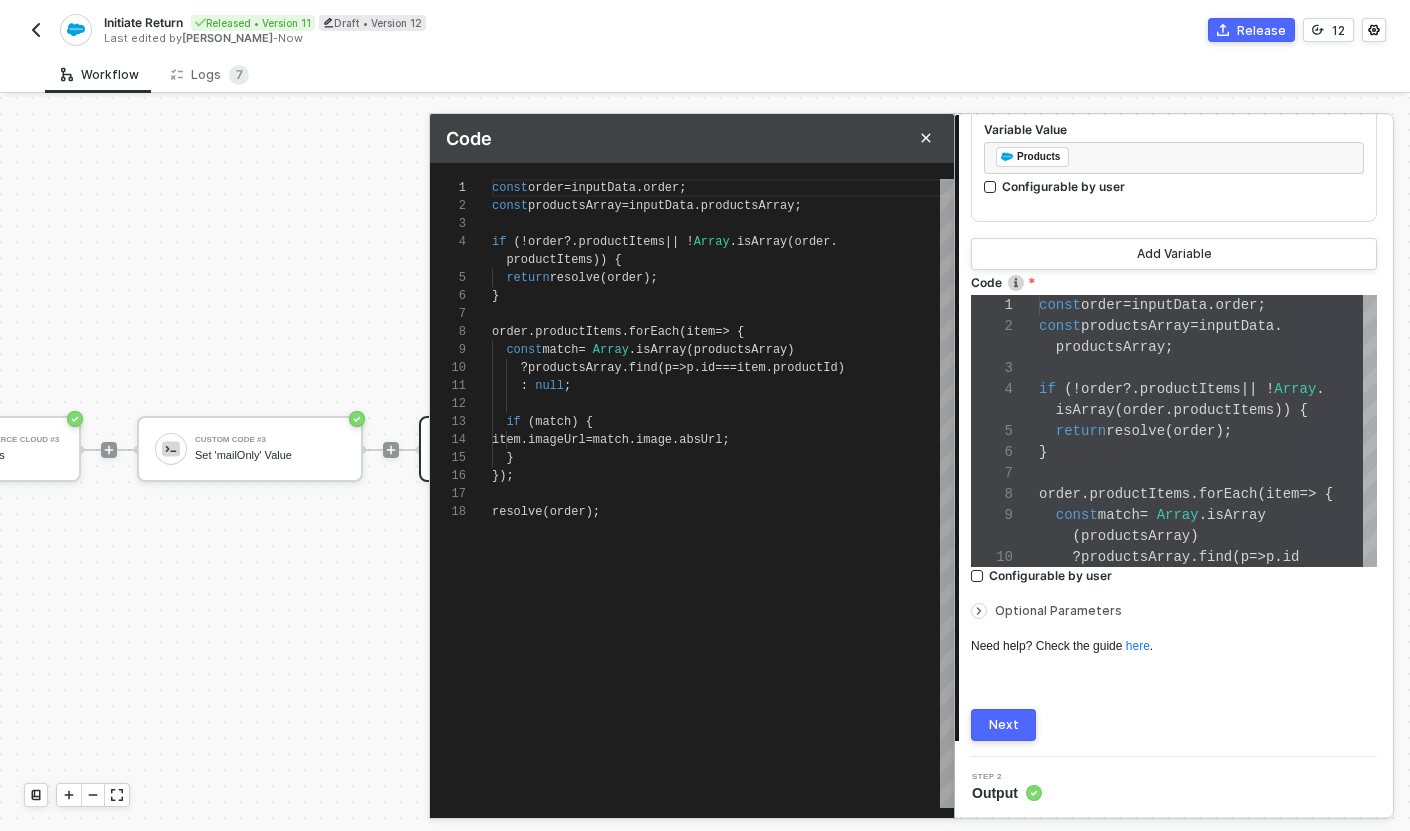 type on "? productsArray.find(p => p.id === item.productId)
: null;
if (match) {
item.imageUrl = match.image.absUrl;
}
});
resolve(order);" 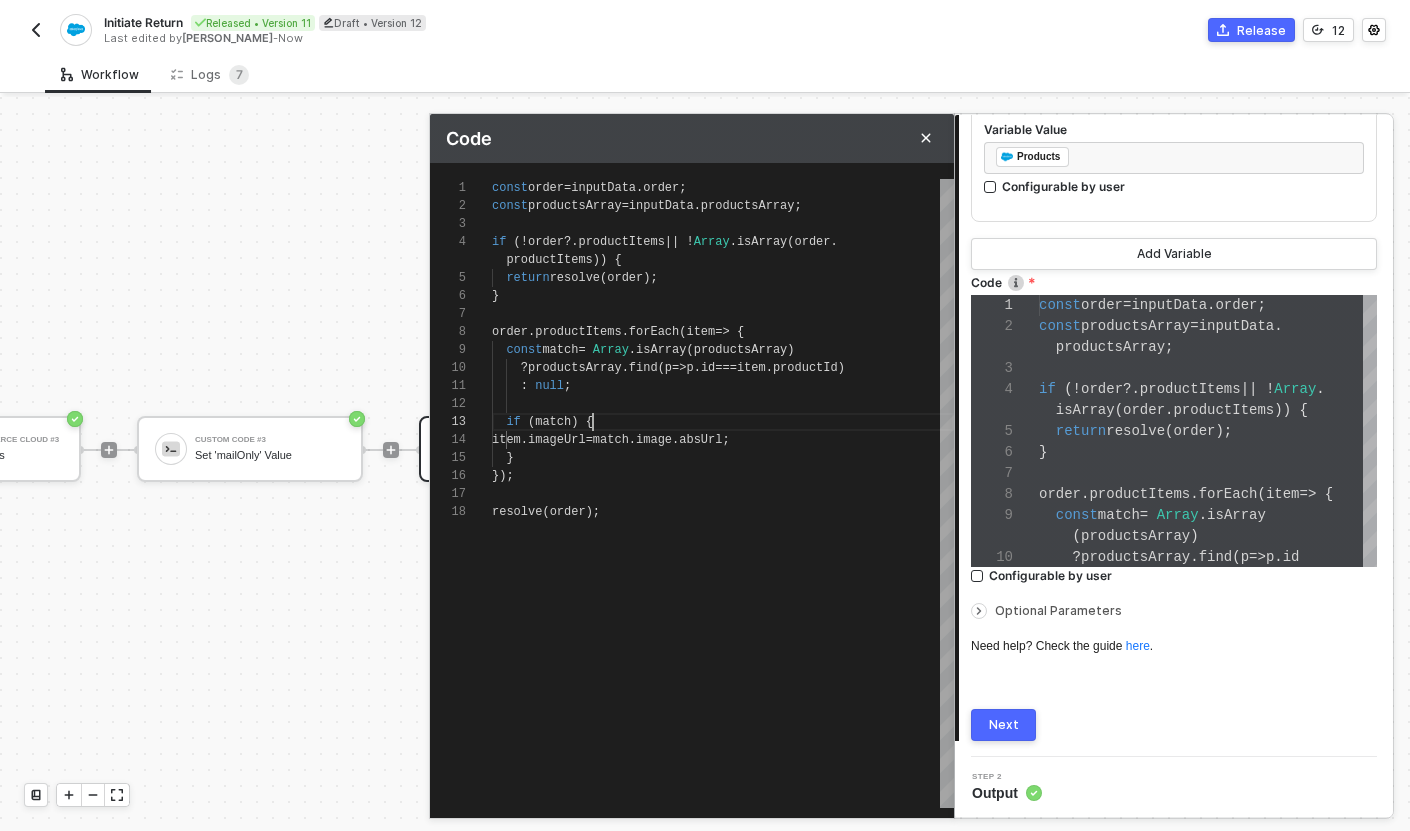 click at bounding box center (723, 404) 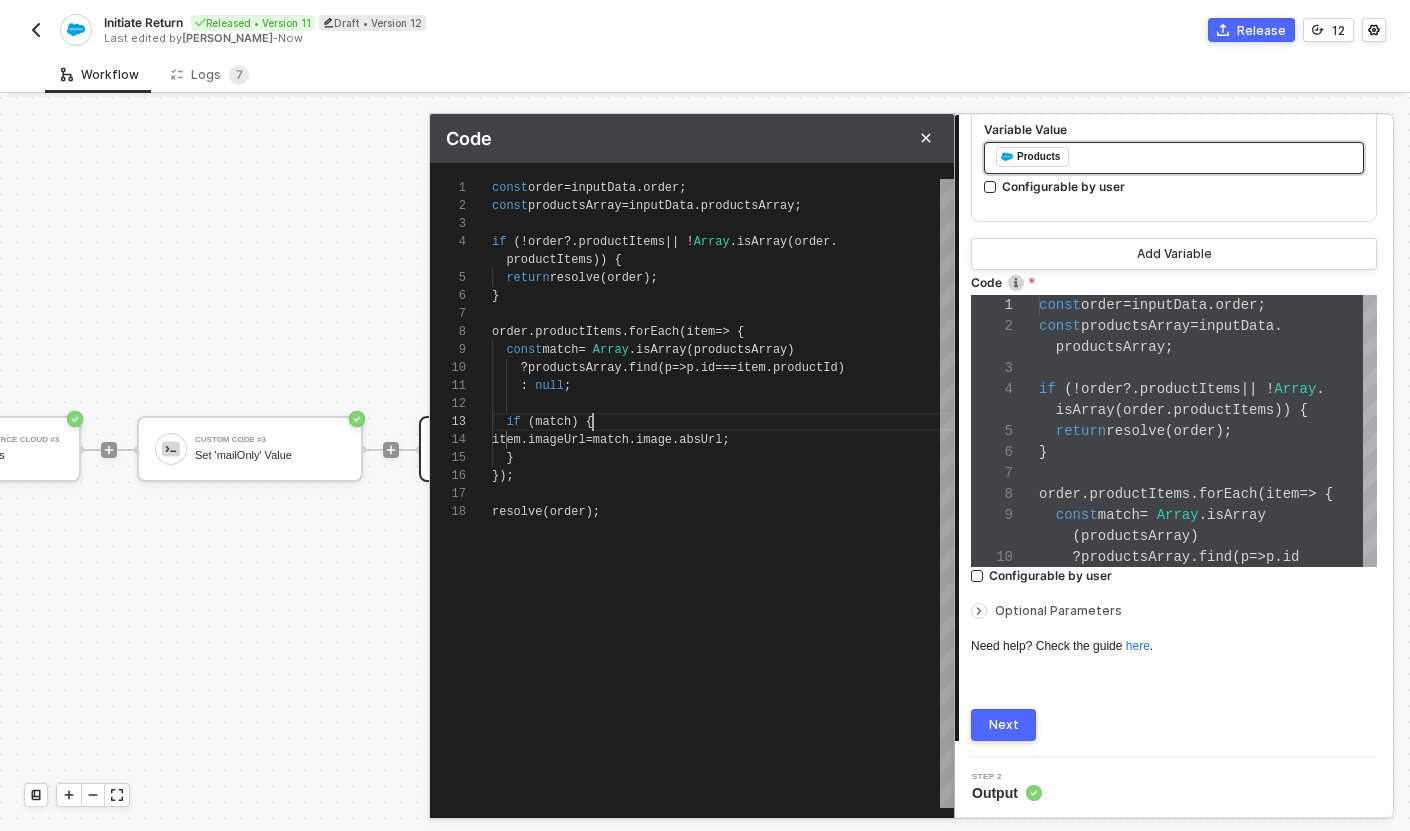 click on "﻿ ﻿ Products ﻿" at bounding box center [1174, 158] 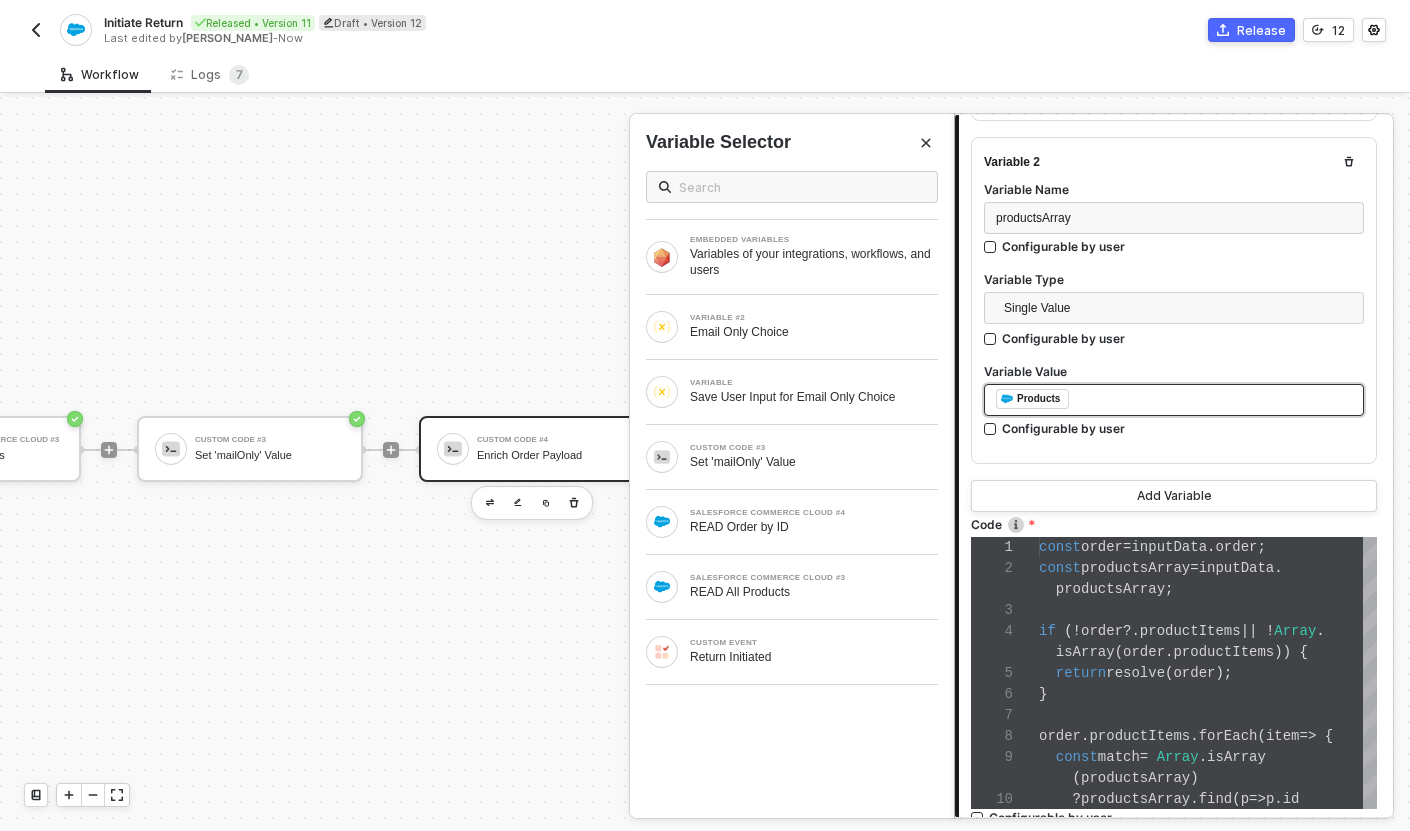 scroll, scrollTop: 792, scrollLeft: 0, axis: vertical 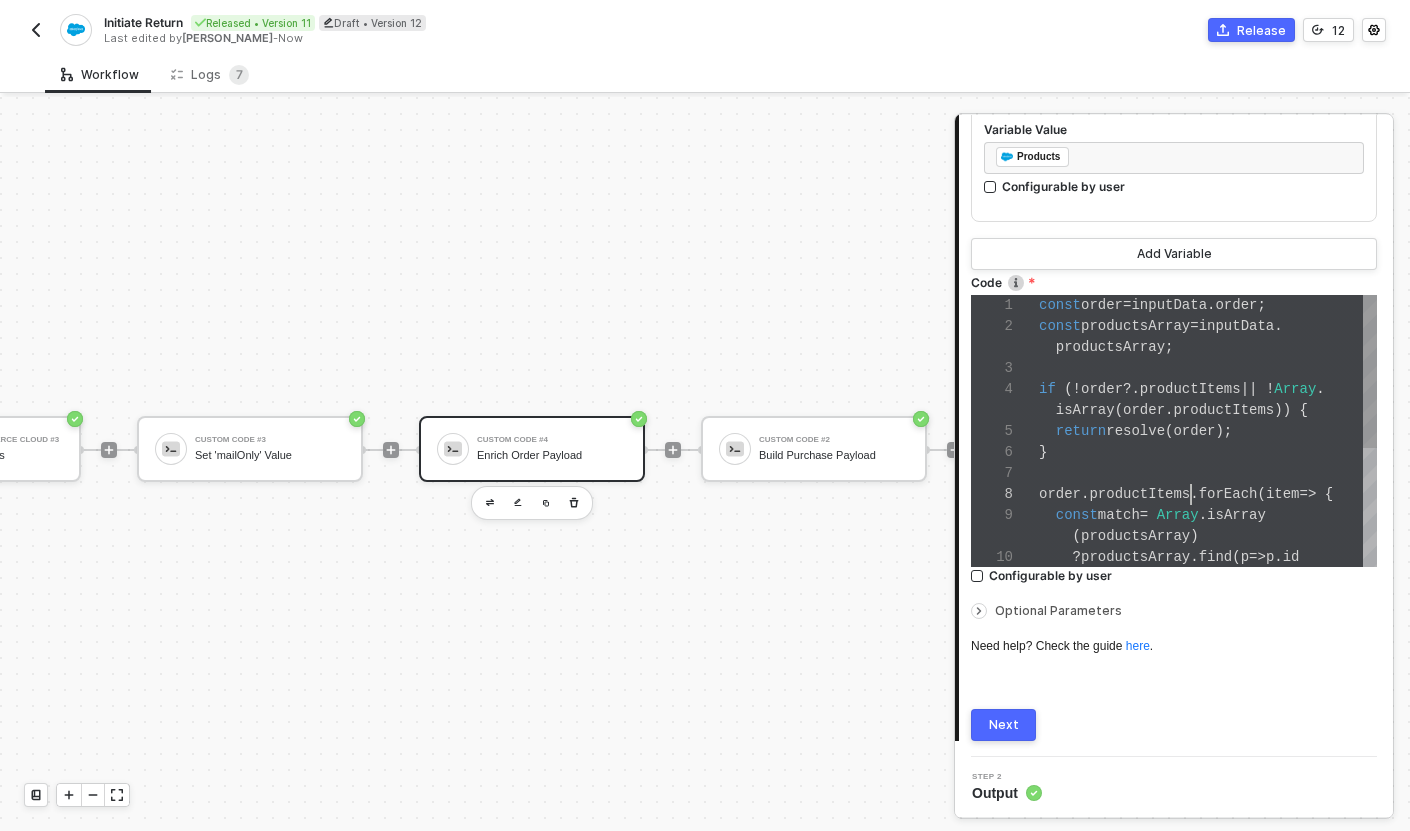 click on "productItems" at bounding box center (1139, 494) 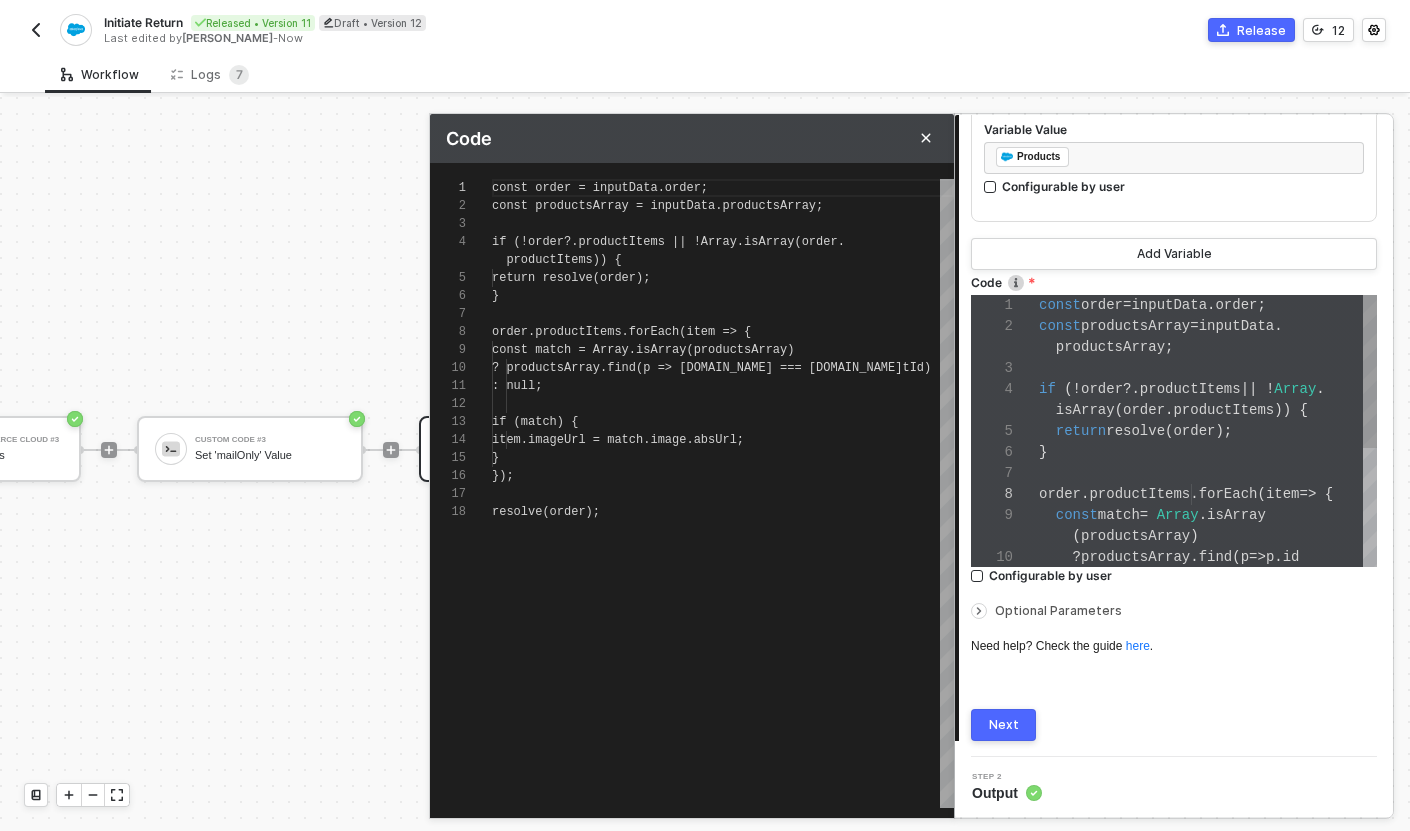 scroll, scrollTop: 162, scrollLeft: 0, axis: vertical 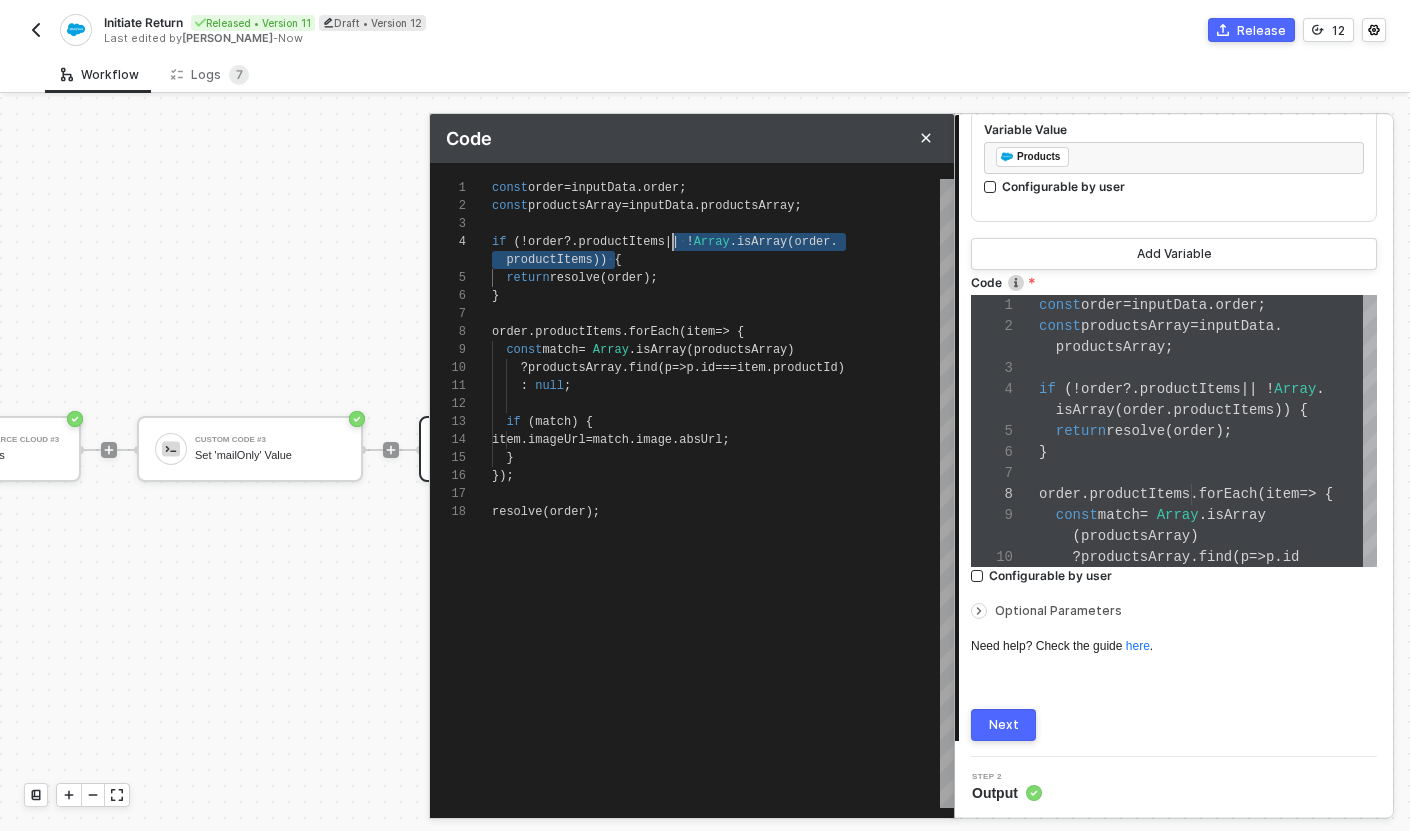 drag, startPoint x: 614, startPoint y: 261, endPoint x: 673, endPoint y: 239, distance: 62.968246 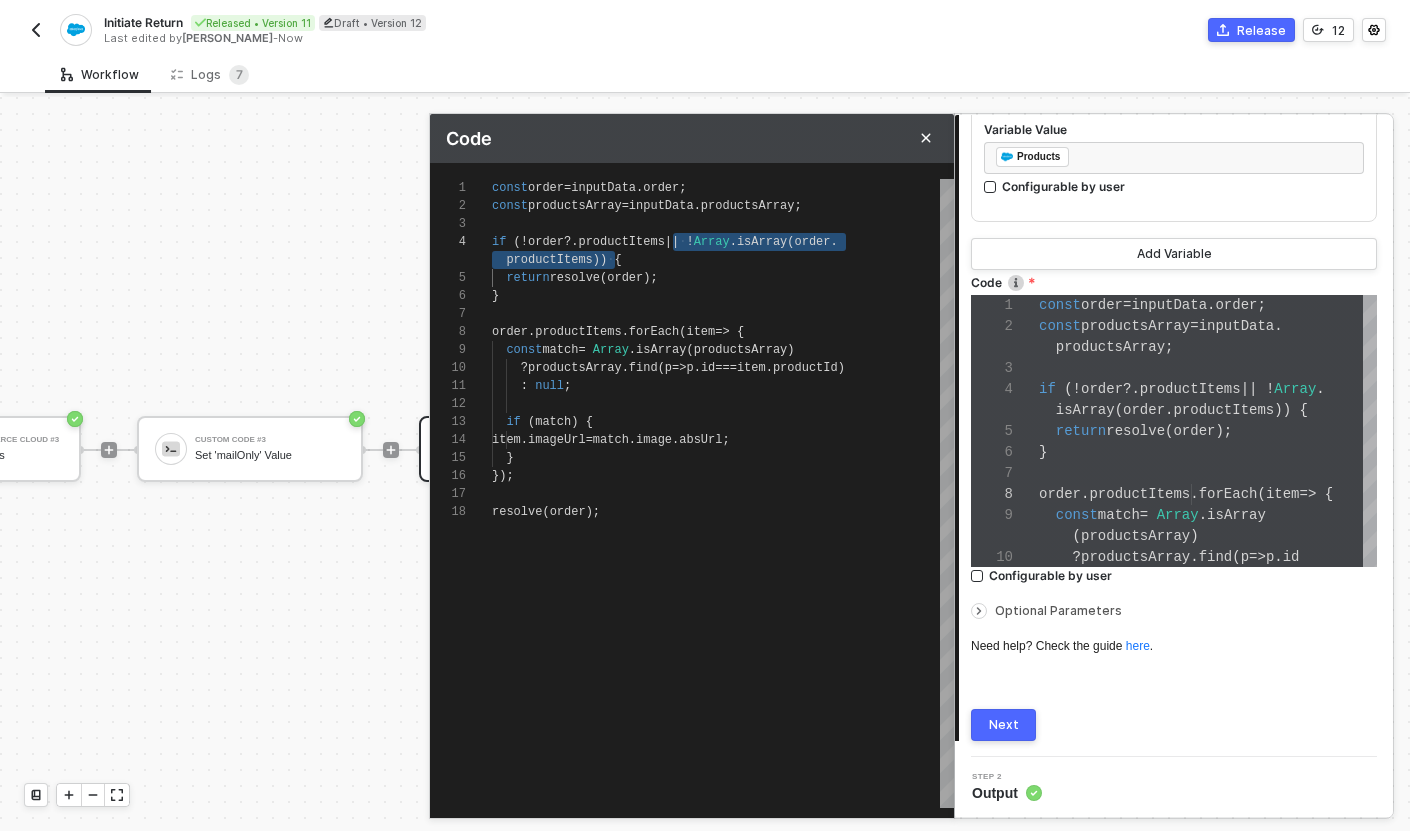 type on "const order = inputData.order;
const productsArray = inputData.productsArray;
if (!order?.productItems {
return resolve(order);
}
order.productItems.forEach(item => {
const match = Array.isArray" 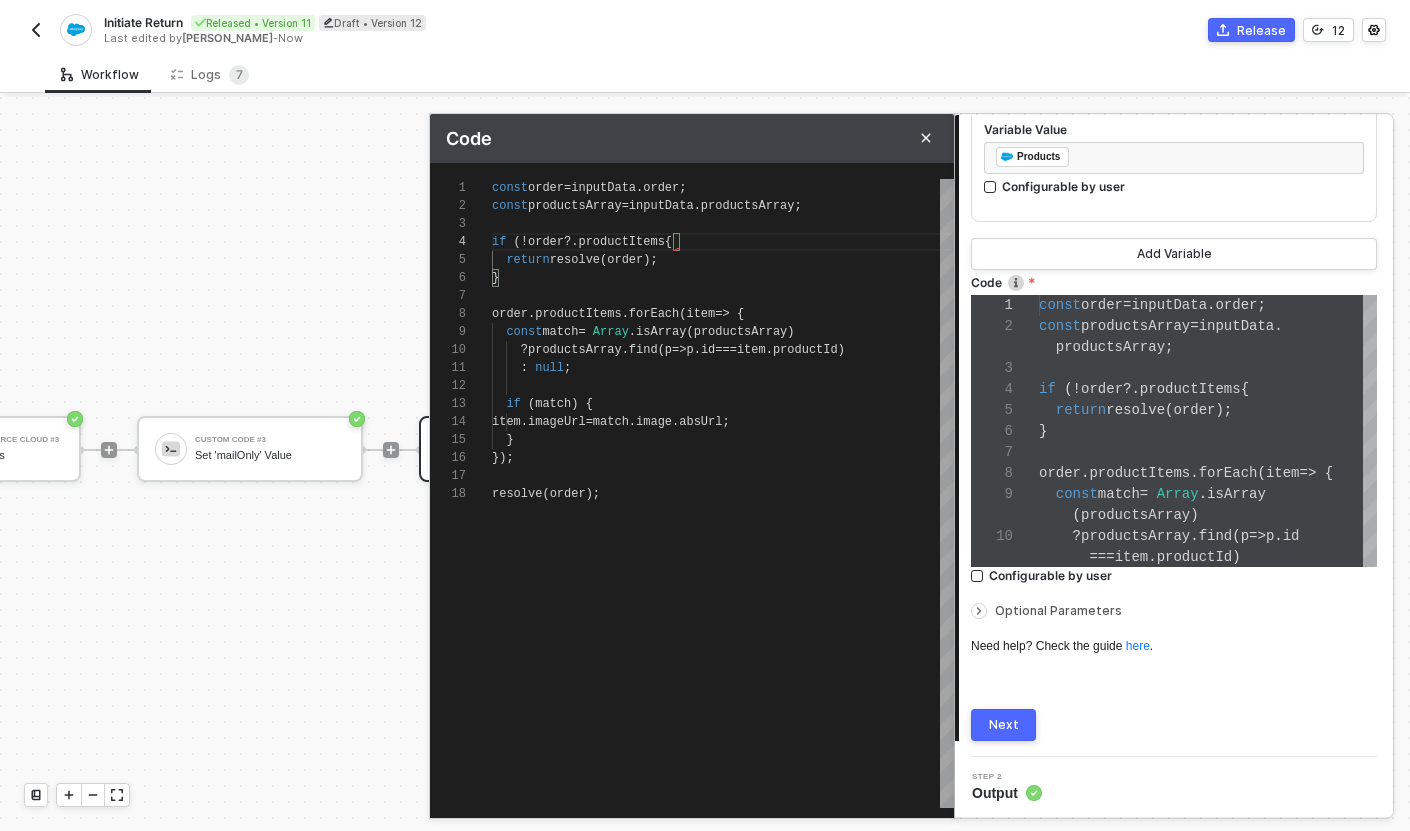 type on "const order = inputData.order;
const productsArray = inputData.productsArray;
if (!order?.productItems{
return resolve(order);
}
order.productItems.forEach(item => {
const match = Array.isArray" 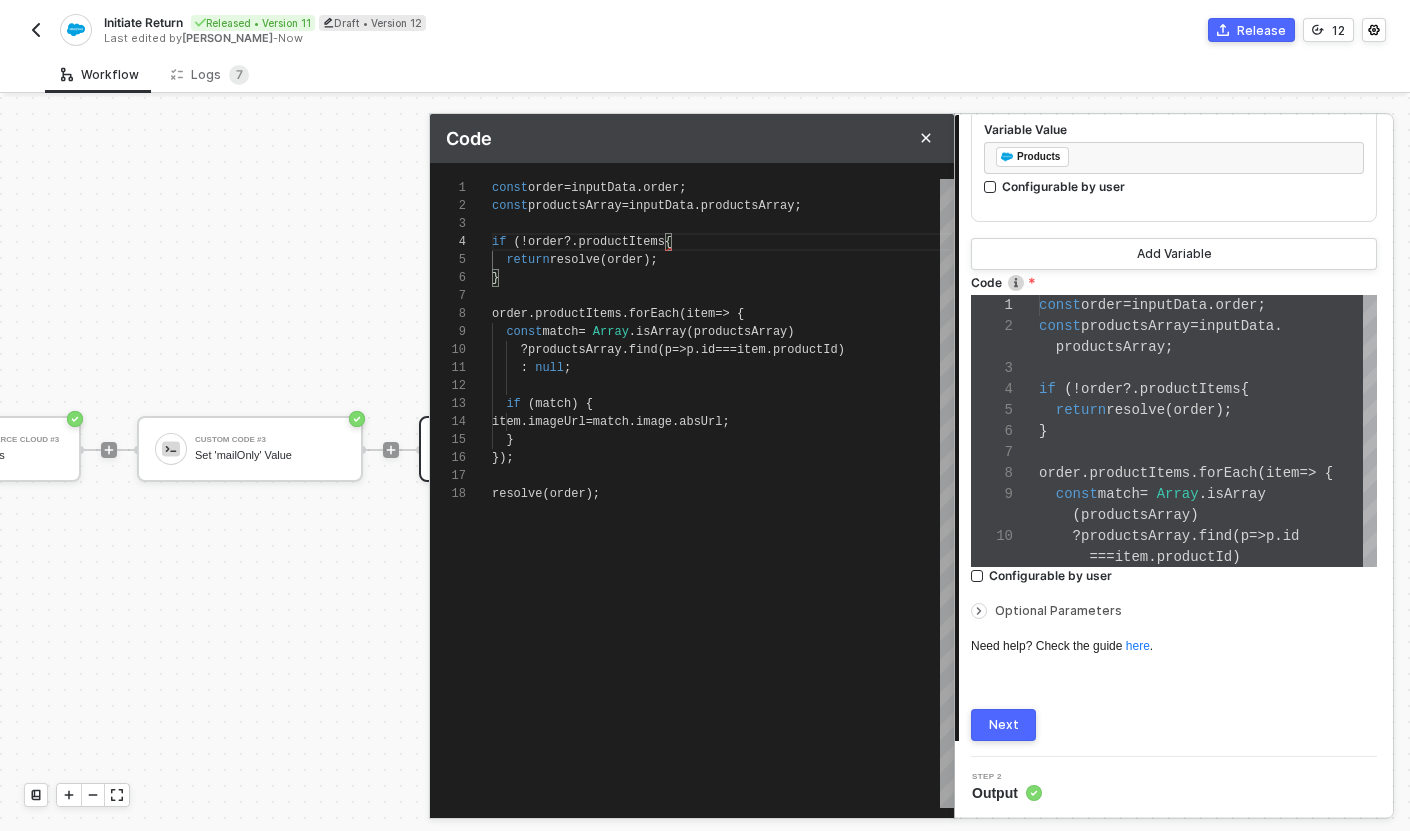 type on "const order = inputData.order;
const productsArray = inputData.productsArray;
if (!order?.productItems){
return resolve(order);
}
order.productItems.forEach(item => {
const match = Array.isArray" 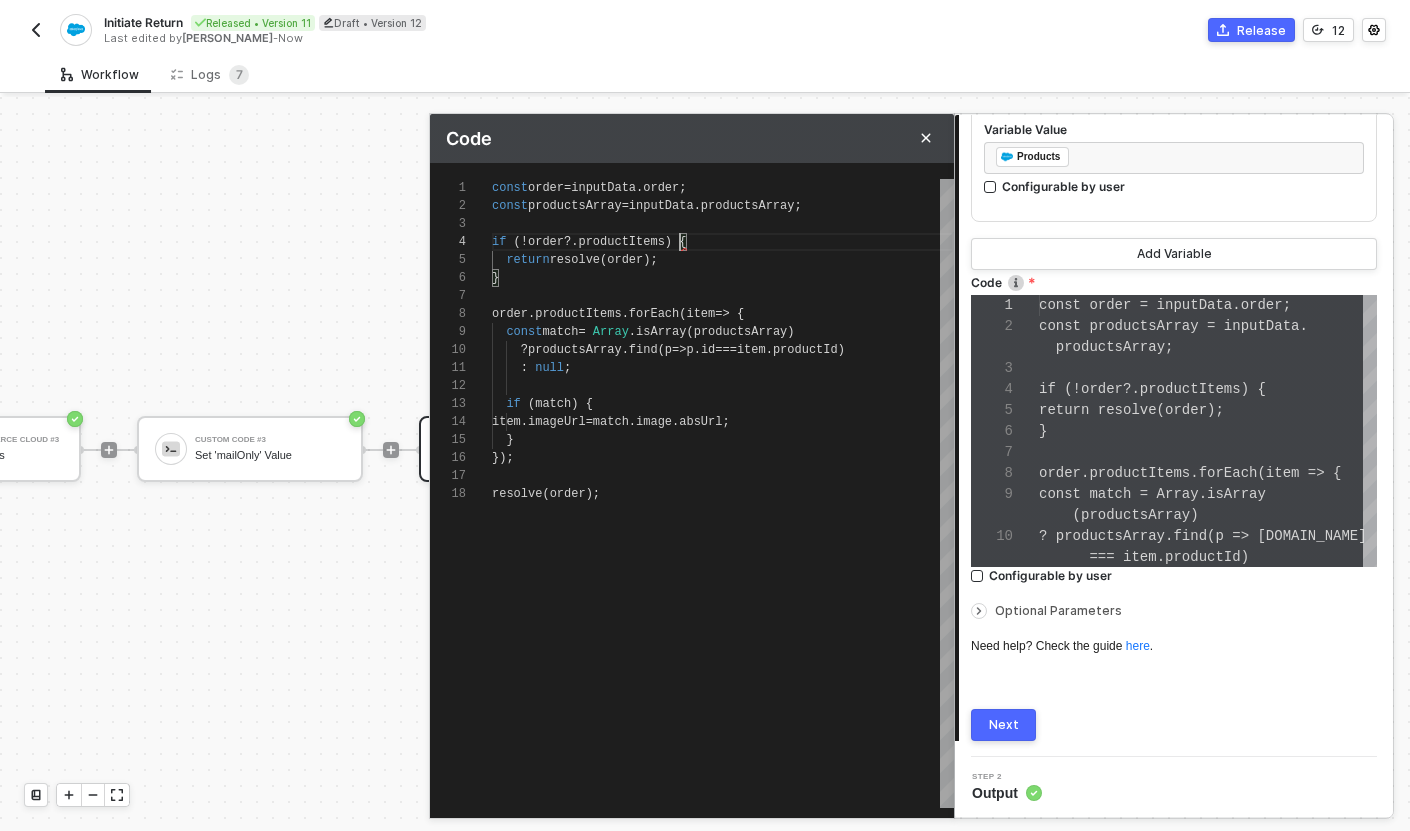 scroll, scrollTop: 54, scrollLeft: 188, axis: both 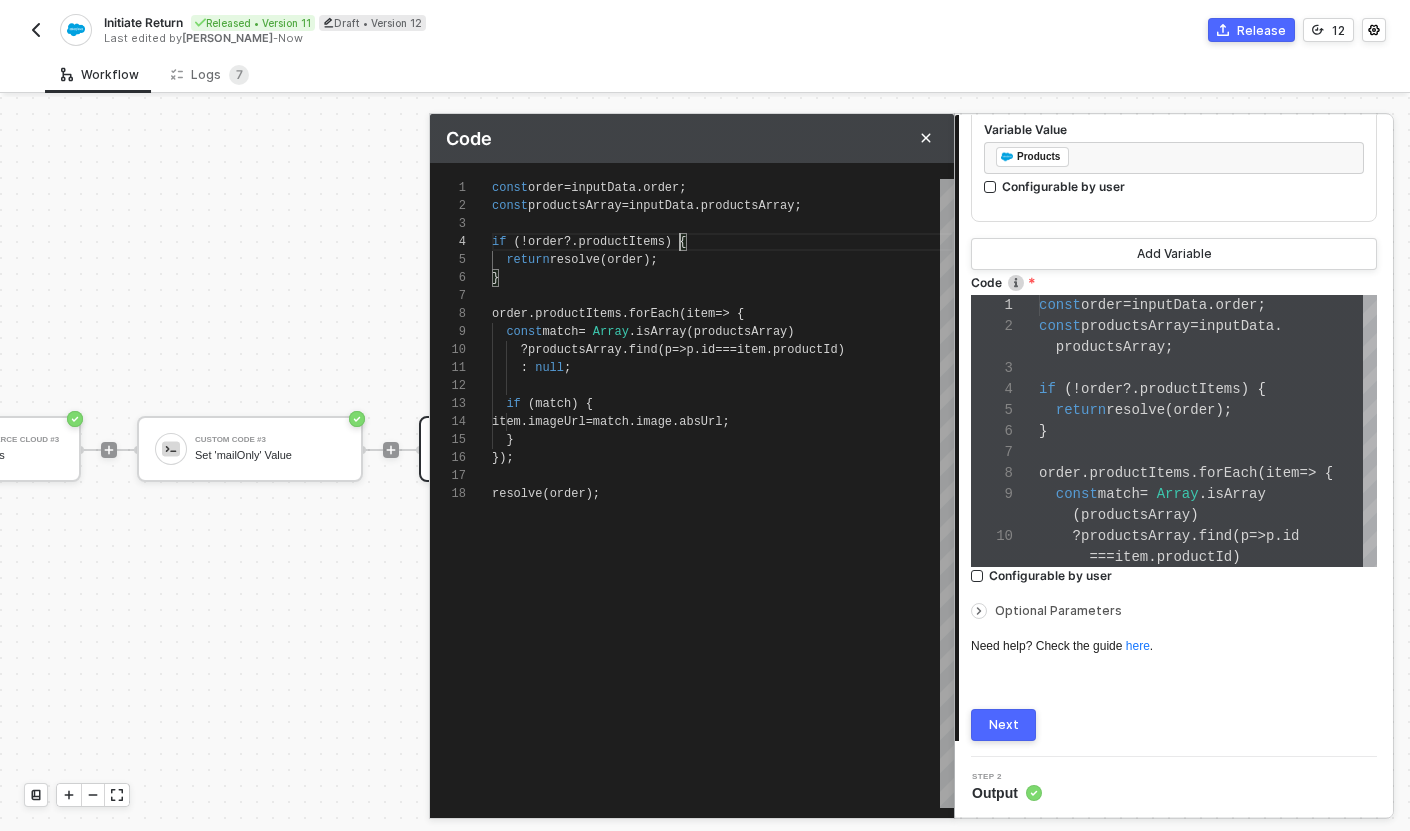 type on "const order = inputData.order;
const productsArray = inputData.productsArray;
if (!order?.productItems) {
return resolve(order);
}
order.productItems.forEach(item => {
const match = Array.isArray(productsArray)
? productsArray.find(p => p.id === item.productId)" 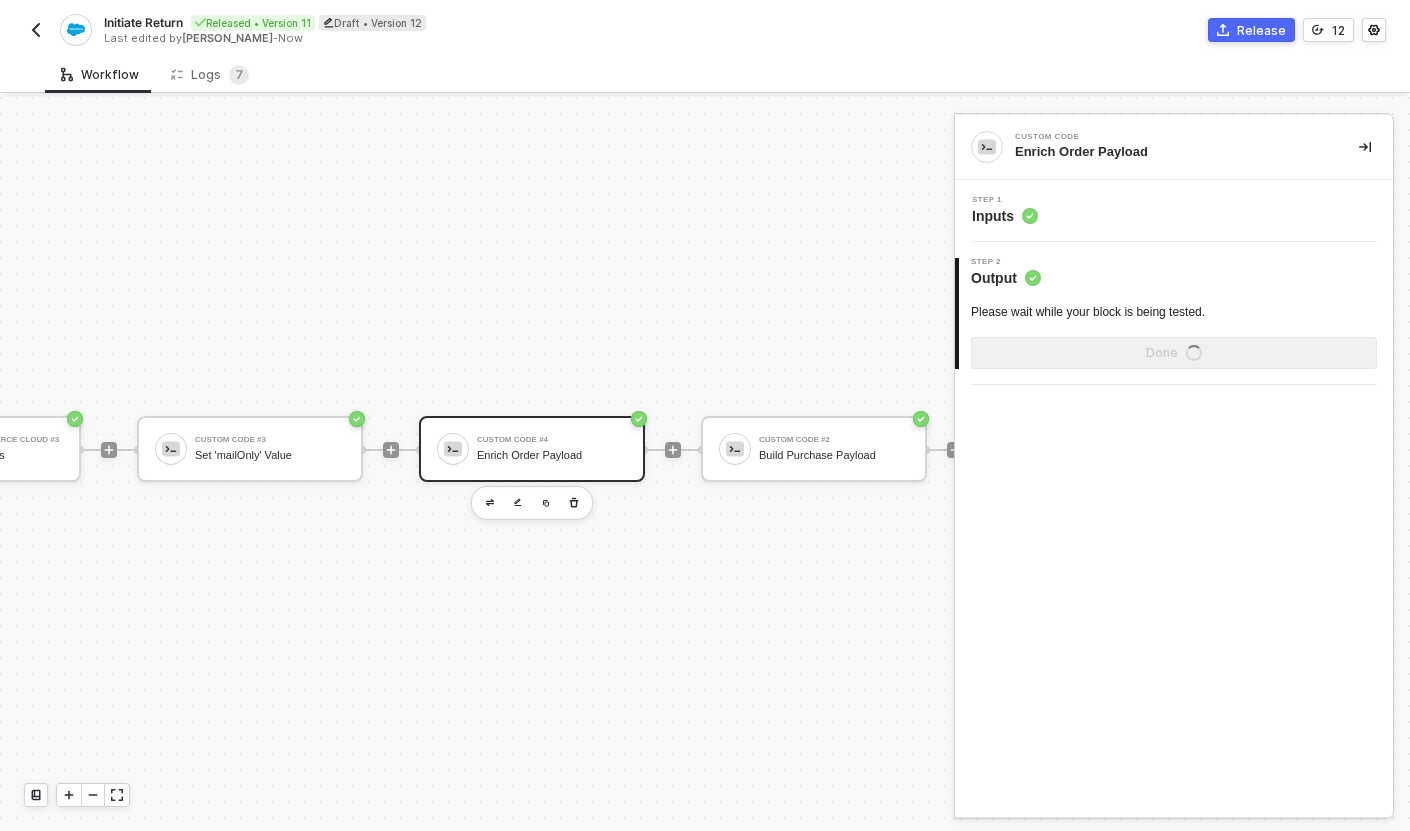 scroll, scrollTop: 0, scrollLeft: 0, axis: both 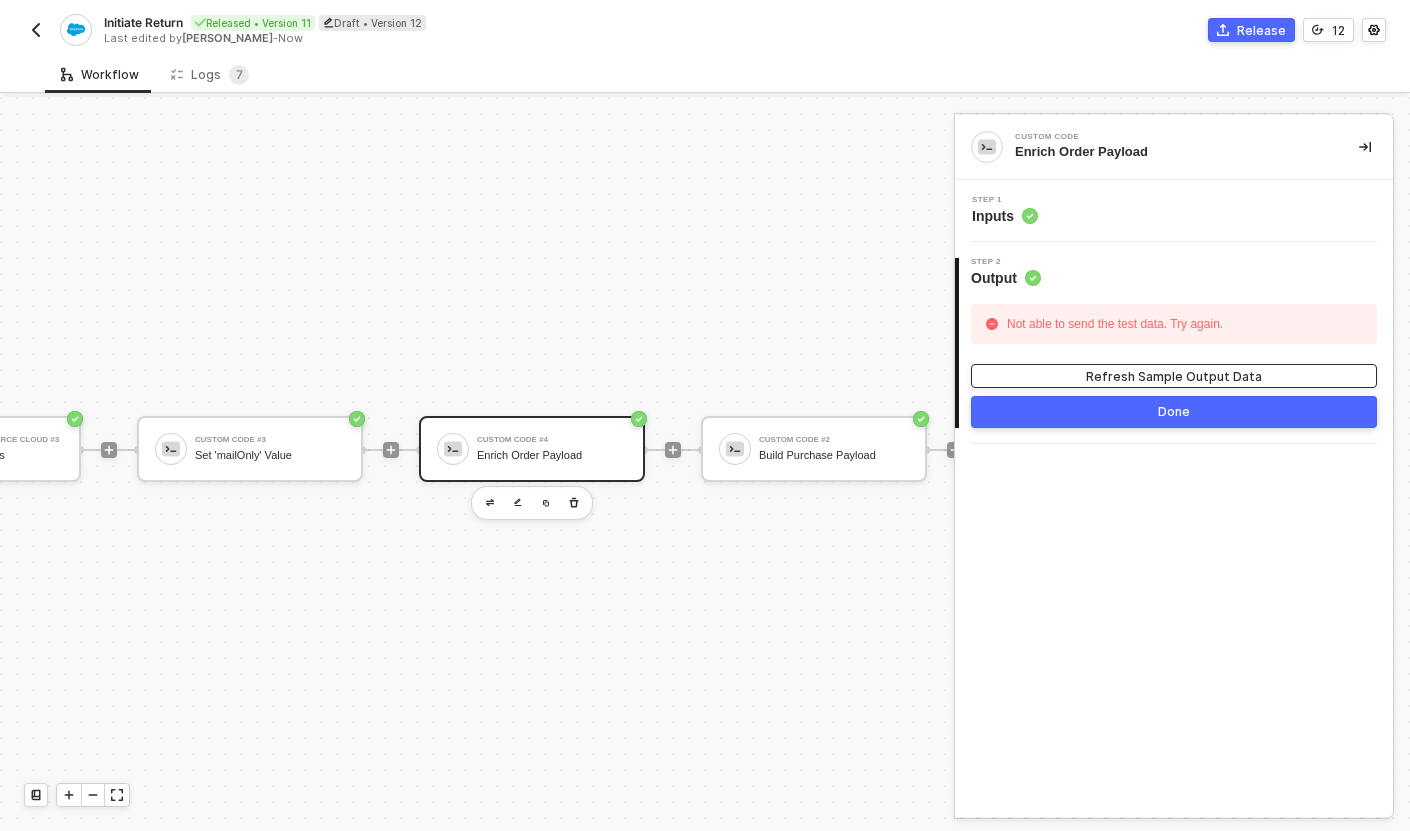 click on "Refresh Sample Output Data" at bounding box center (1174, 376) 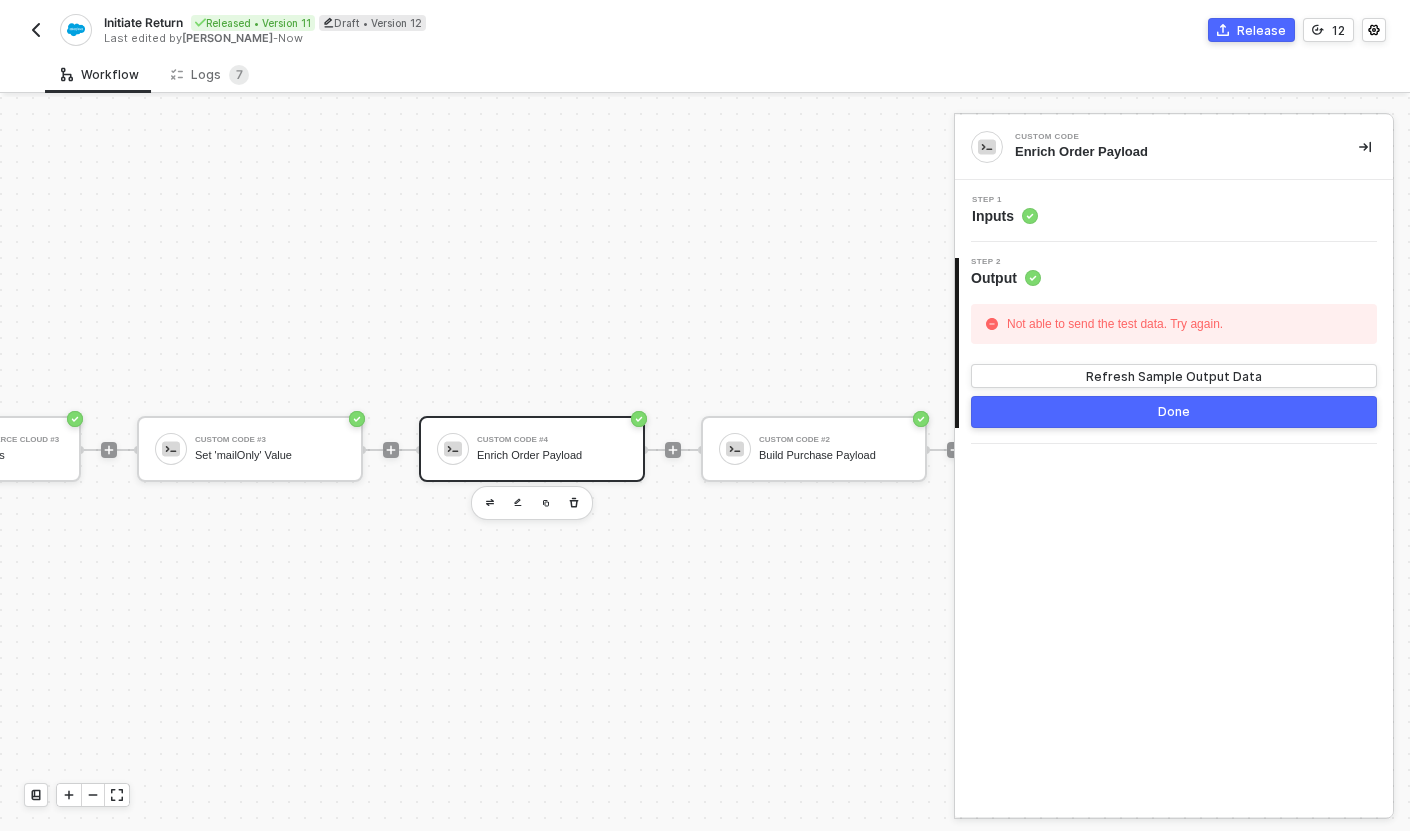 click on "Step 1 Inputs" at bounding box center (1176, 211) 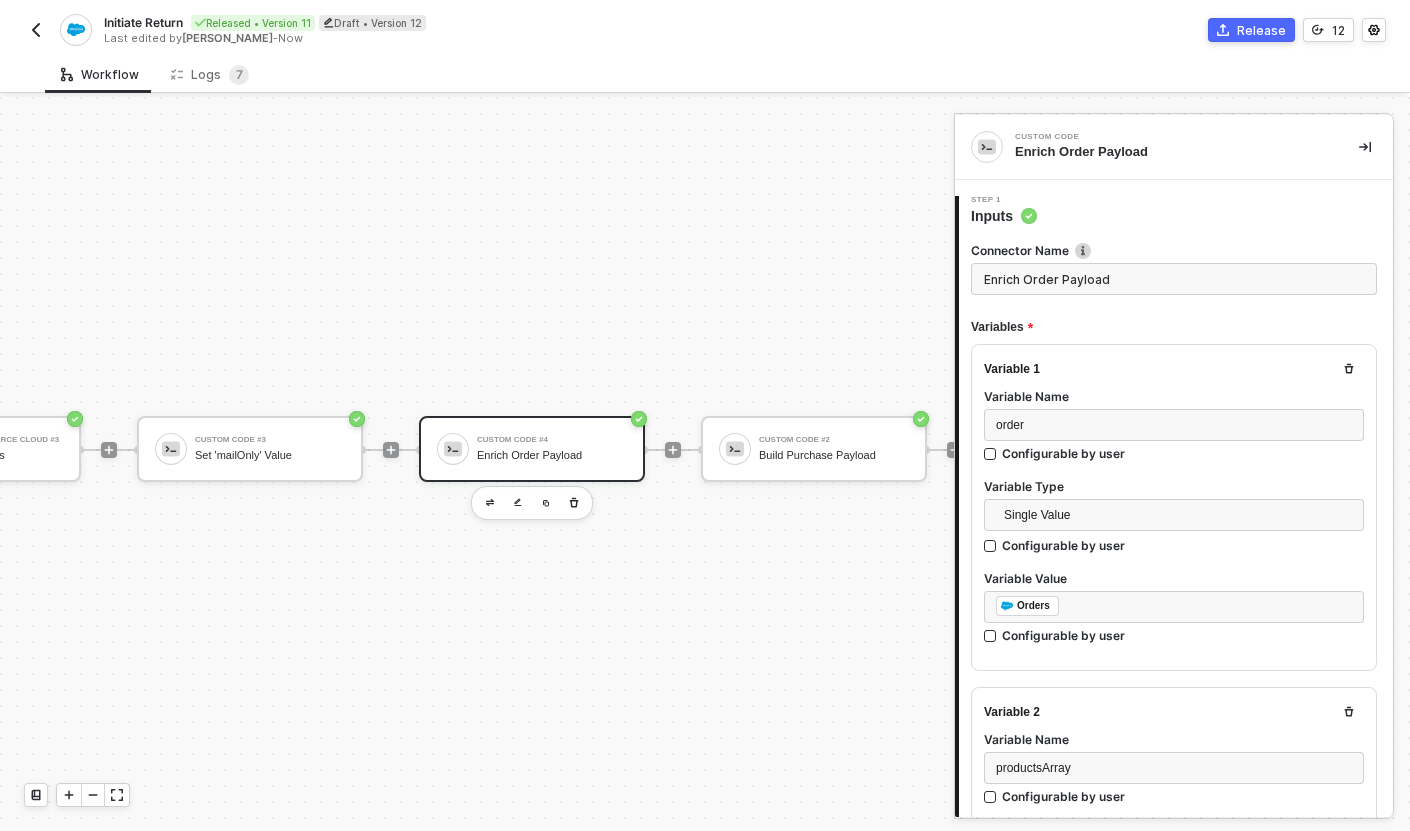 scroll, scrollTop: 168, scrollLeft: 0, axis: vertical 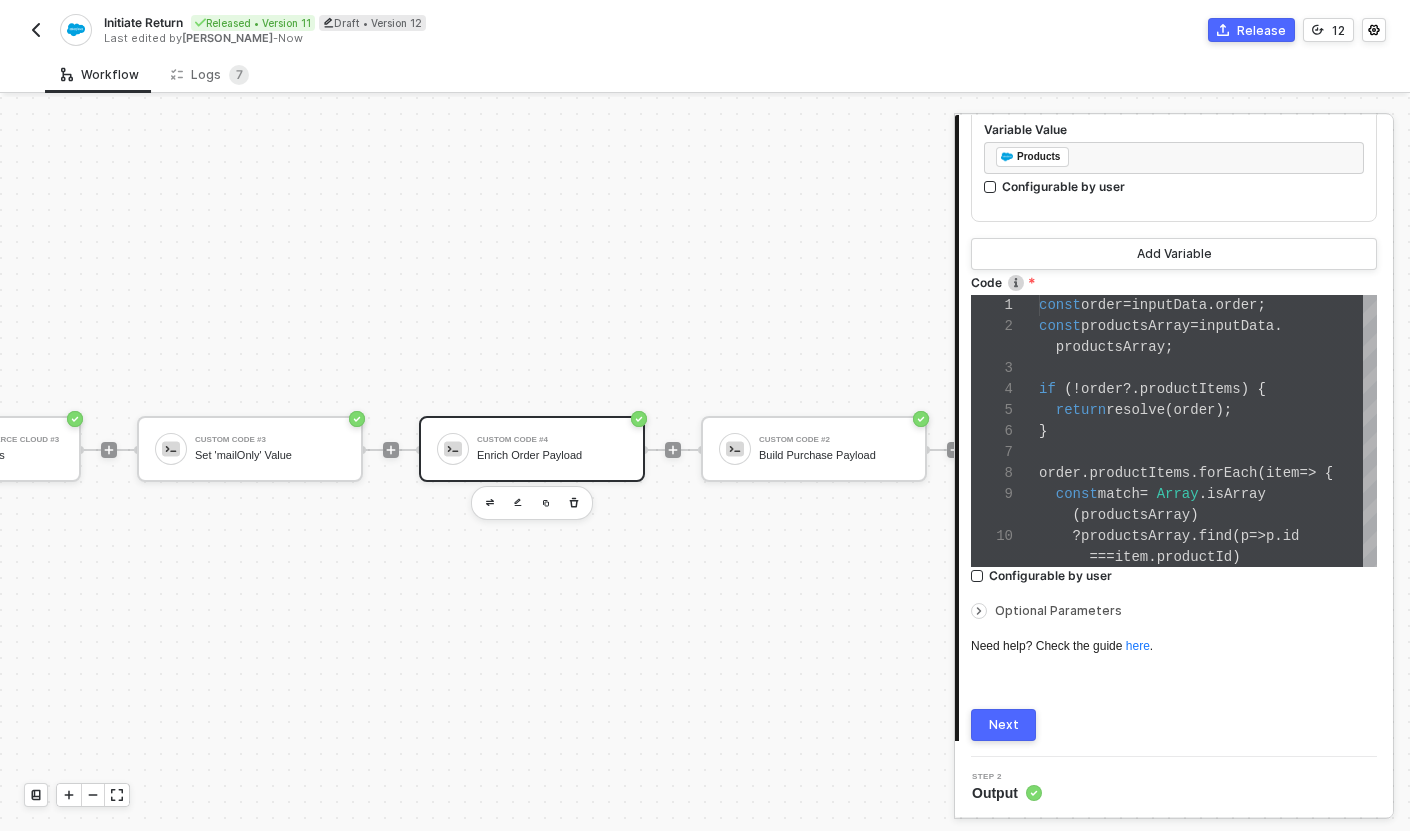 type on "(productsArray)
? productsArray.find(p => p.id === item.productId)
: null;
if (match) {
item.imageUrl = match.image.absUrl;
}
});" 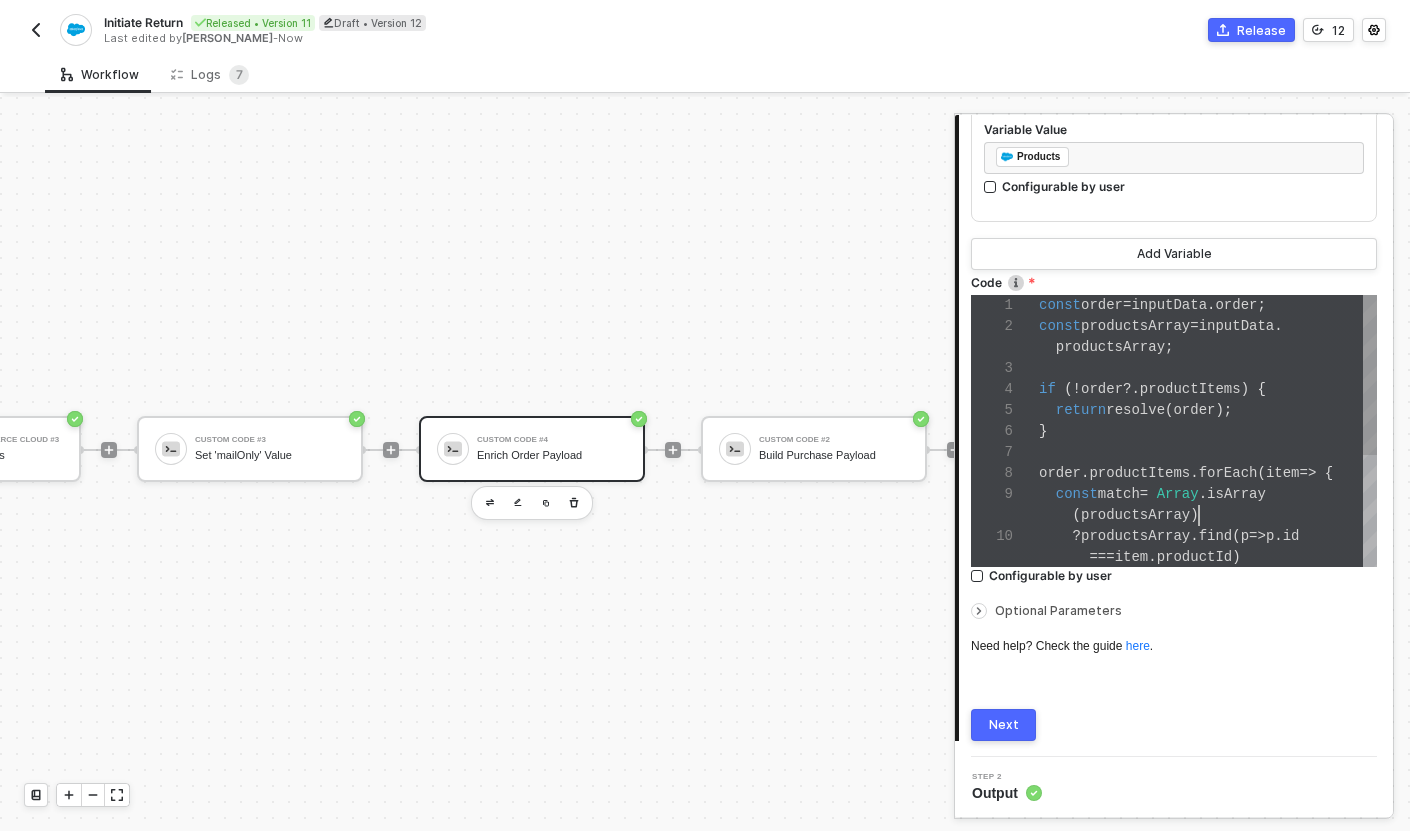 click on "1 2 3 4 5 6 7 8 9 10 const  order  =  inputData . order ; const  productsArray  =  inputData .    productsArray ; if   (! order ?. productItems )   {    return  resolve ( order ); } order . productItems . forEach ( item  =>   {    const  match  =   Array . isArray      ( productsArray )      ?  productsArray . find ( p  =>  p . id         ===  item . productId ) (productsArray)
? productsArray.find(p => p.id === item.productId)
: null;
if (match) {
item.imageUrl = match.image.absUrl;
}
});" at bounding box center [1174, 431] 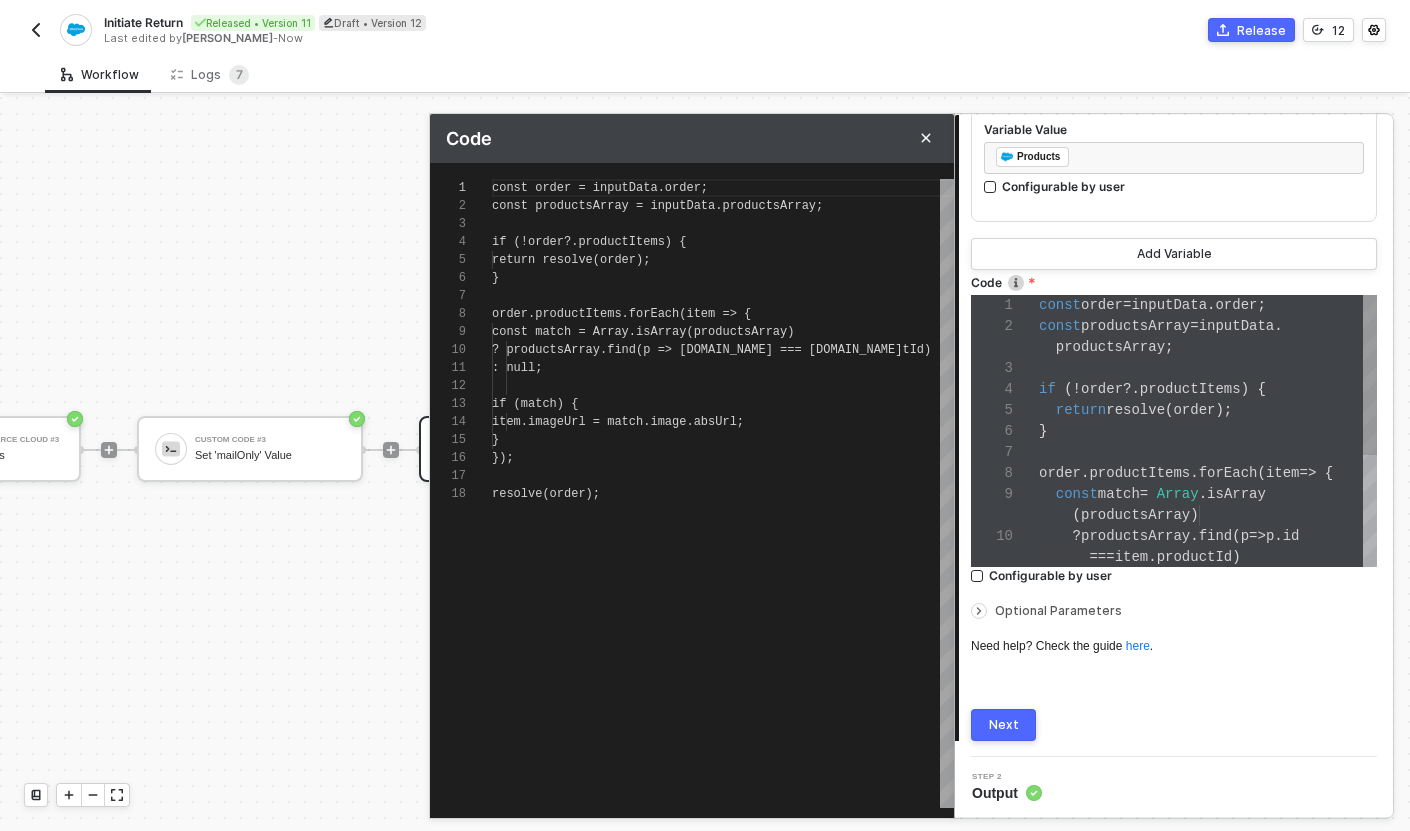 scroll, scrollTop: 180, scrollLeft: 0, axis: vertical 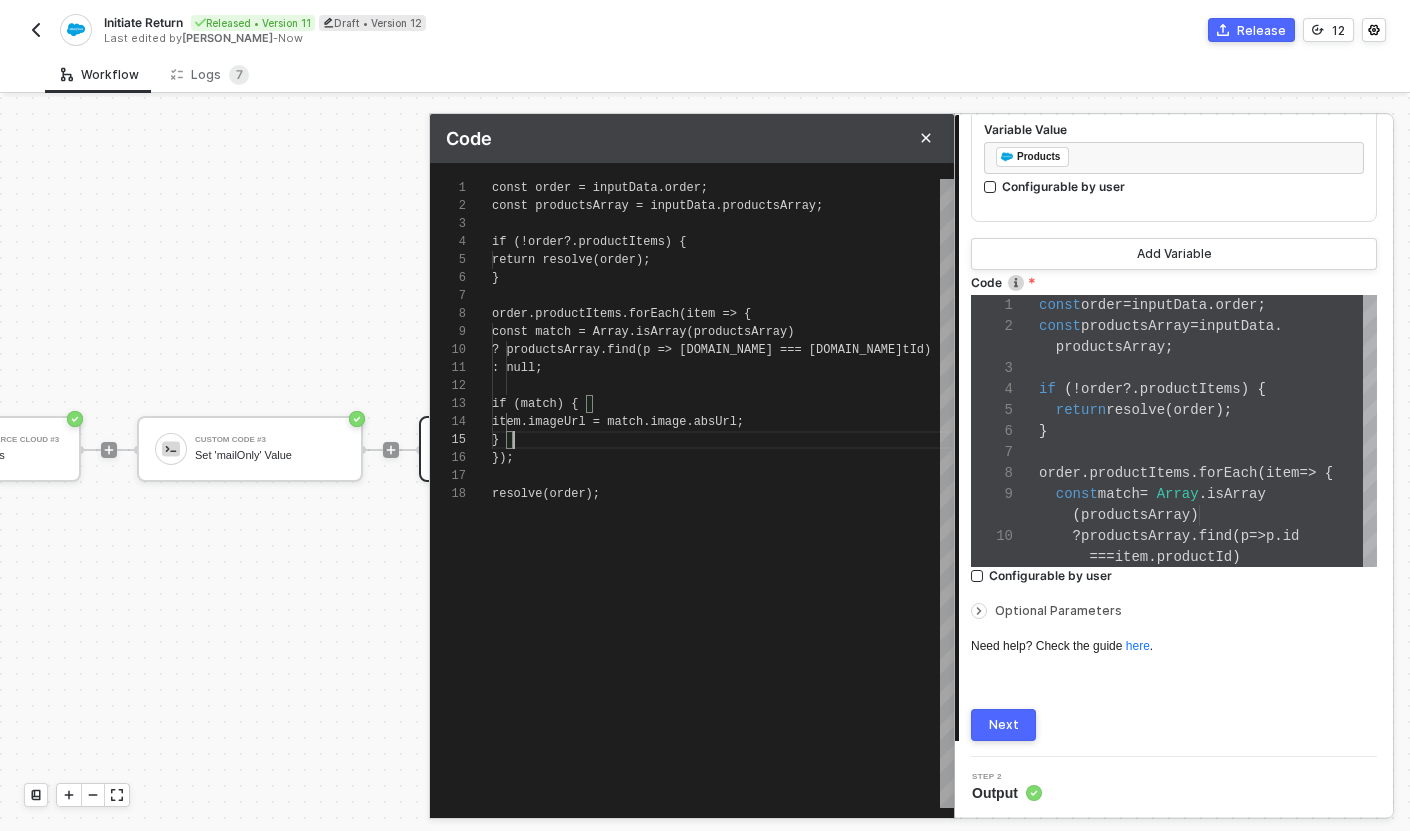 type on "const order = inputData.order;
const productsArray = inputData.productsArray;
if (!order?.productItems) {
return resolve(order);
}
order.productItems.forEach(item => {
const match = Array.isArray(productsArray)
? productsArray.find(p => p.id === item.productId)
: null;
if (match) {
item.imageUrl = match.image.absUrl;
}
});
resolve(order);" 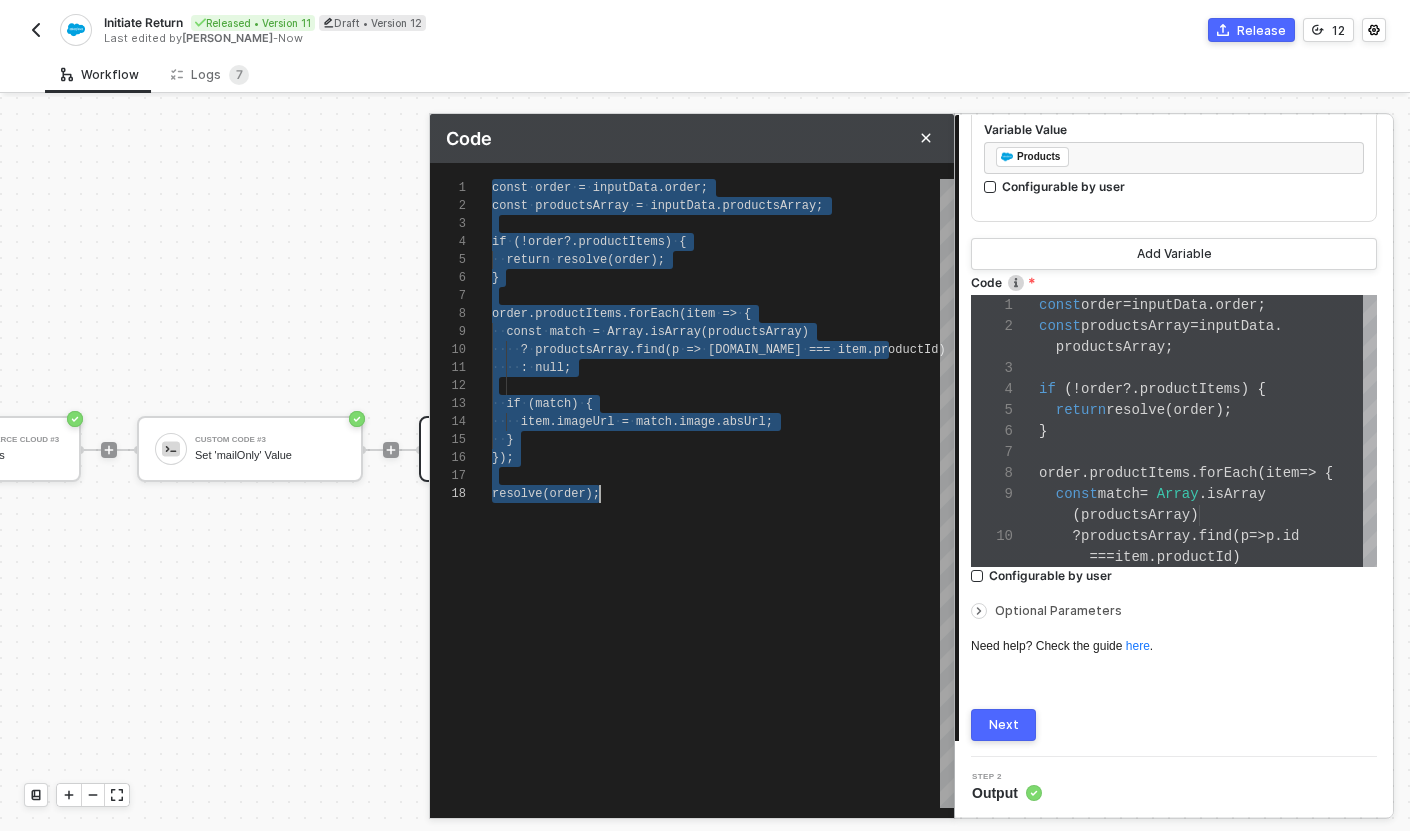 scroll, scrollTop: 0, scrollLeft: 108, axis: horizontal 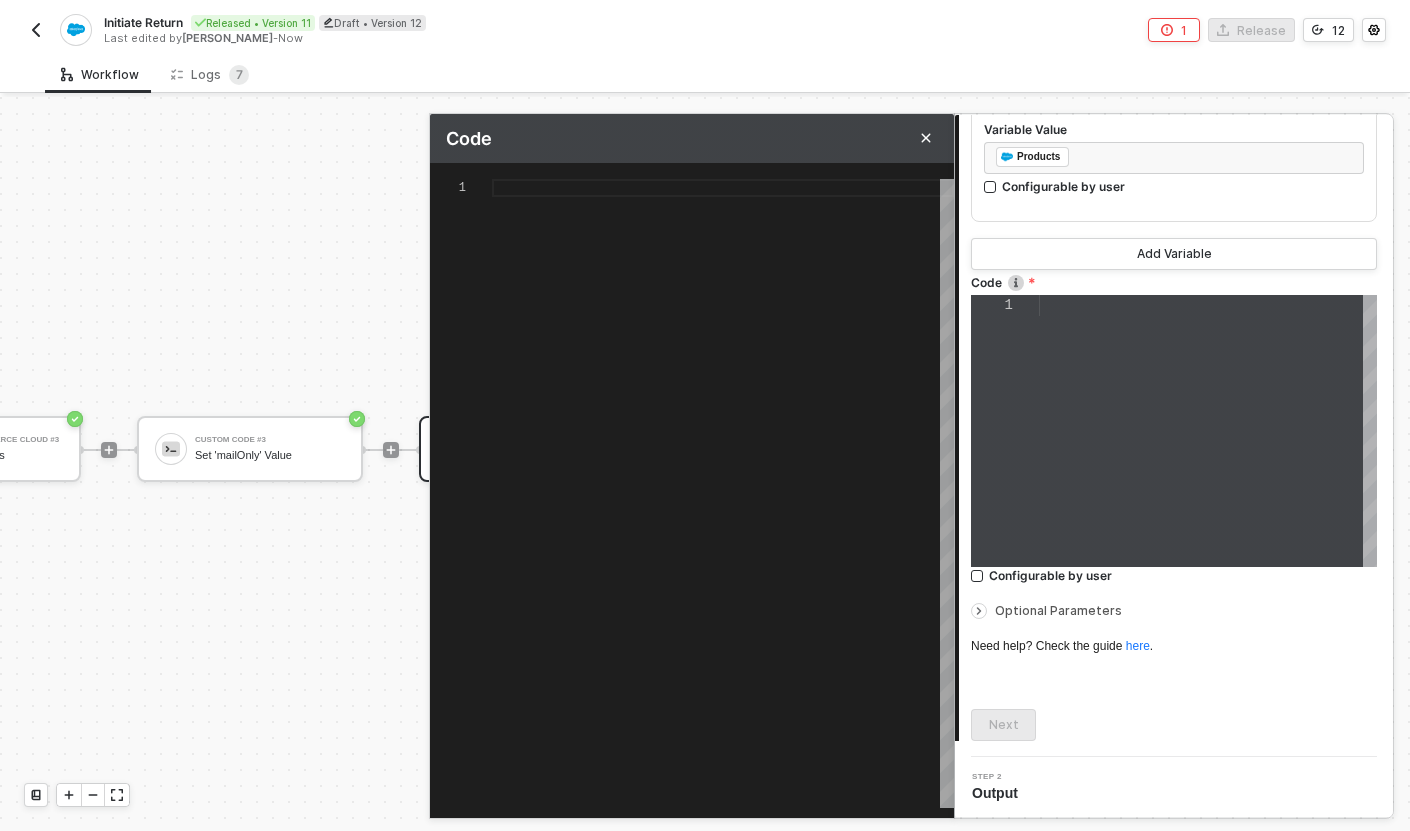 click at bounding box center [1208, 431] 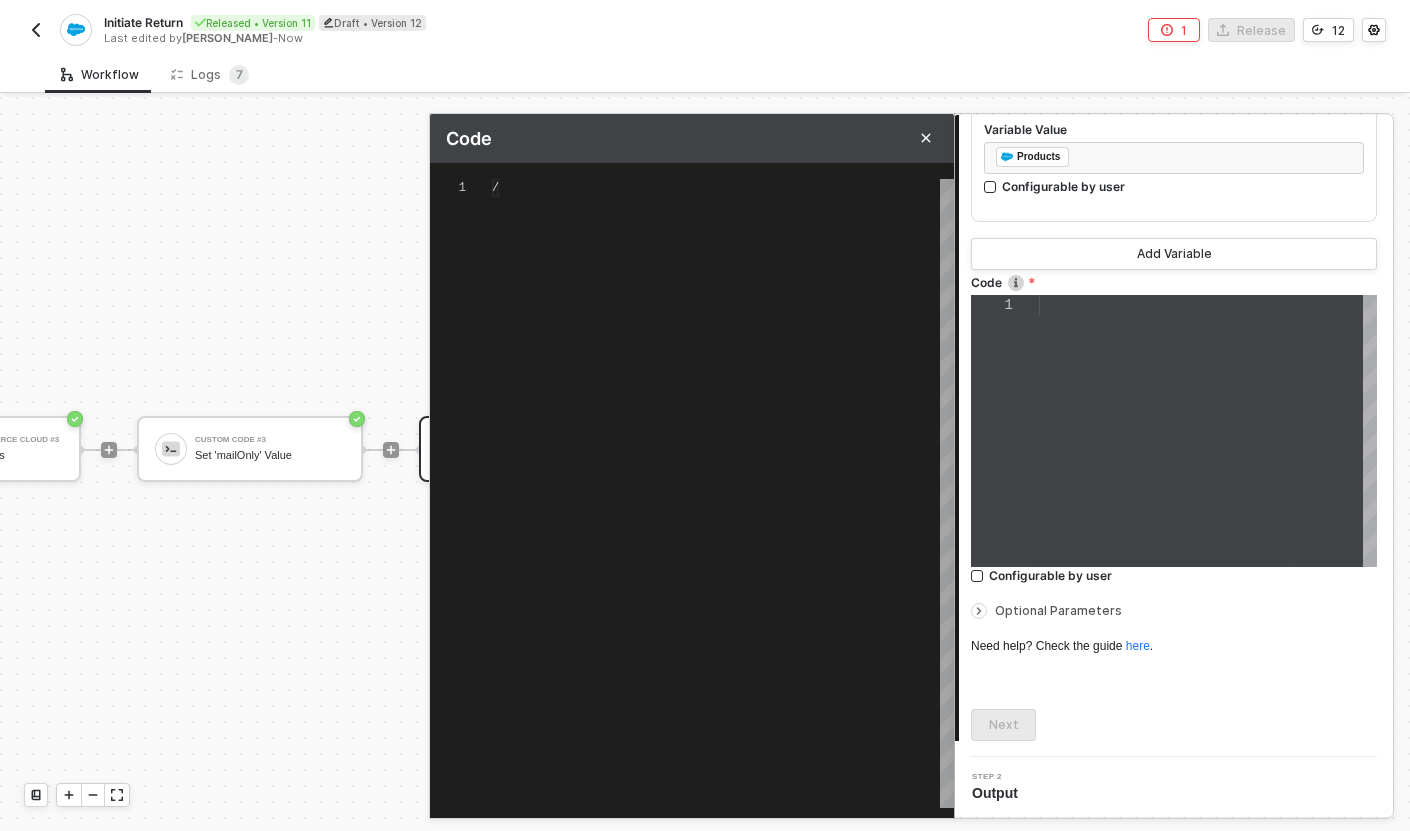 type on "/* You can access variables on the inputData object. ex:
const myVariable = inputData.variableName;
This code will run inside a Promise, so make
sure to call resolve(outputData) when done,
or reject(error) if there is an error.
*/" 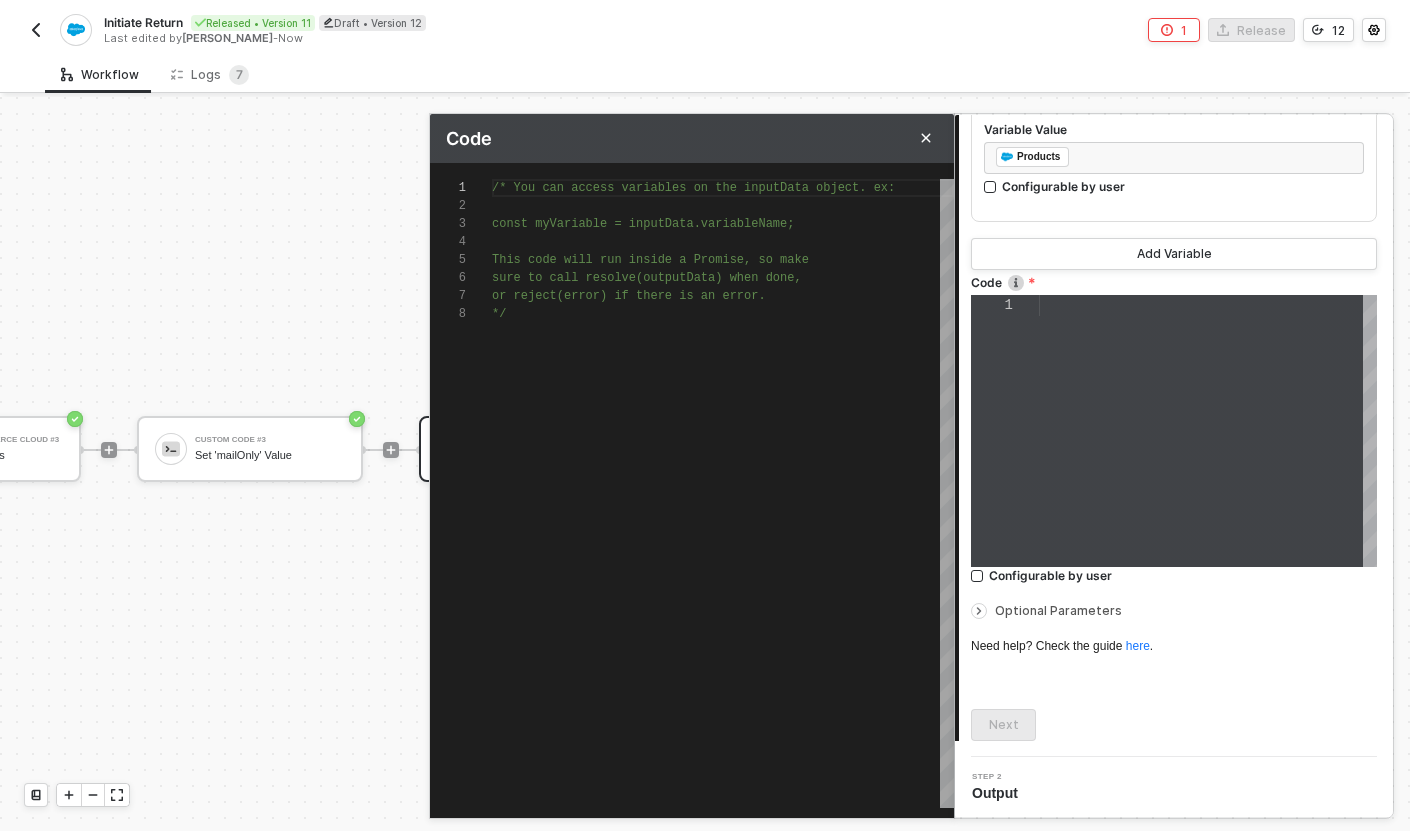 click on "/* You can access variables on the inputData objec t. ex: const myVariable = inputData.variableName; This code will run inside a Promise, so make sure to call resolve(outputData) when done, or reject(error) if there is an error. */" at bounding box center (723, 493) 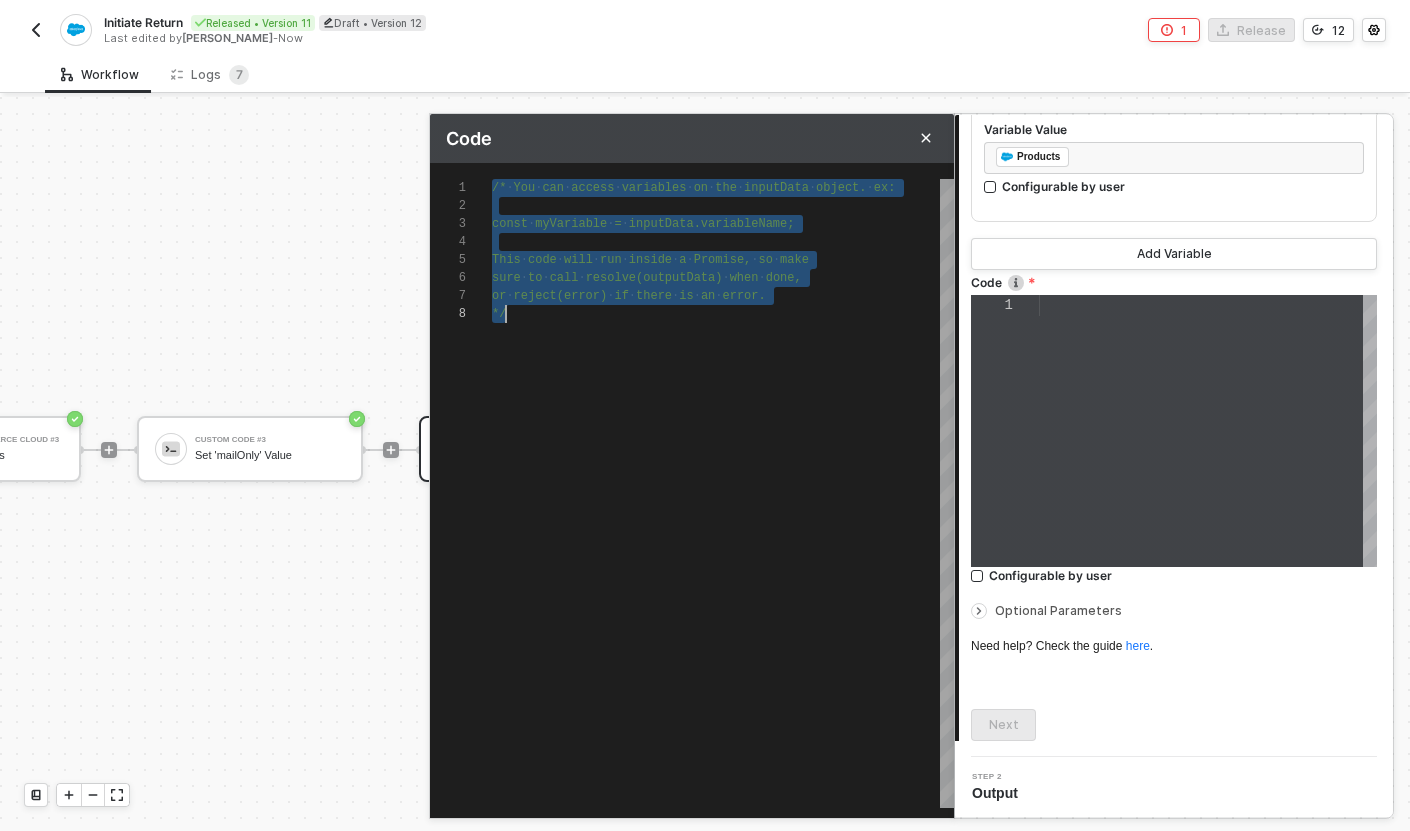 paste on "resolve(order);" 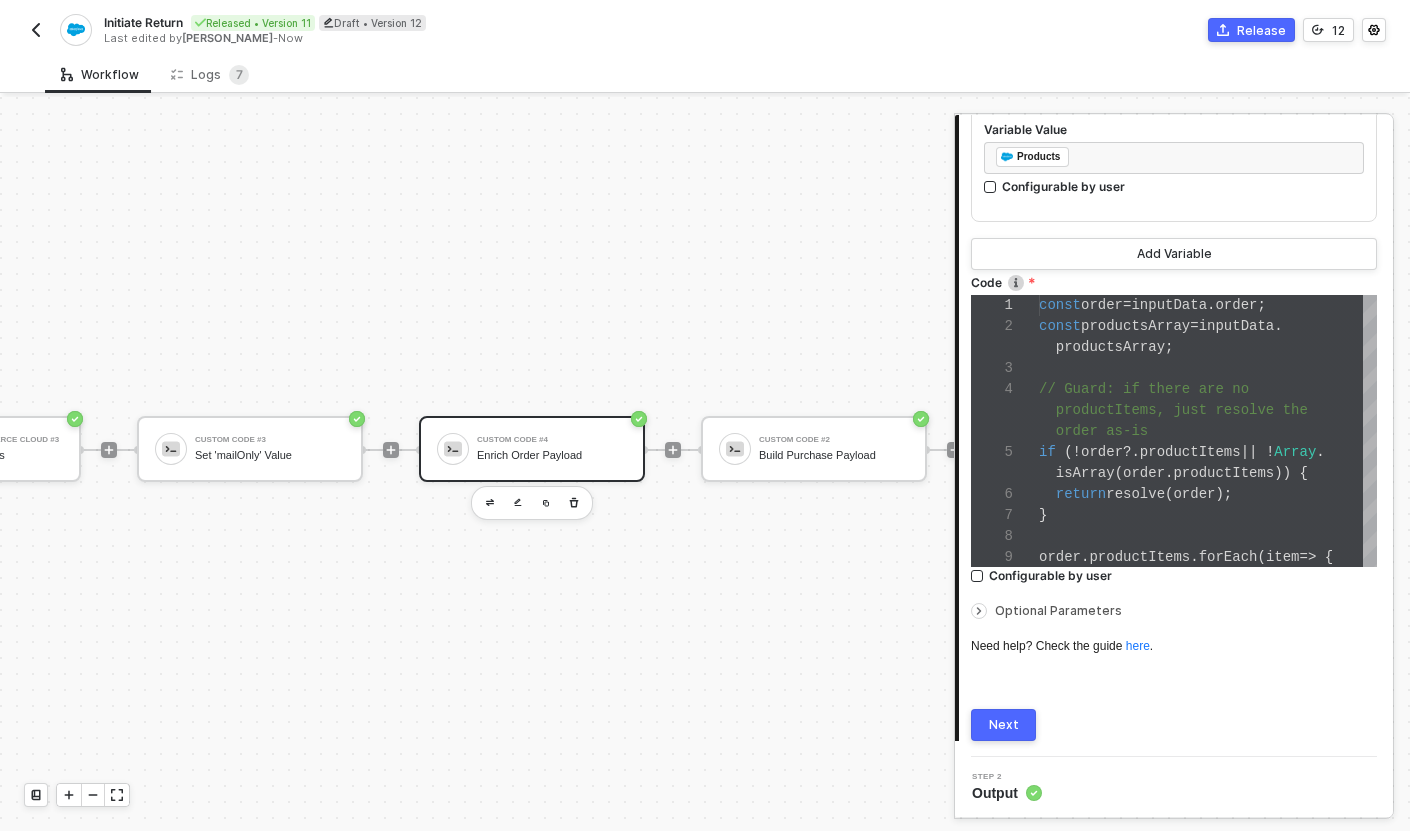 click on "Next" at bounding box center [1003, 725] 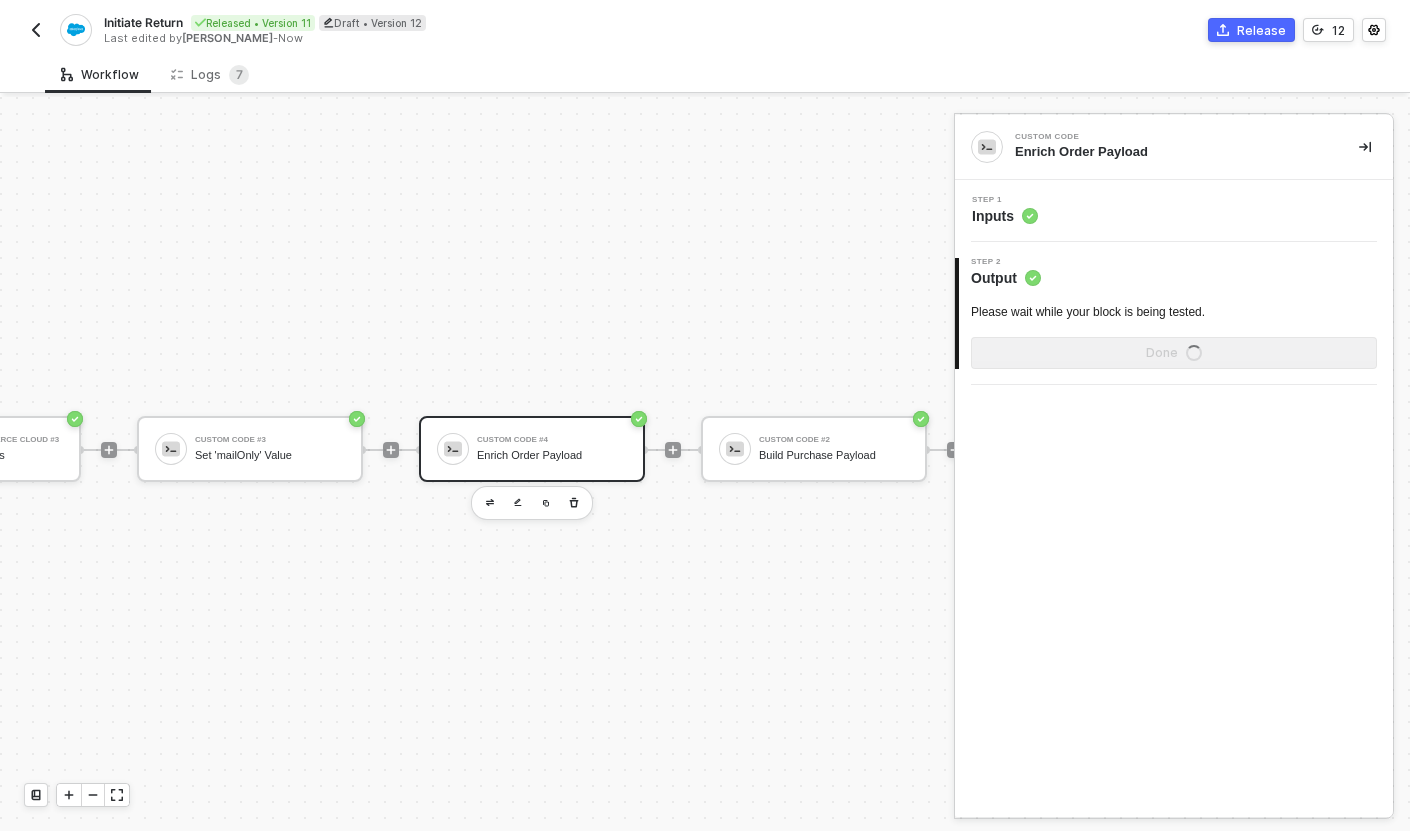 scroll, scrollTop: 0, scrollLeft: 0, axis: both 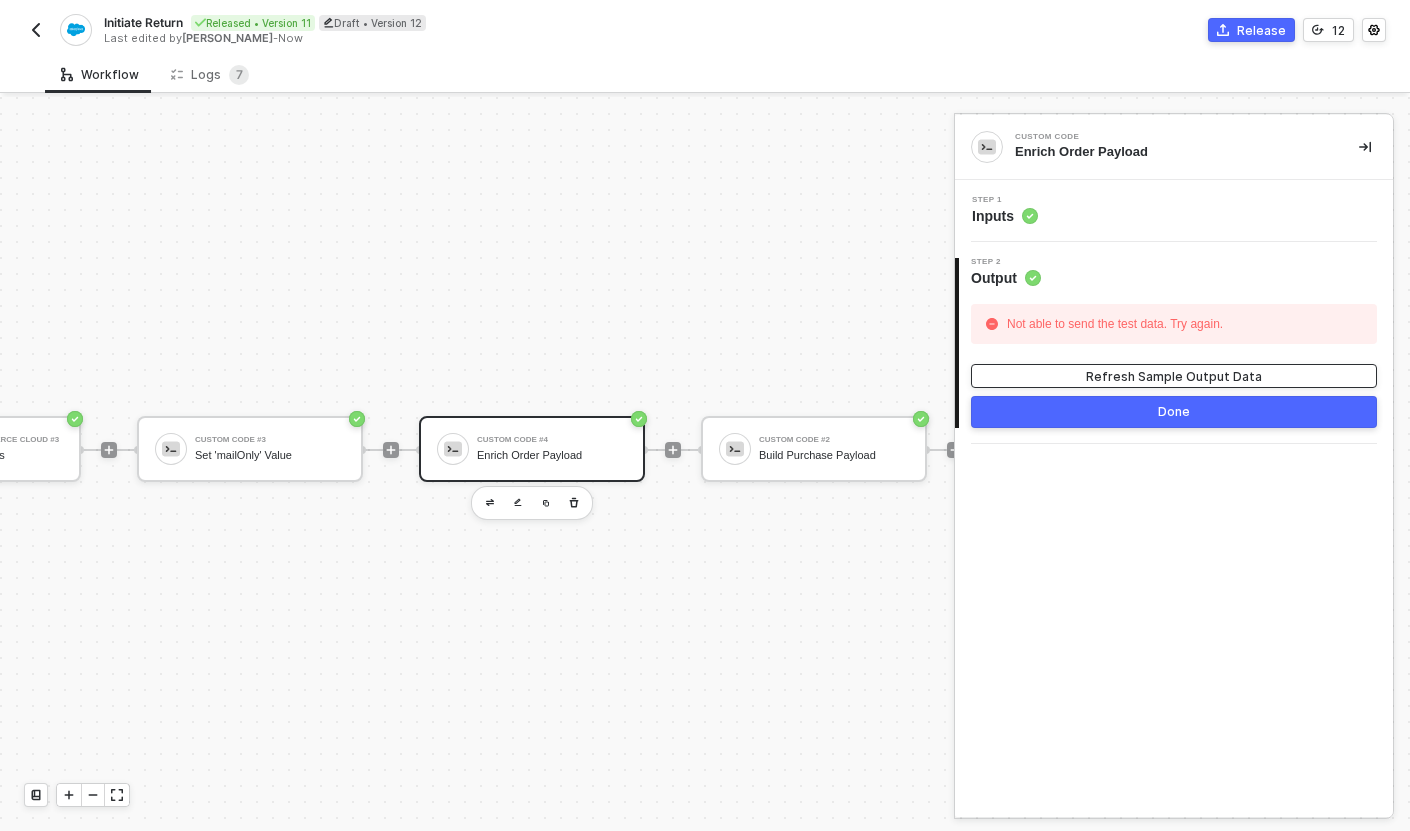 click on "Refresh Sample Output Data" at bounding box center [1174, 376] 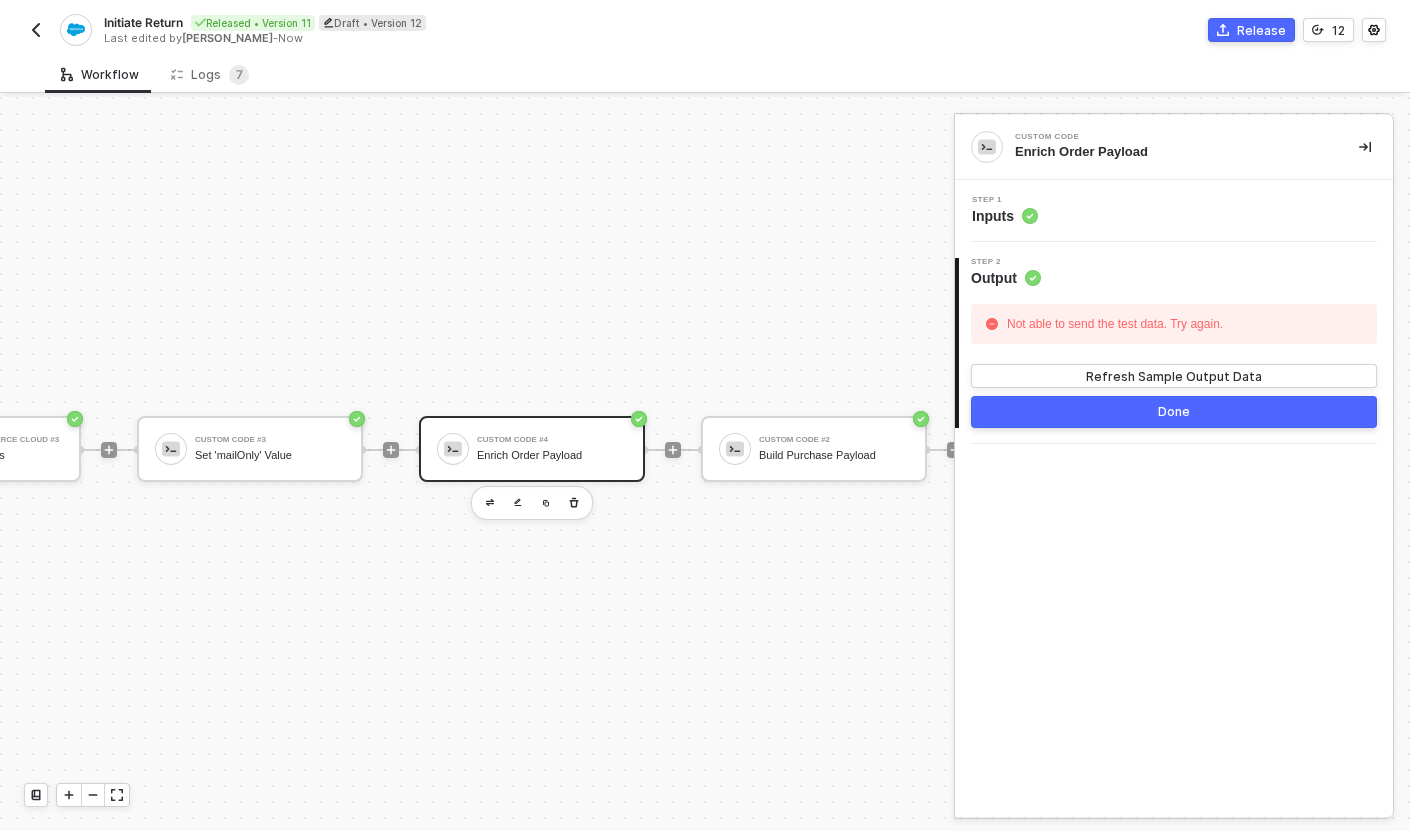 click on "Step 1 Inputs" at bounding box center [1174, 211] 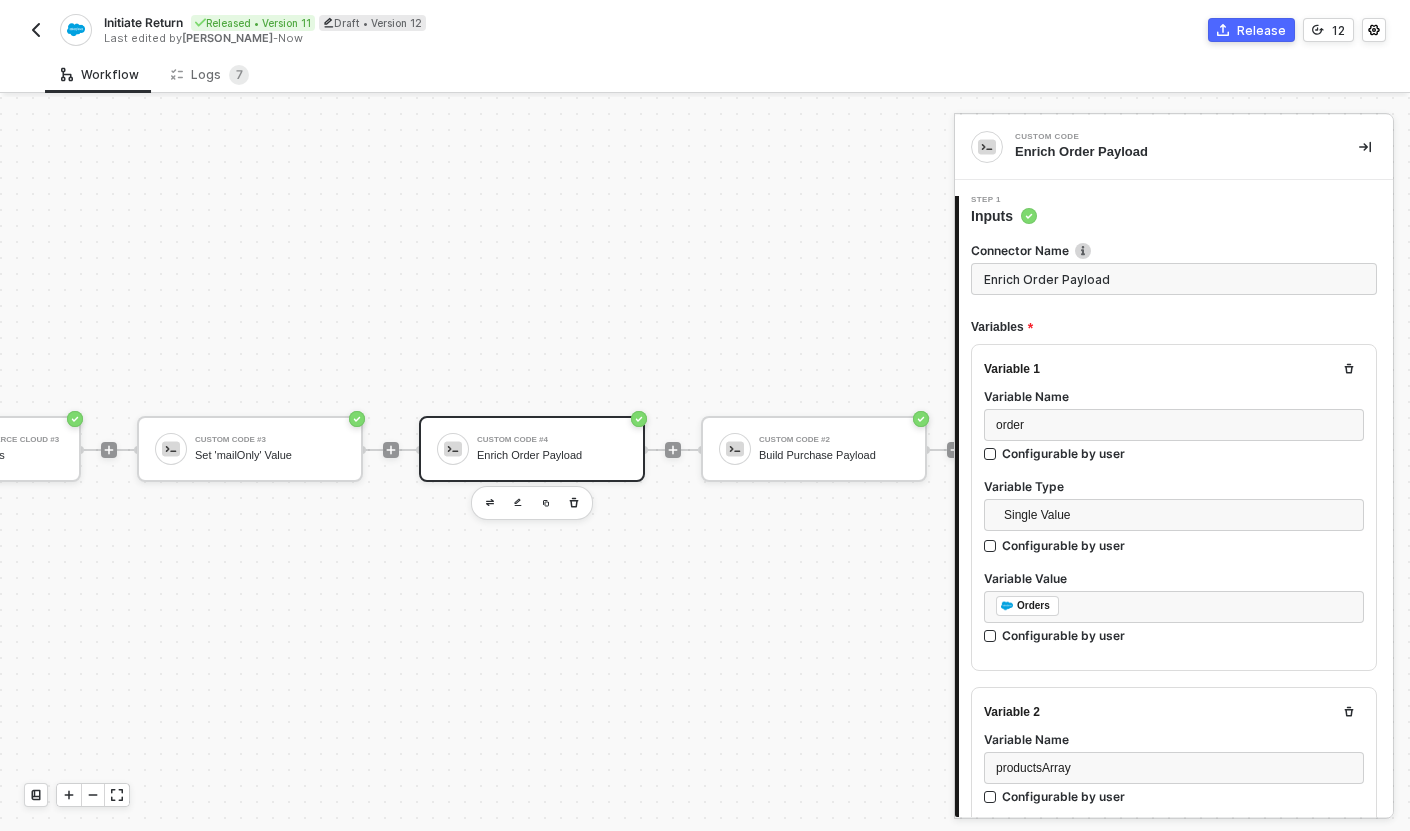 type on "const order = inputData.order;
const productsArray = inputData.productsArray;
// Guard: if there are no productItems, just resolve the order as-is
if (!order?.productItems || !Array.isArray(order.productItems)) {
return resolve(order);" 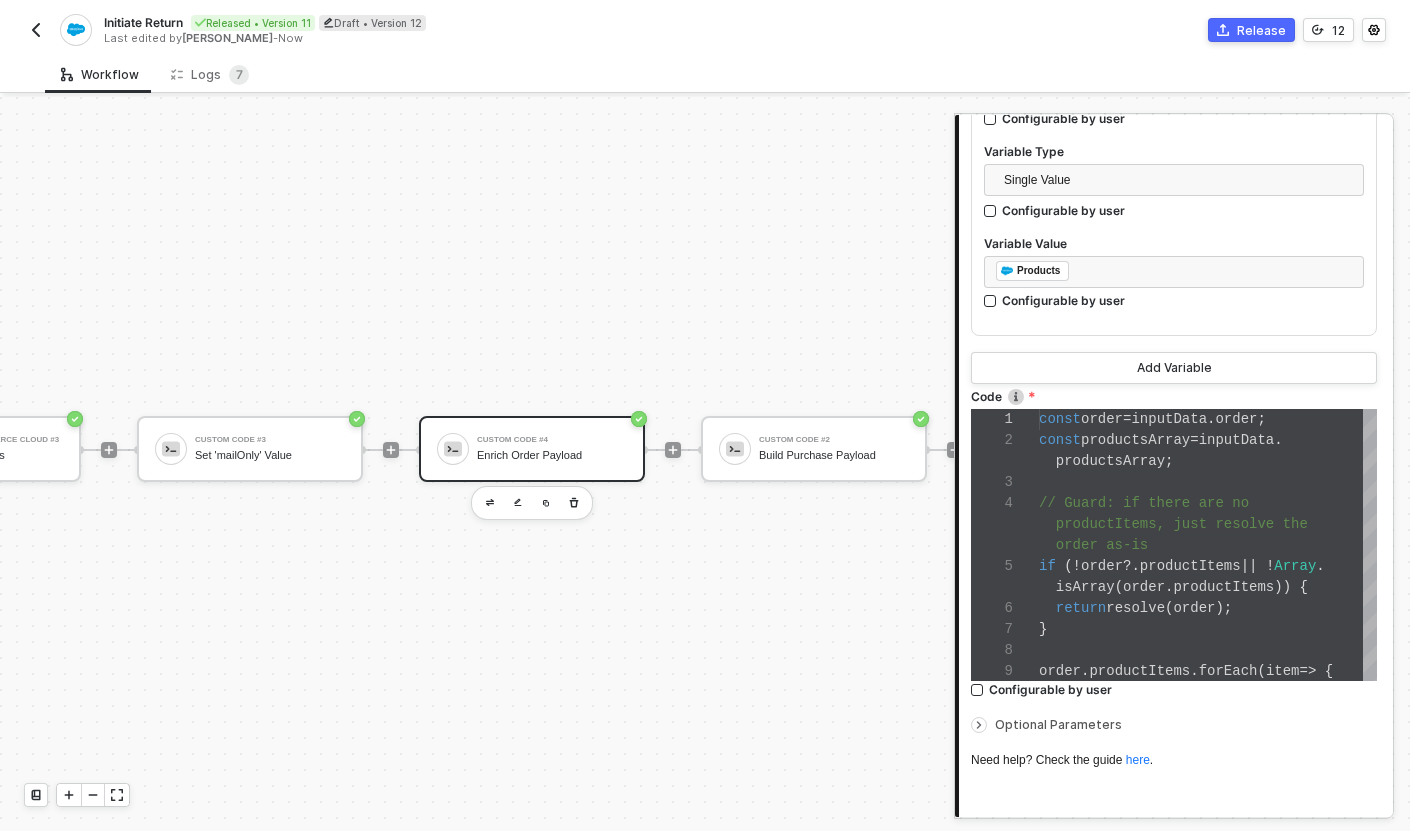 scroll, scrollTop: 792, scrollLeft: 0, axis: vertical 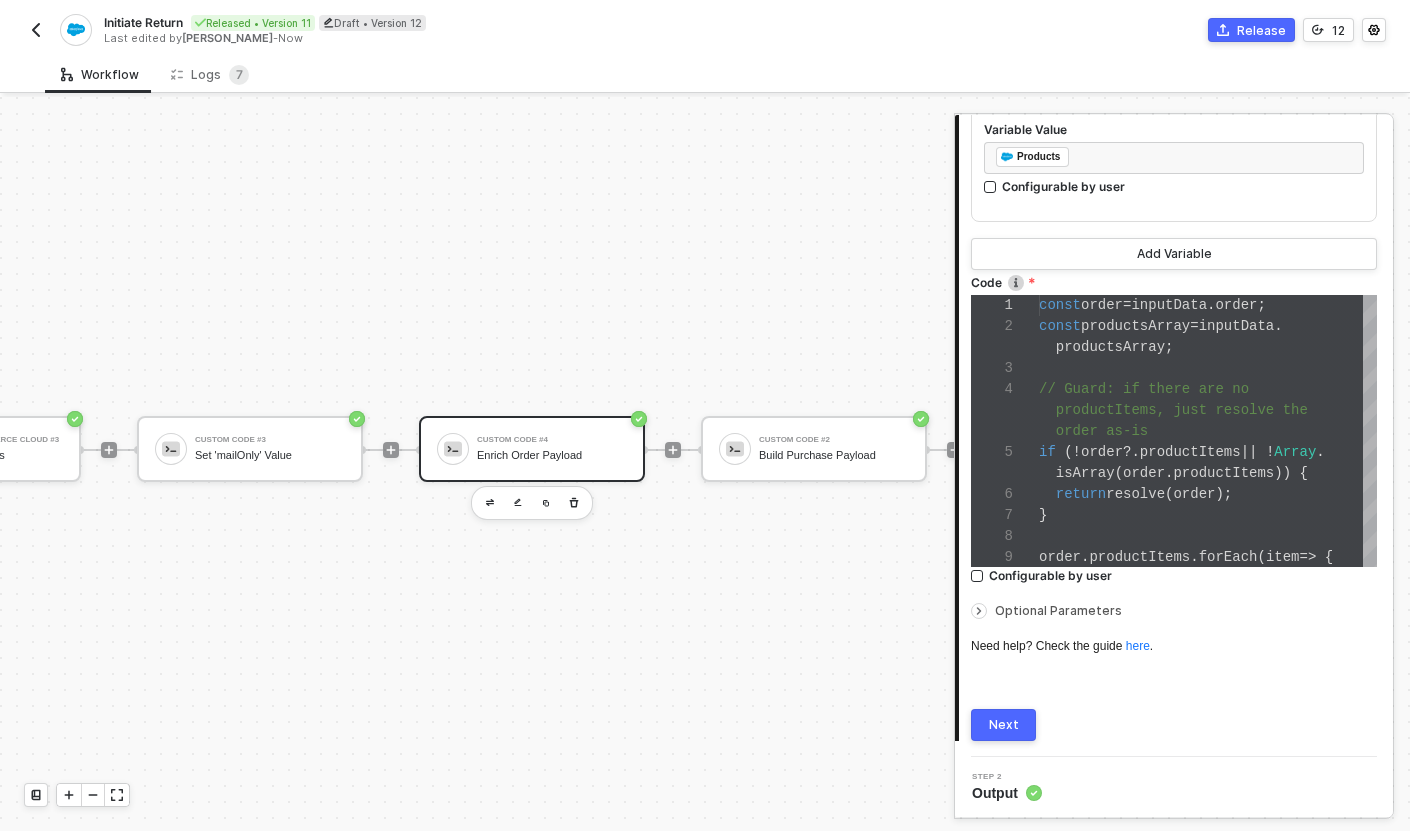 click on "Next" at bounding box center (1004, 725) 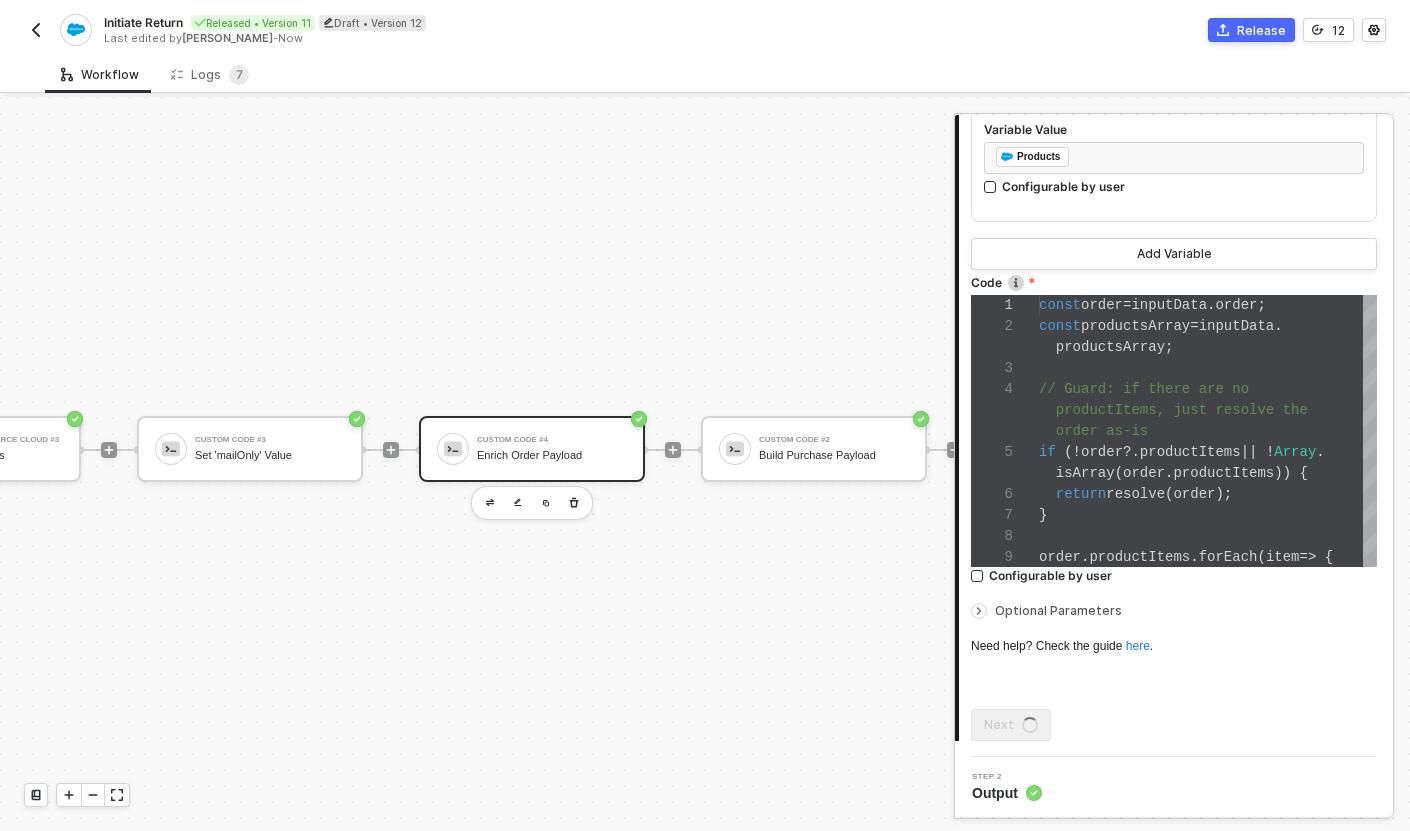 scroll, scrollTop: 0, scrollLeft: 0, axis: both 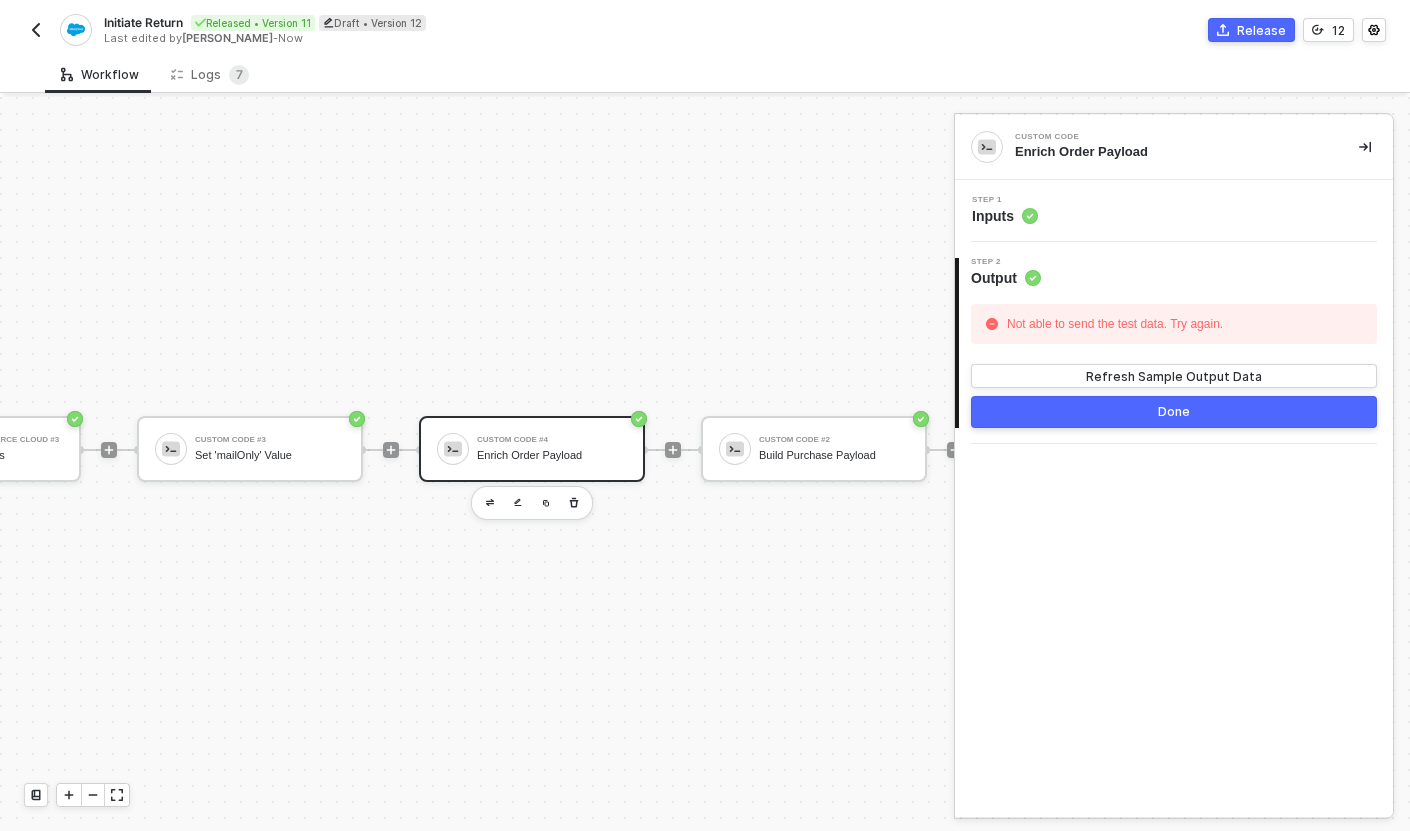 click on "Done" at bounding box center [1174, 412] 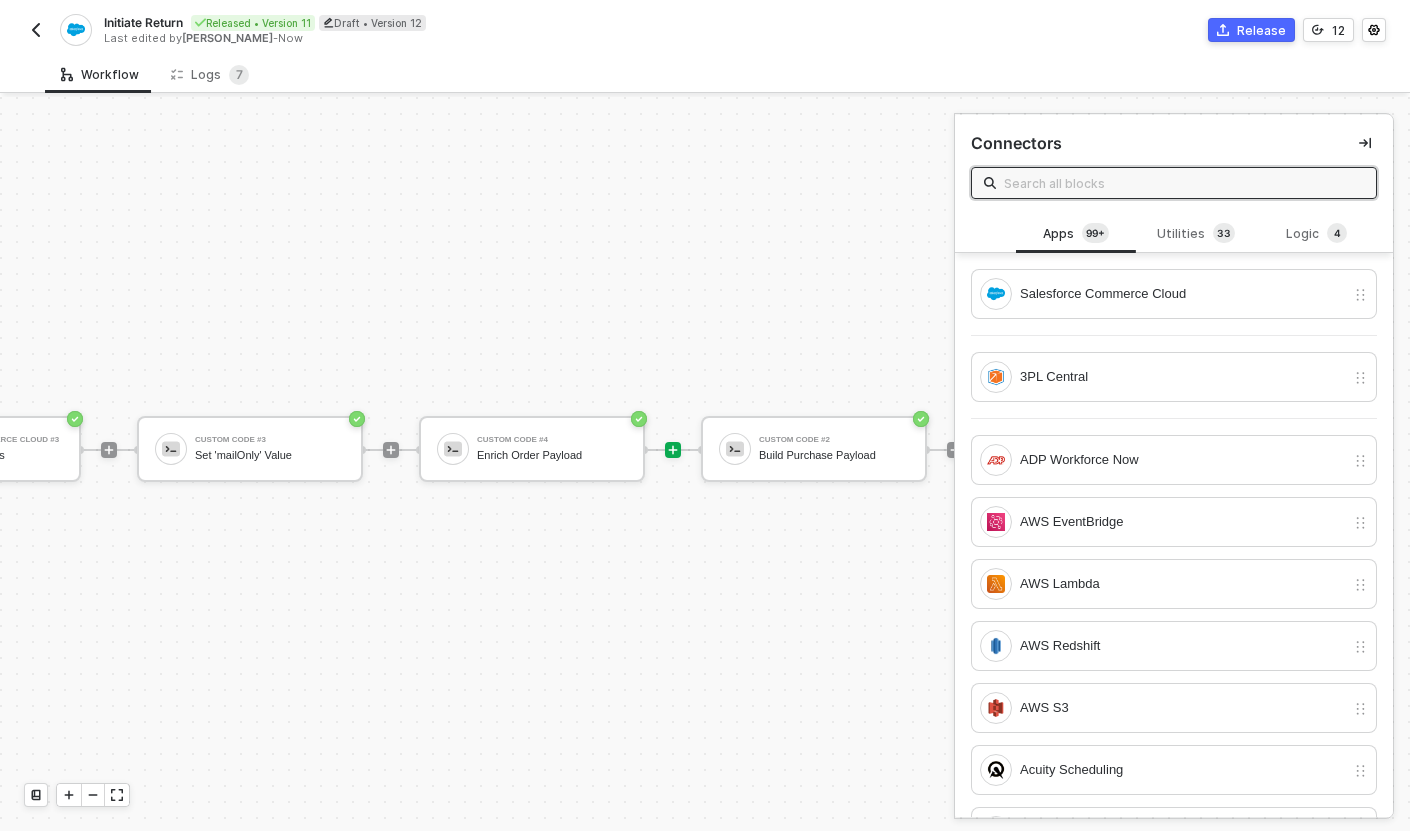 click on "Release" at bounding box center [1261, 30] 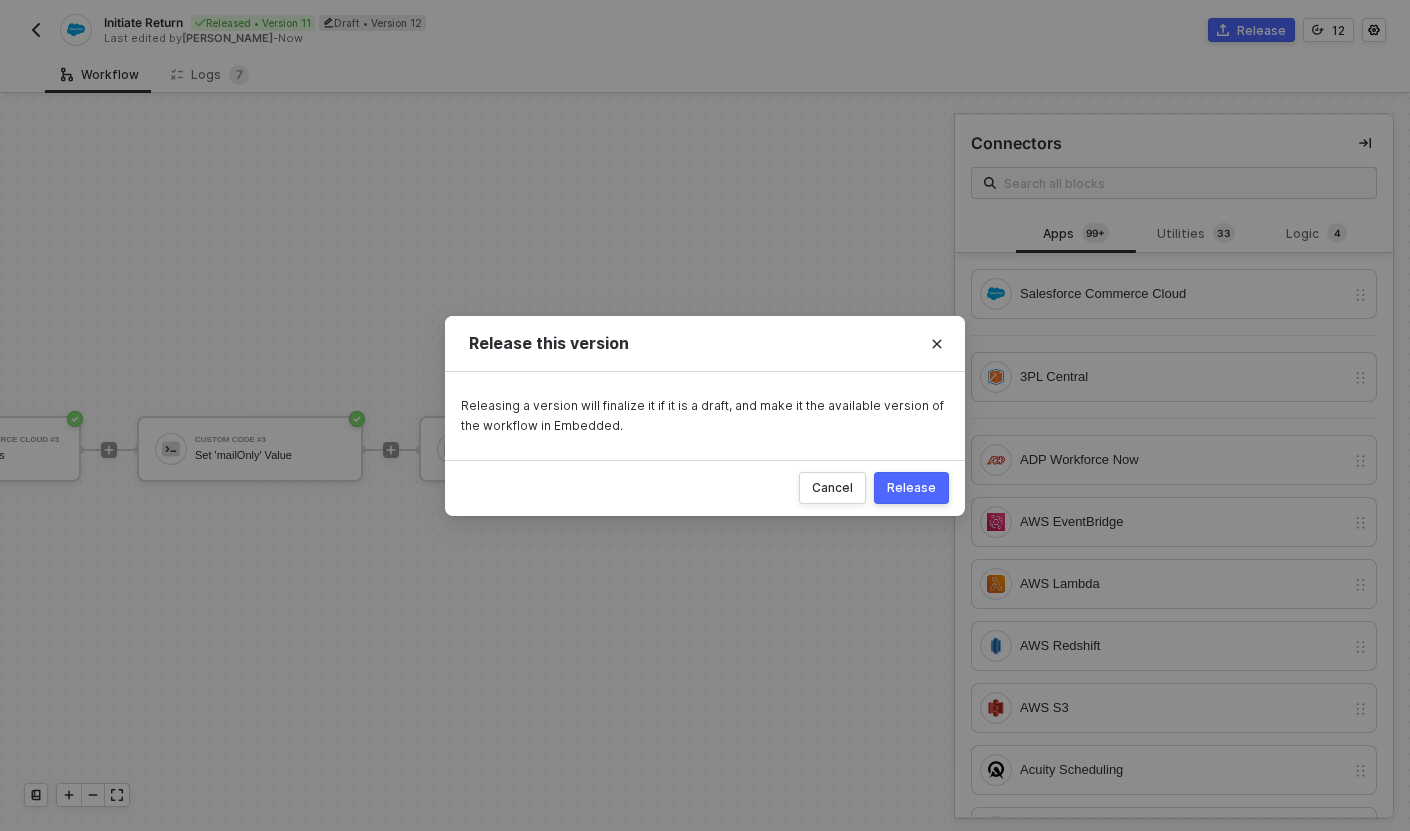click on "Release" at bounding box center (911, 488) 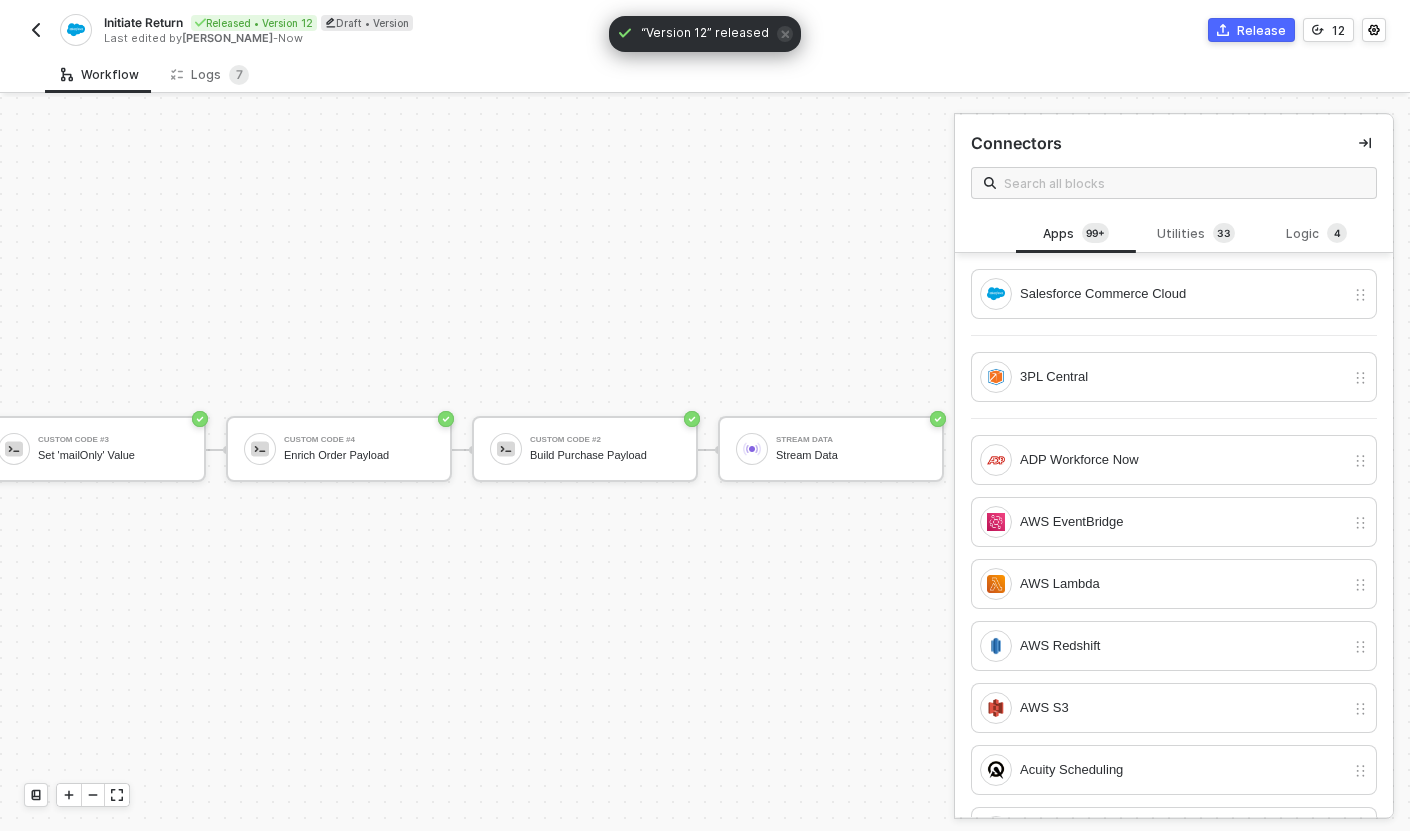 scroll, scrollTop: 33, scrollLeft: 1274, axis: both 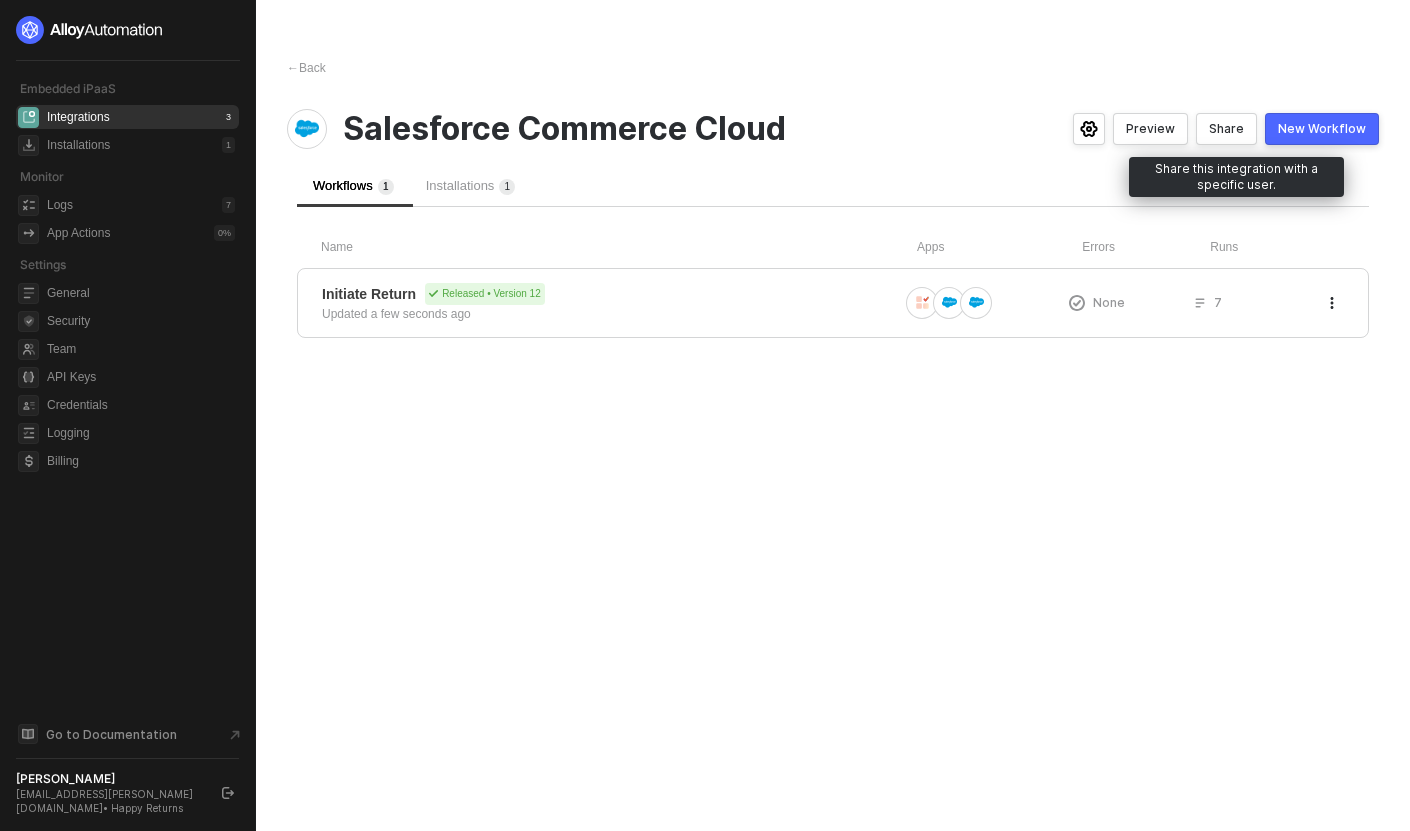 click on "Share" at bounding box center [1226, 129] 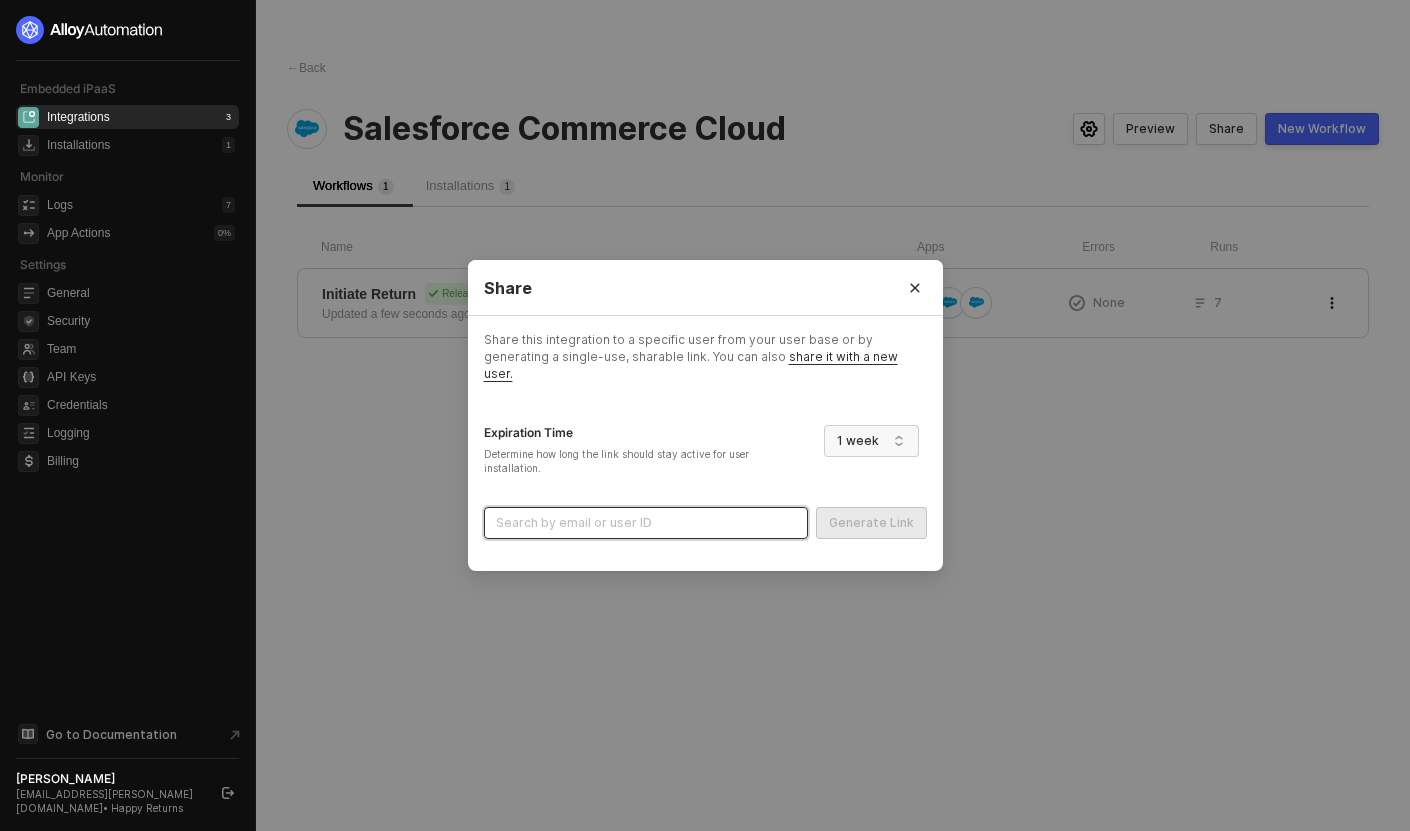 click at bounding box center [646, 523] 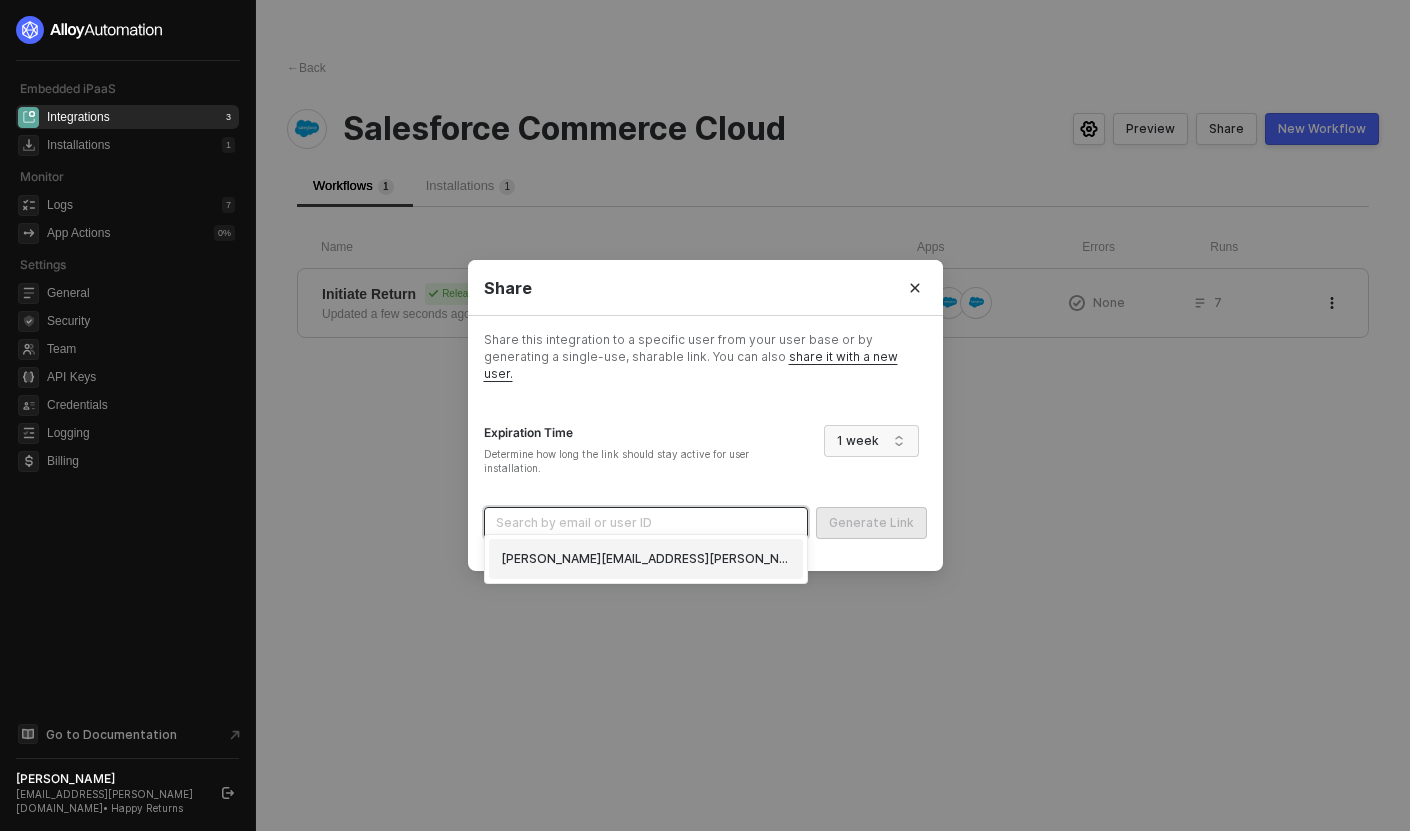 click on "gordan.buckingham@happyreturns.com (6838a858265372c0194bb578)" at bounding box center (646, 559) 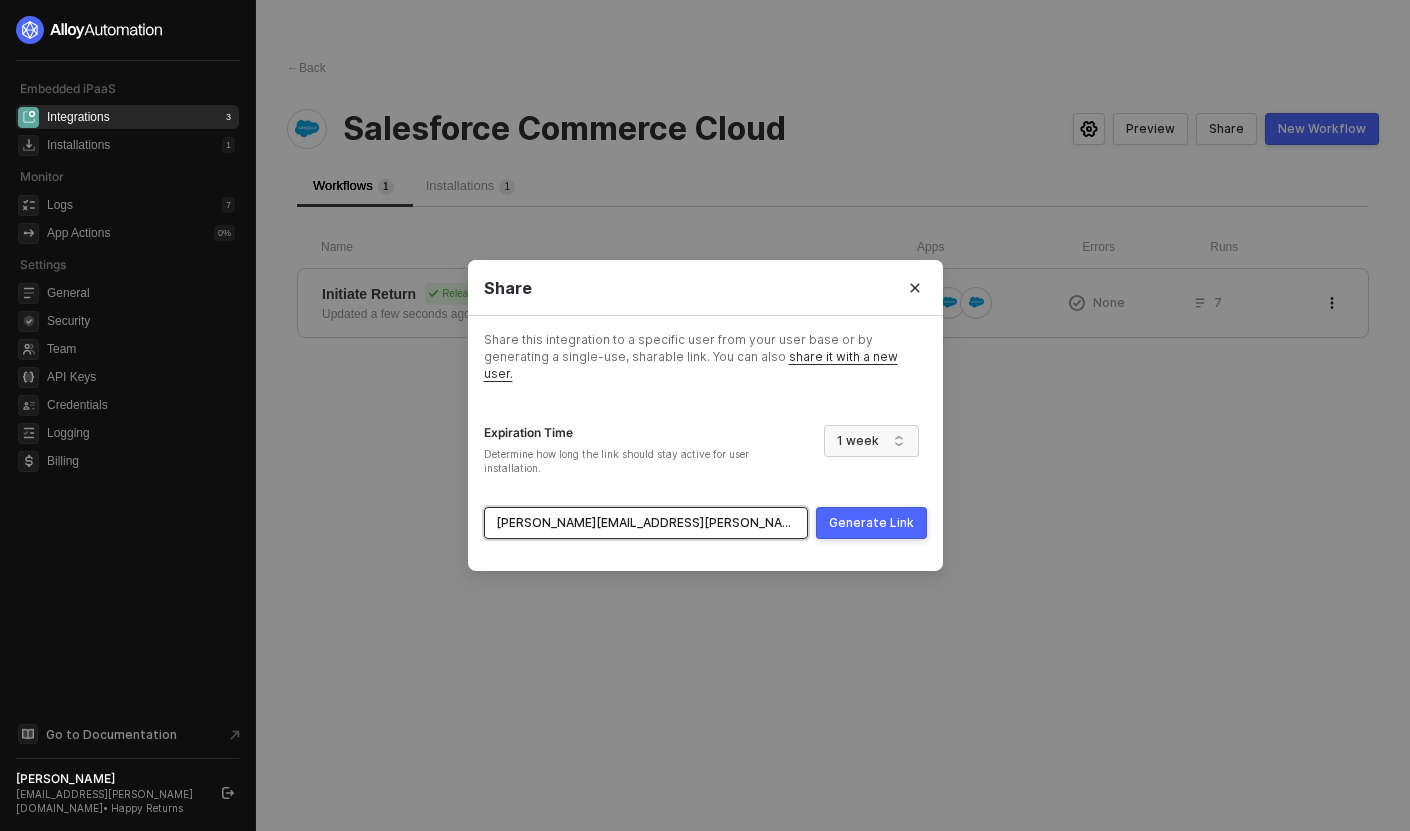click on "Generate Link" at bounding box center (871, 523) 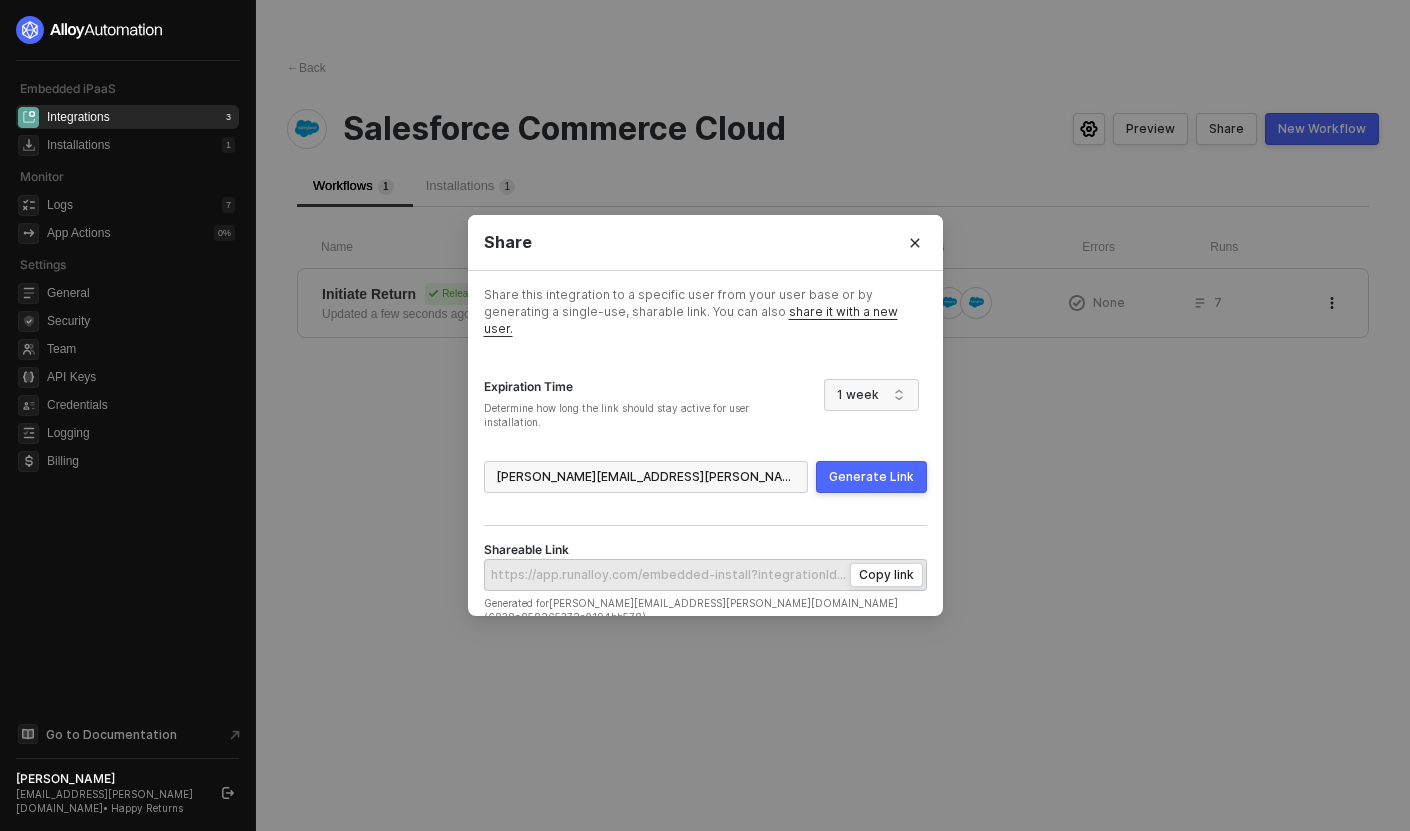 type 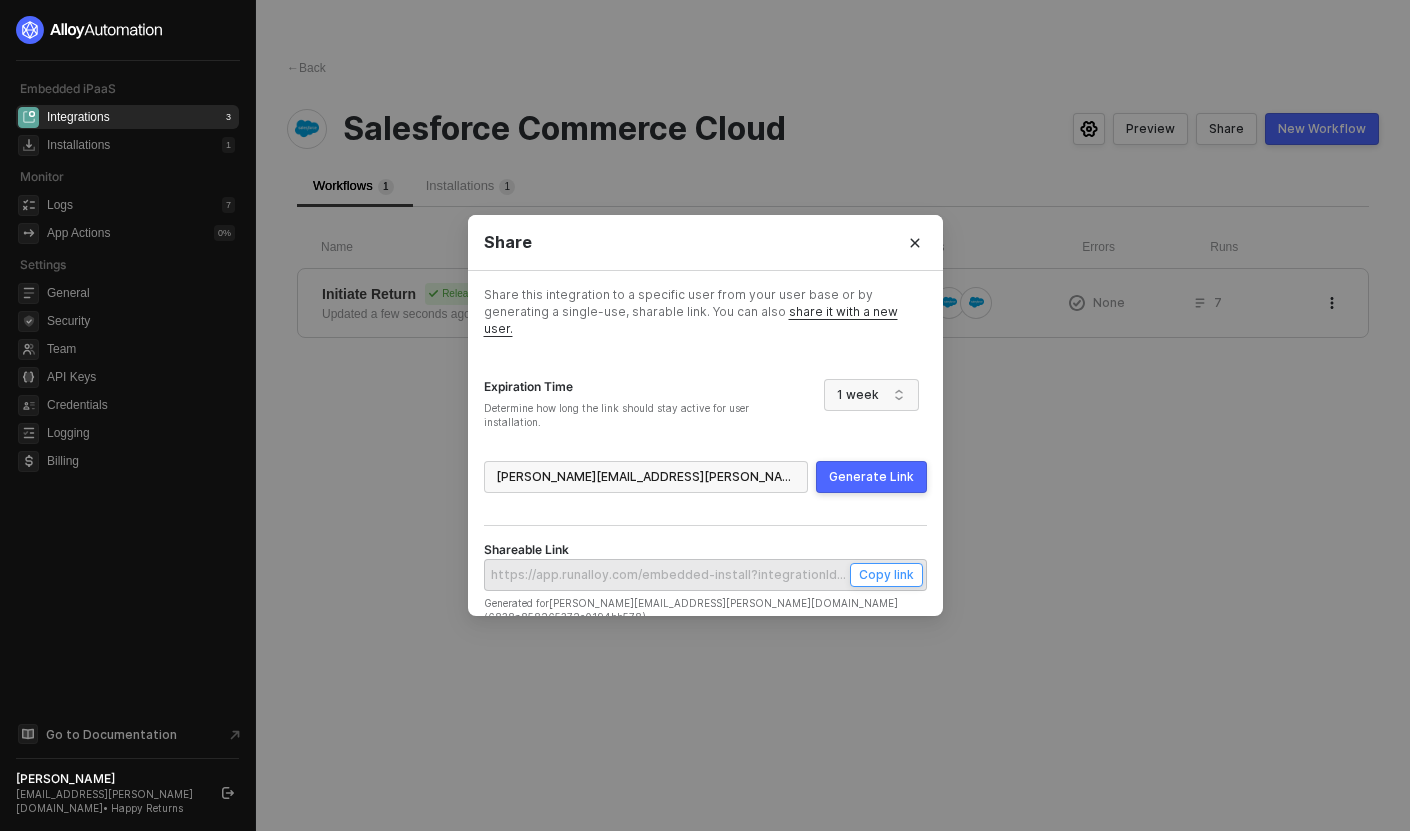 click on "Copy link" at bounding box center [886, 575] 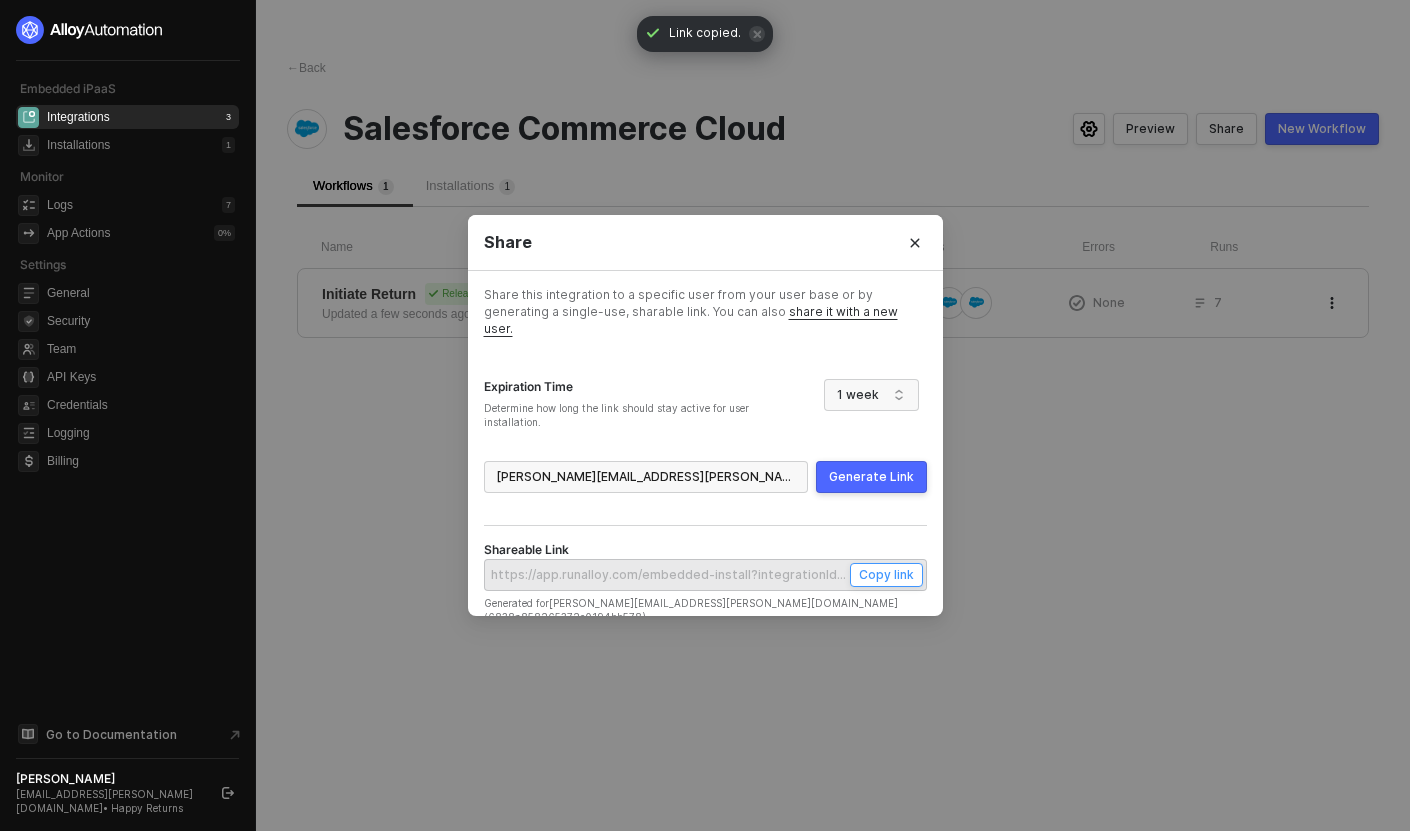 type 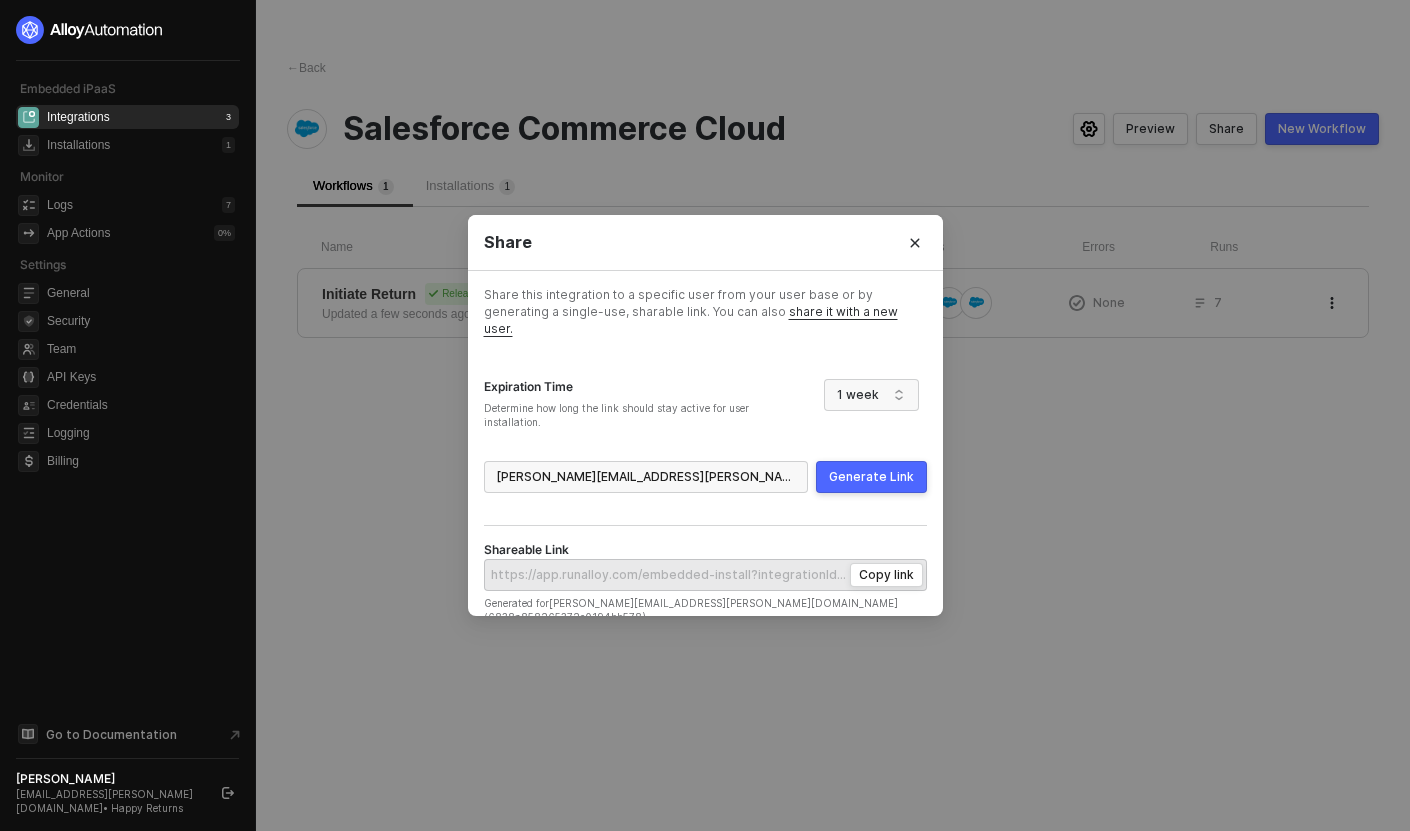 click on "Share Share this integration to a specific user from your user base or by generating a single-use, sharable link. You can also   share it with a new user. Expiration Time Determine how long the link should stay active for user installation. 1 week gordan.buckingham@happyreturns.com (6838a858265372c0194bb578) Generate Link Shareable Link Copy link Generated for  gordan.buckingham@happyreturns.com (6838a858265372c0194bb578)" at bounding box center (705, 415) 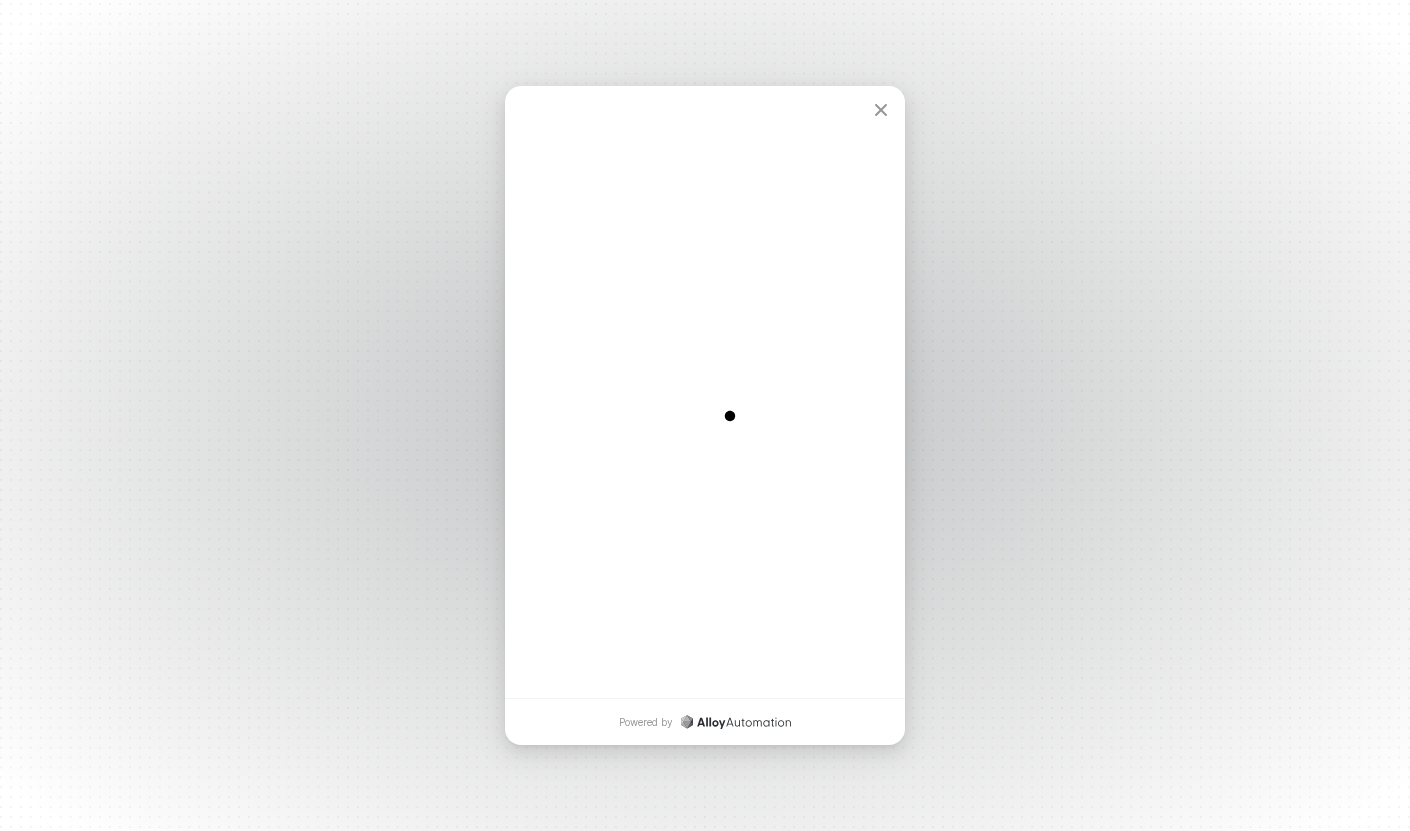 scroll, scrollTop: 0, scrollLeft: 0, axis: both 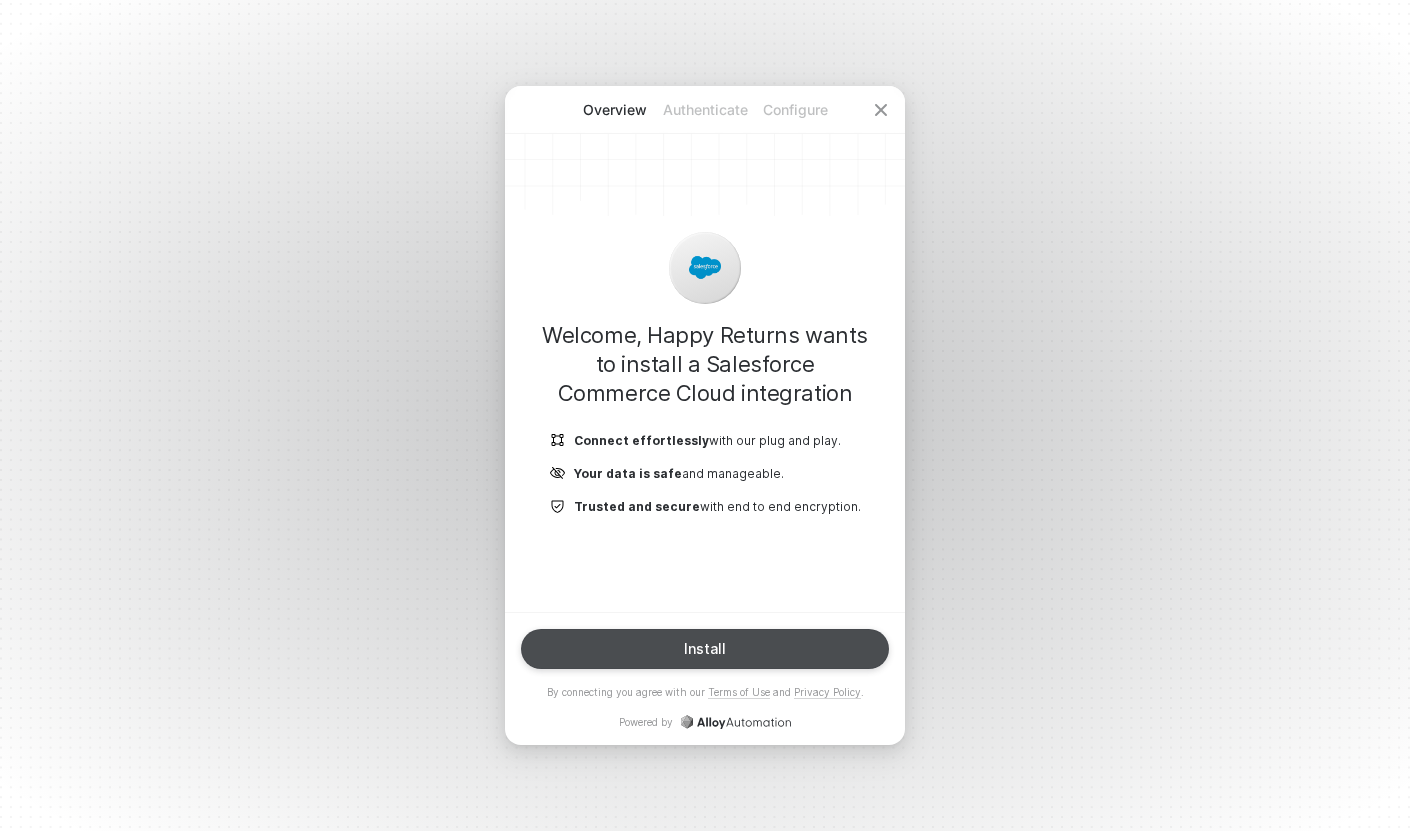 click on "Install" at bounding box center [705, 649] 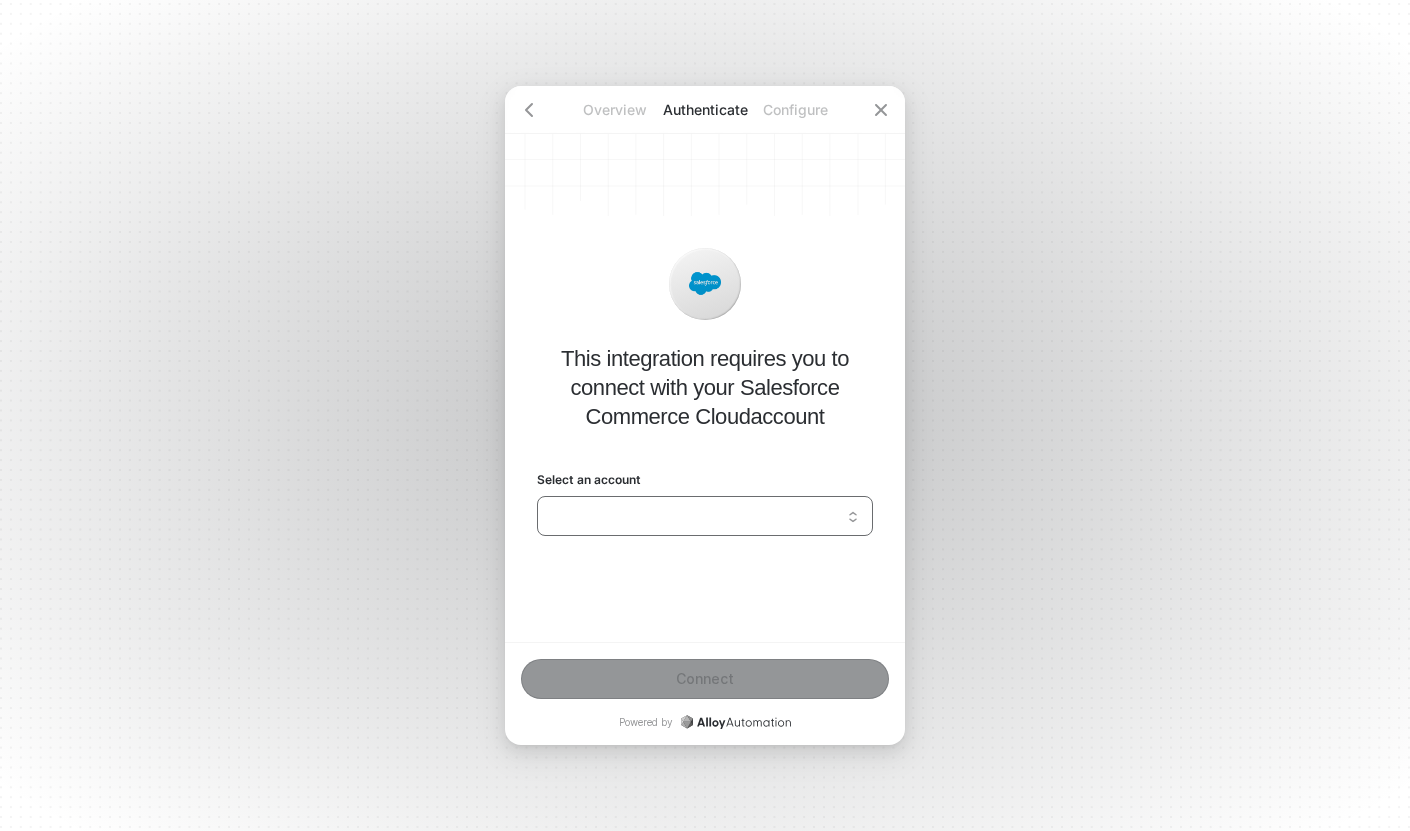click on "Select an account" at bounding box center (705, 516) 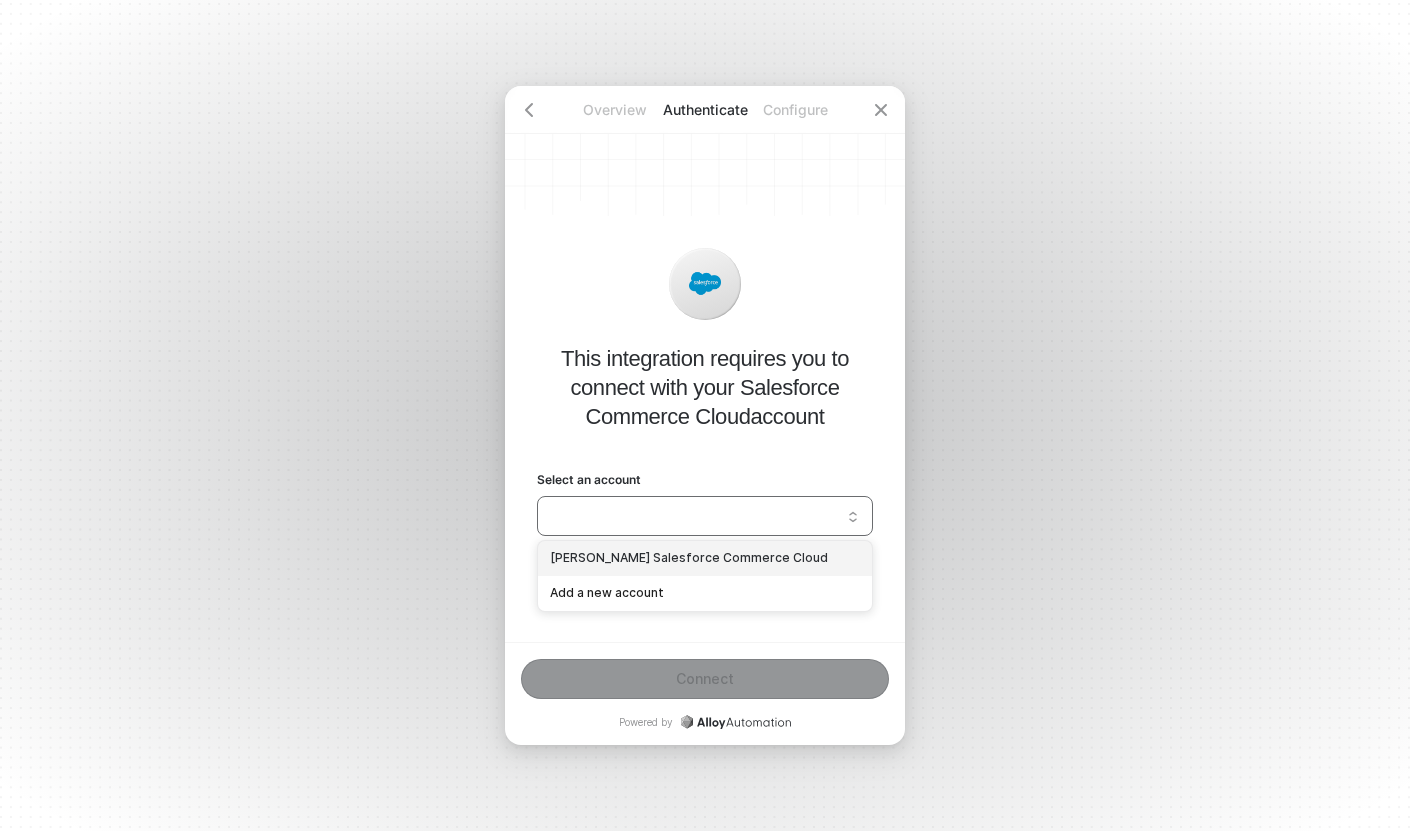 click on "Gordan Buckingham's Salesforce Commerce Cloud" at bounding box center [705, 558] 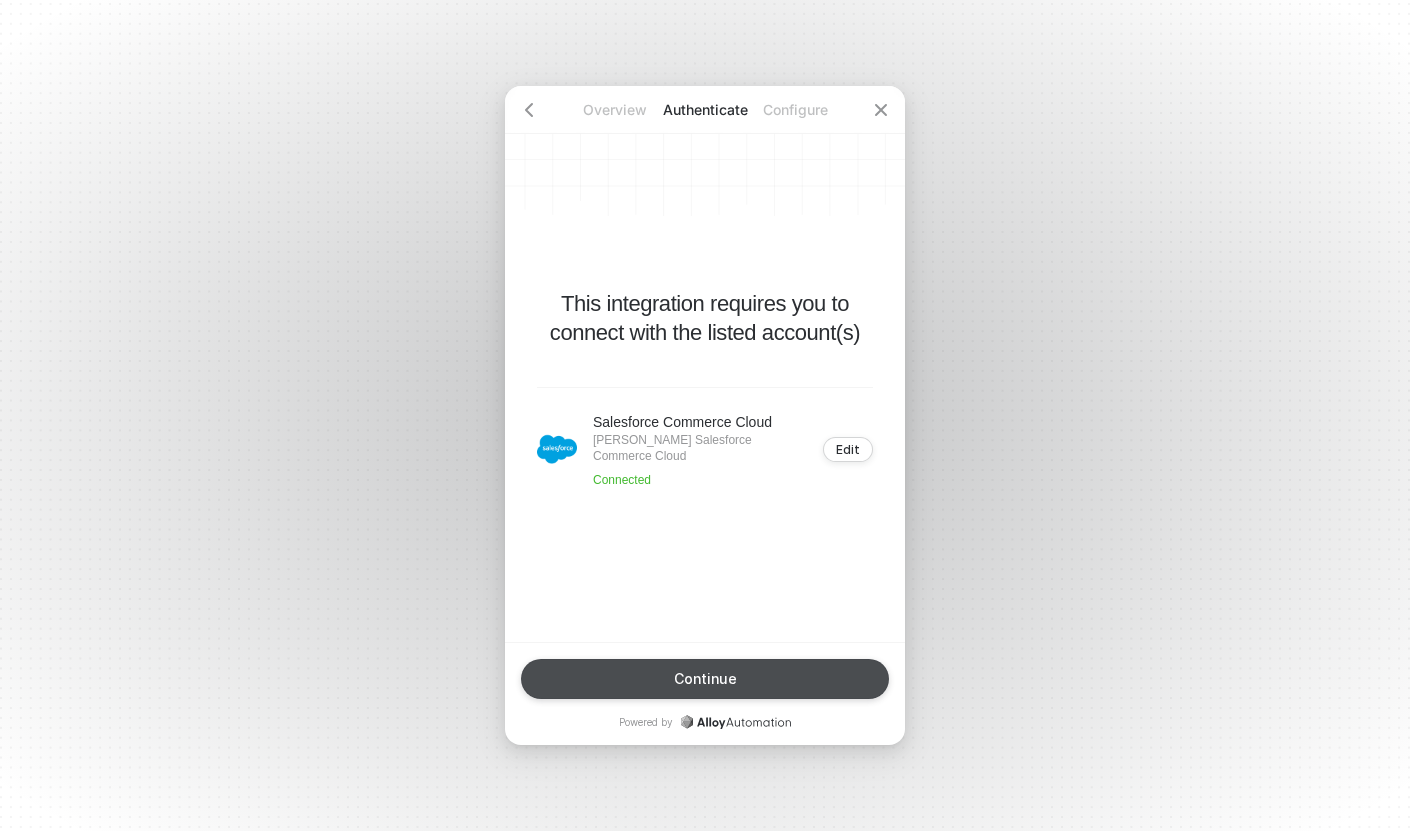 click on "Continue" at bounding box center (705, 679) 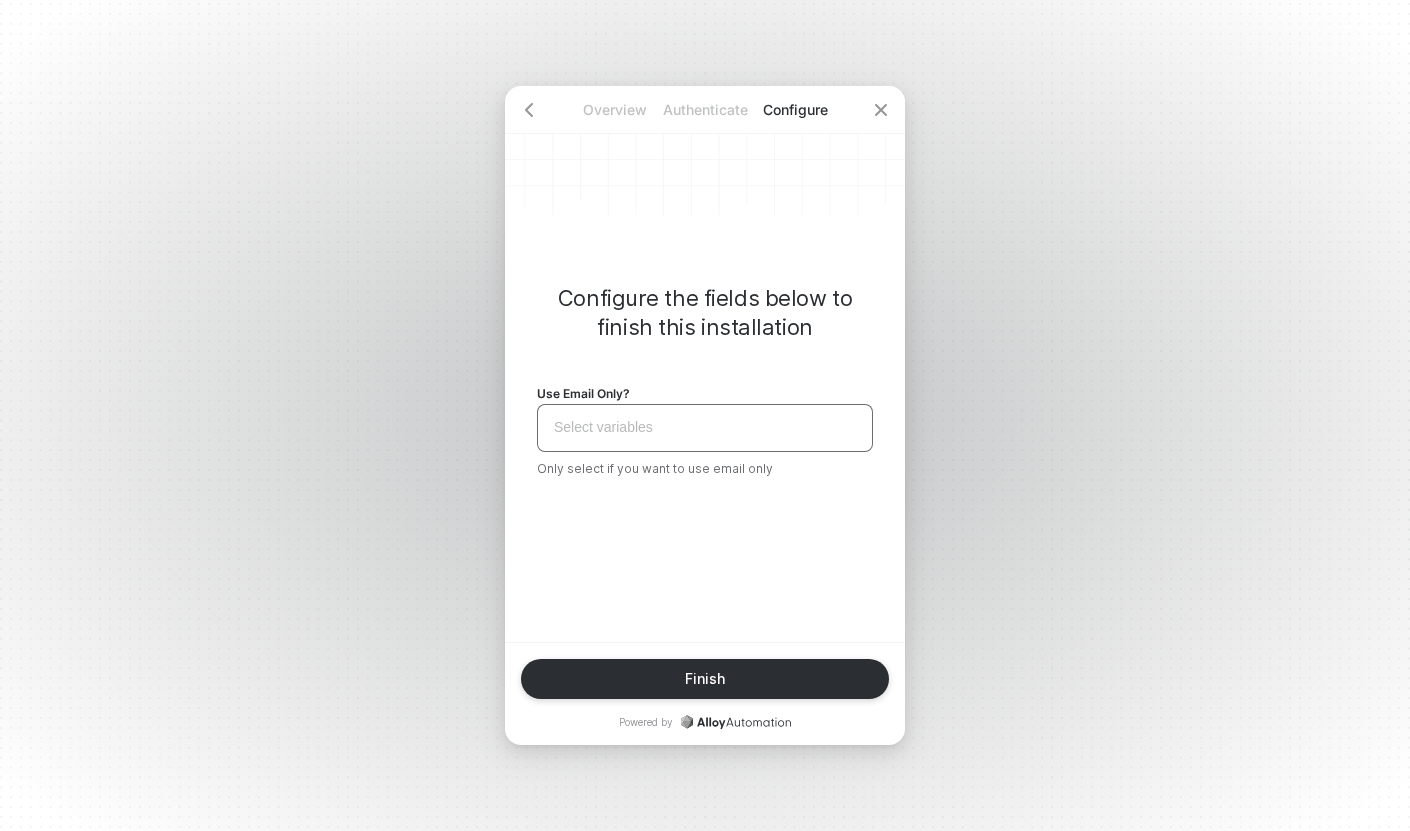 click on "Select variables ﻿" at bounding box center (705, 428) 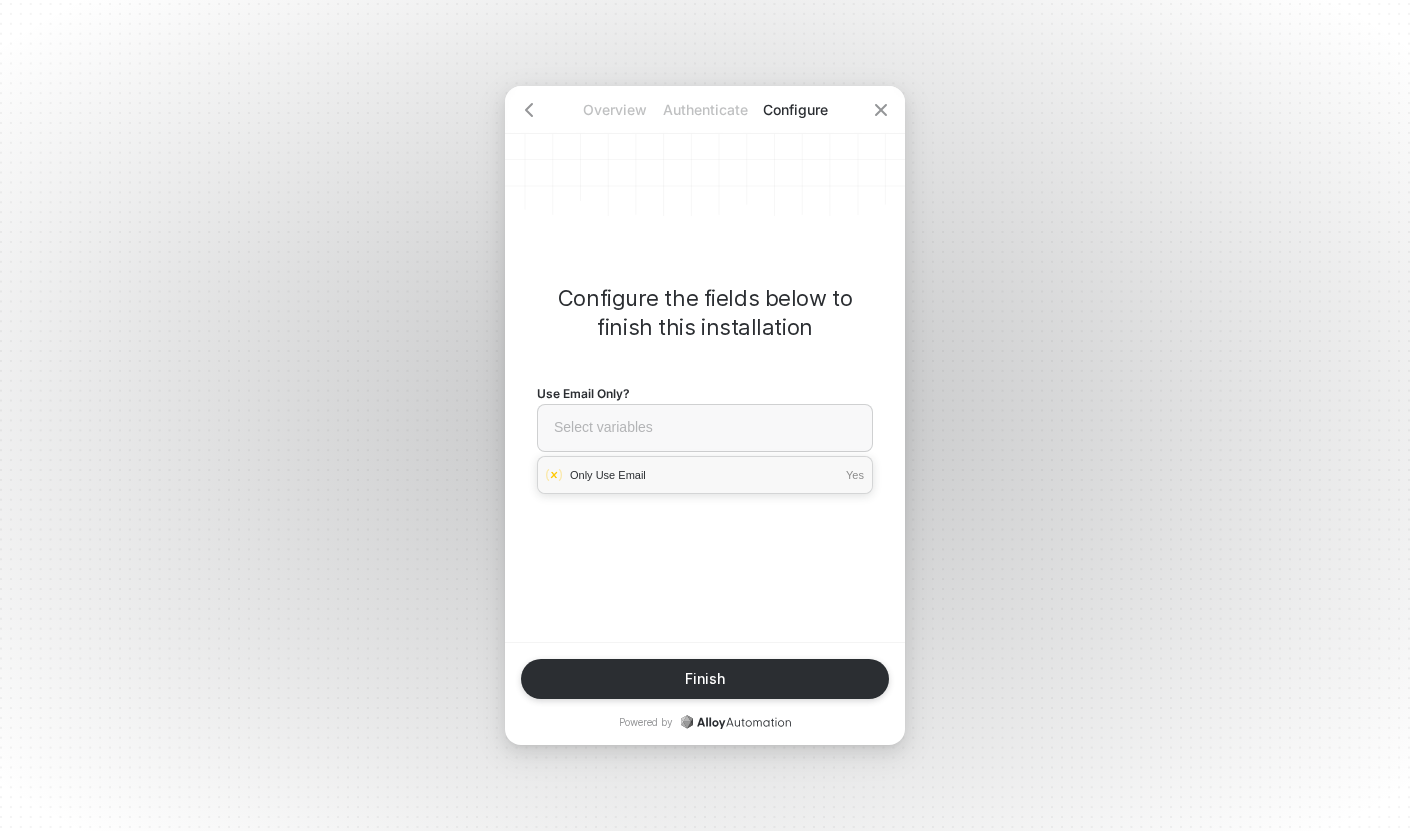 click on "Only Use Email Yes" at bounding box center (705, 475) 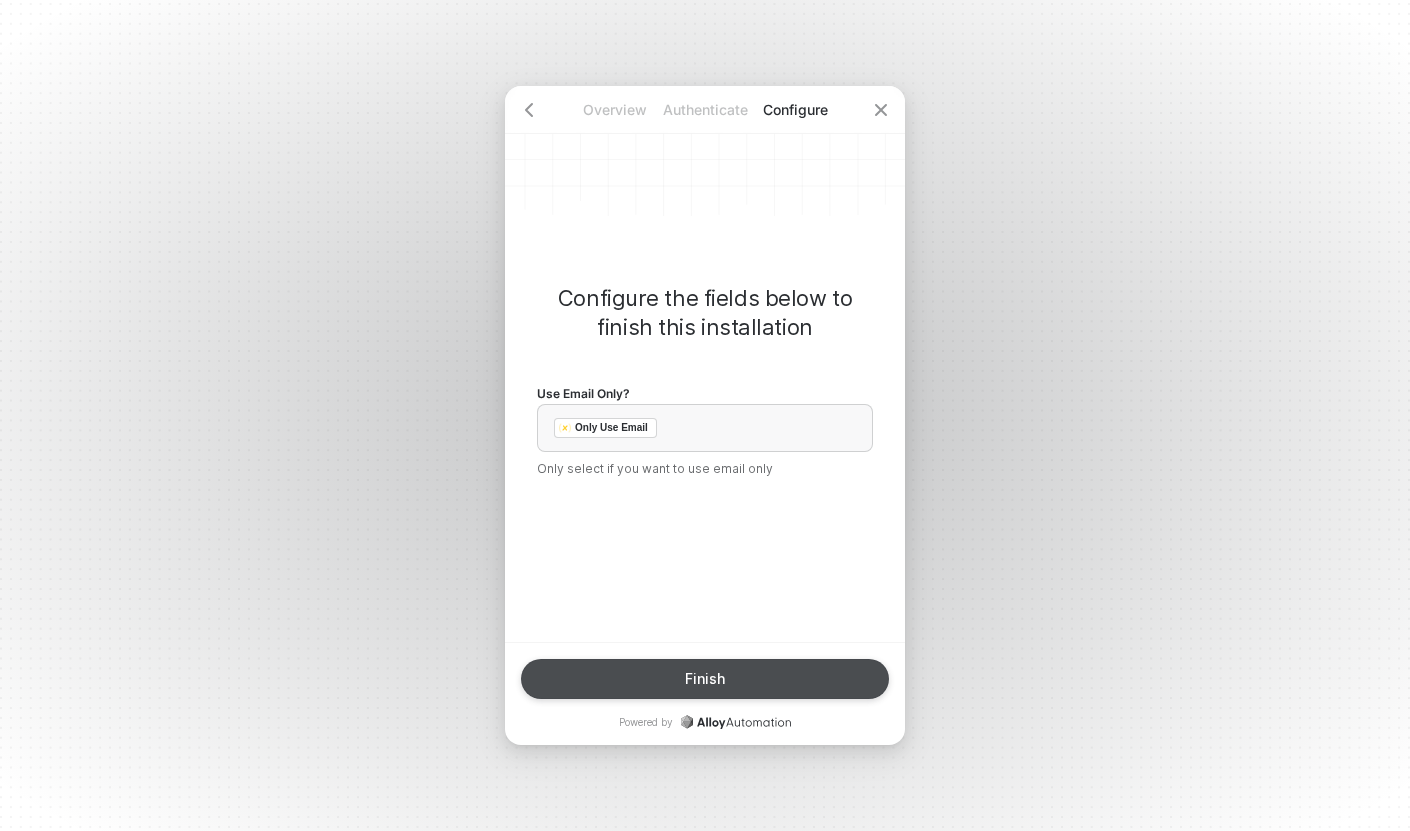 click on "Finish" at bounding box center (705, 679) 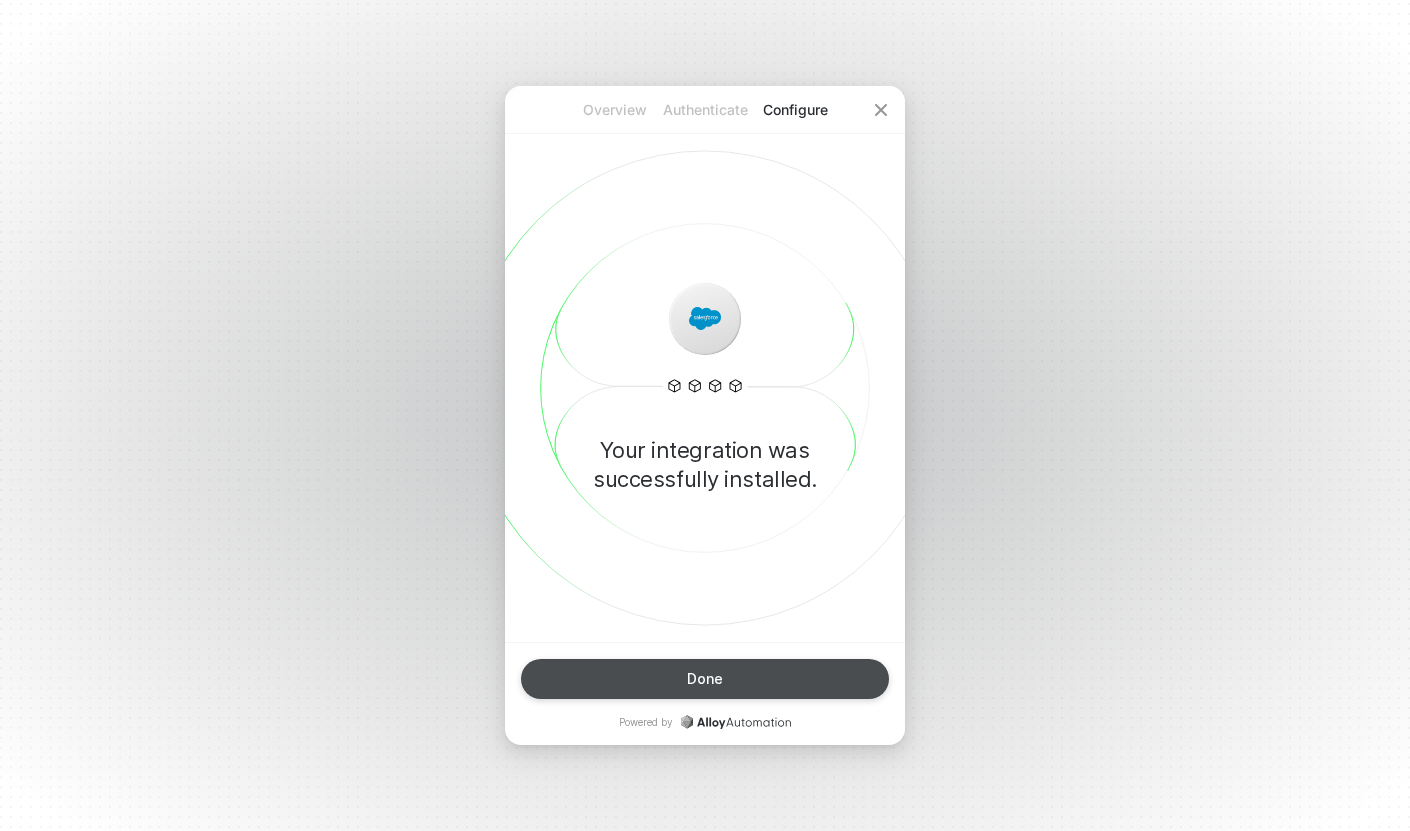 click on "Done" at bounding box center [705, 679] 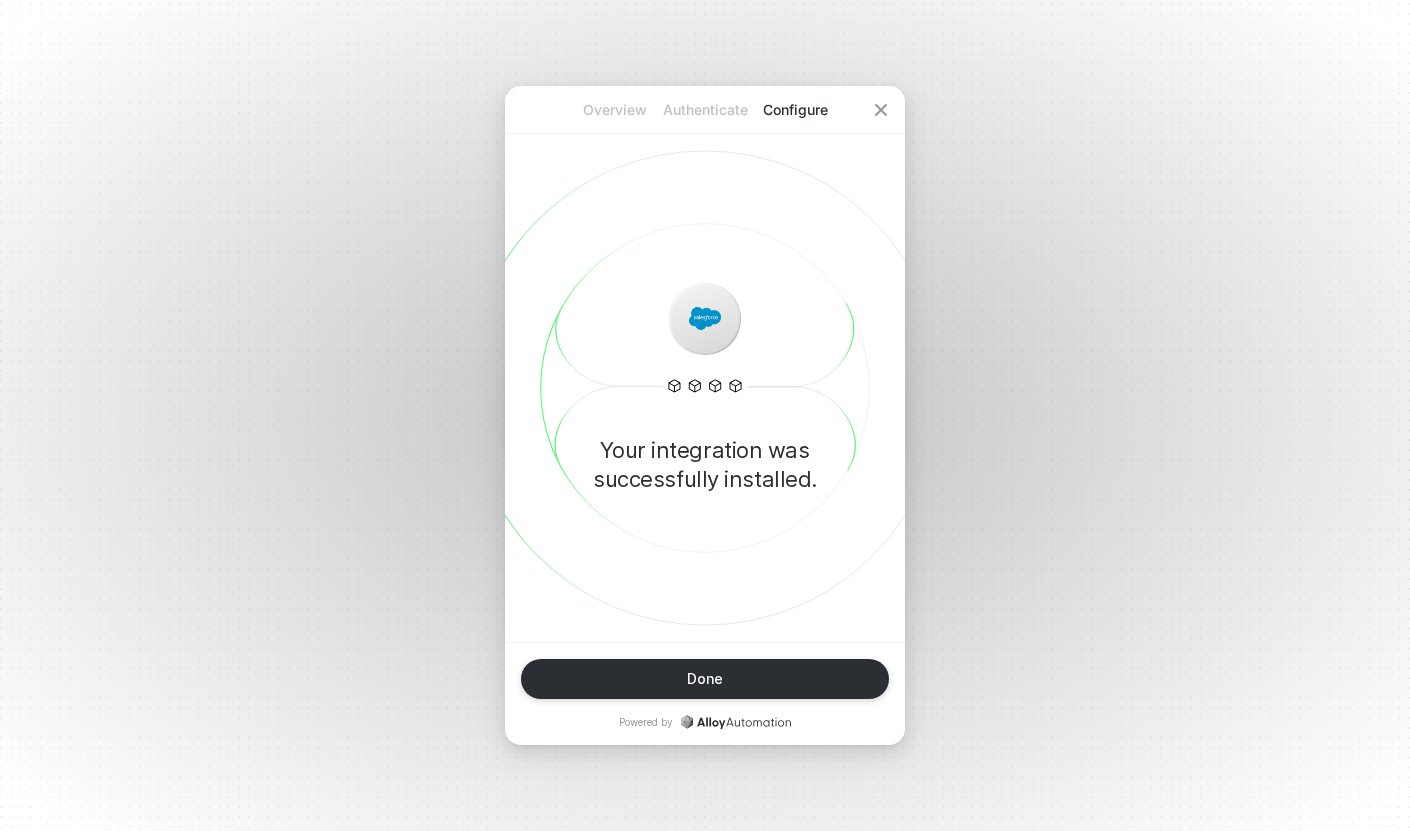 type 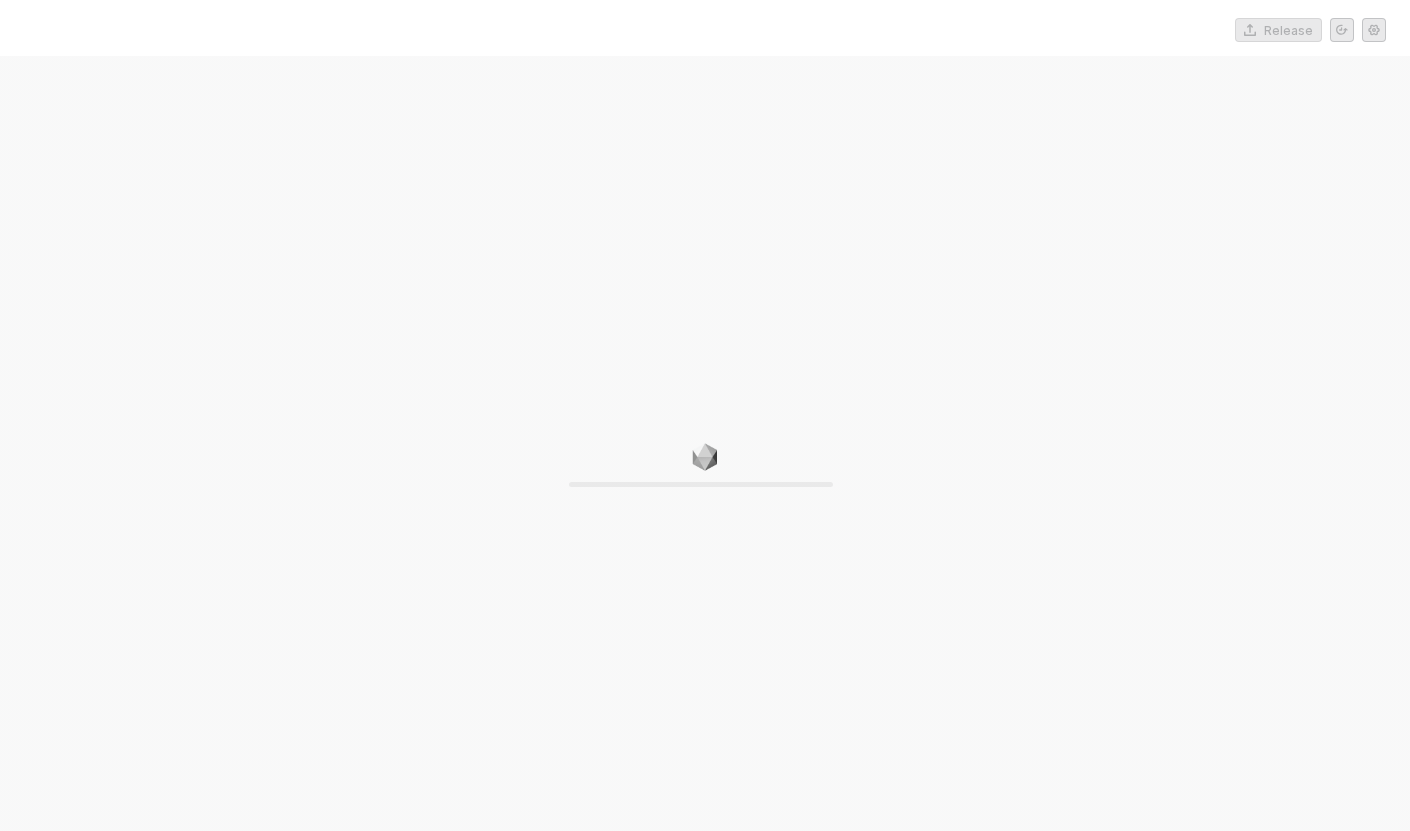 scroll, scrollTop: 0, scrollLeft: 0, axis: both 